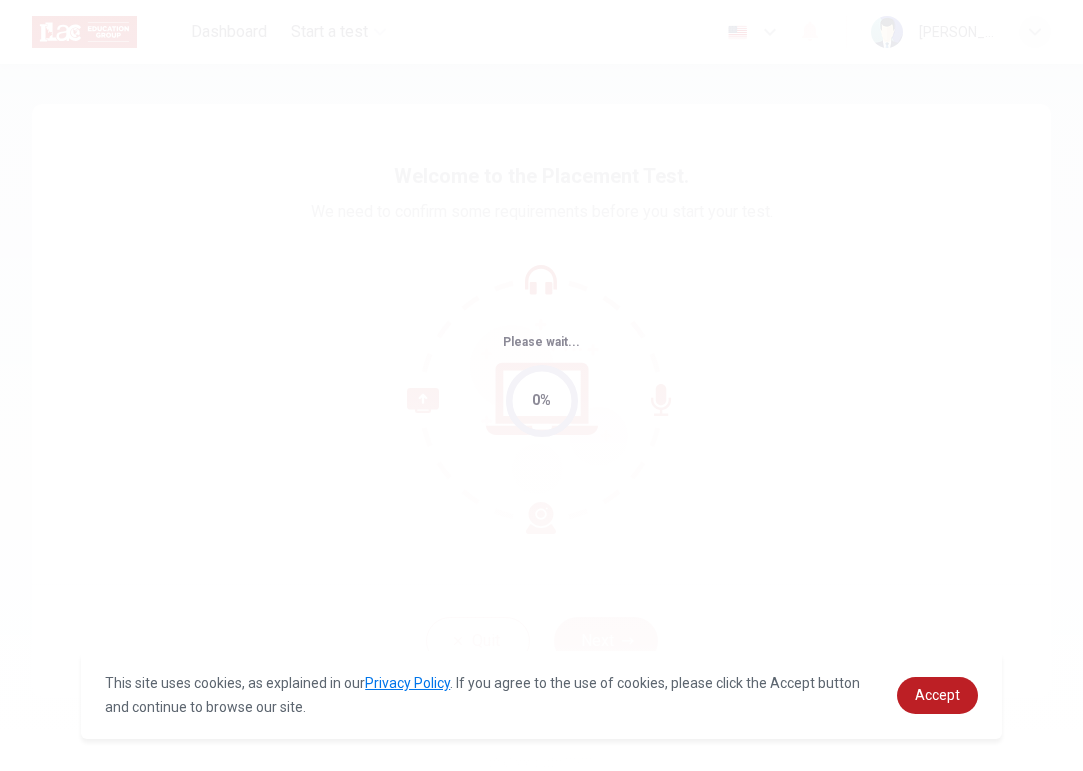 scroll, scrollTop: 0, scrollLeft: 0, axis: both 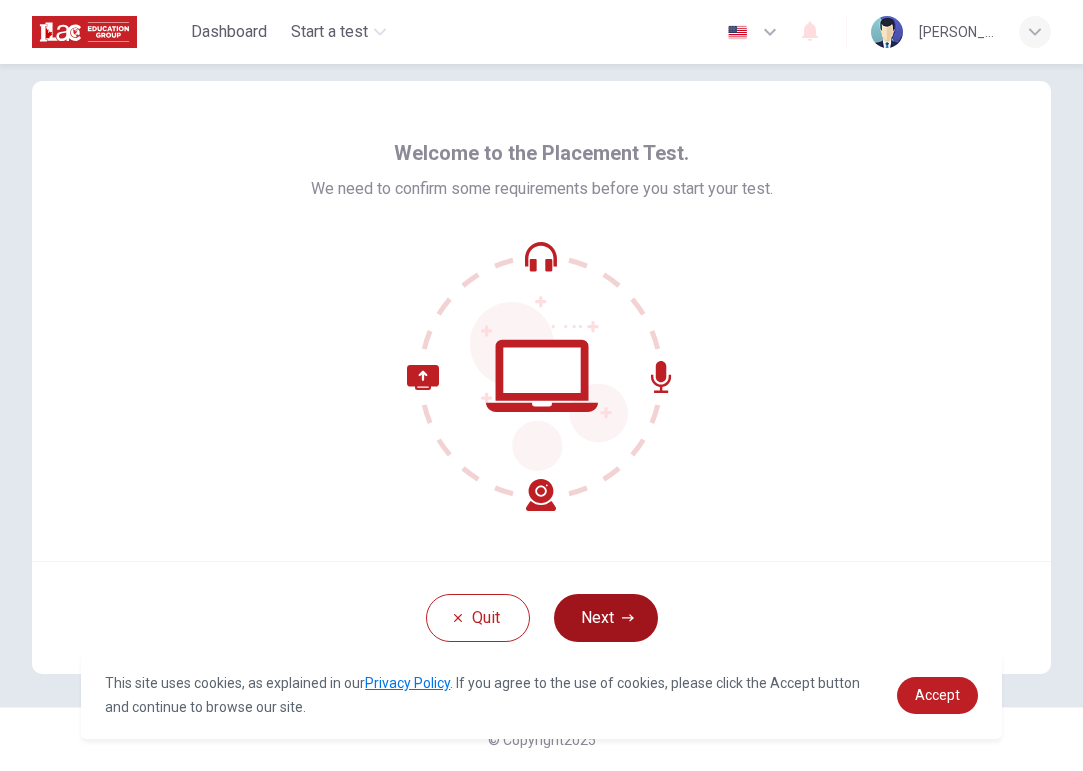 click on "Next" at bounding box center [606, 618] 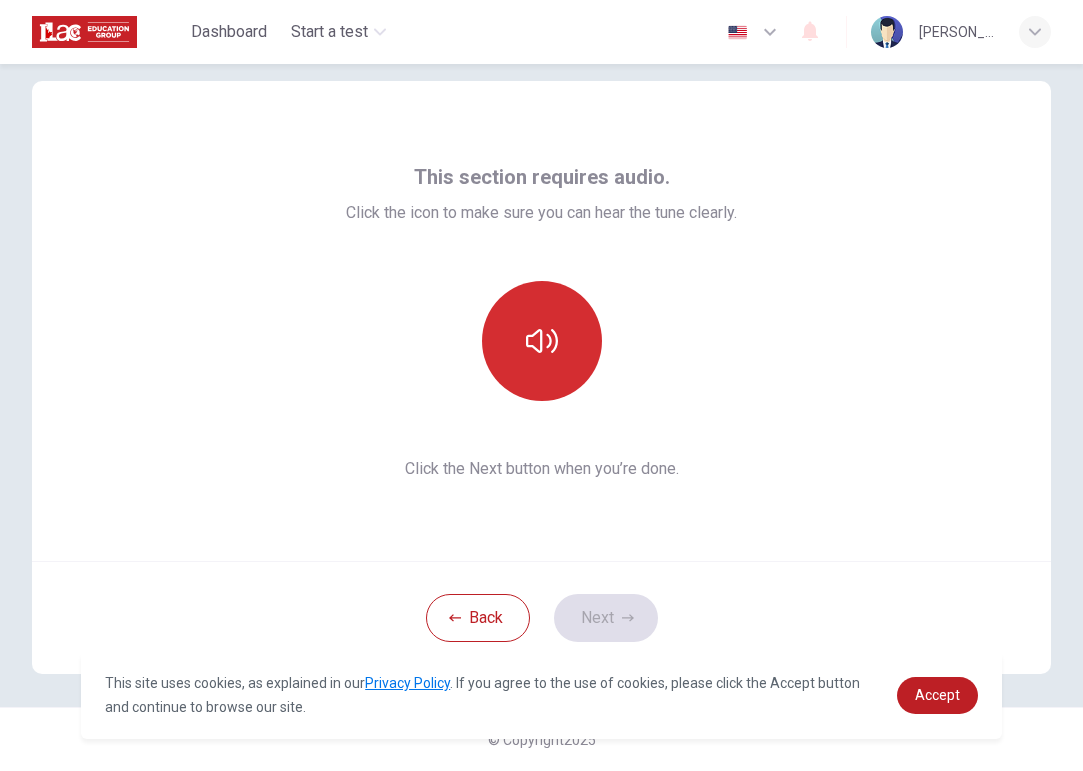 click at bounding box center [542, 341] 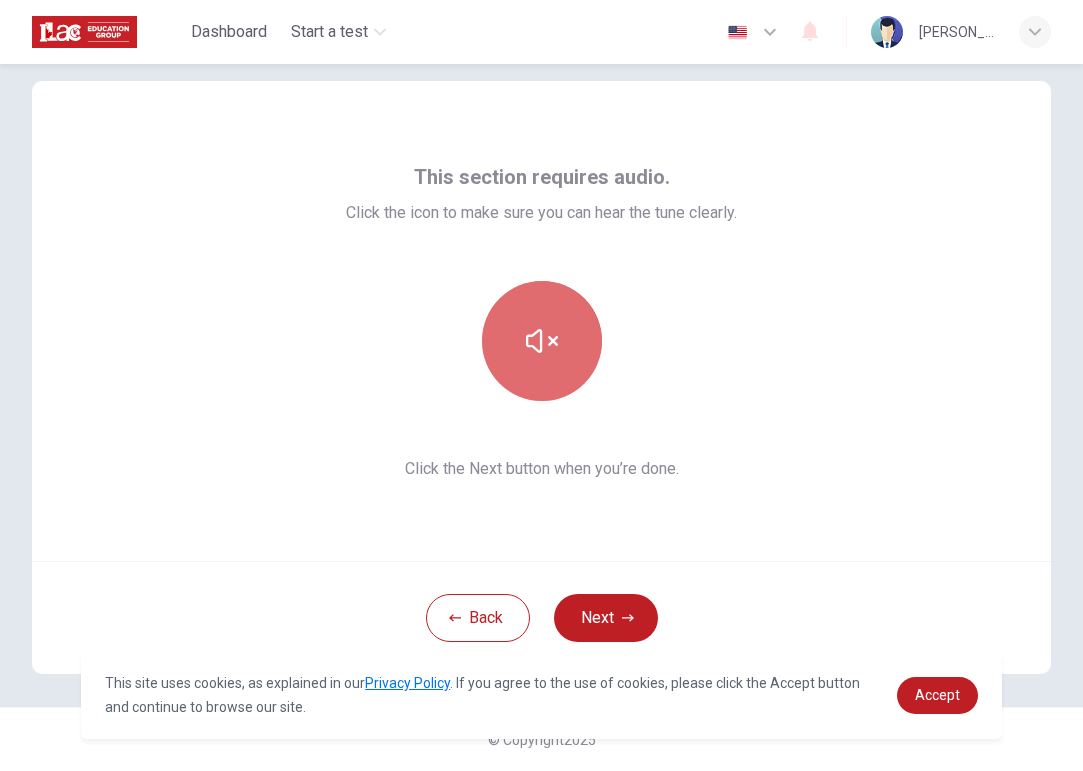 click 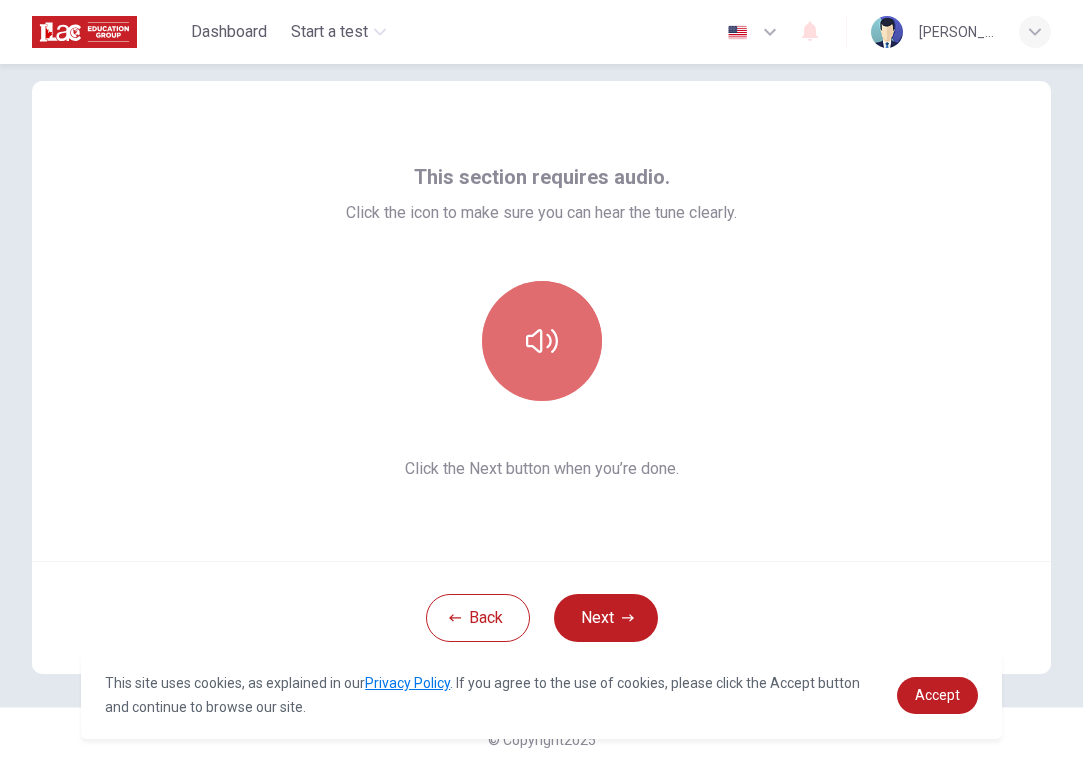 click at bounding box center (542, 341) 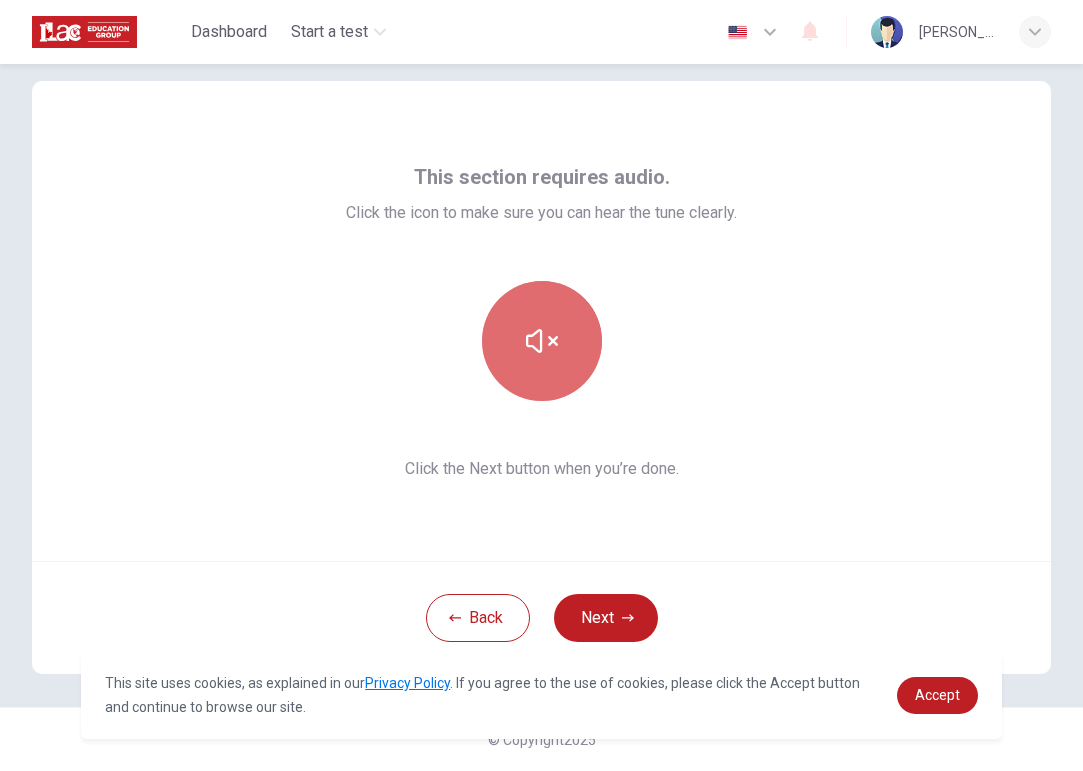 click at bounding box center [542, 341] 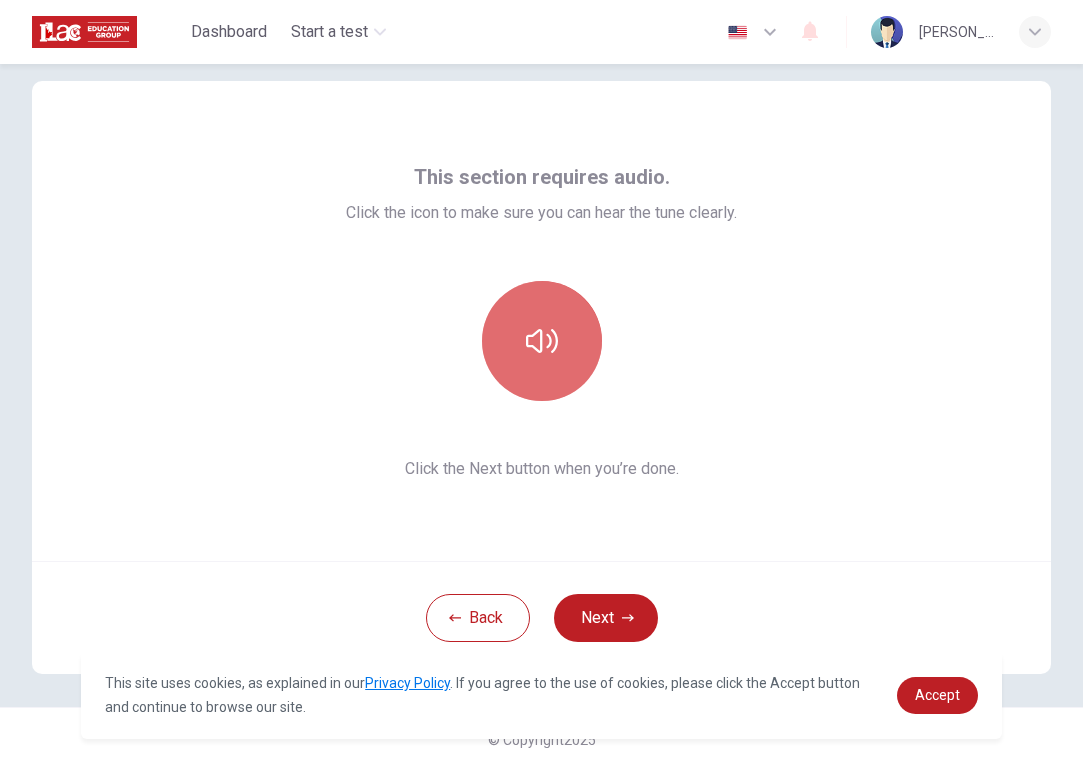 click at bounding box center [542, 341] 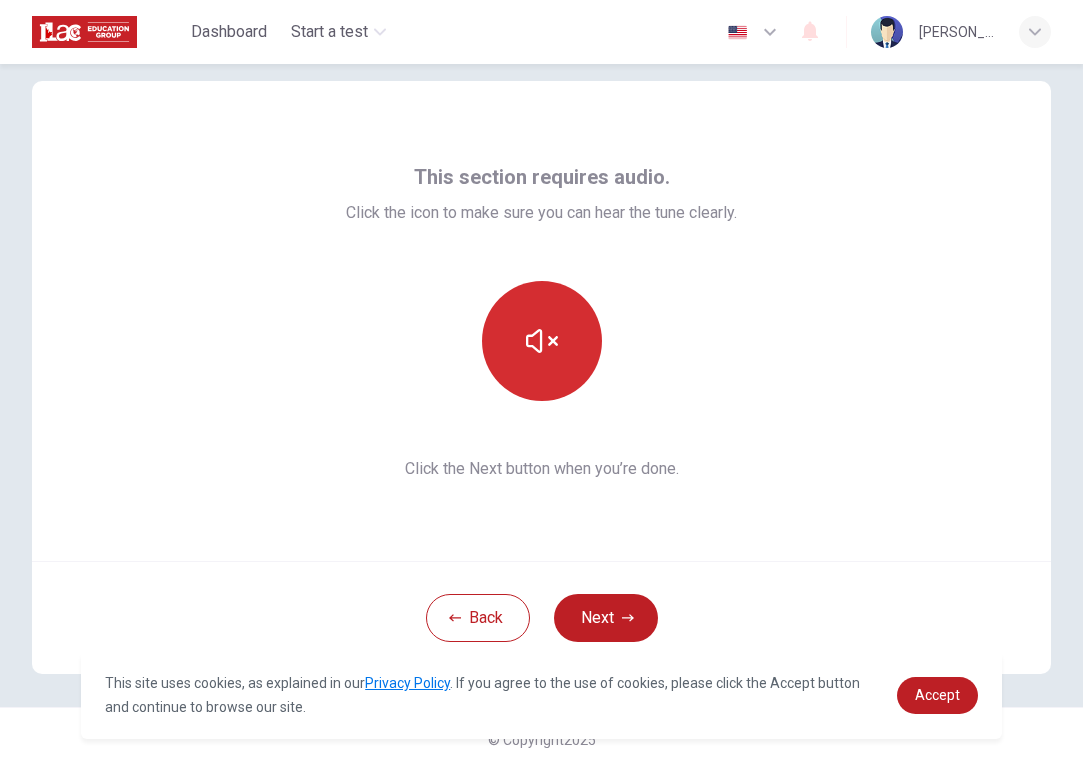 click at bounding box center [542, 341] 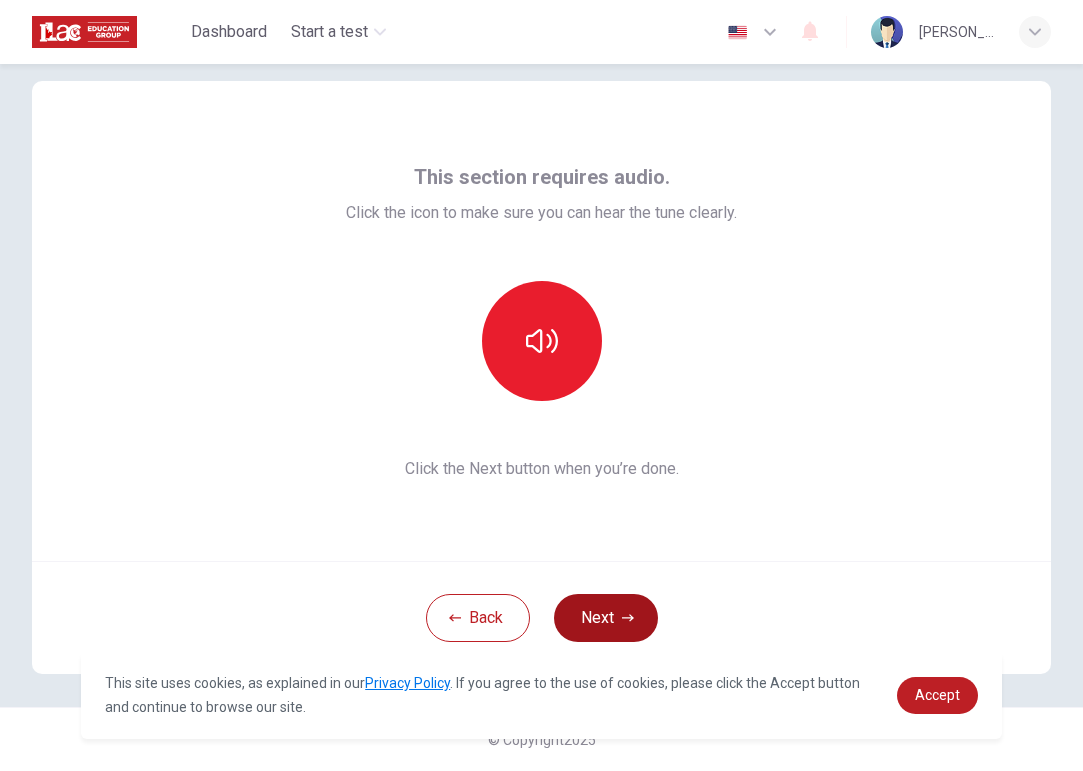 click on "Next" at bounding box center [606, 618] 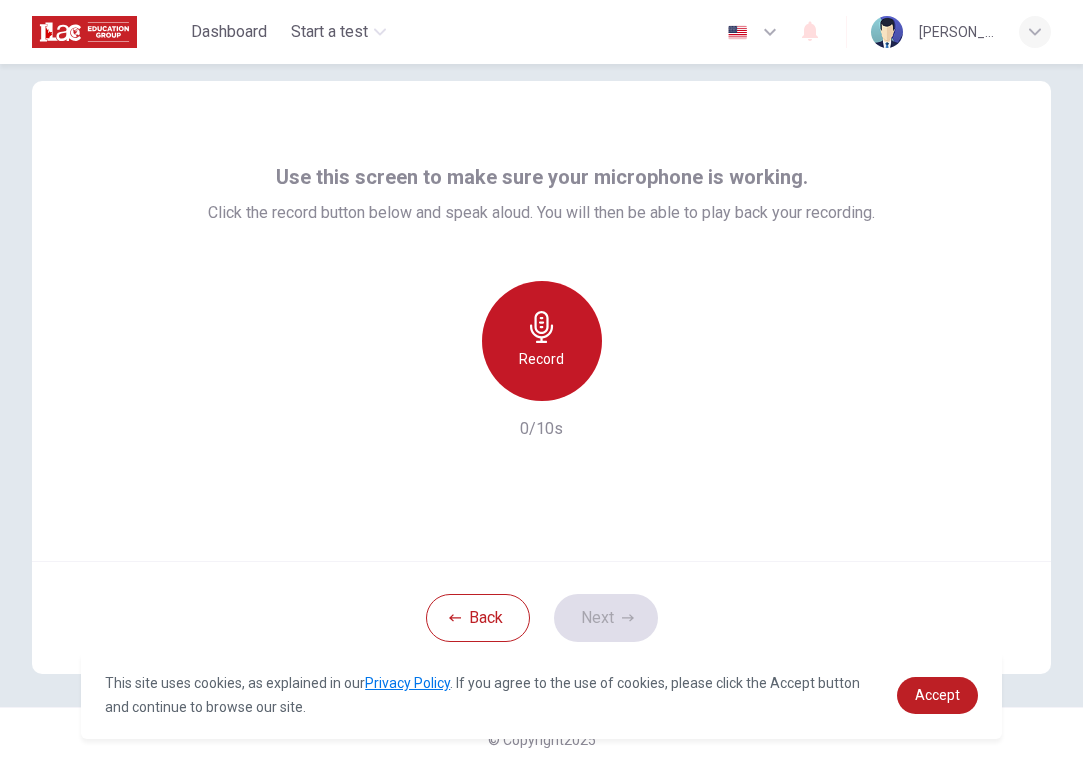 click 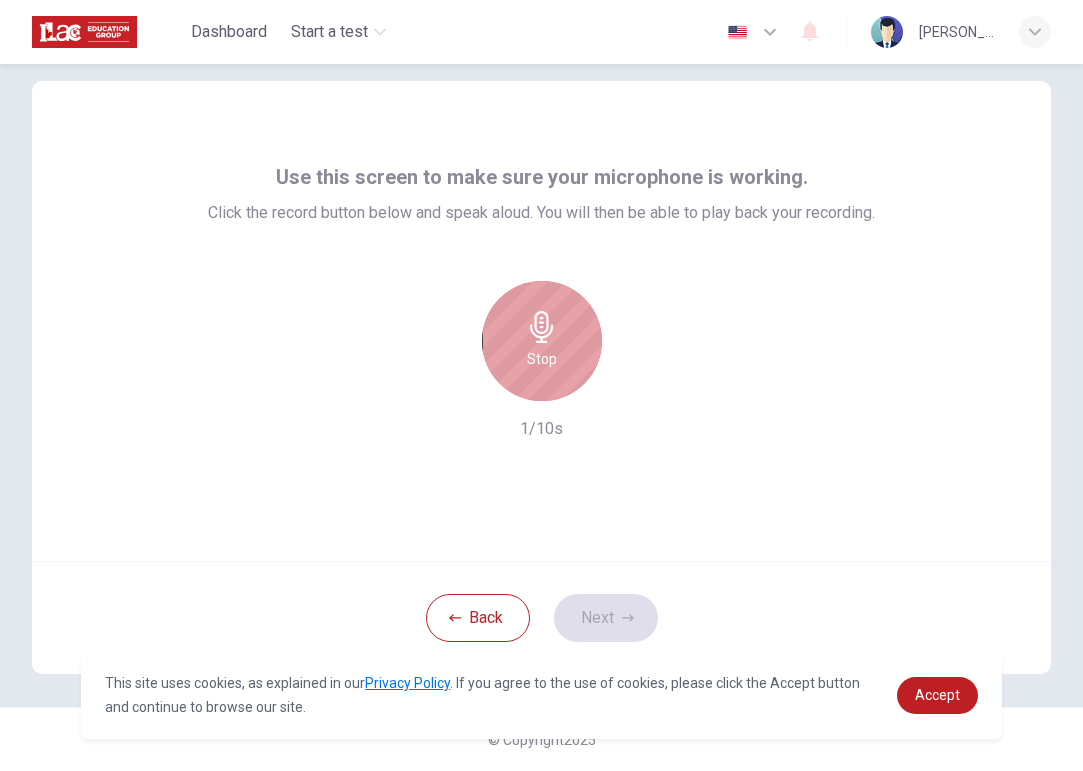 click 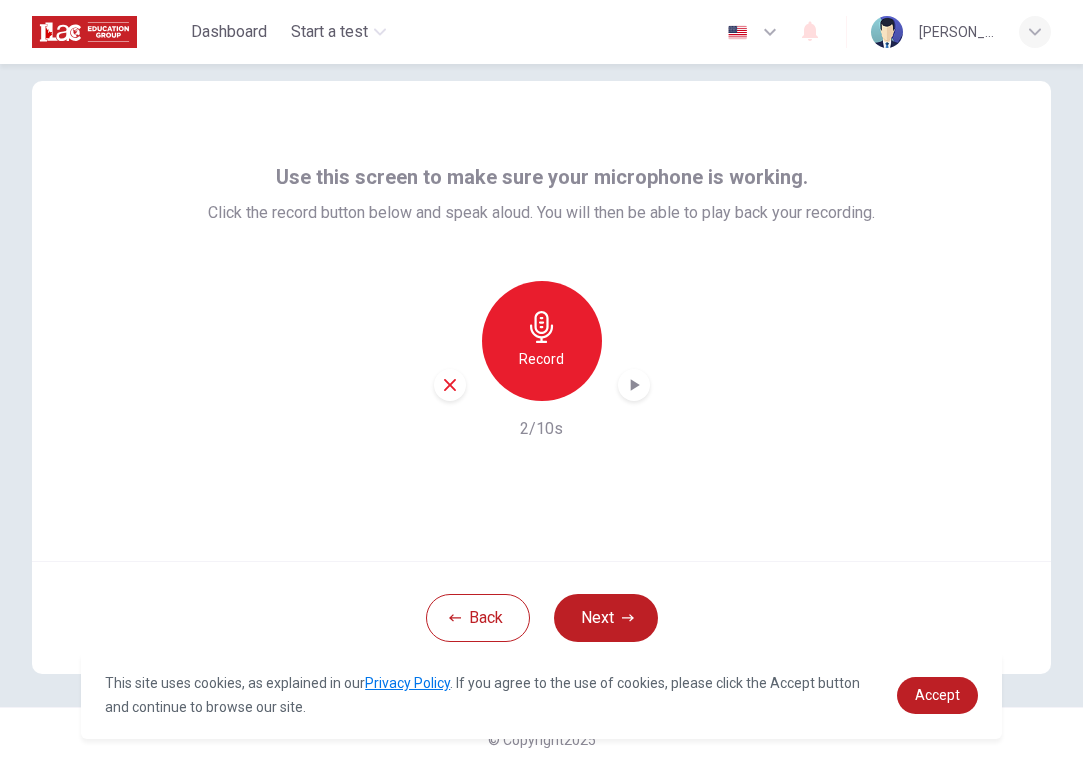 click 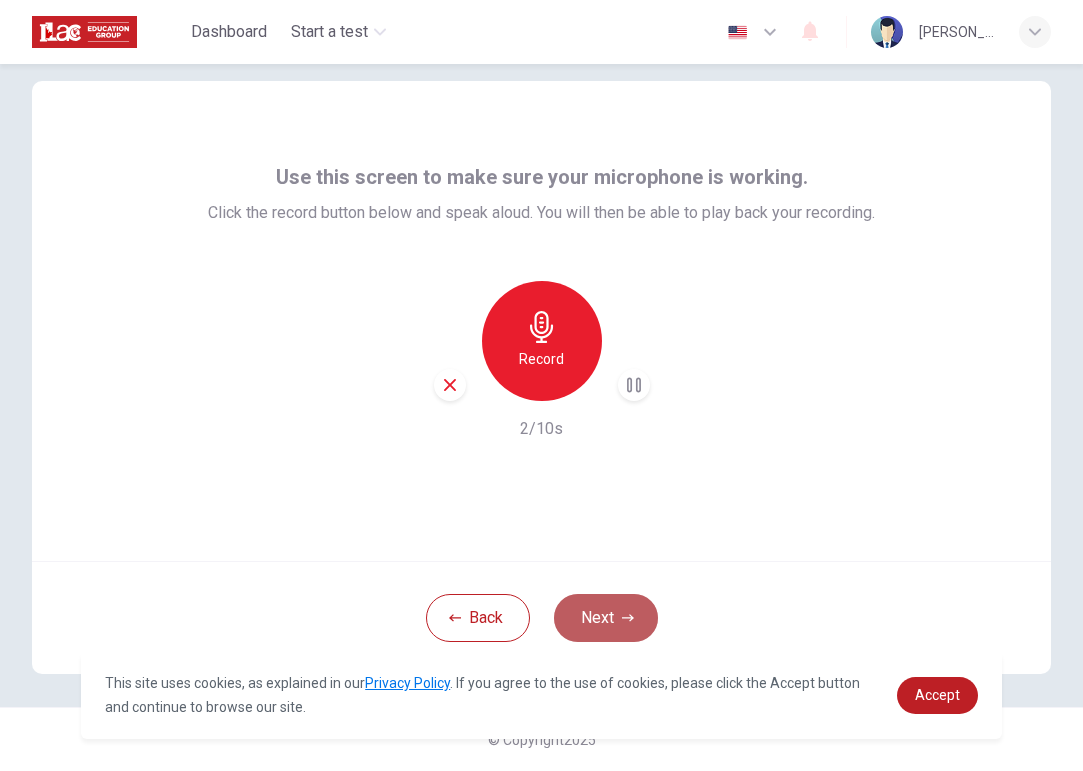 click on "Next" at bounding box center (606, 618) 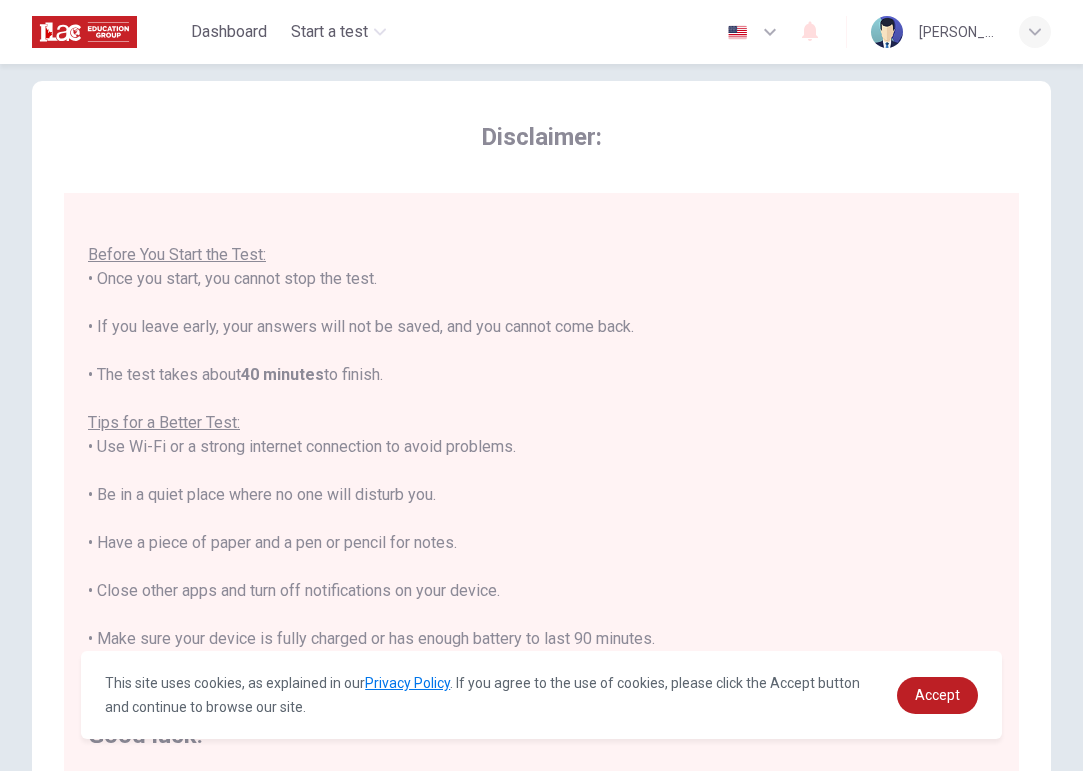 scroll, scrollTop: 21, scrollLeft: 0, axis: vertical 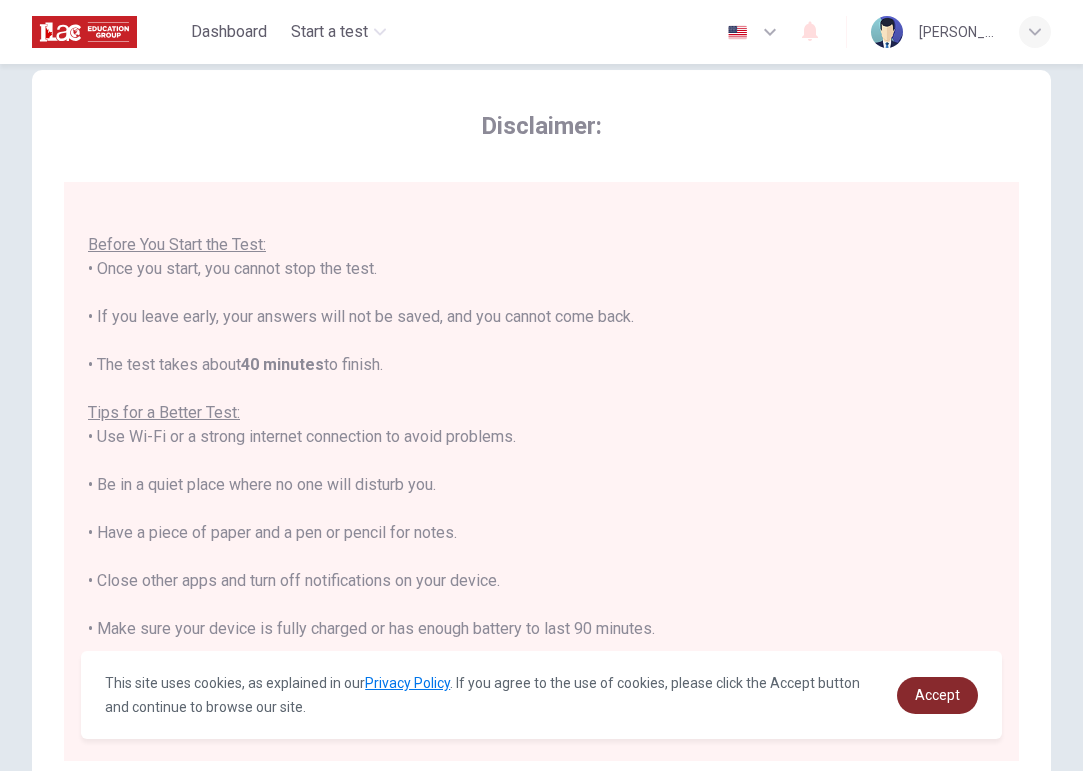 click on "Accept" at bounding box center [937, 695] 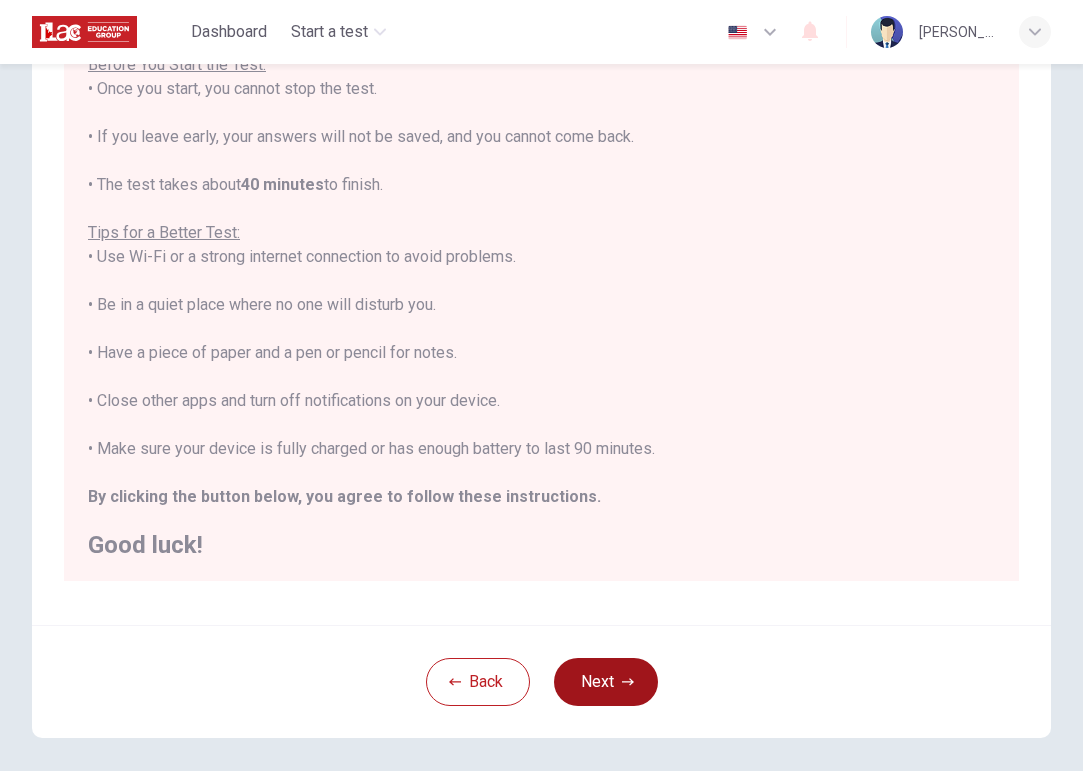 scroll, scrollTop: 240, scrollLeft: 0, axis: vertical 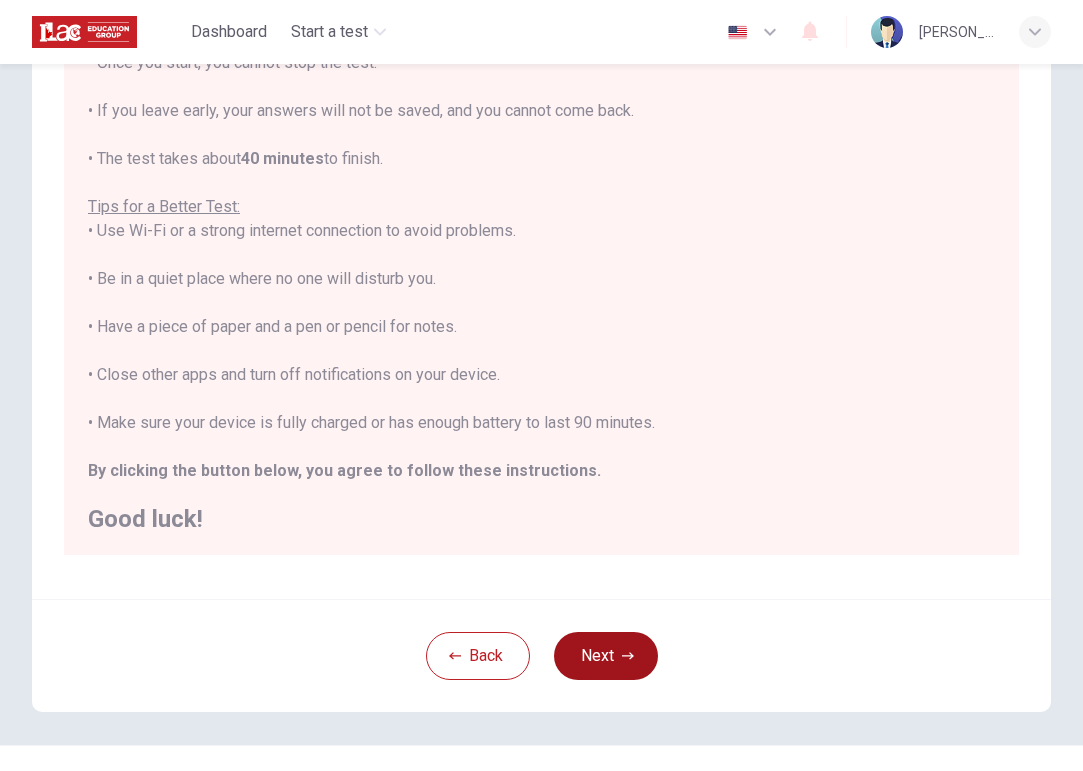 click on "Next" at bounding box center [606, 656] 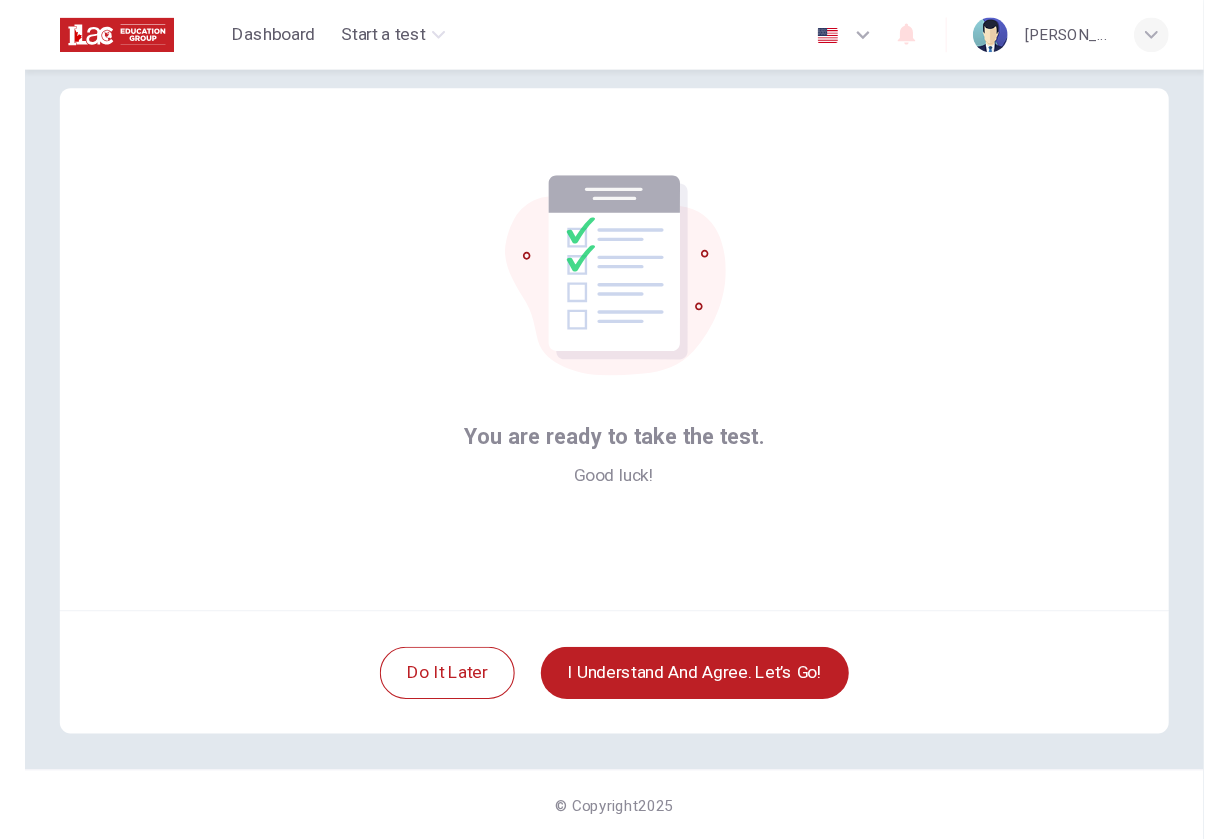 scroll, scrollTop: 0, scrollLeft: 0, axis: both 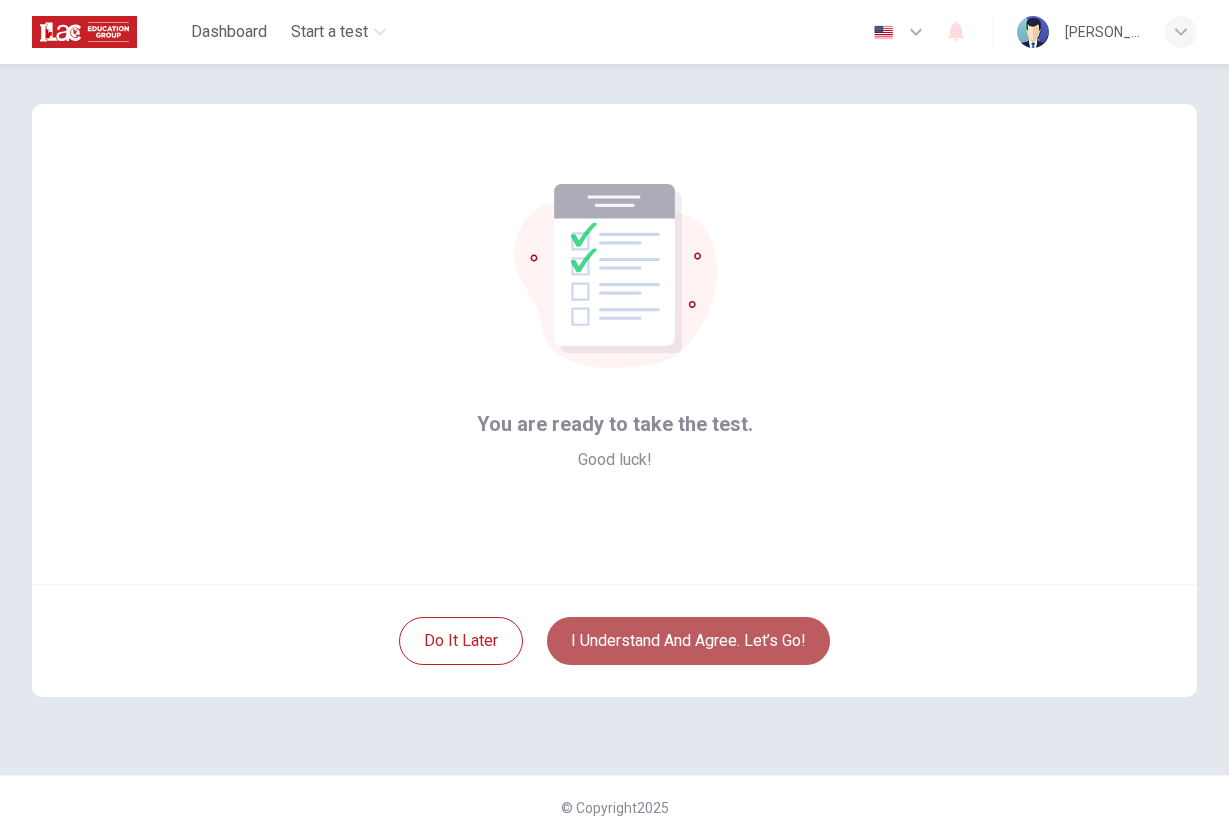 click on "I understand and agree. Let’s go!" at bounding box center [688, 641] 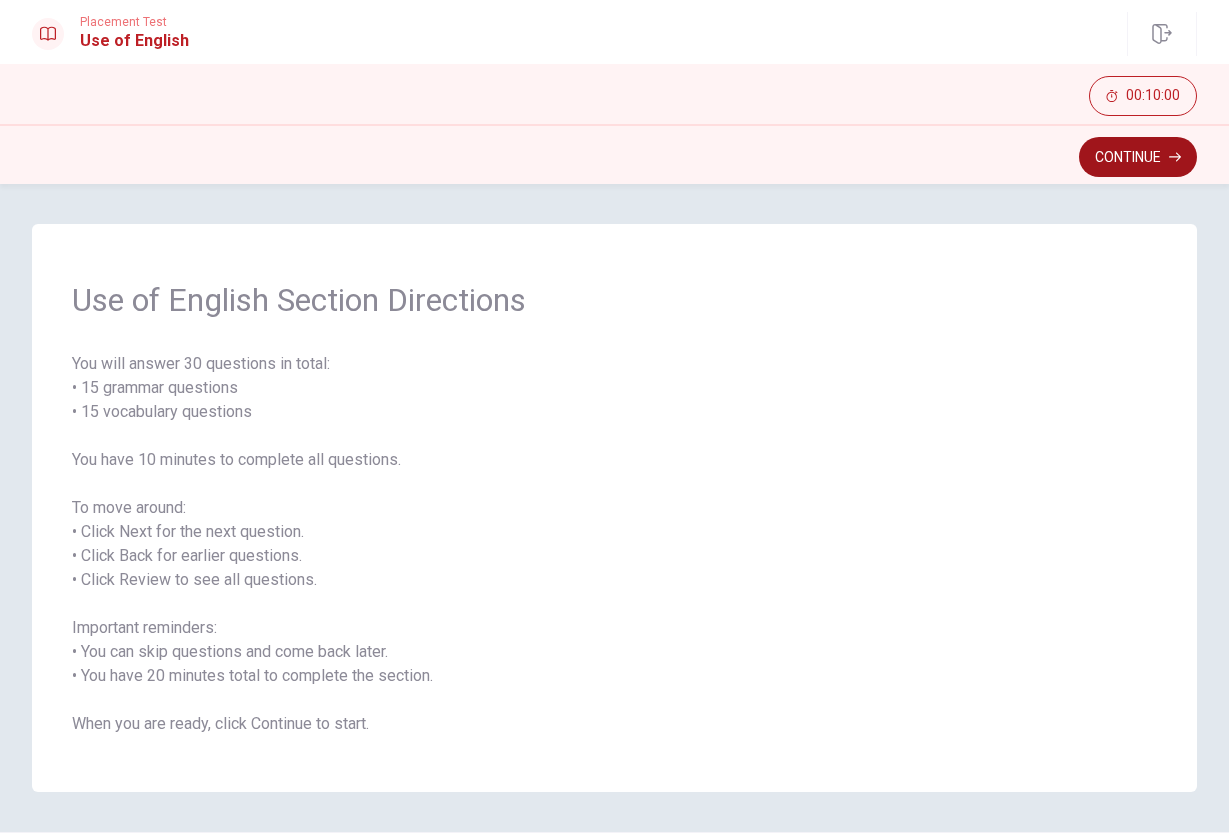 click on "Continue" at bounding box center (1138, 157) 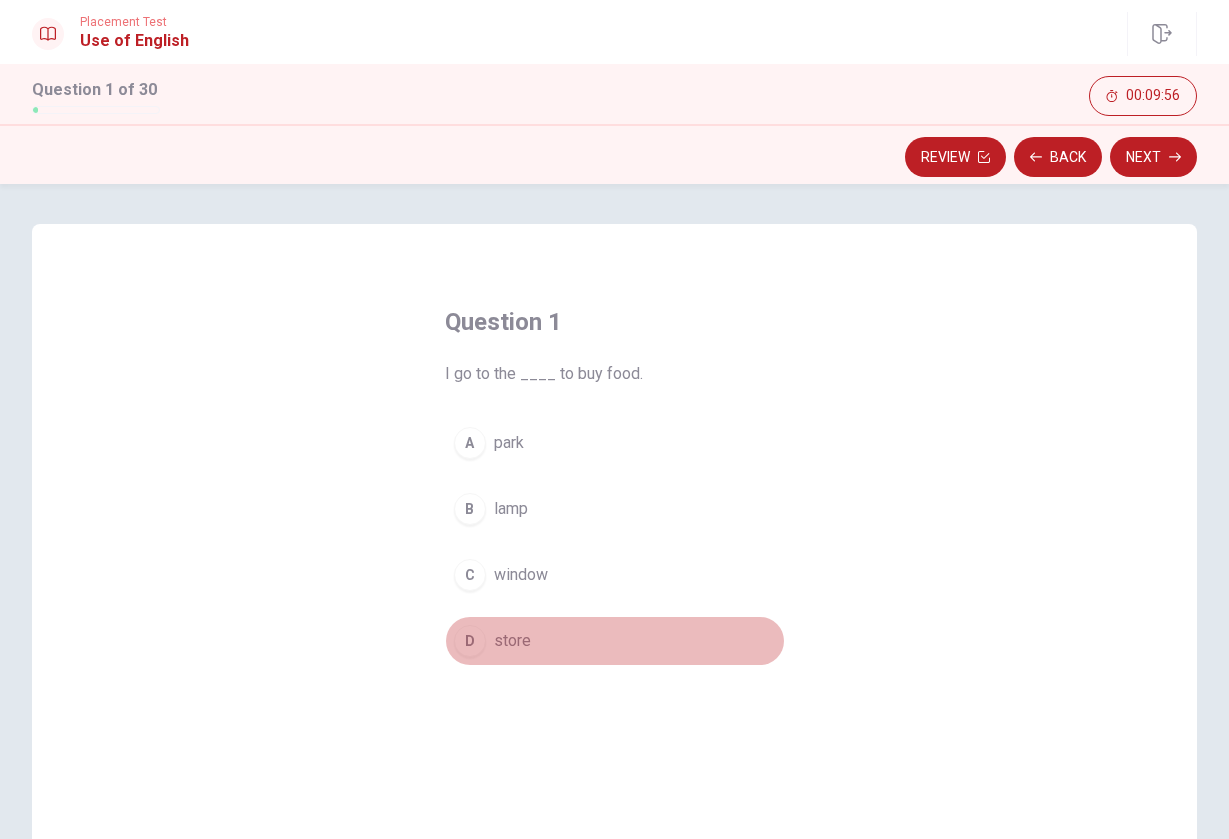 click on "D" at bounding box center [470, 641] 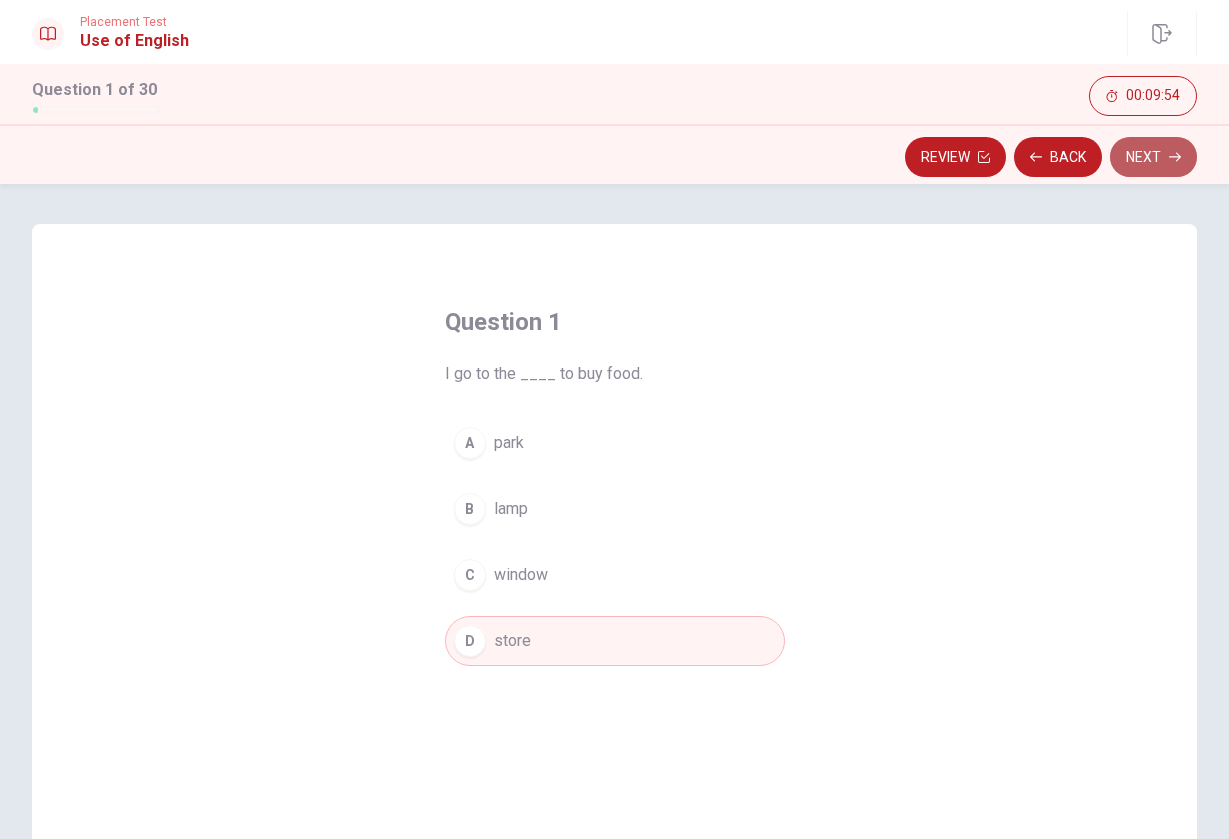 click on "Next" at bounding box center [1153, 157] 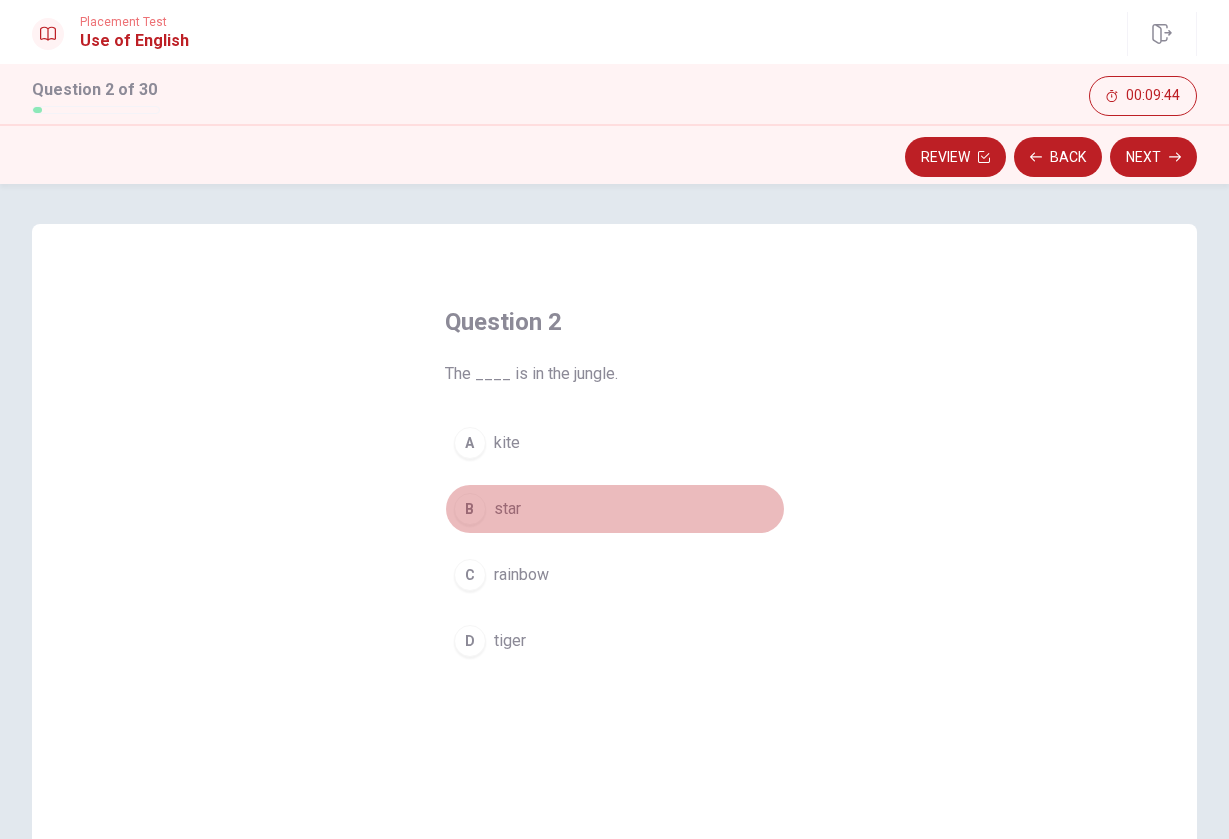 click on "B" at bounding box center [470, 509] 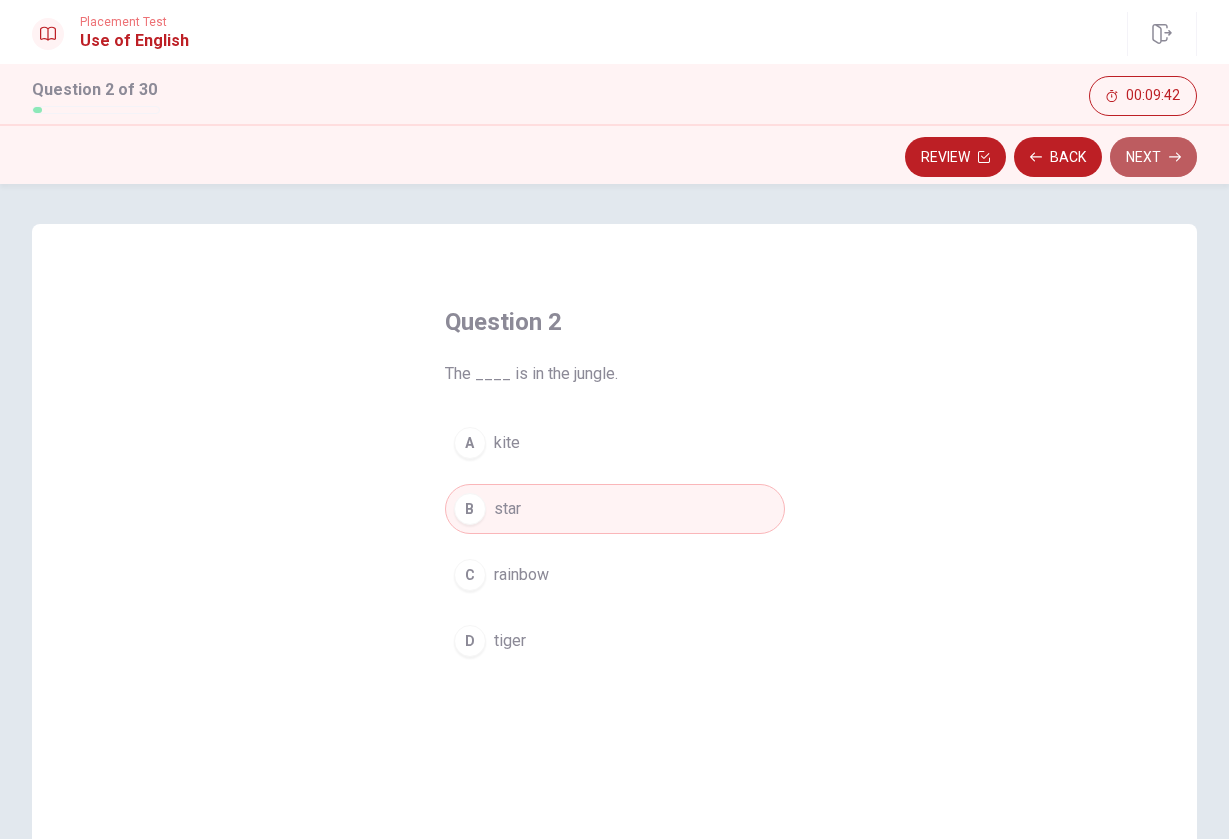 click on "Next" at bounding box center [1153, 157] 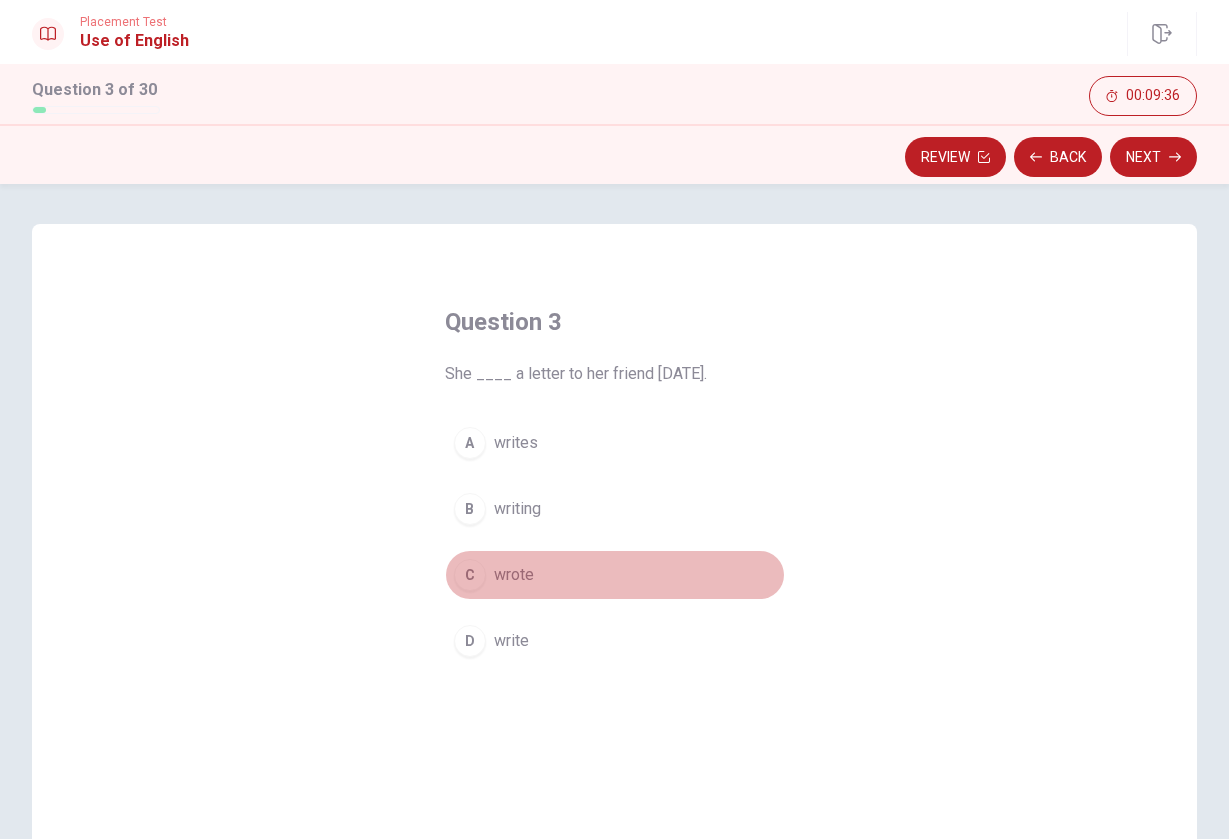 click on "C" at bounding box center (470, 575) 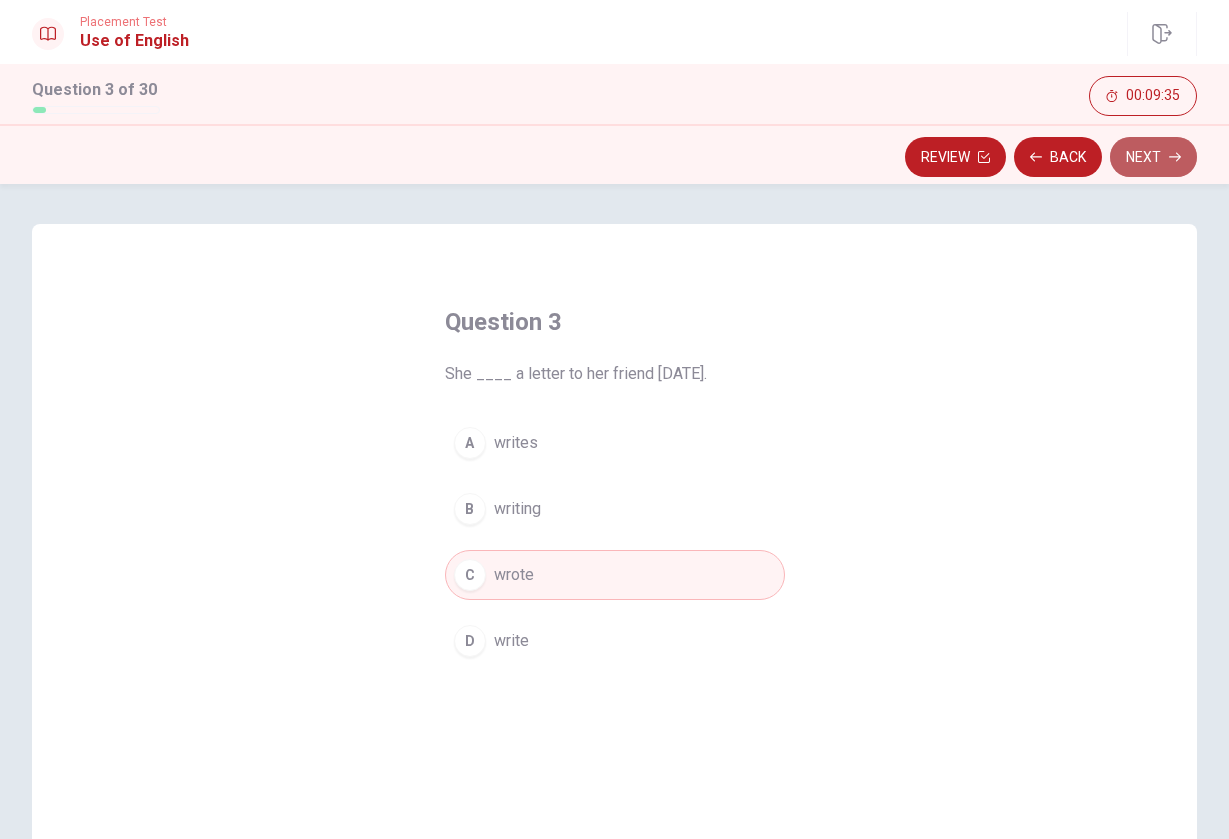 click on "Next" at bounding box center [1153, 157] 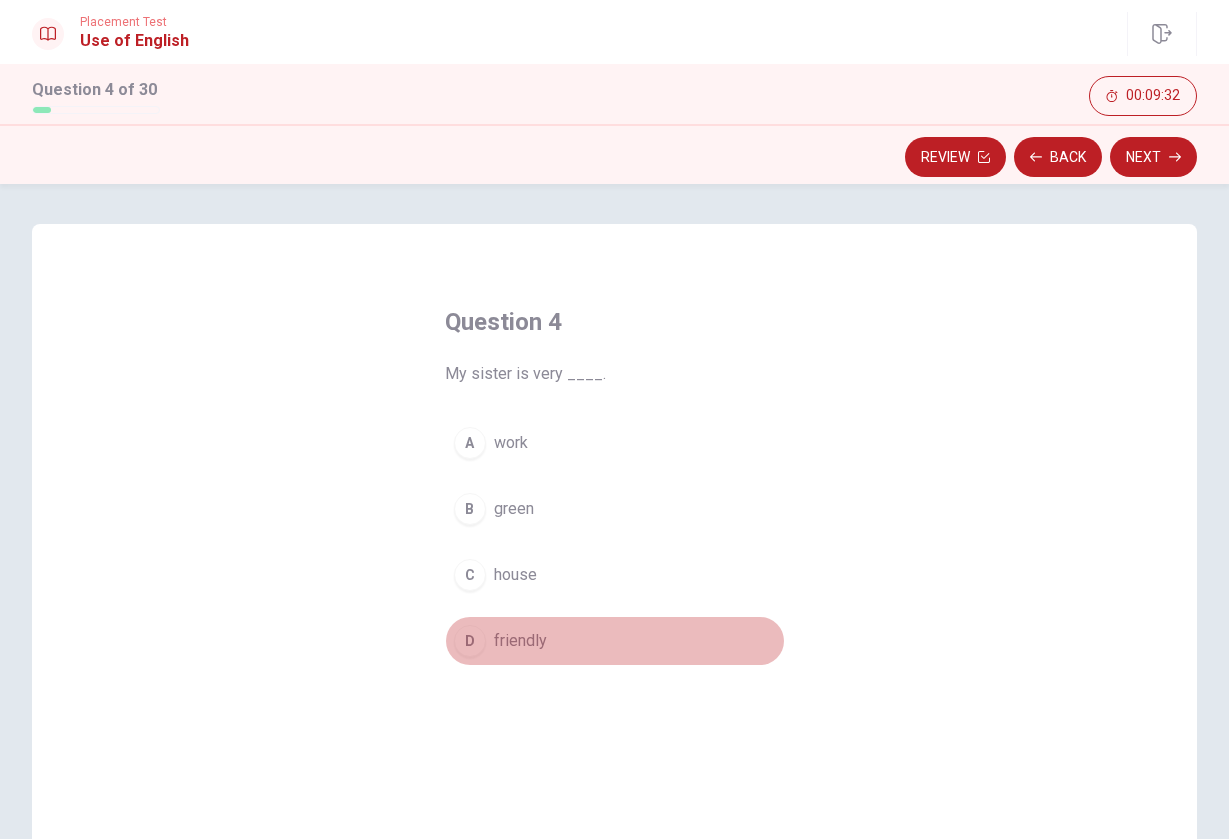 click on "D" at bounding box center [470, 641] 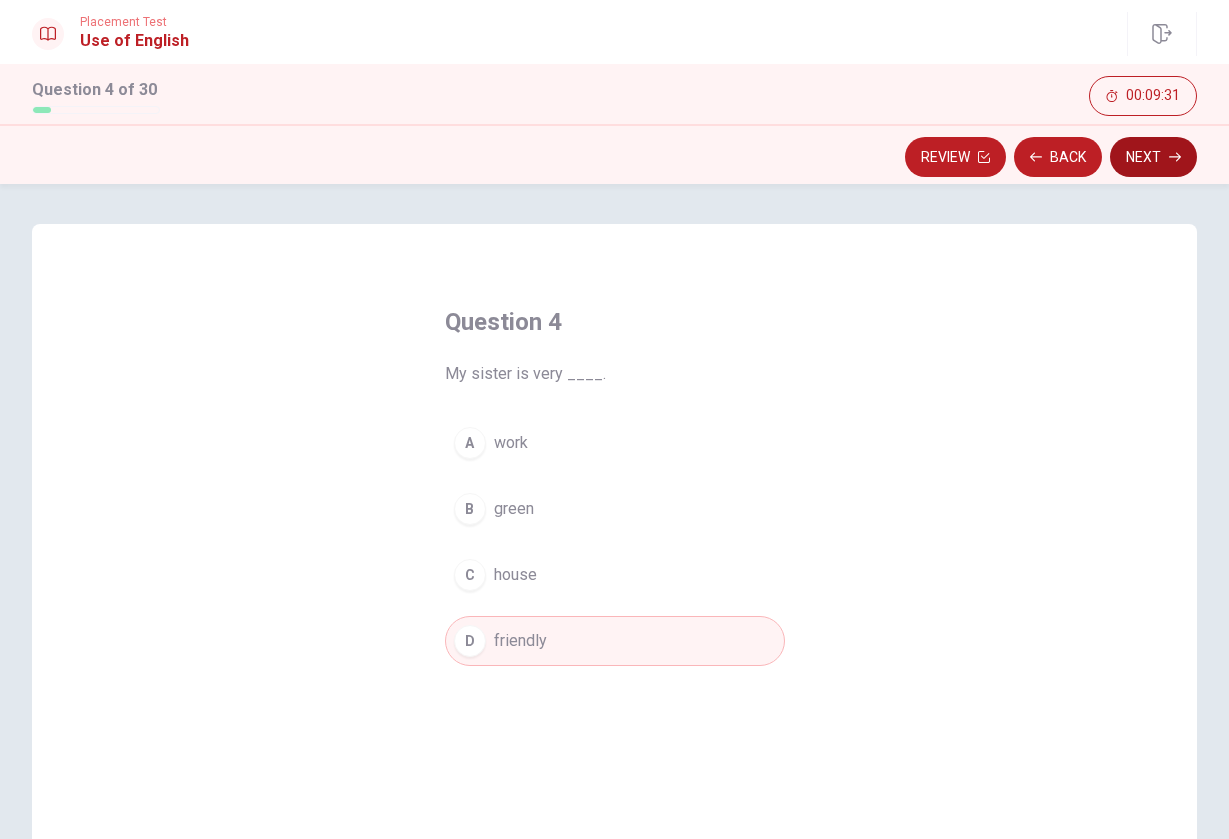 click on "Next" at bounding box center [1153, 157] 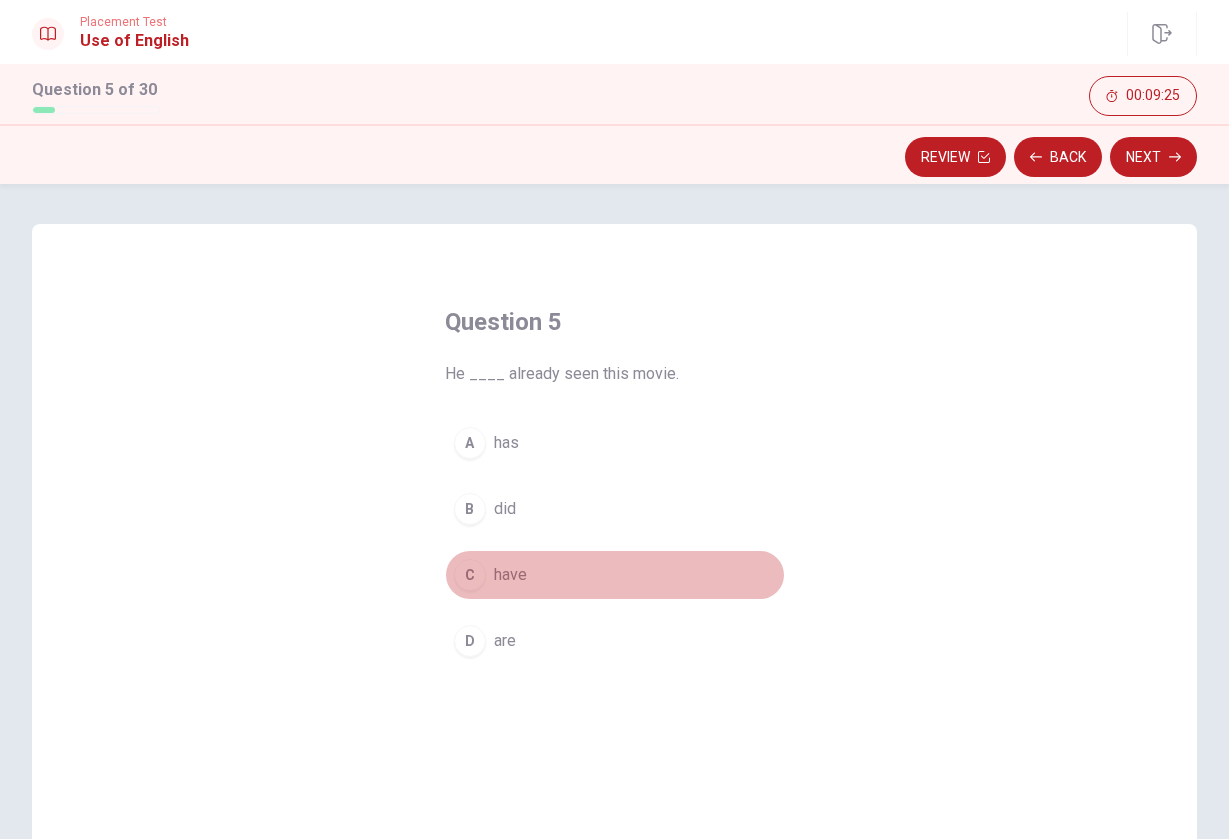 click on "C" at bounding box center (470, 575) 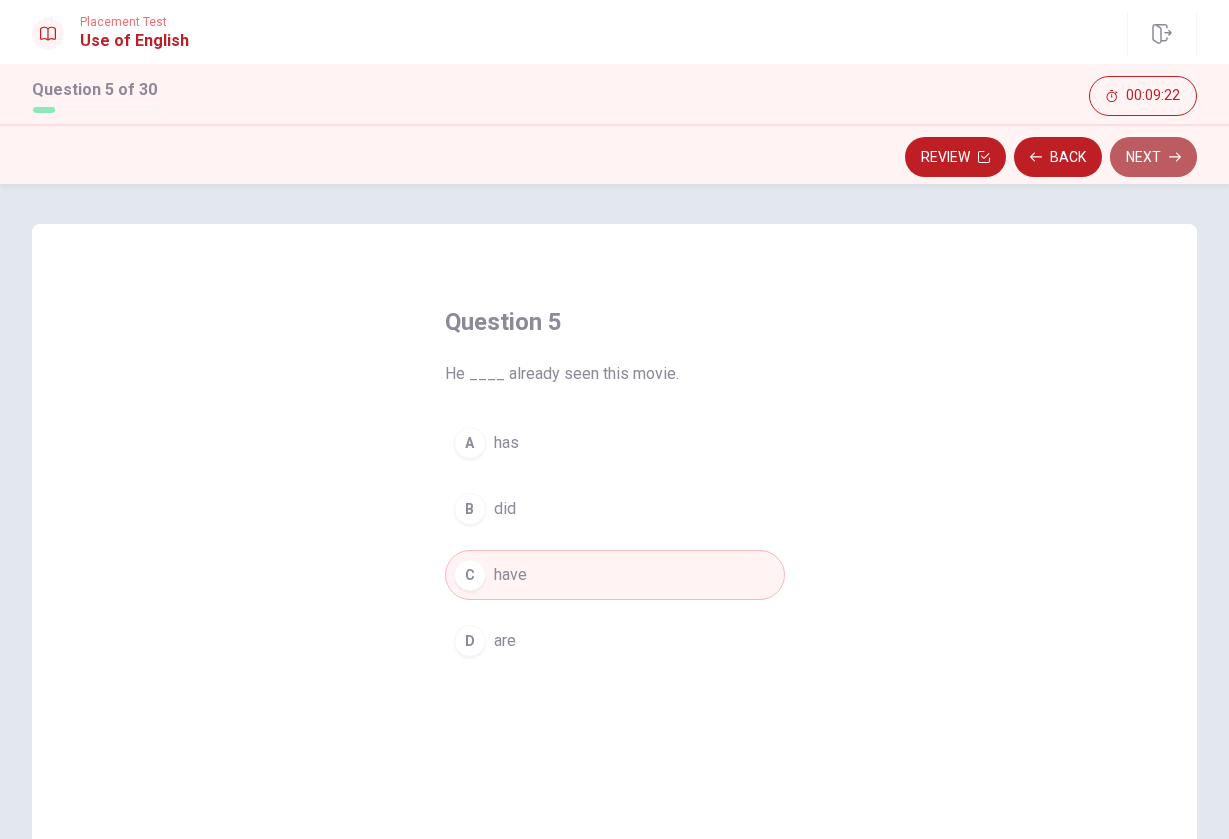 click on "Next" at bounding box center [1153, 157] 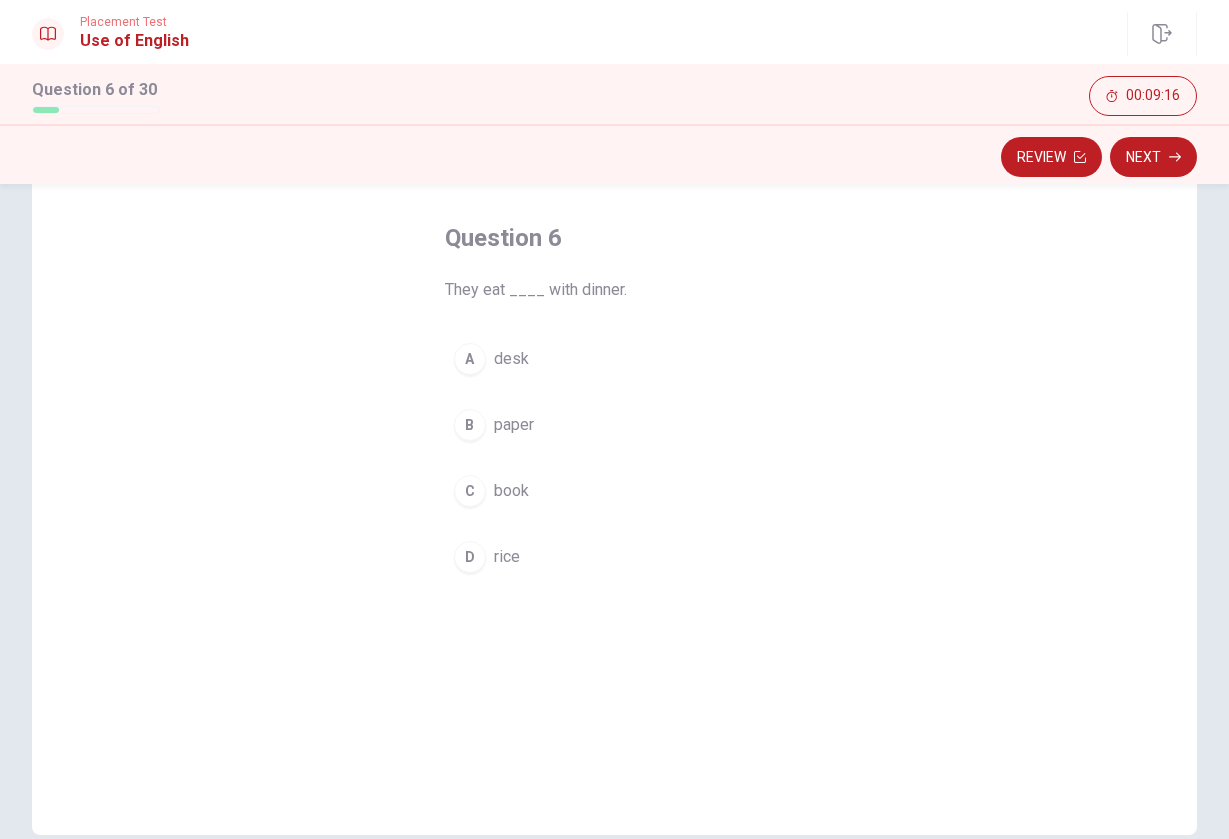 scroll, scrollTop: 97, scrollLeft: 0, axis: vertical 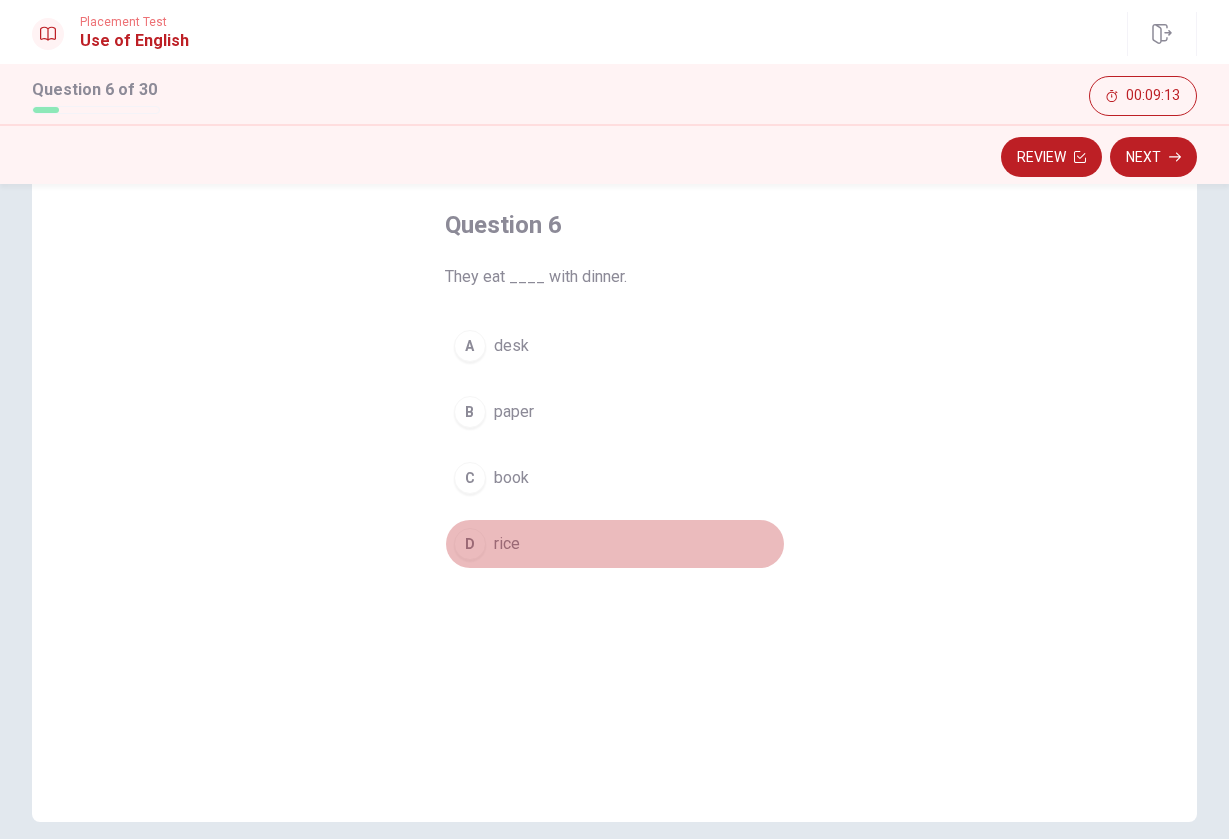 click on "D" at bounding box center (470, 544) 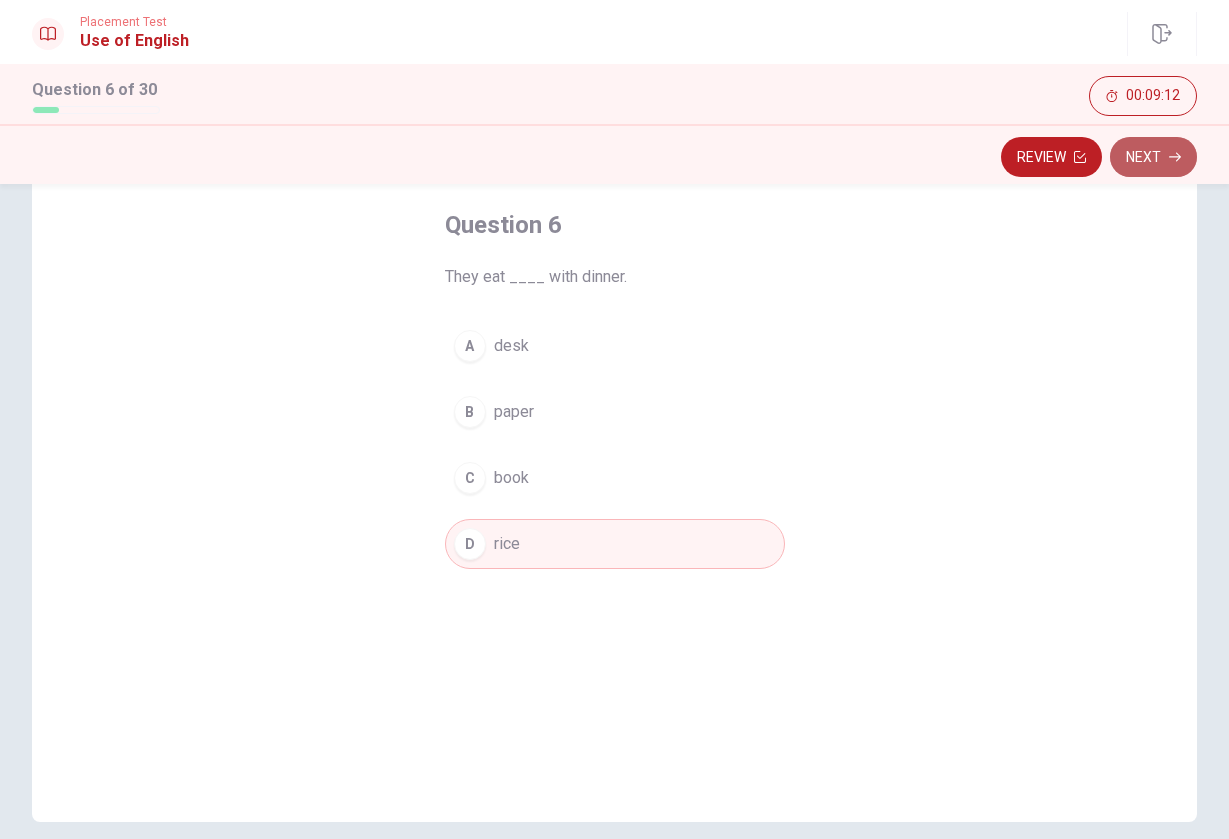 click on "Next" at bounding box center (1153, 157) 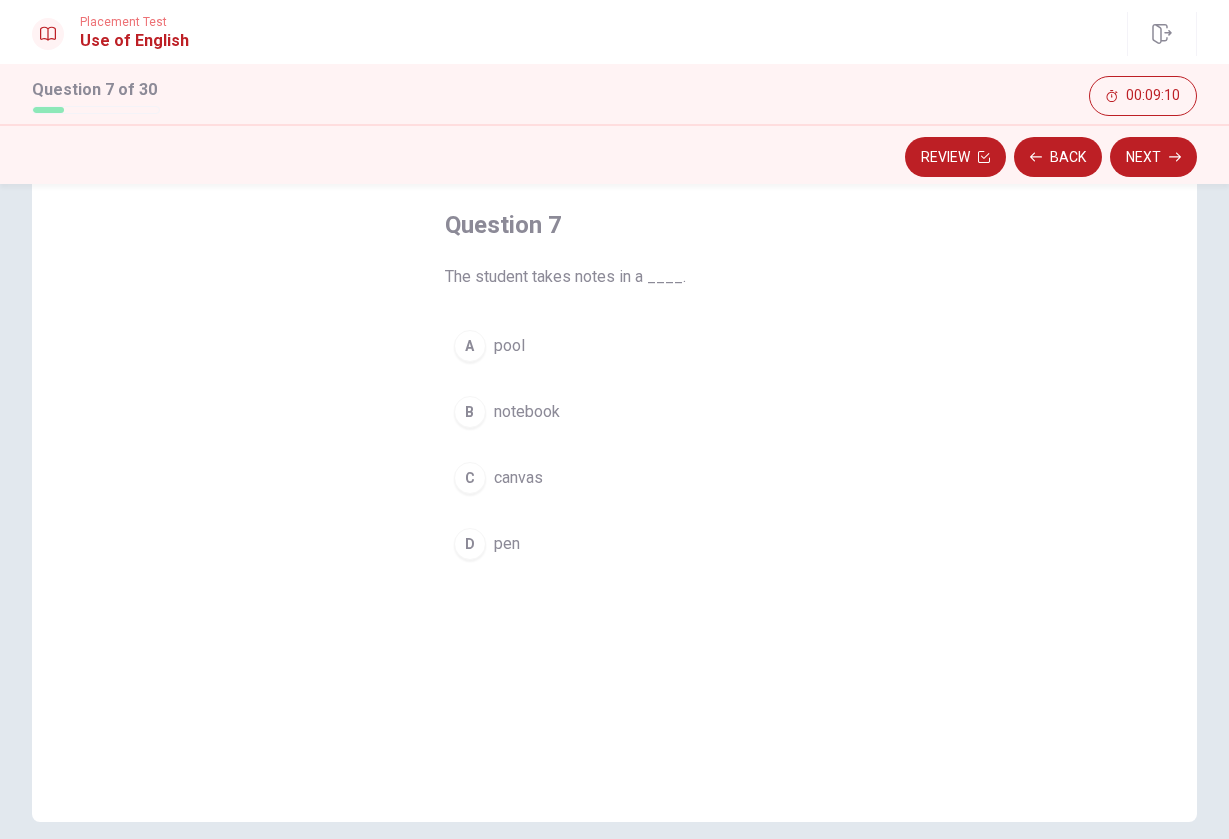click on "notebook" at bounding box center [527, 412] 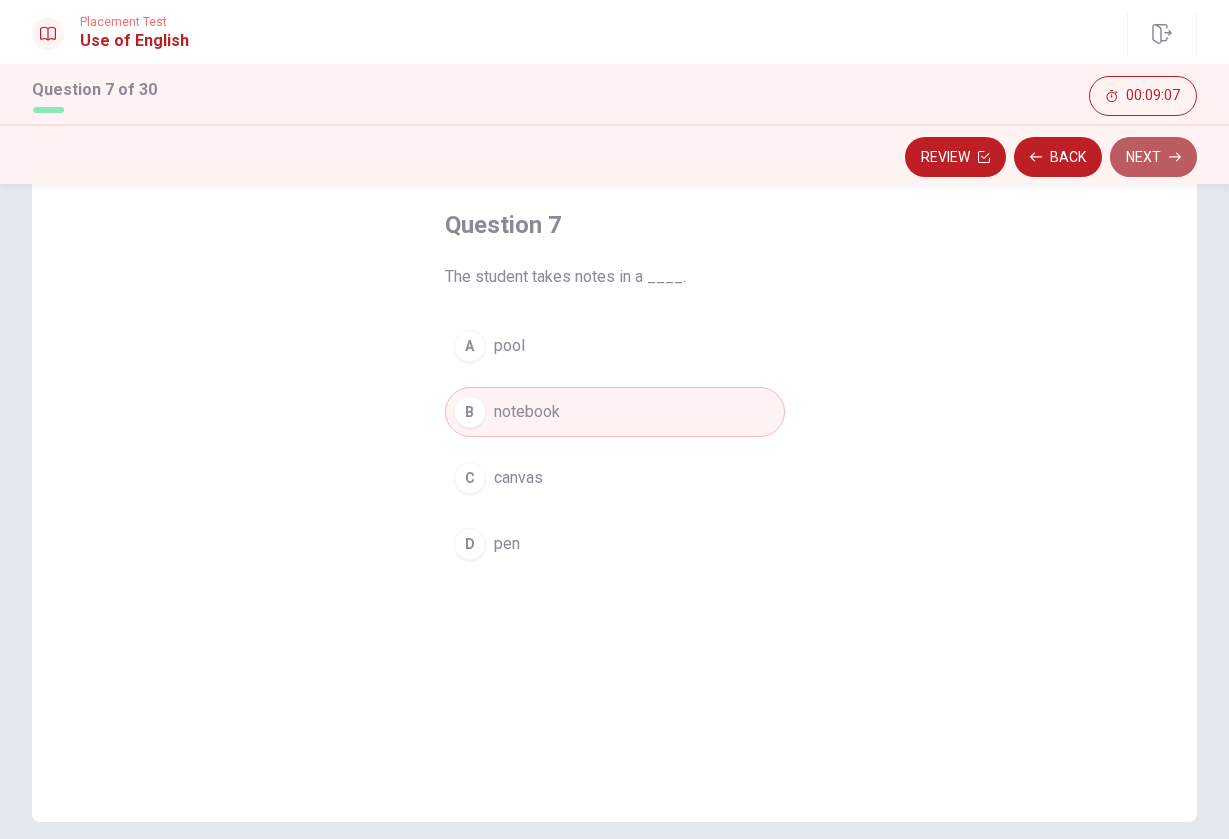 click on "Next" at bounding box center [1153, 157] 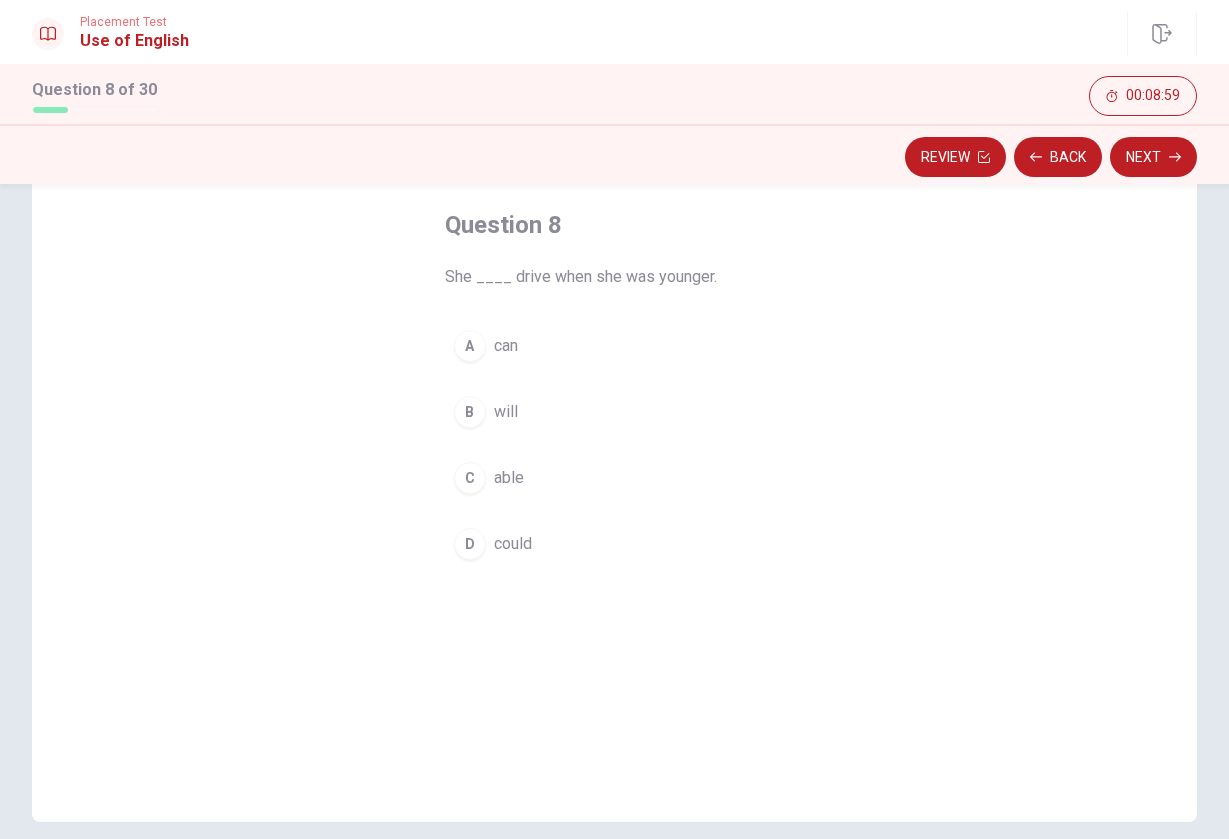 click on "D could" at bounding box center (615, 544) 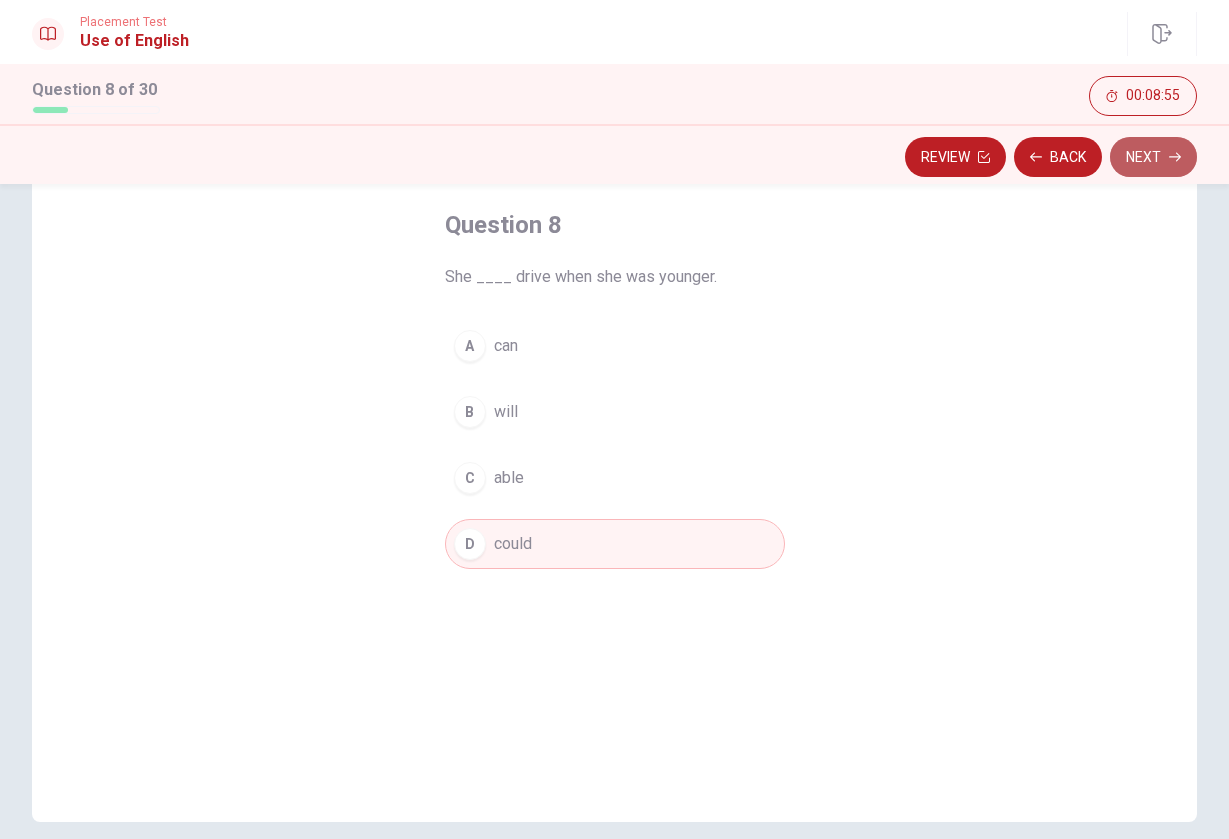 click on "Next" at bounding box center [1153, 157] 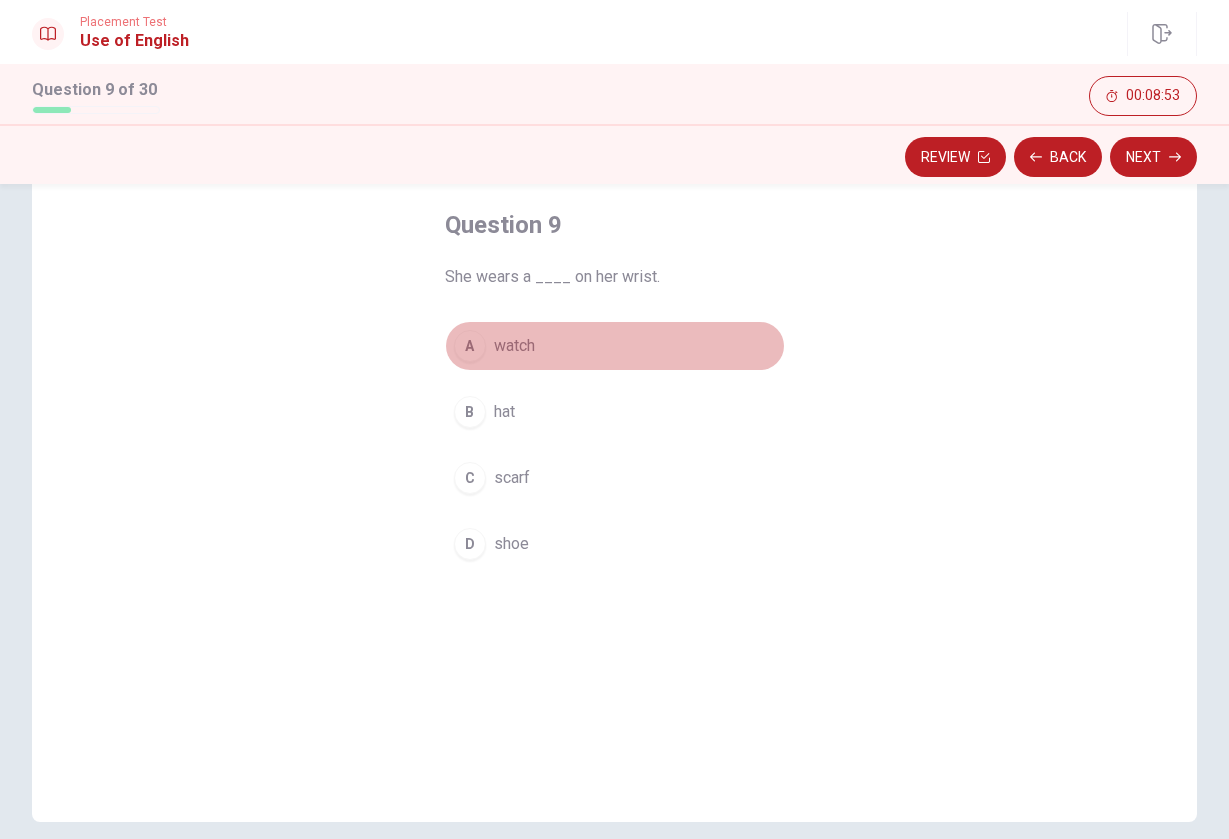 click on "A watch" at bounding box center (615, 346) 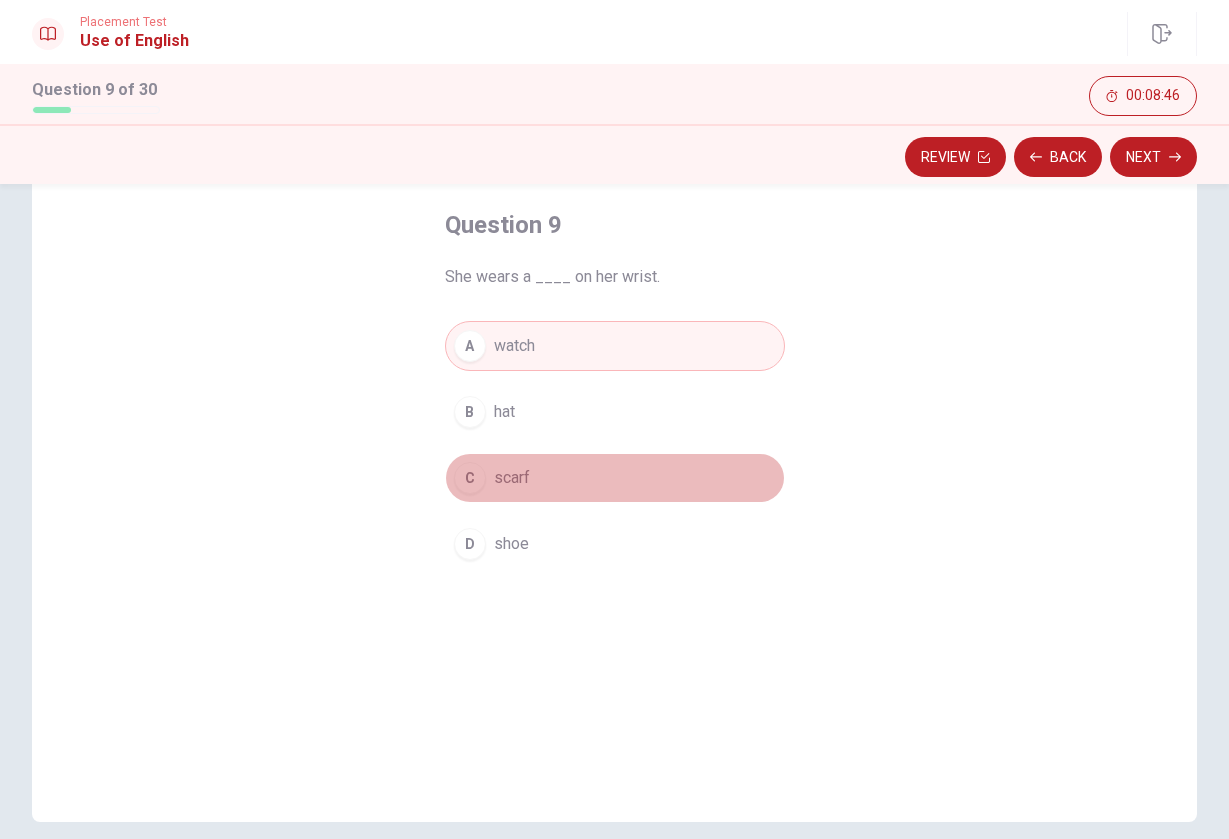 click on "C scarf" at bounding box center [615, 478] 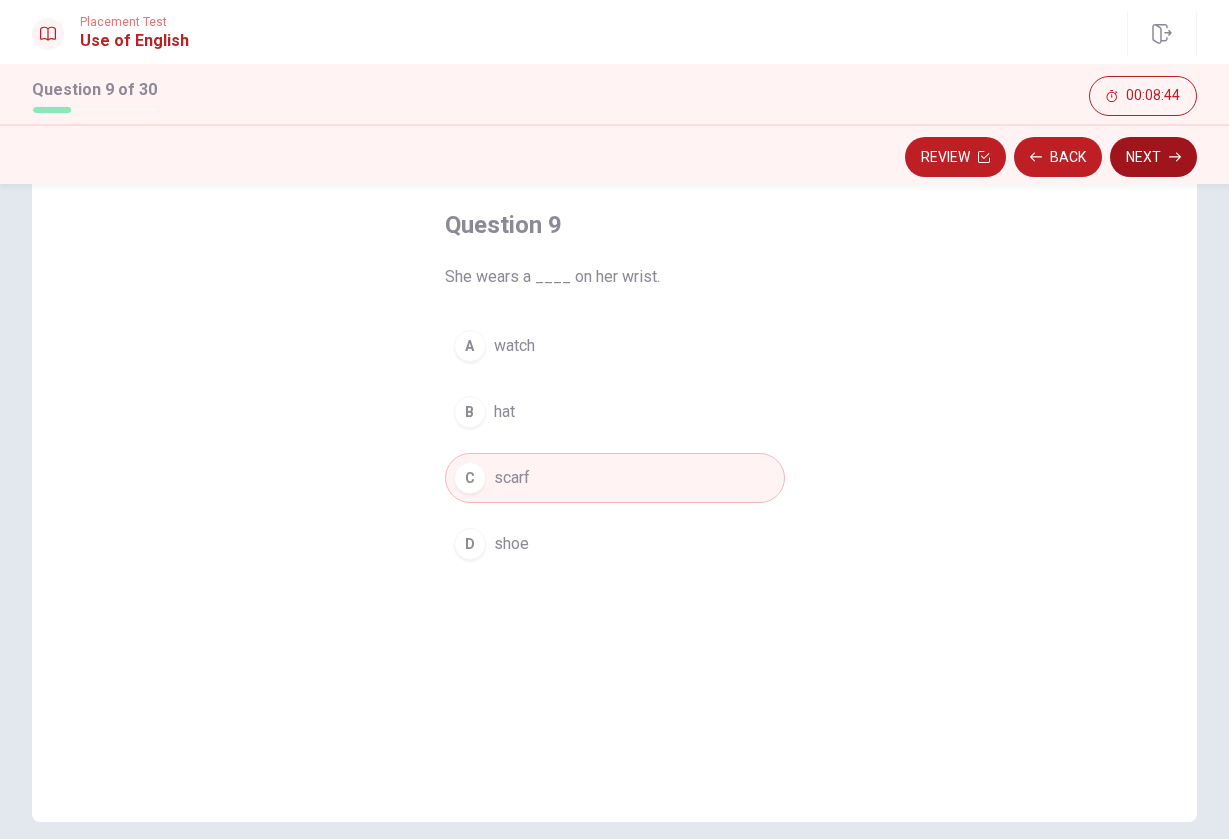 click on "Next" at bounding box center (1153, 157) 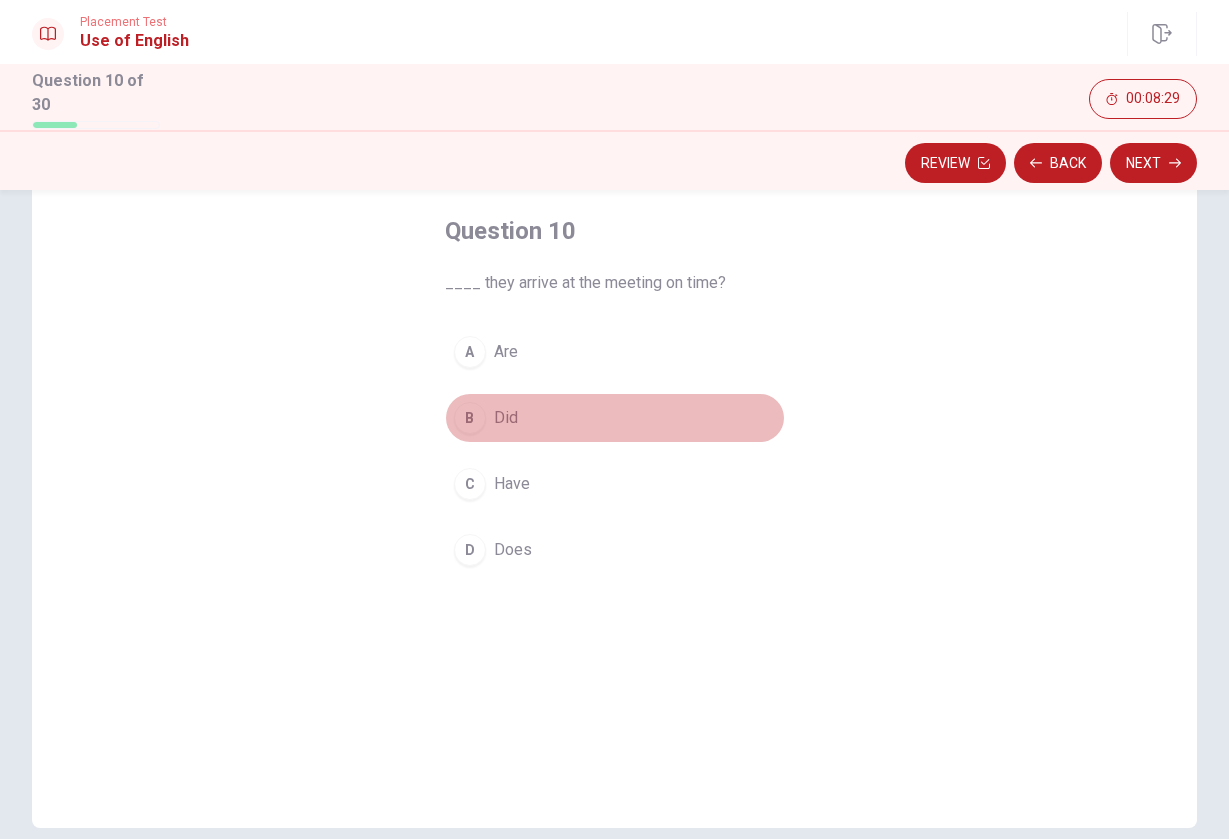 click on "B Did" at bounding box center [615, 418] 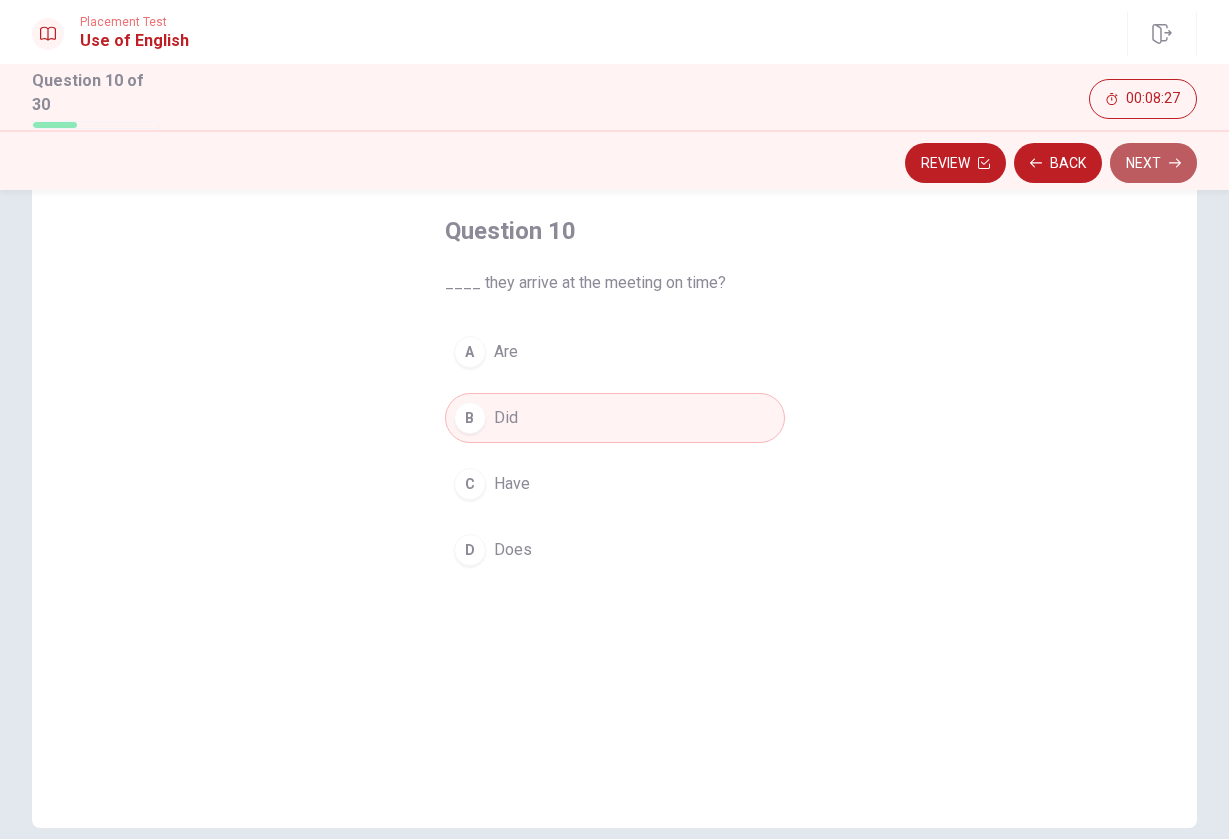 click on "Next" at bounding box center [1153, 163] 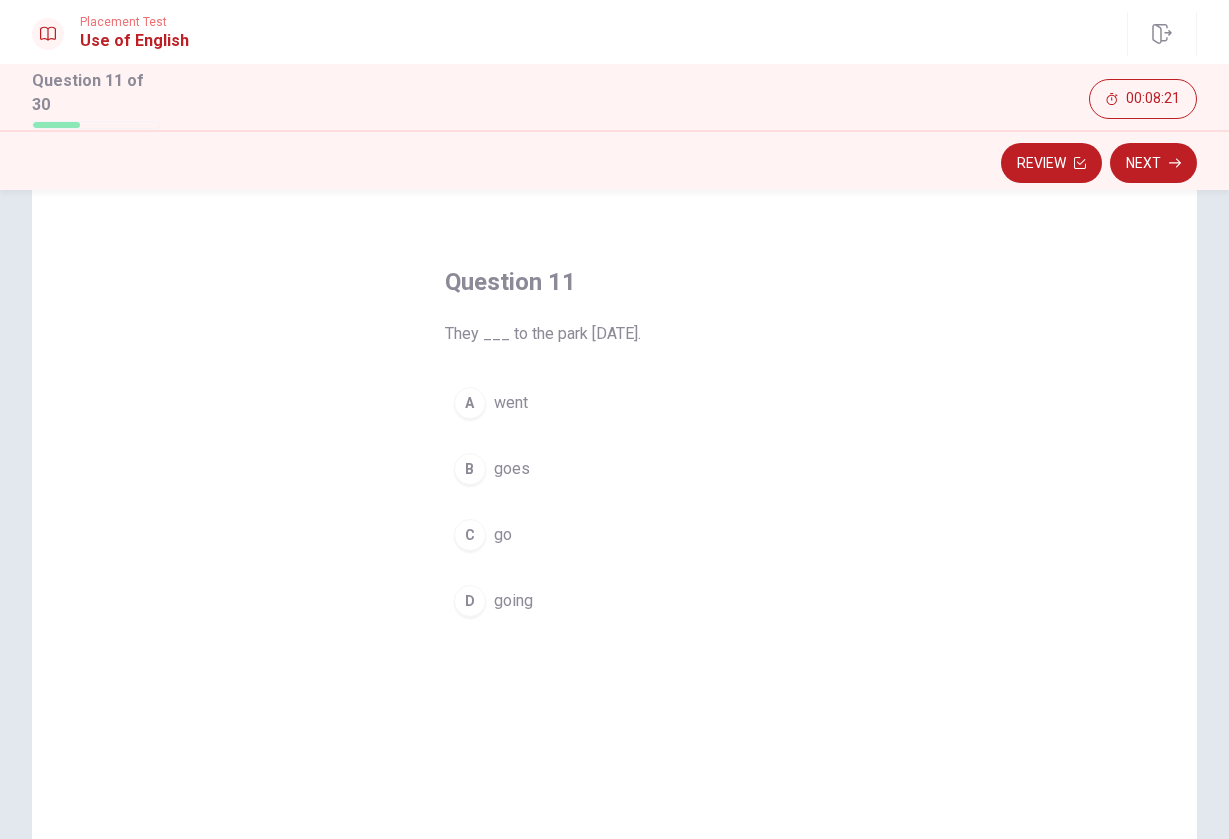scroll, scrollTop: 47, scrollLeft: 0, axis: vertical 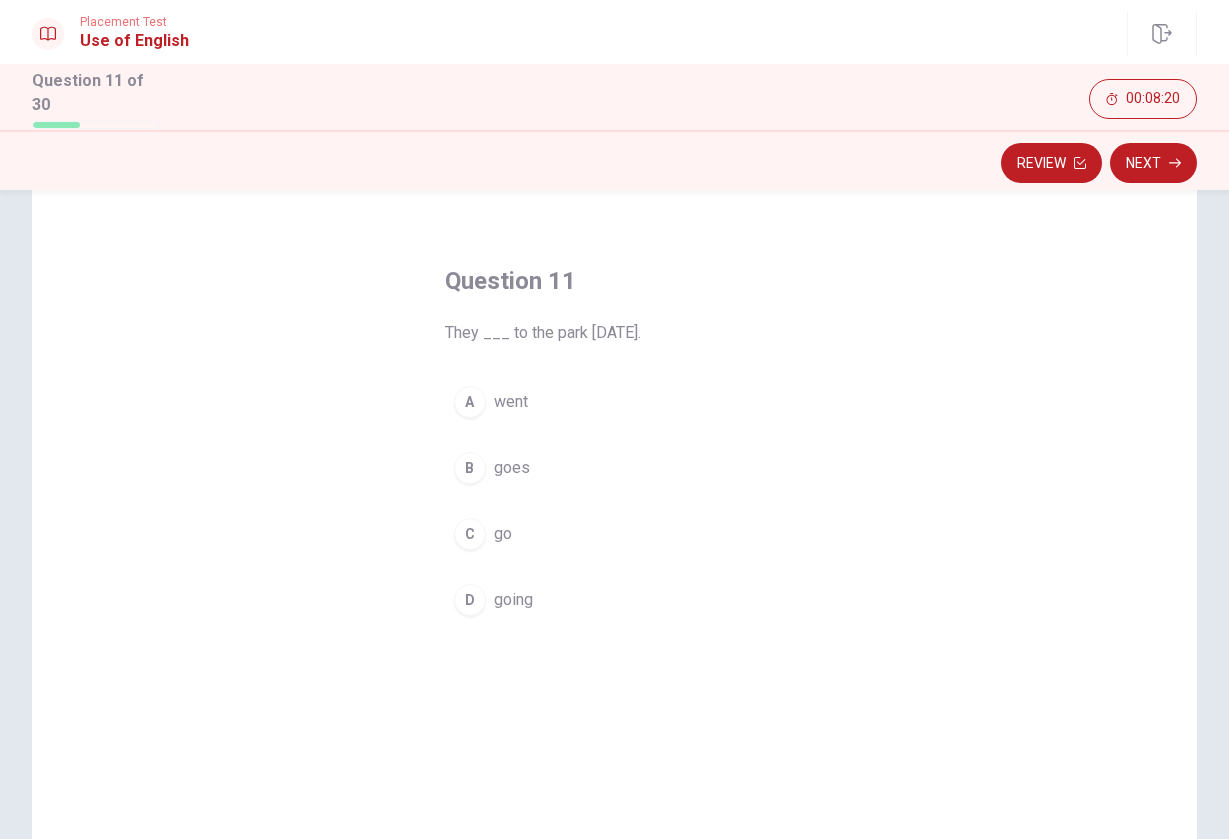 click on "A went" at bounding box center (615, 402) 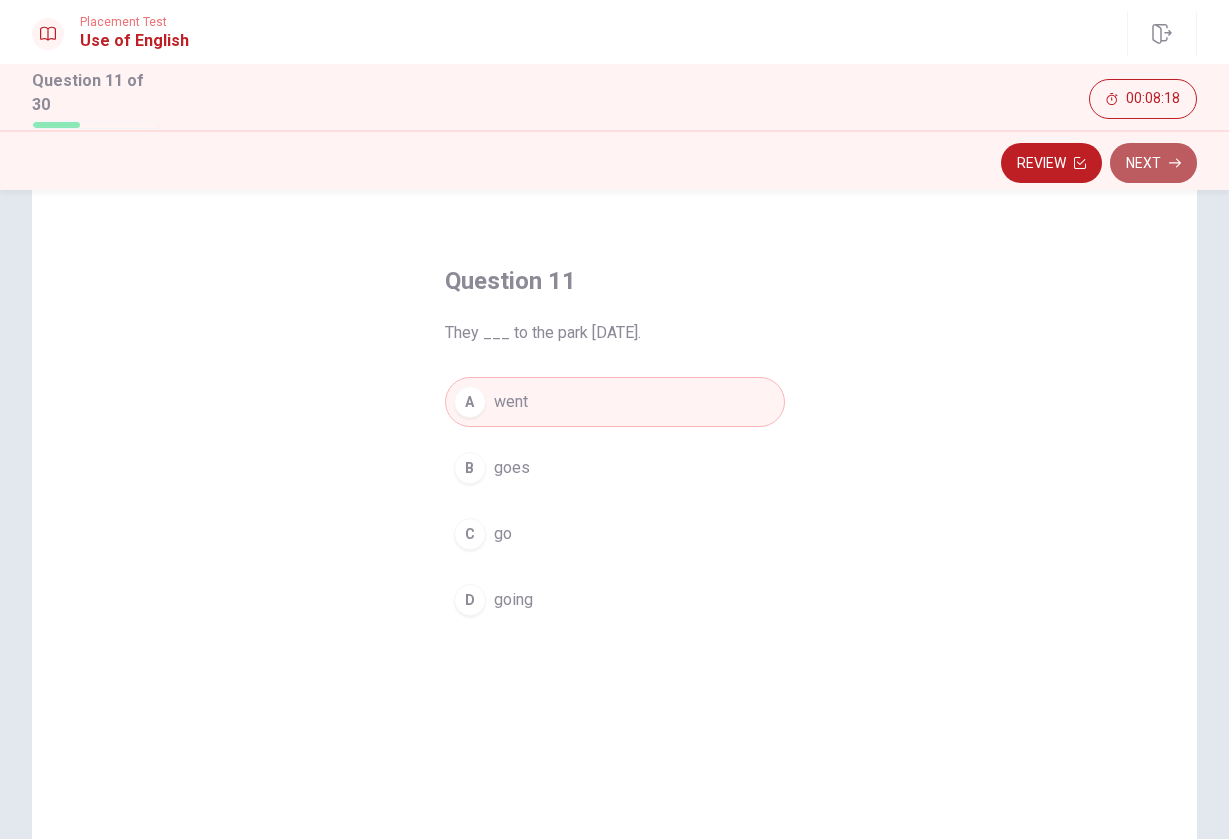 click on "Next" at bounding box center [1153, 163] 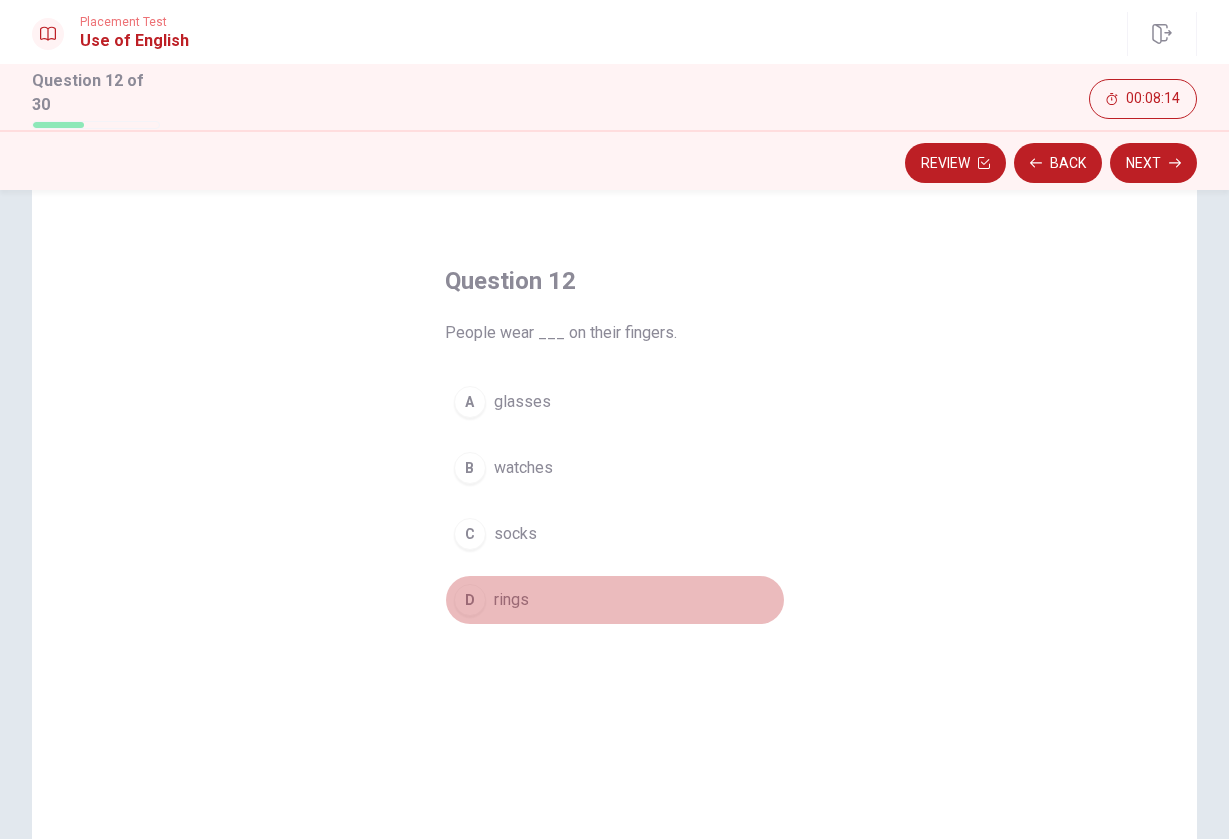 click on "D rings" at bounding box center (615, 600) 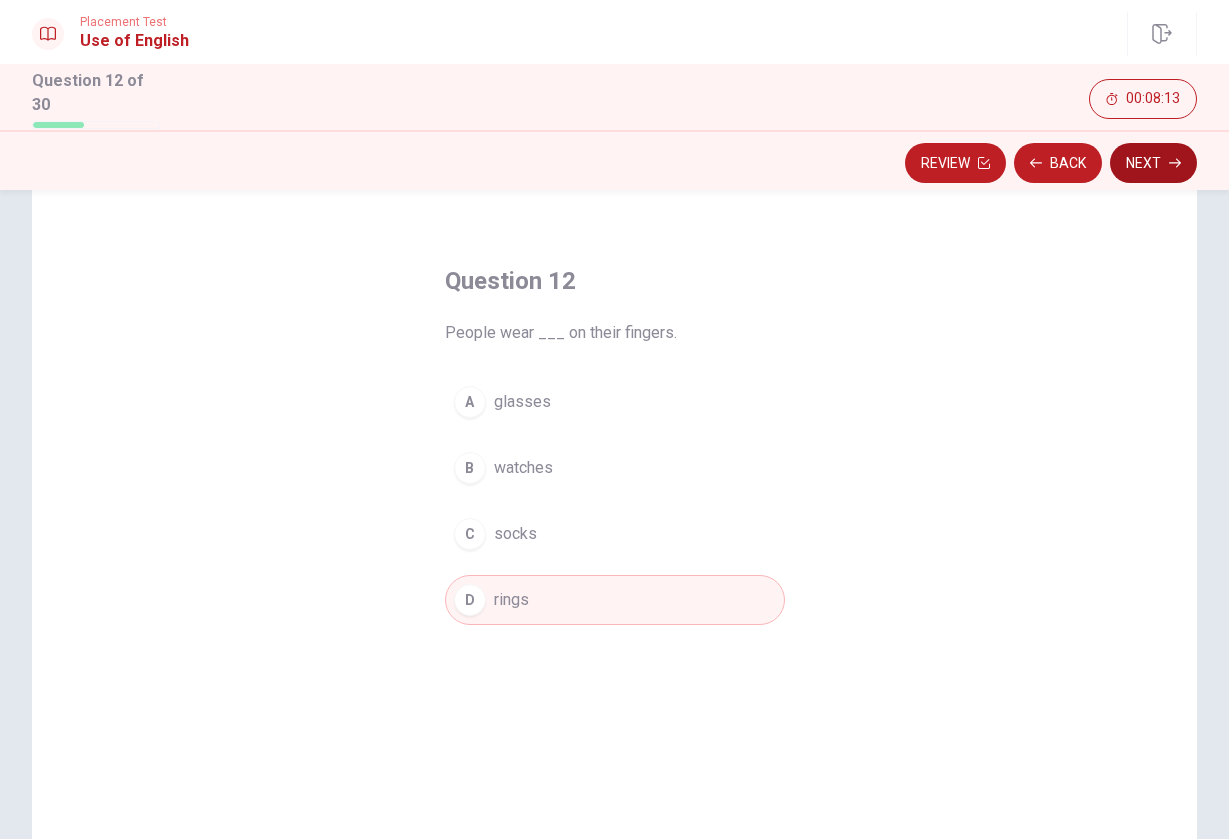 click on "Next" at bounding box center [1153, 163] 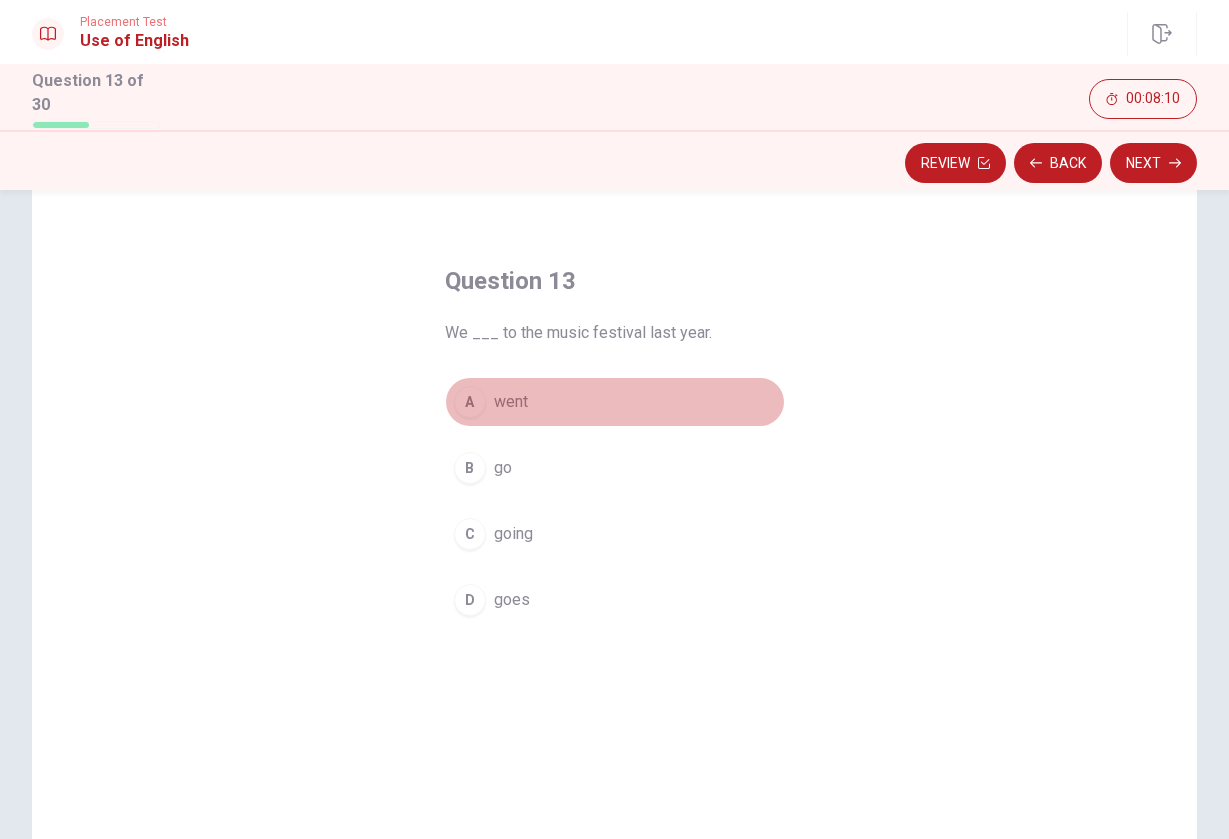click on "A went" at bounding box center (615, 402) 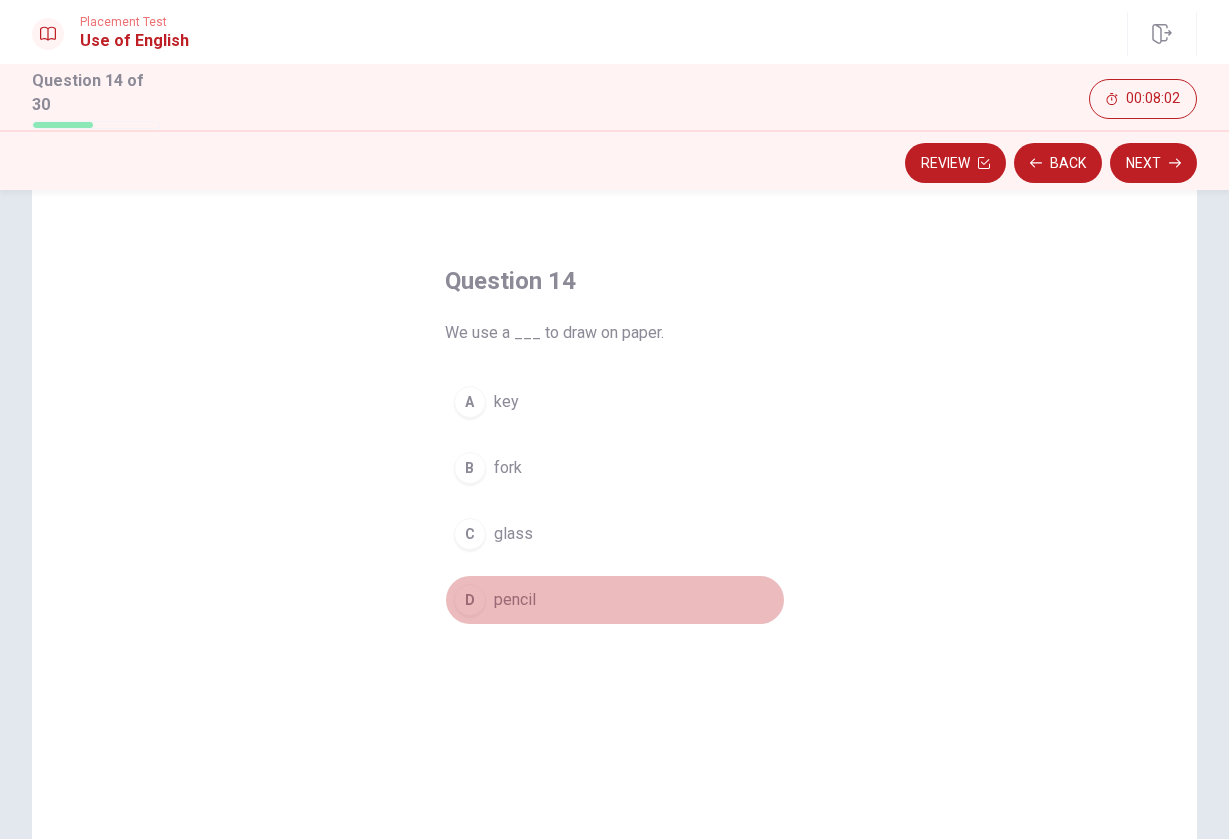 click on "D pencil" at bounding box center [615, 600] 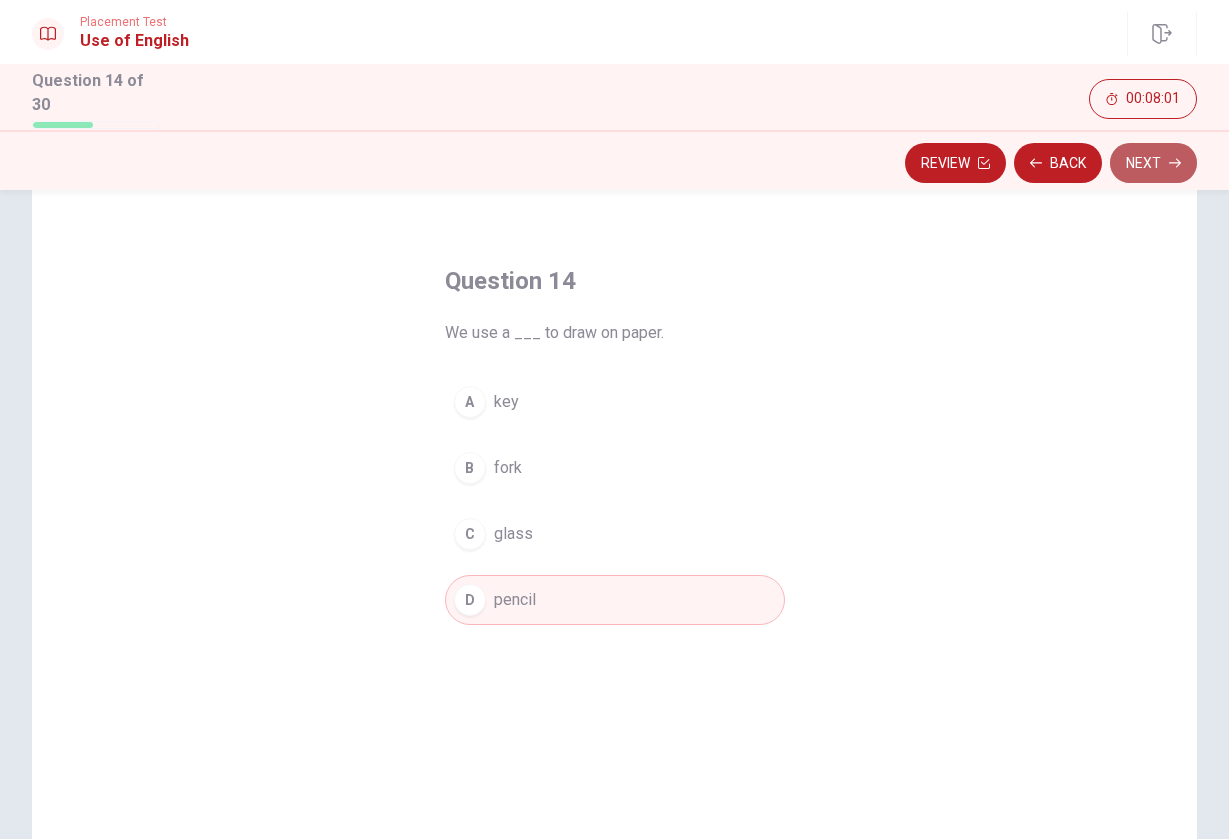 click on "Next" at bounding box center [1153, 163] 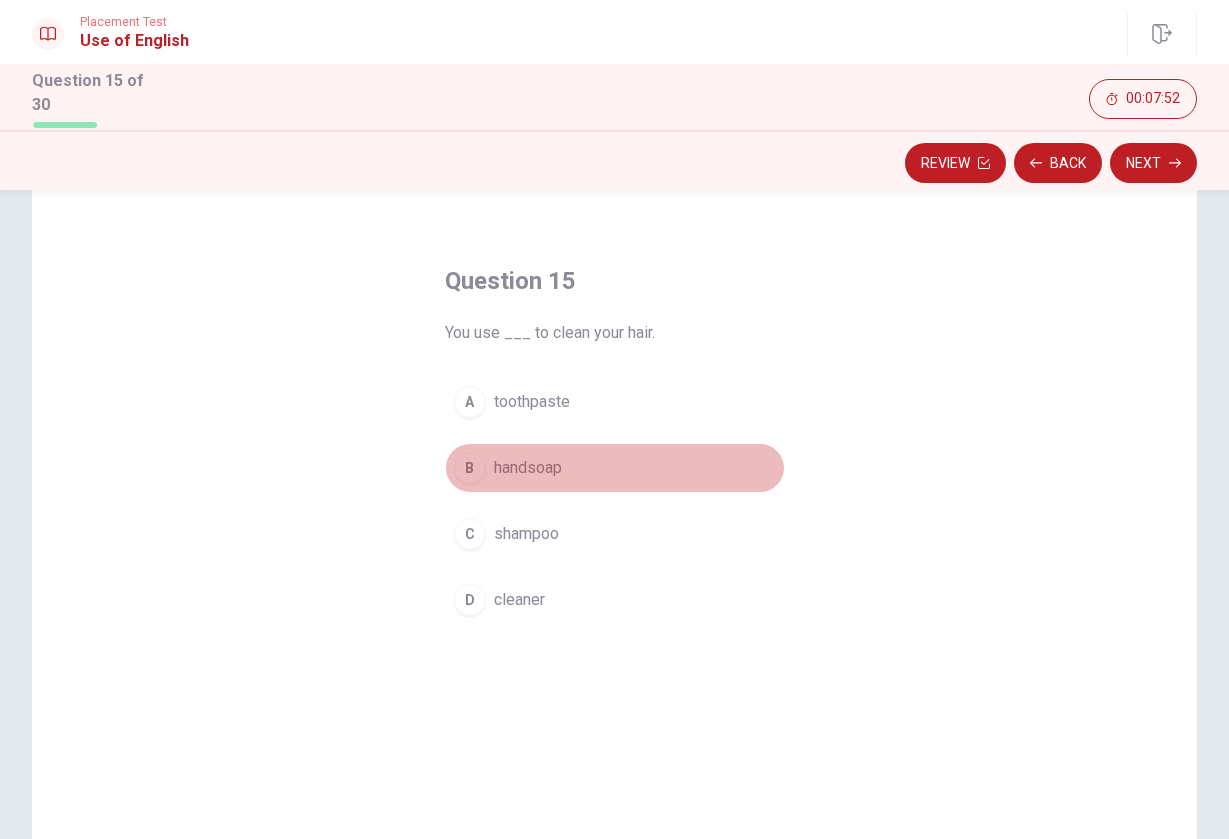 click on "B handsoap" at bounding box center [615, 468] 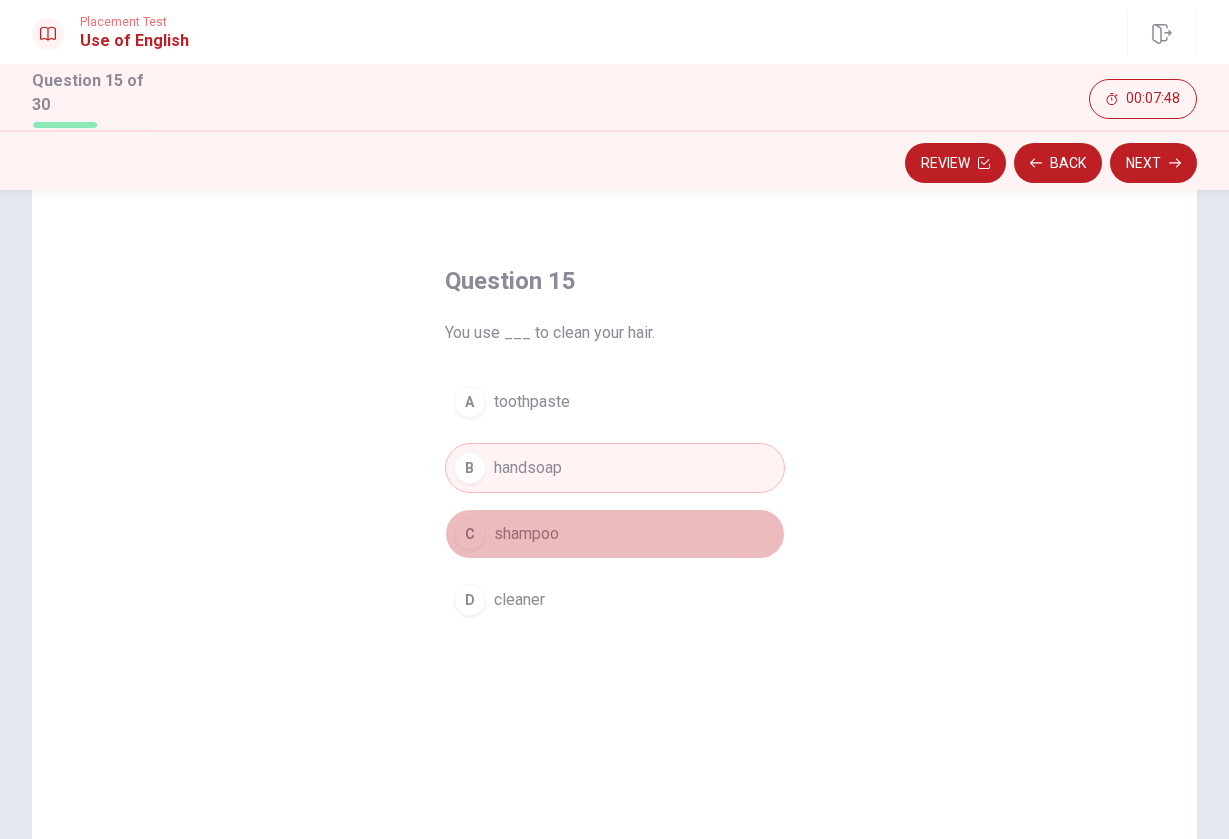 click on "C shampoo" at bounding box center [615, 534] 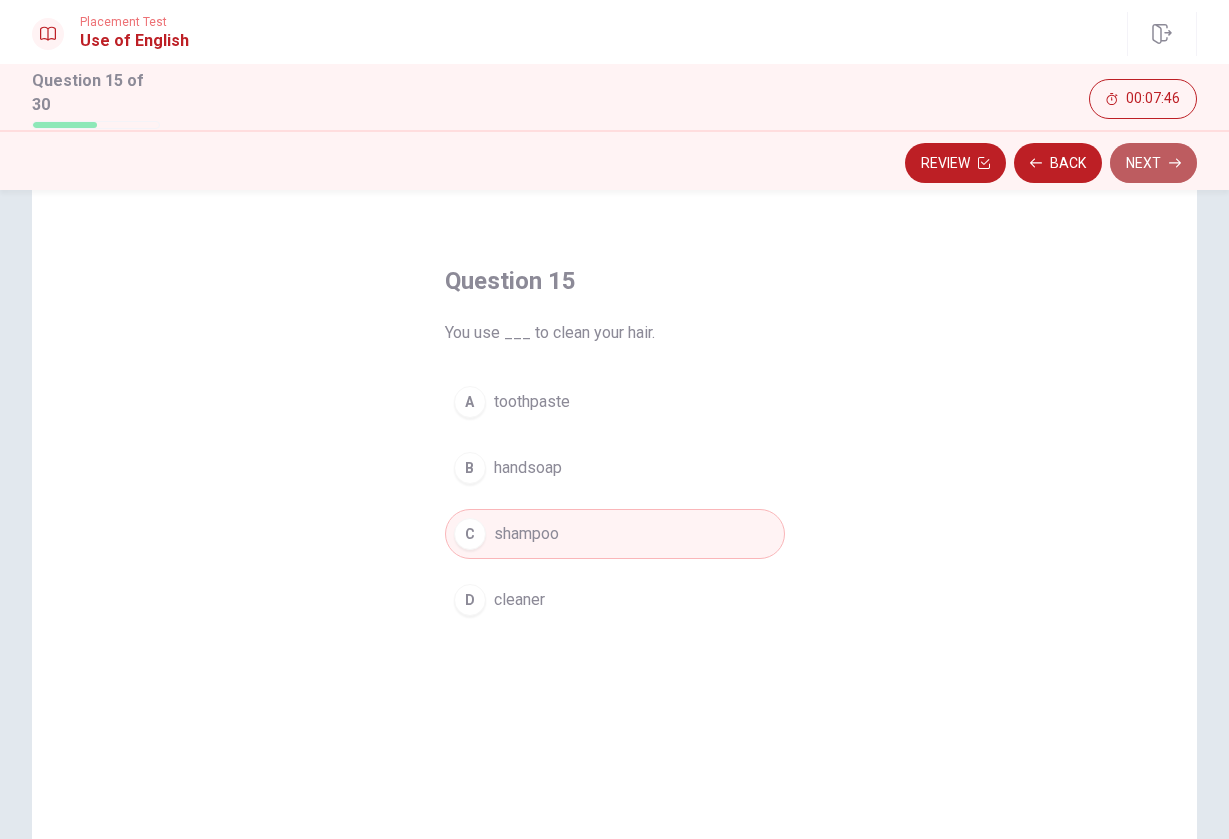 click on "Next" at bounding box center [1153, 163] 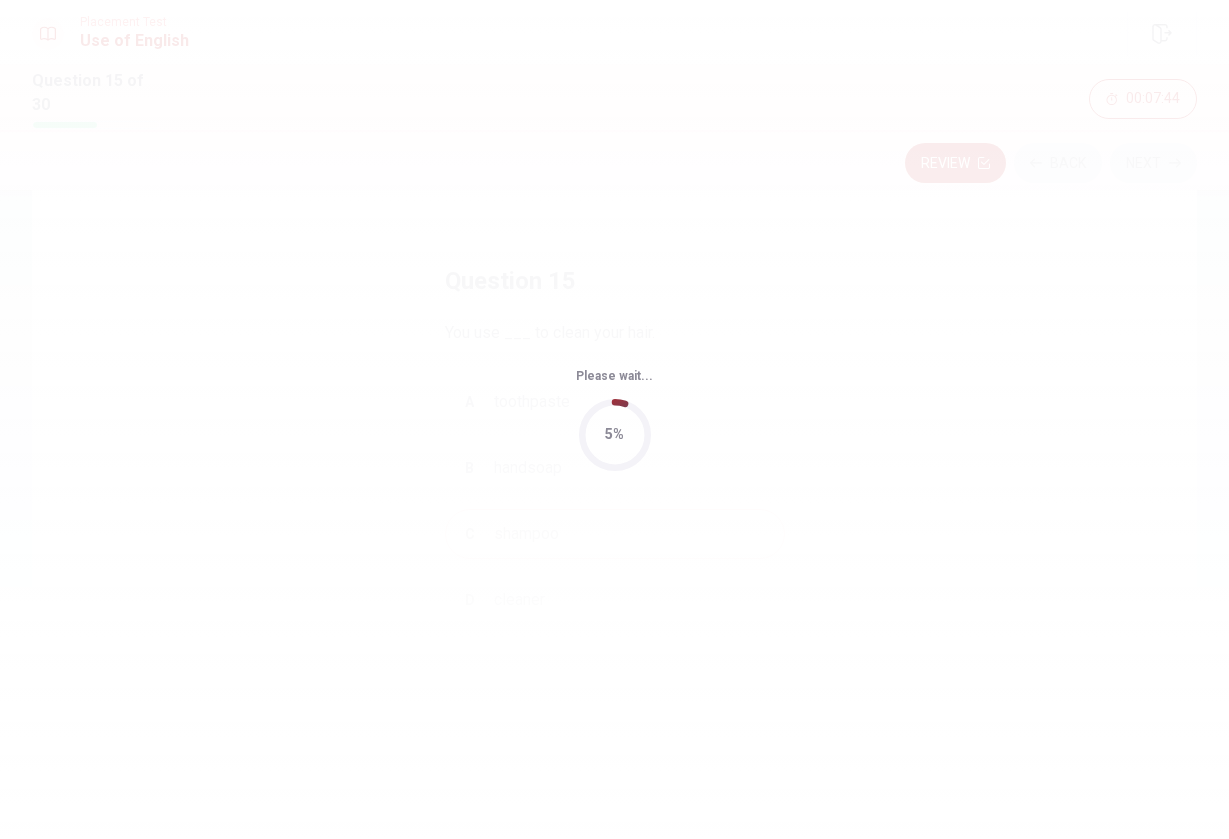 scroll, scrollTop: 0, scrollLeft: 0, axis: both 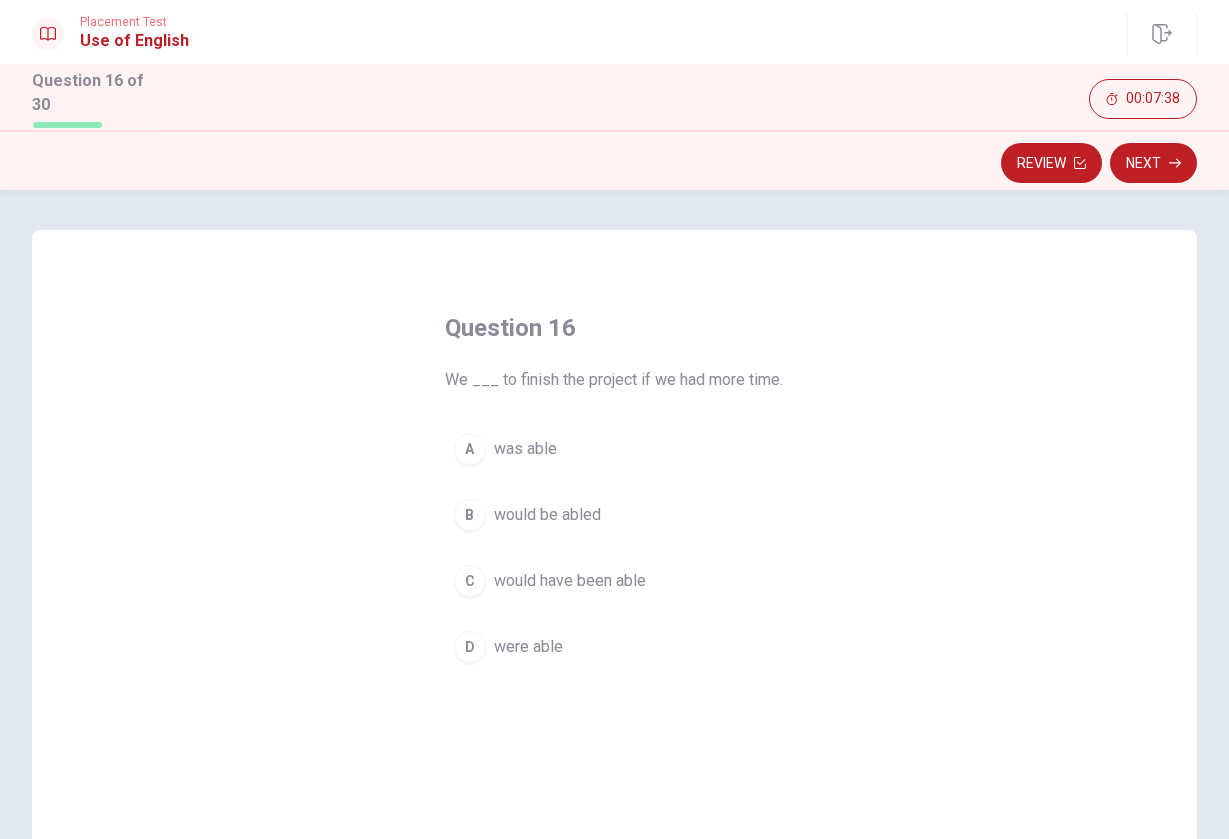 click on "would have been able" at bounding box center (570, 581) 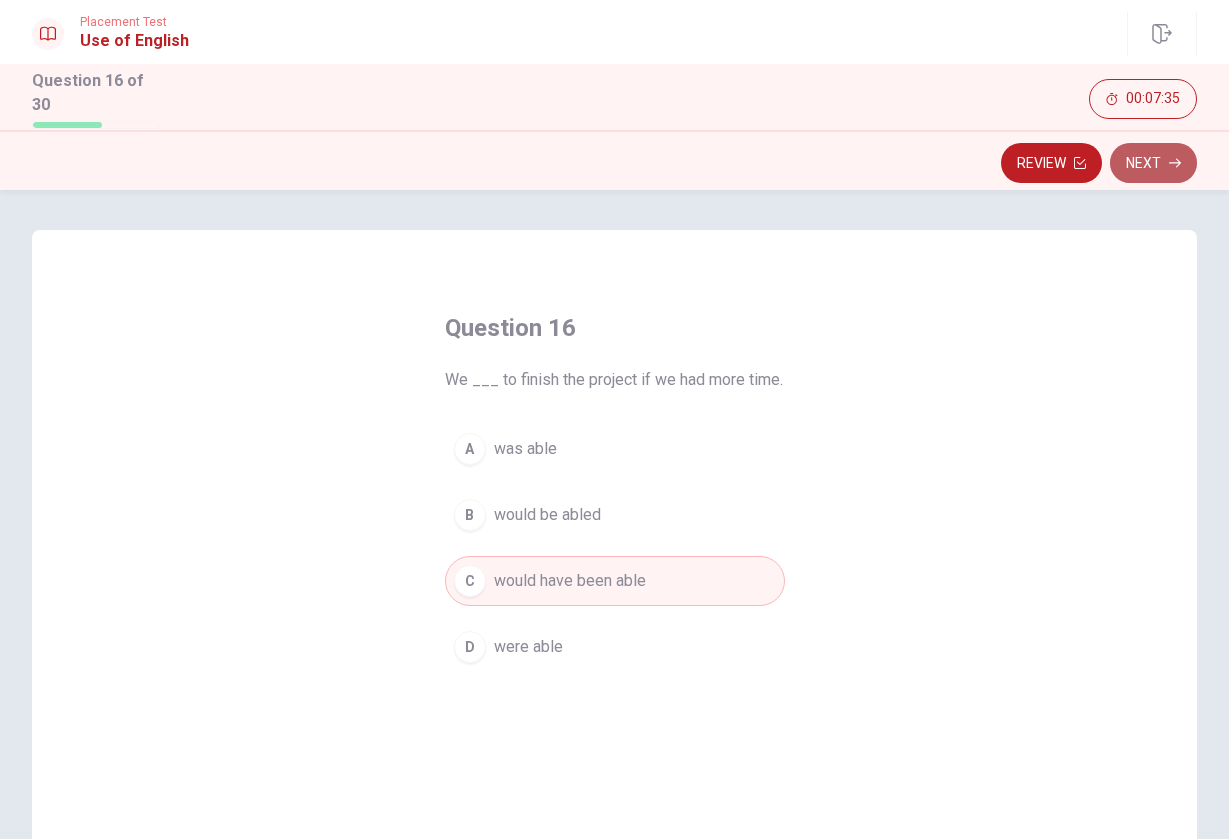 click on "Next" at bounding box center [1153, 163] 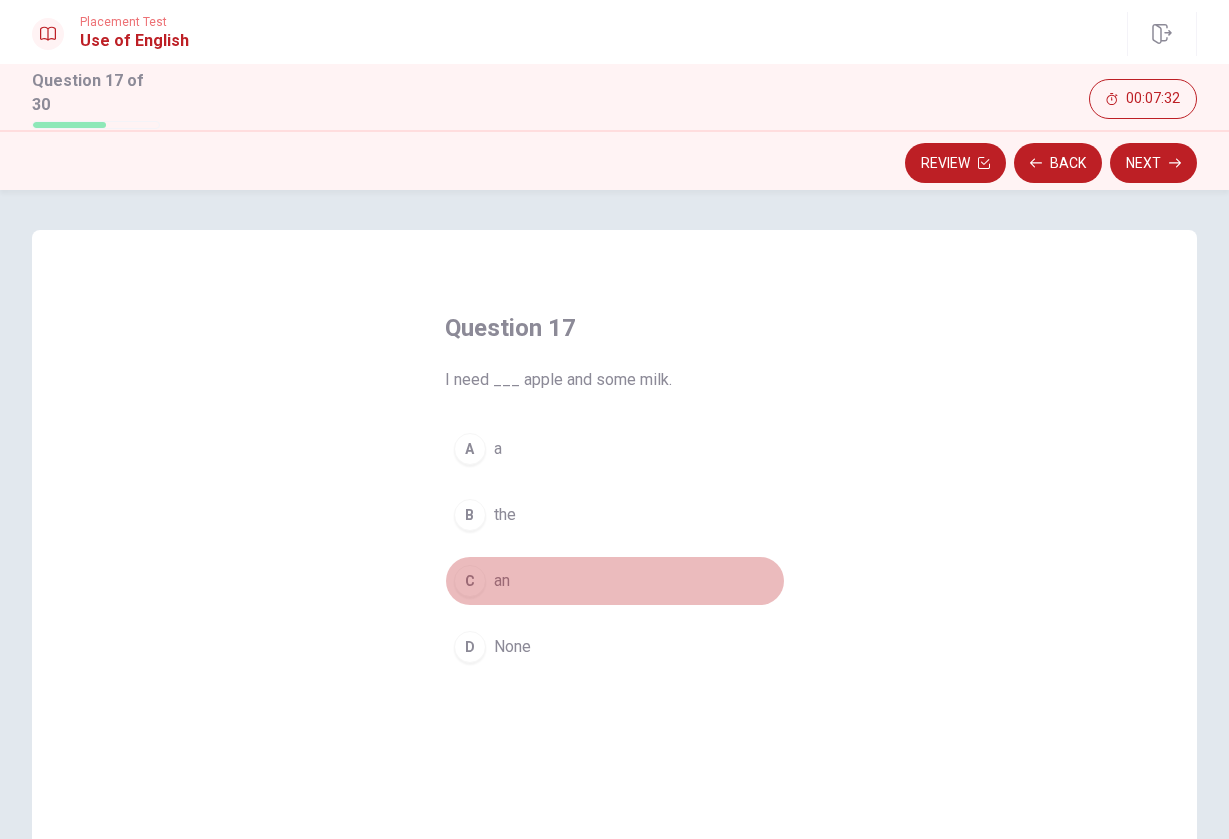 click on "C an" at bounding box center (615, 581) 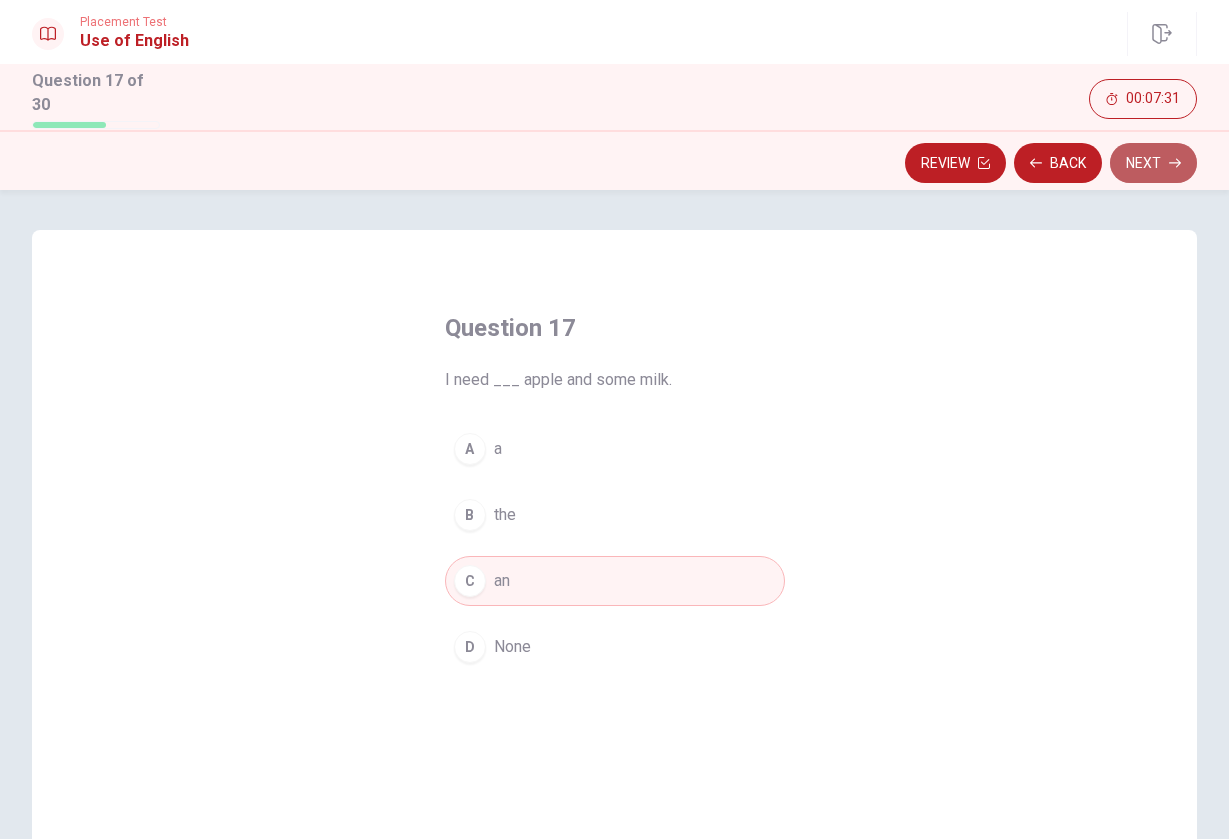 click on "Next" at bounding box center (1153, 163) 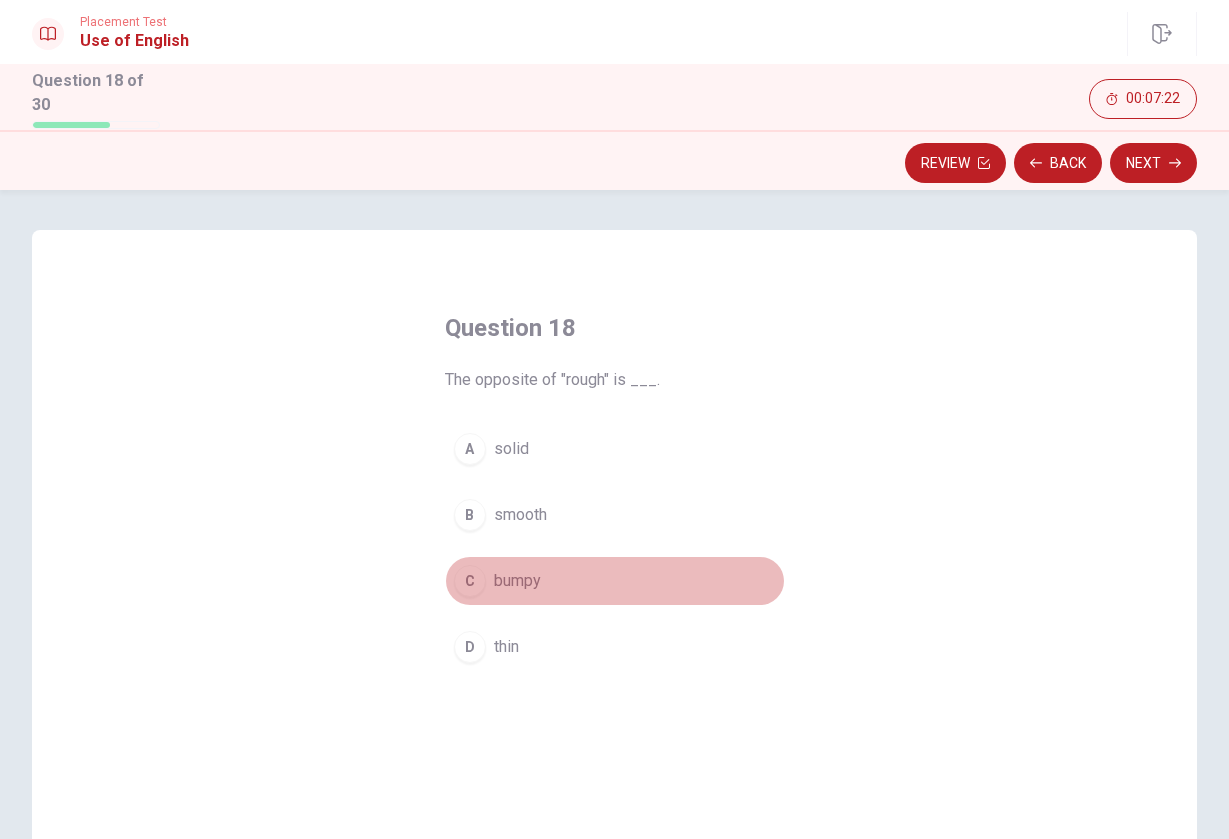 click on "C bumpy" at bounding box center [615, 581] 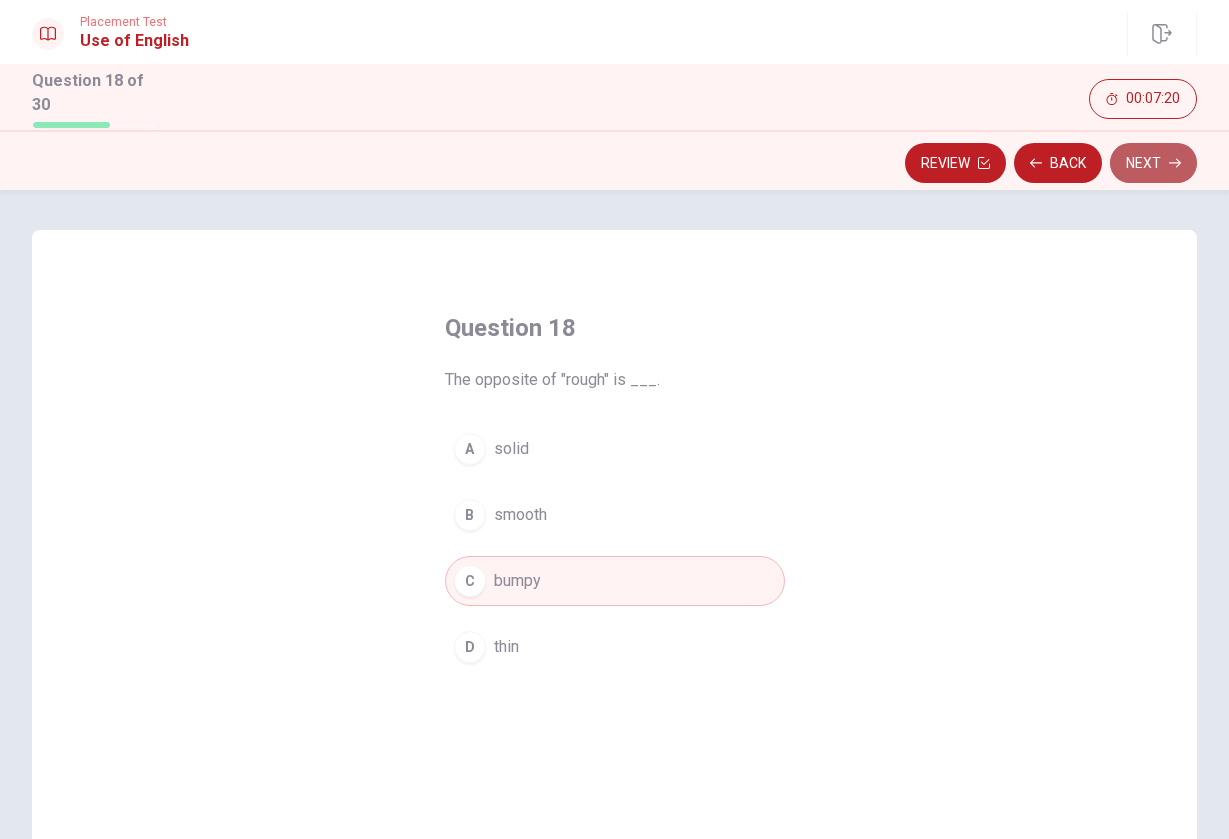 click on "Next" at bounding box center [1153, 163] 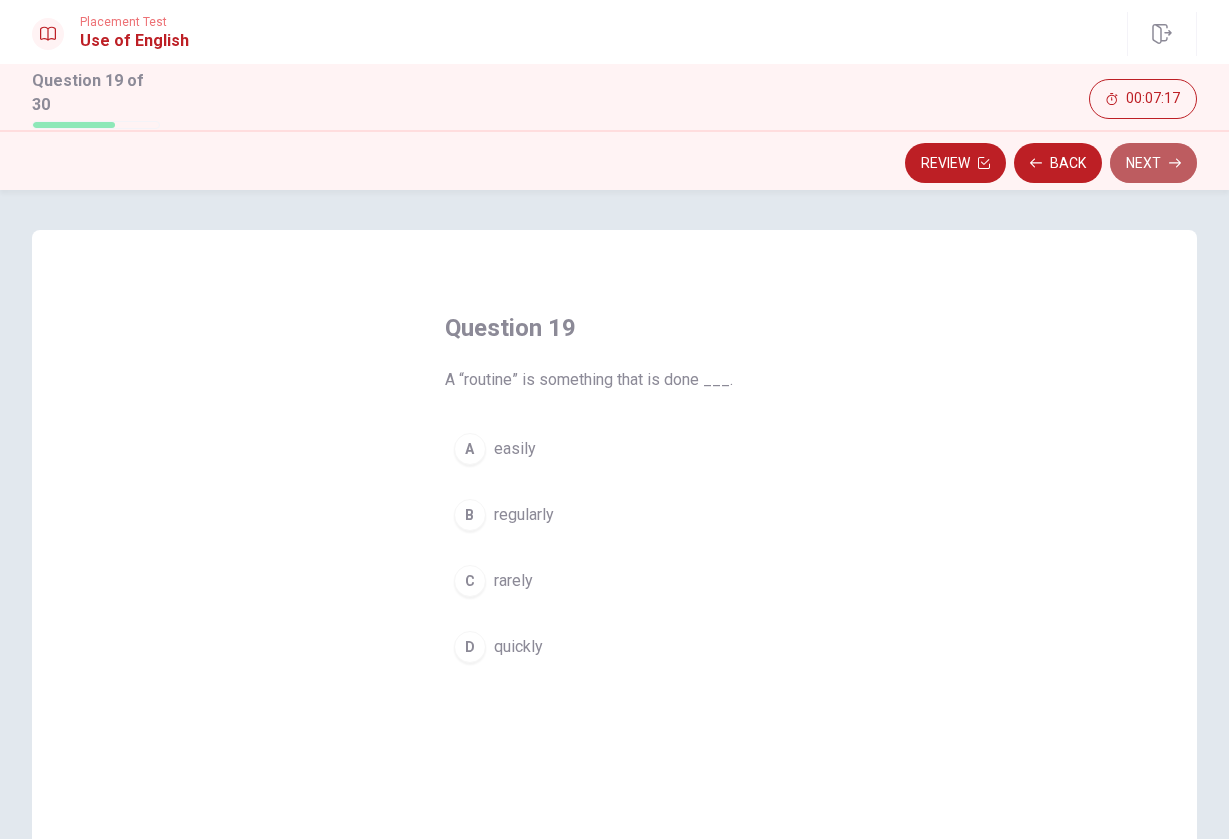 click on "Next" at bounding box center [1153, 163] 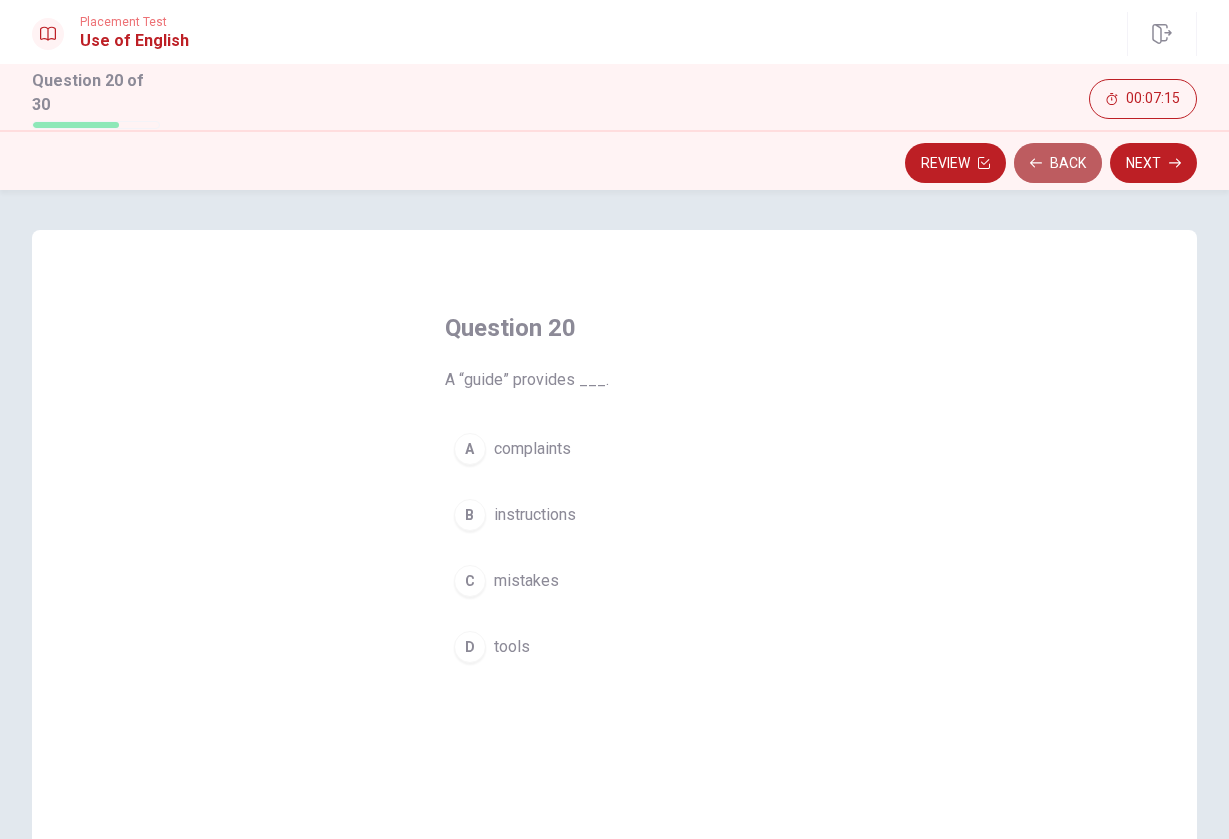 click on "Back" at bounding box center (1058, 163) 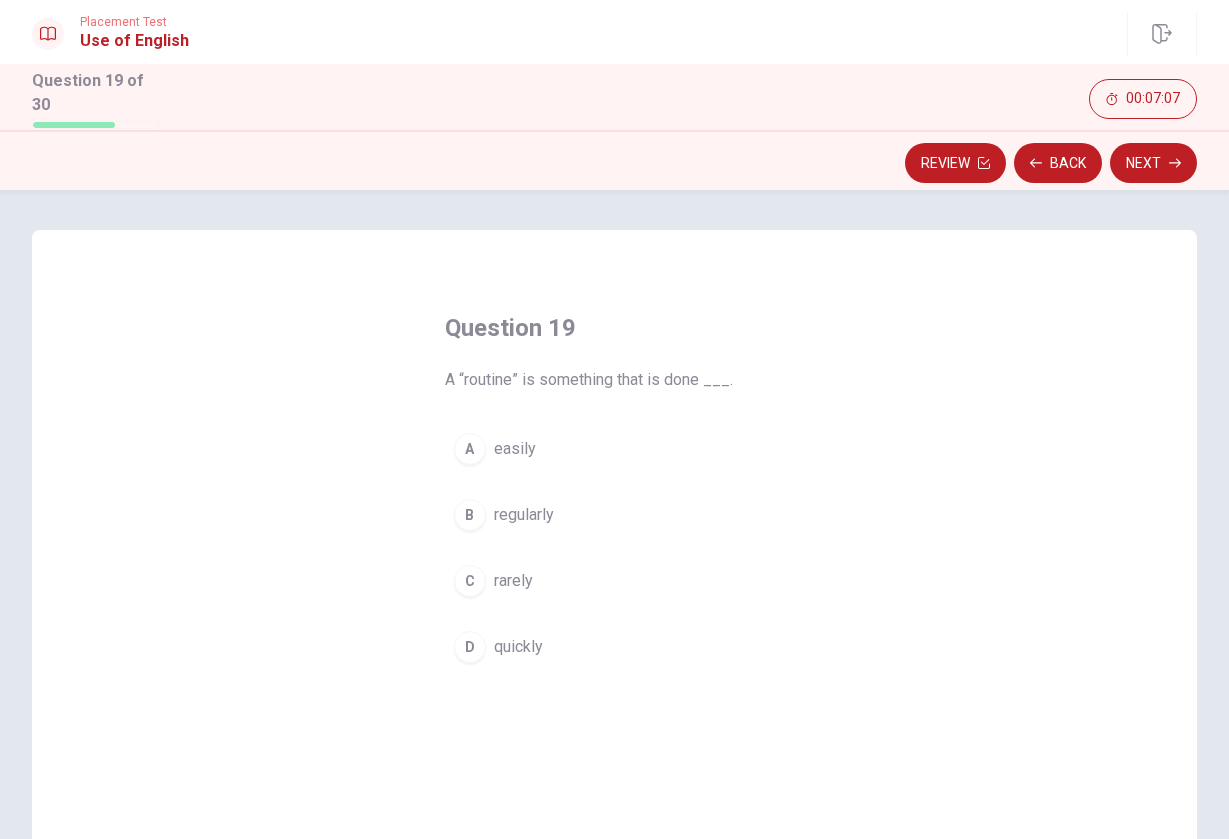 click on "regularly" at bounding box center (524, 515) 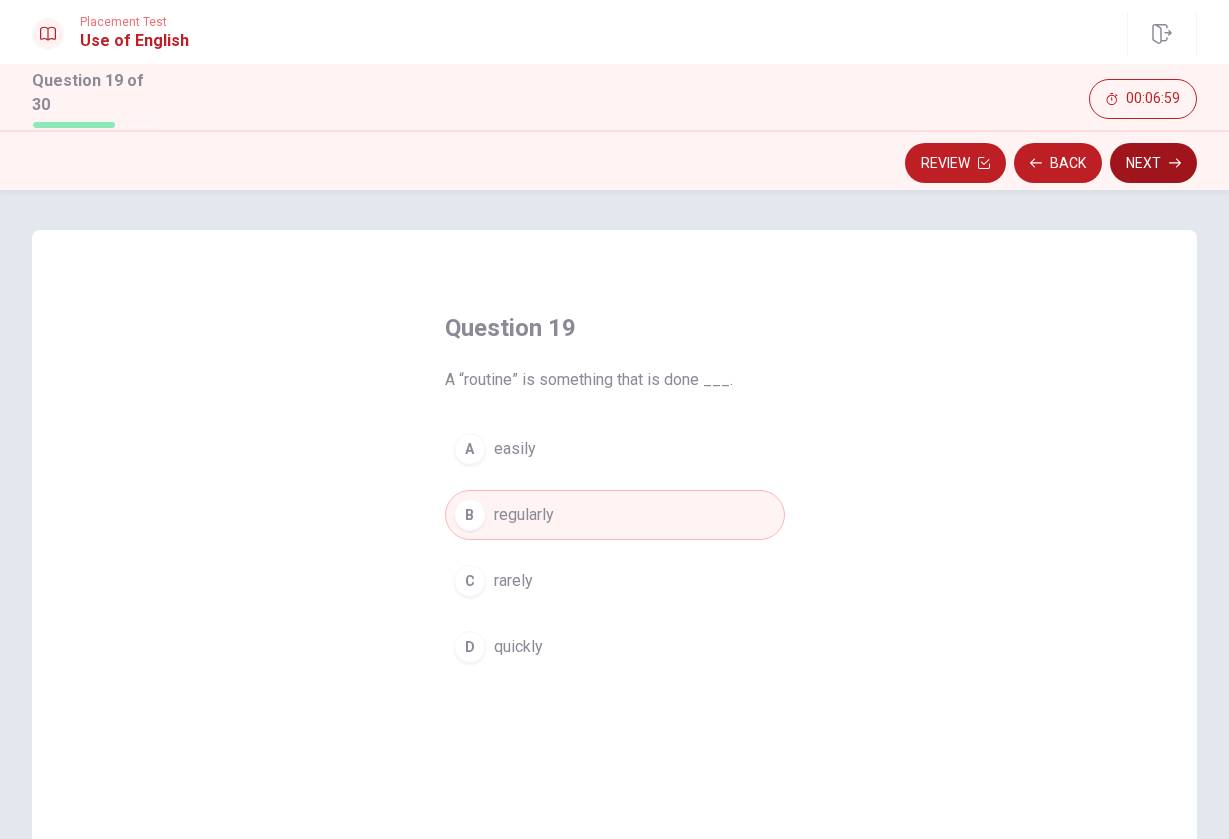 click on "Next" at bounding box center (1153, 163) 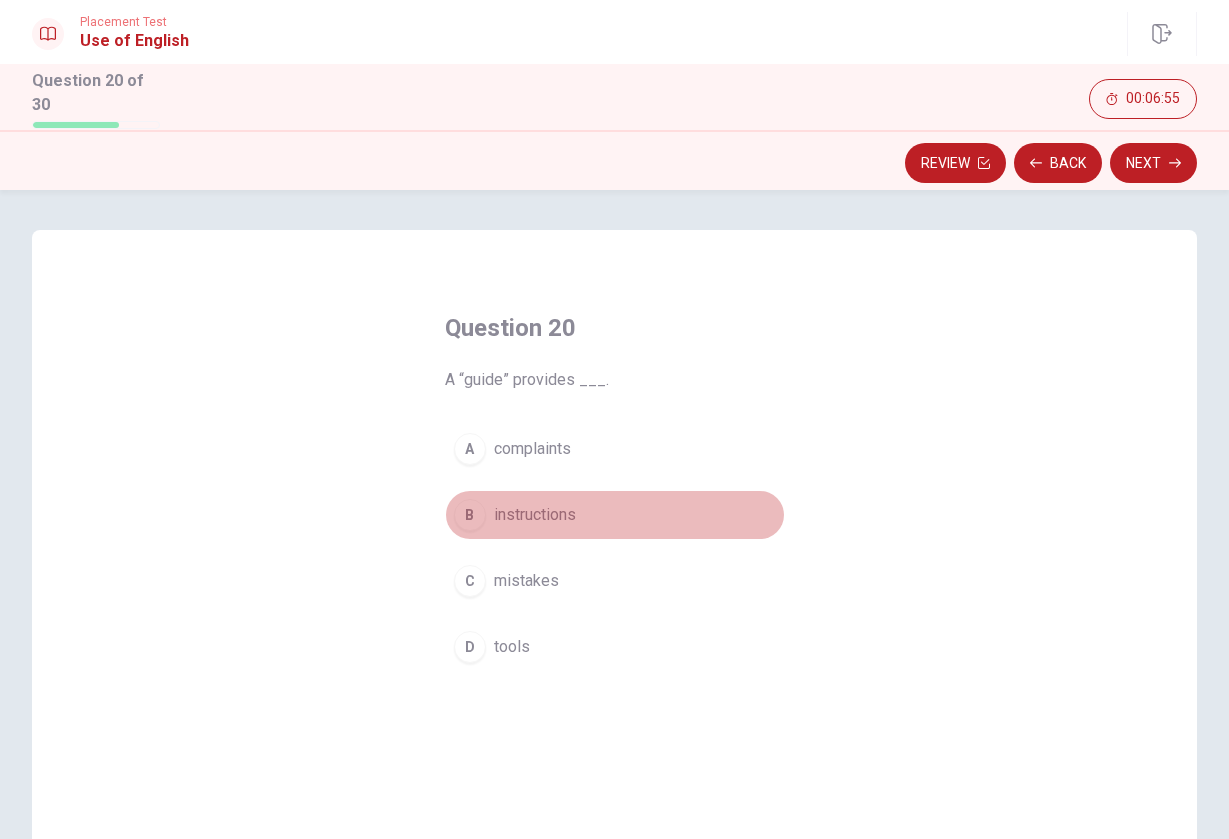 click on "instructions" at bounding box center (535, 515) 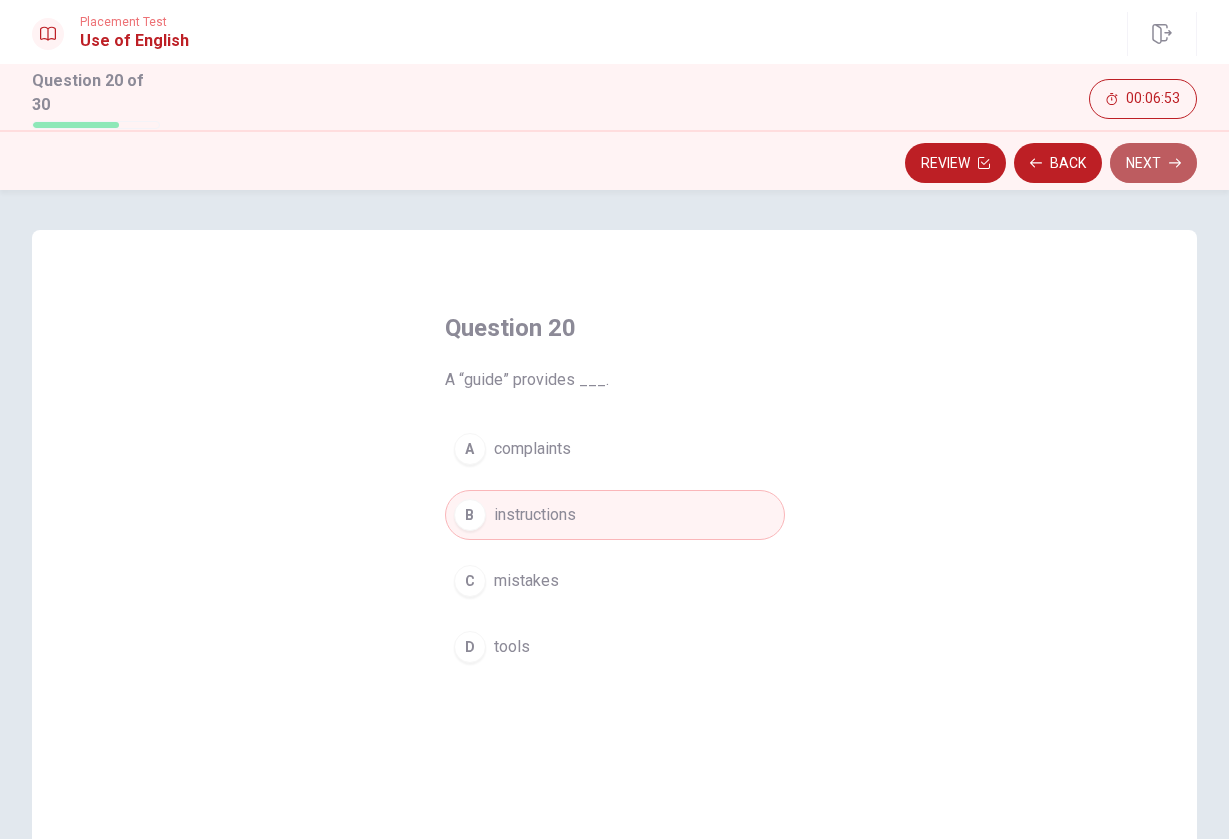 click on "Next" at bounding box center [1153, 163] 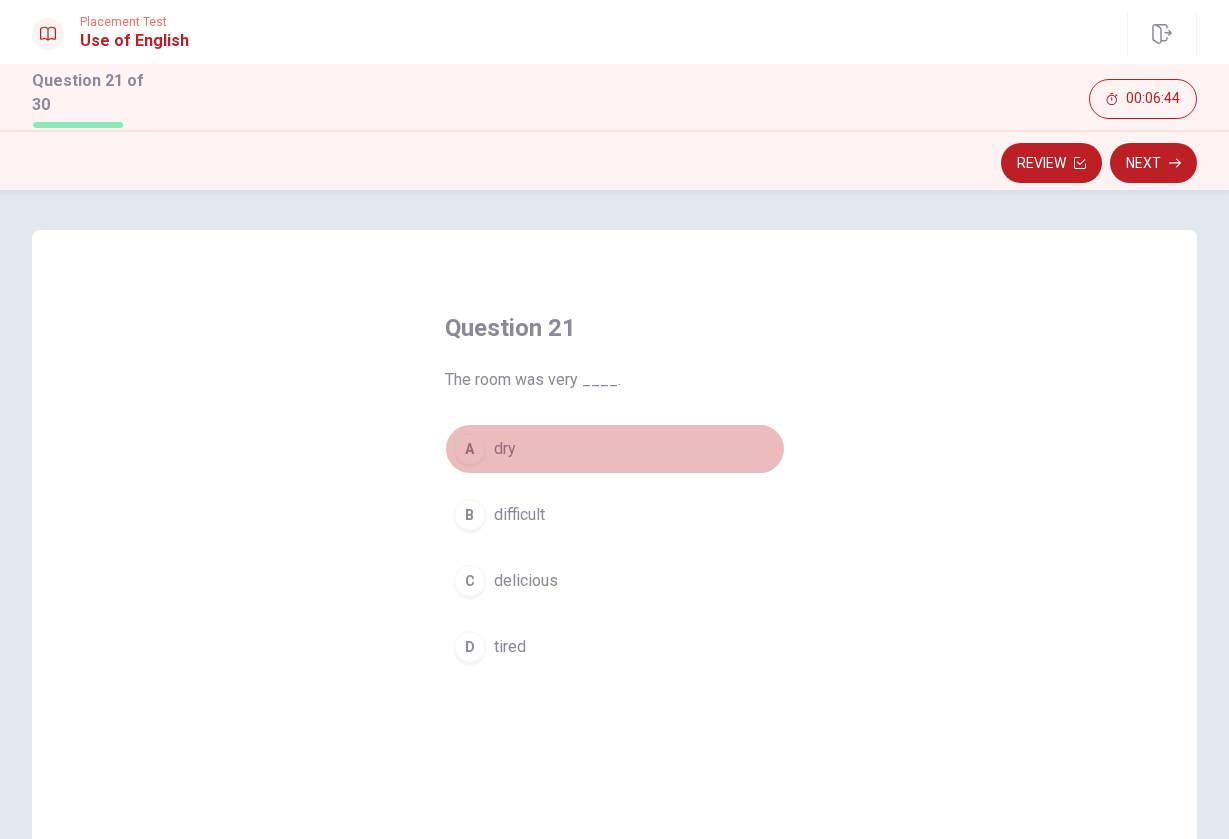click on "A dry" at bounding box center (615, 449) 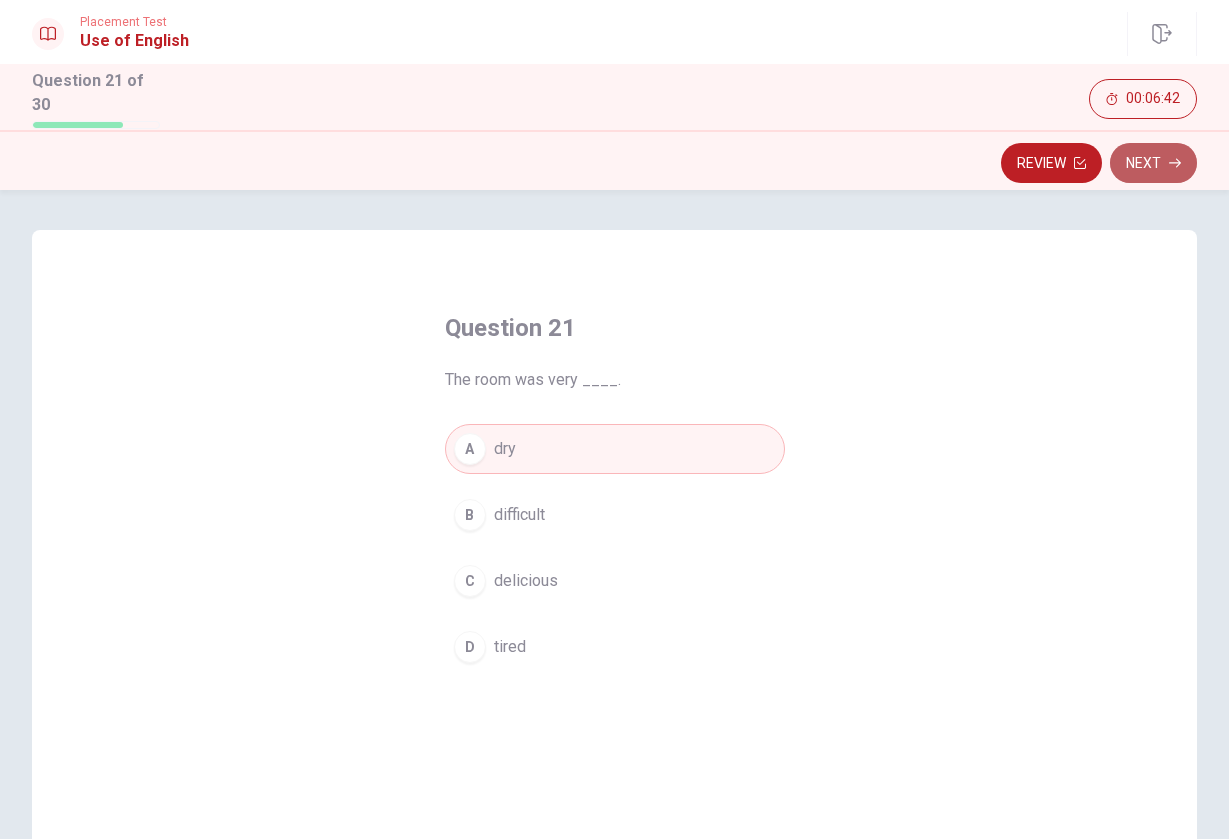 click on "Next" at bounding box center (1153, 163) 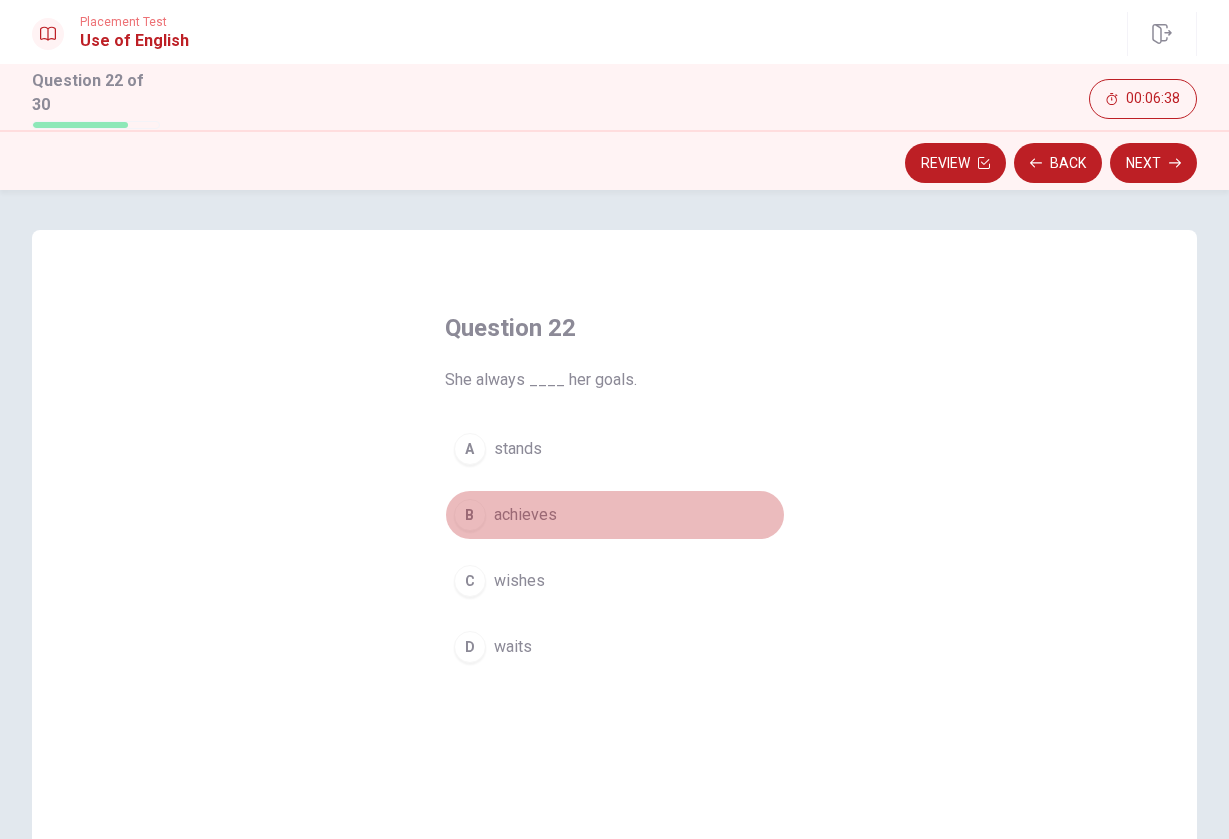 click on "B achieves" at bounding box center [615, 515] 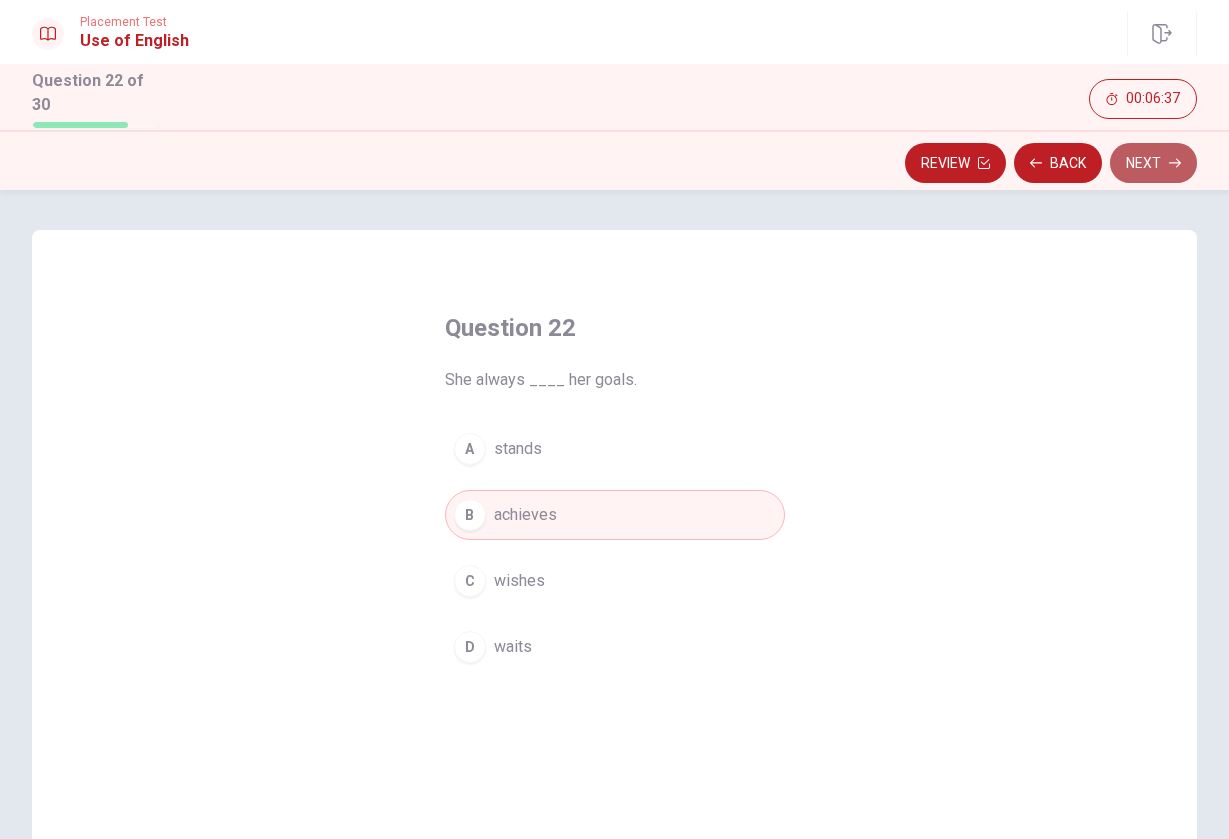 click on "Next" at bounding box center [1153, 163] 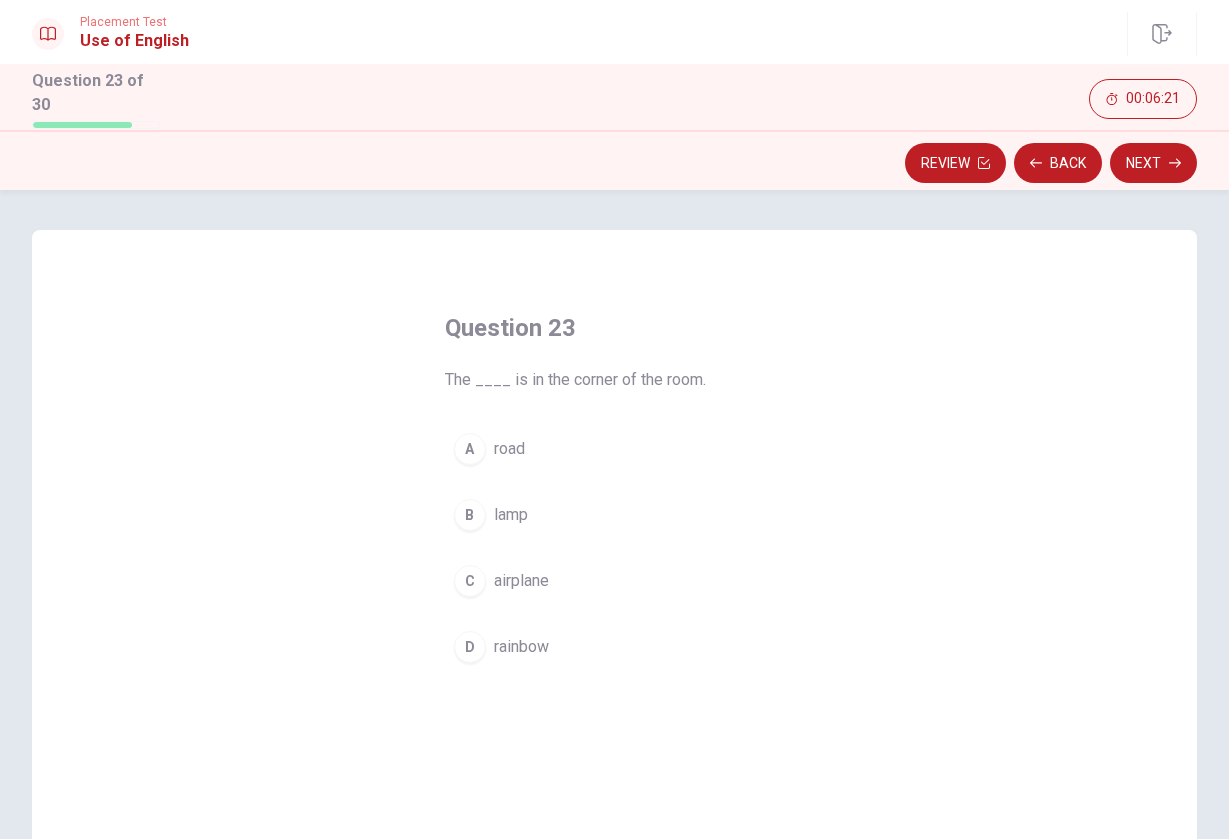 click on "B lamp" at bounding box center [615, 515] 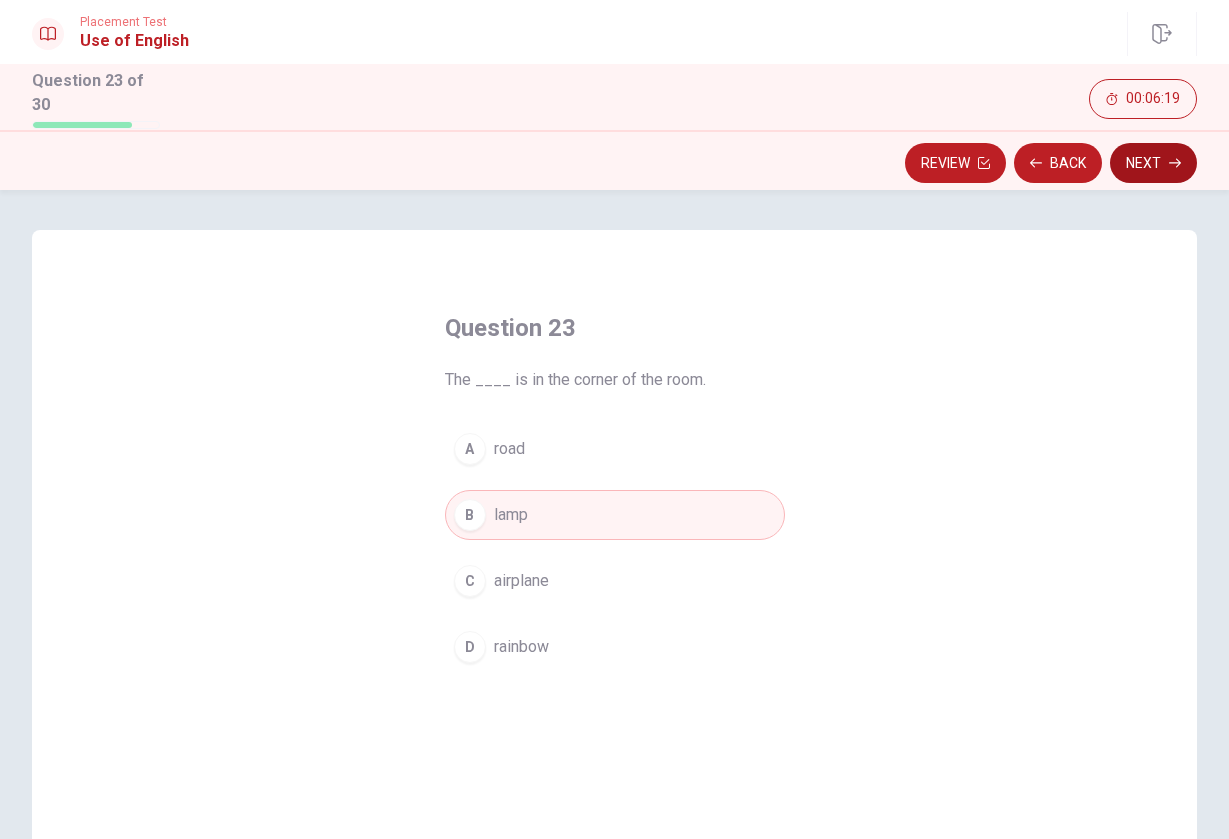 click on "Next" at bounding box center [1153, 163] 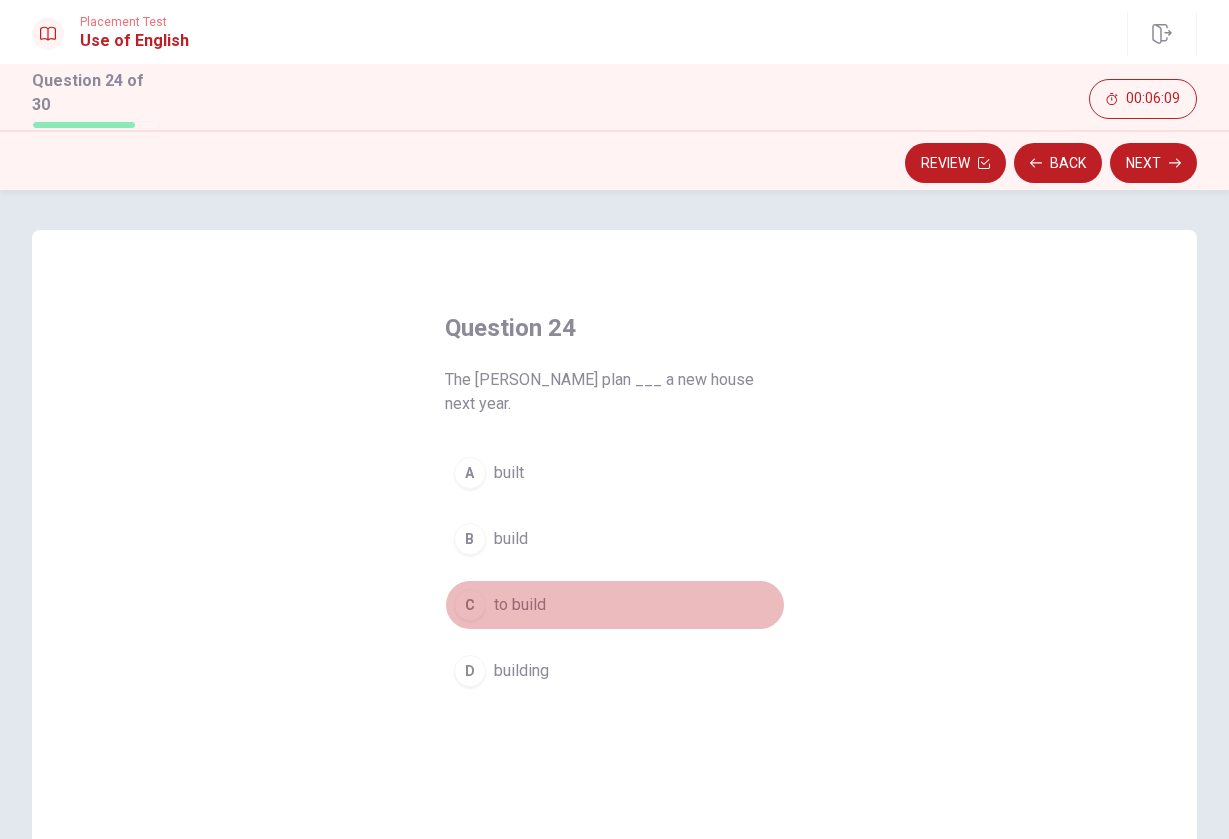 click on "C to build" at bounding box center [615, 605] 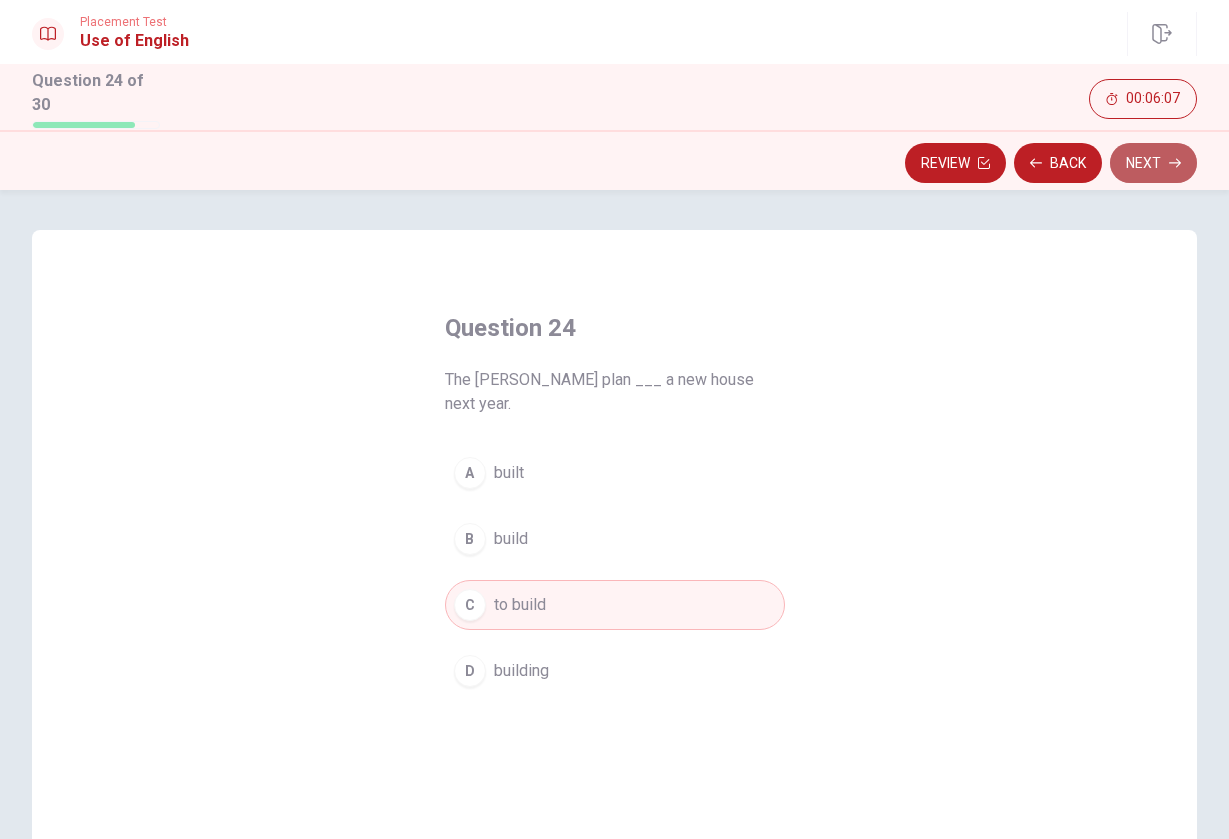 click on "Next" at bounding box center (1153, 163) 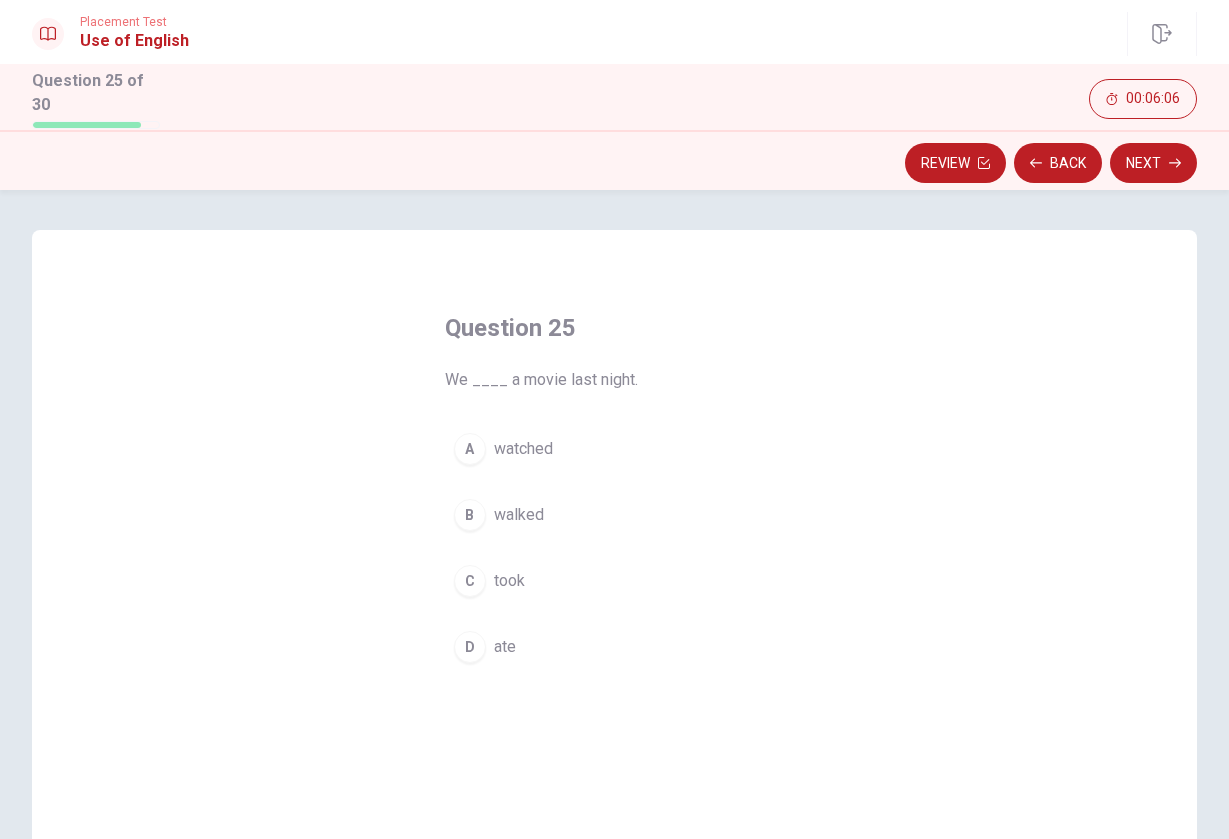 click on "watched" at bounding box center (523, 449) 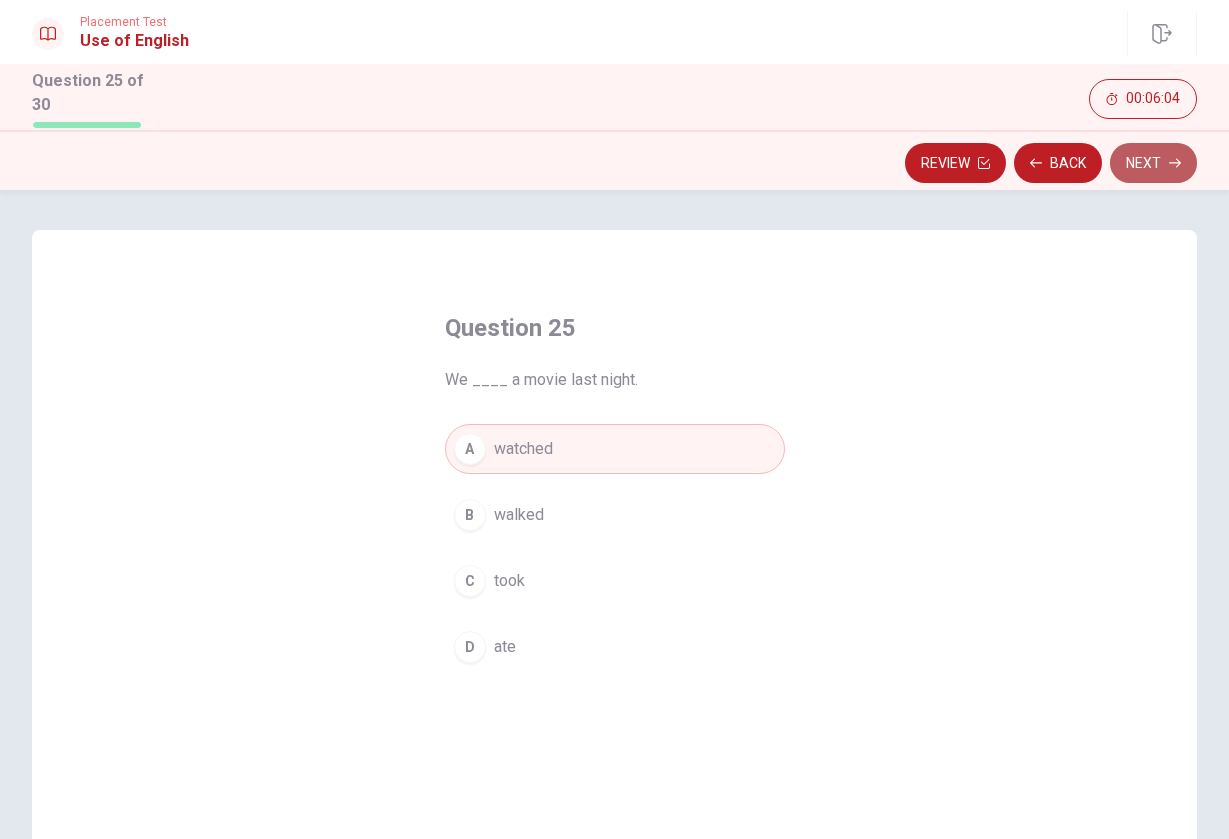 click on "Next" at bounding box center (1153, 163) 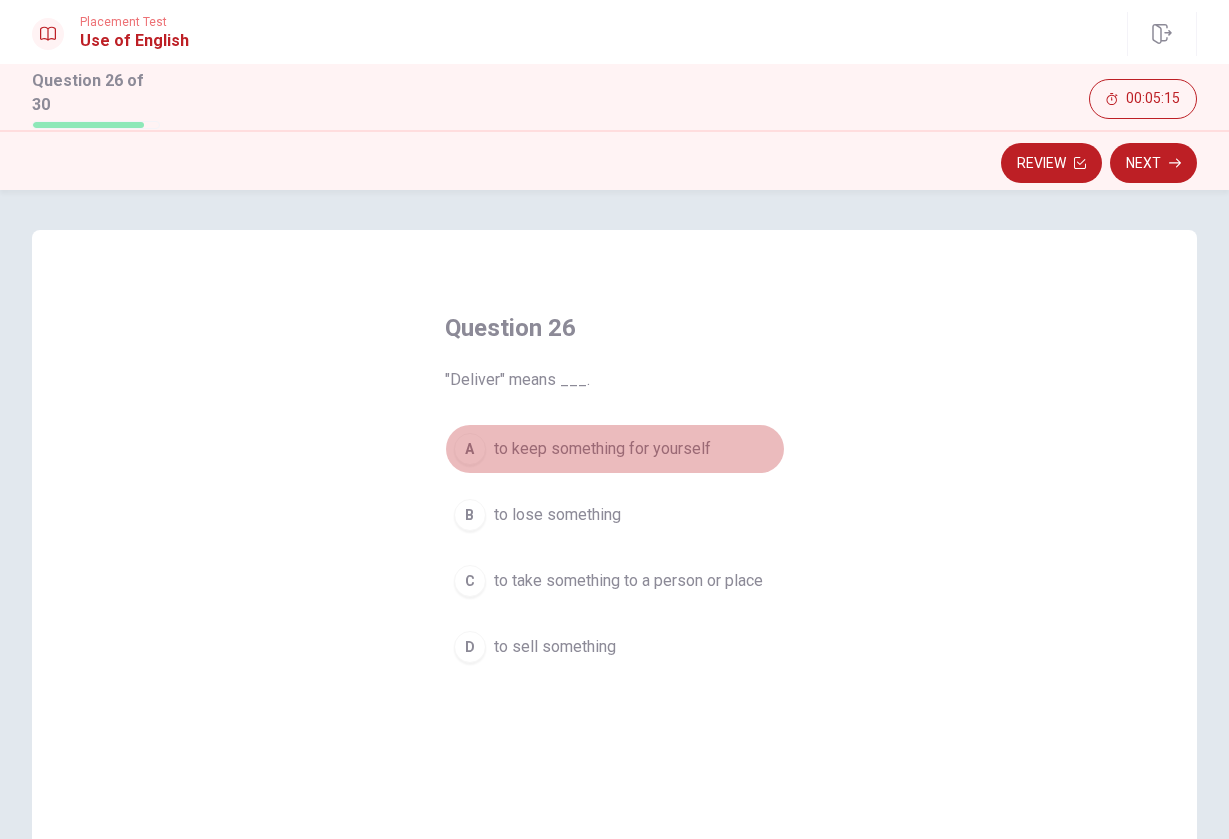 click on "to keep something for yourself" at bounding box center [602, 449] 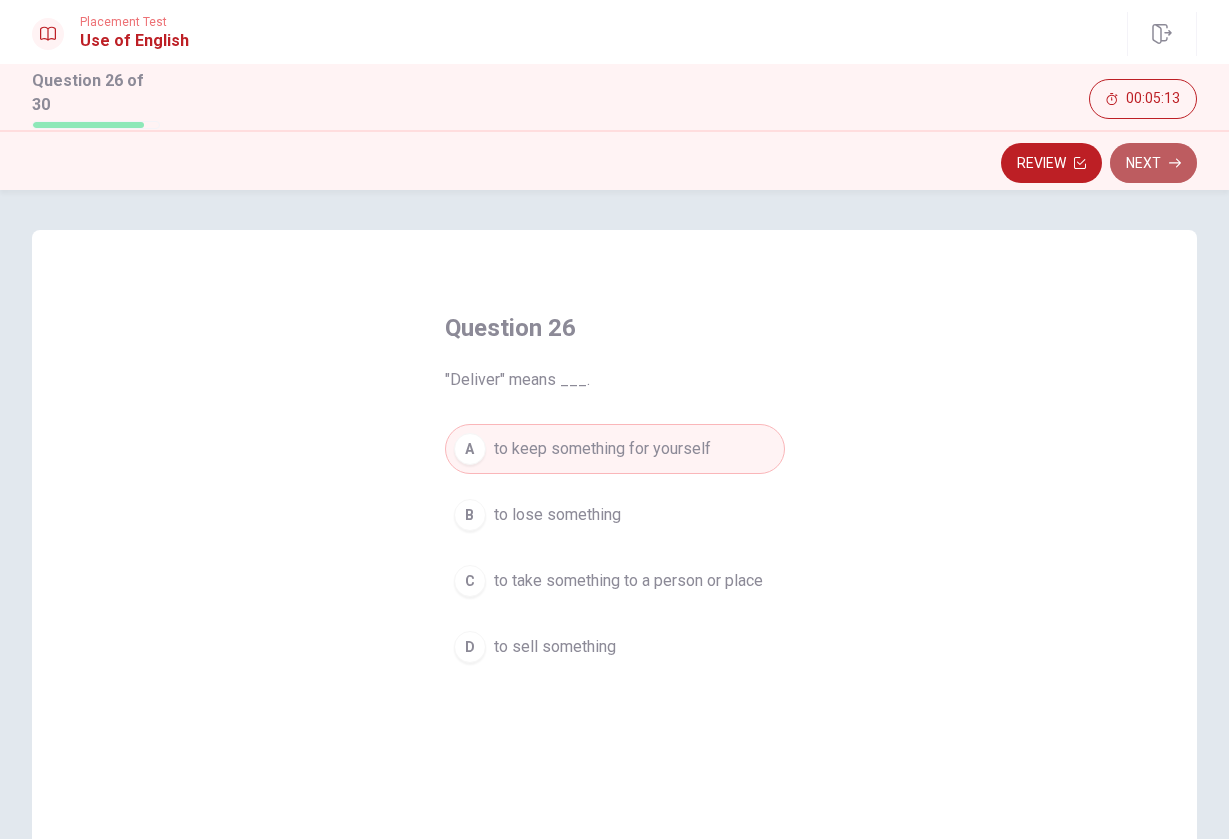 click on "Next" at bounding box center (1153, 163) 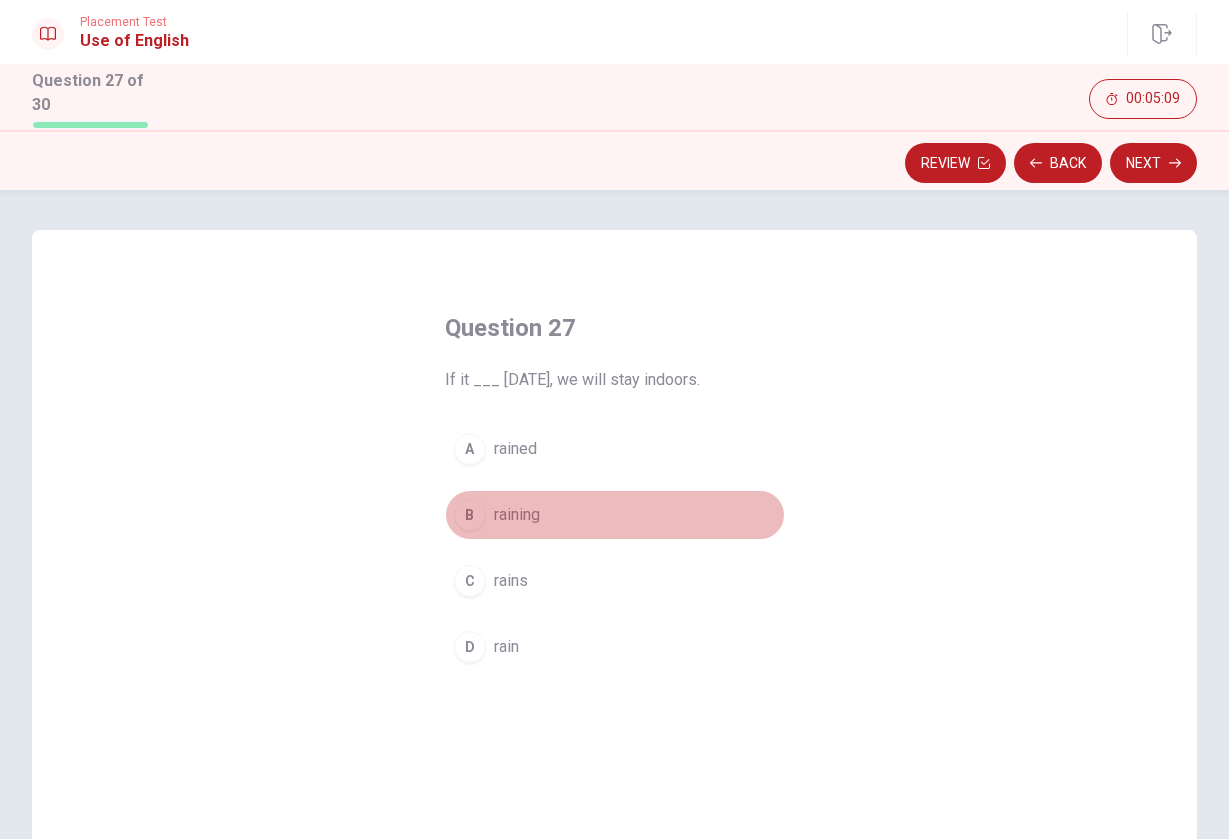 click on "B raining" at bounding box center (615, 515) 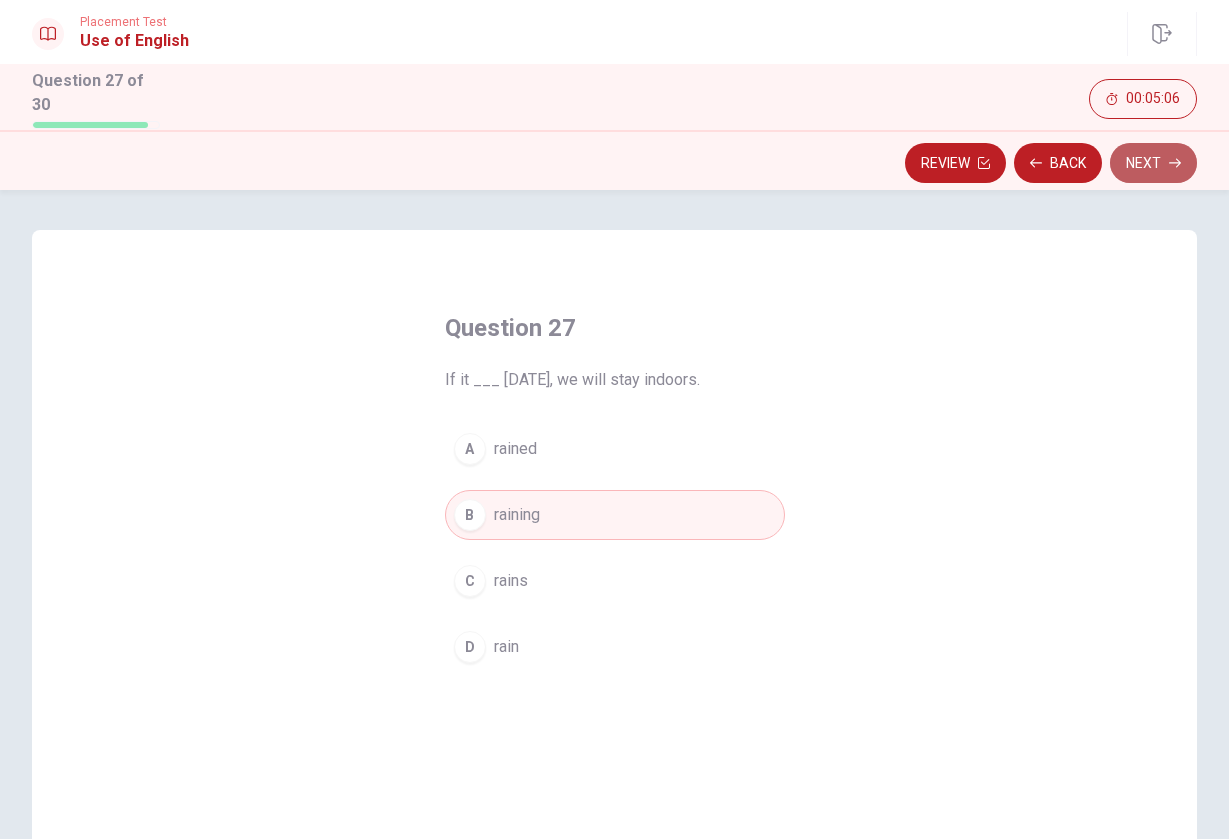 click on "Next" at bounding box center [1153, 163] 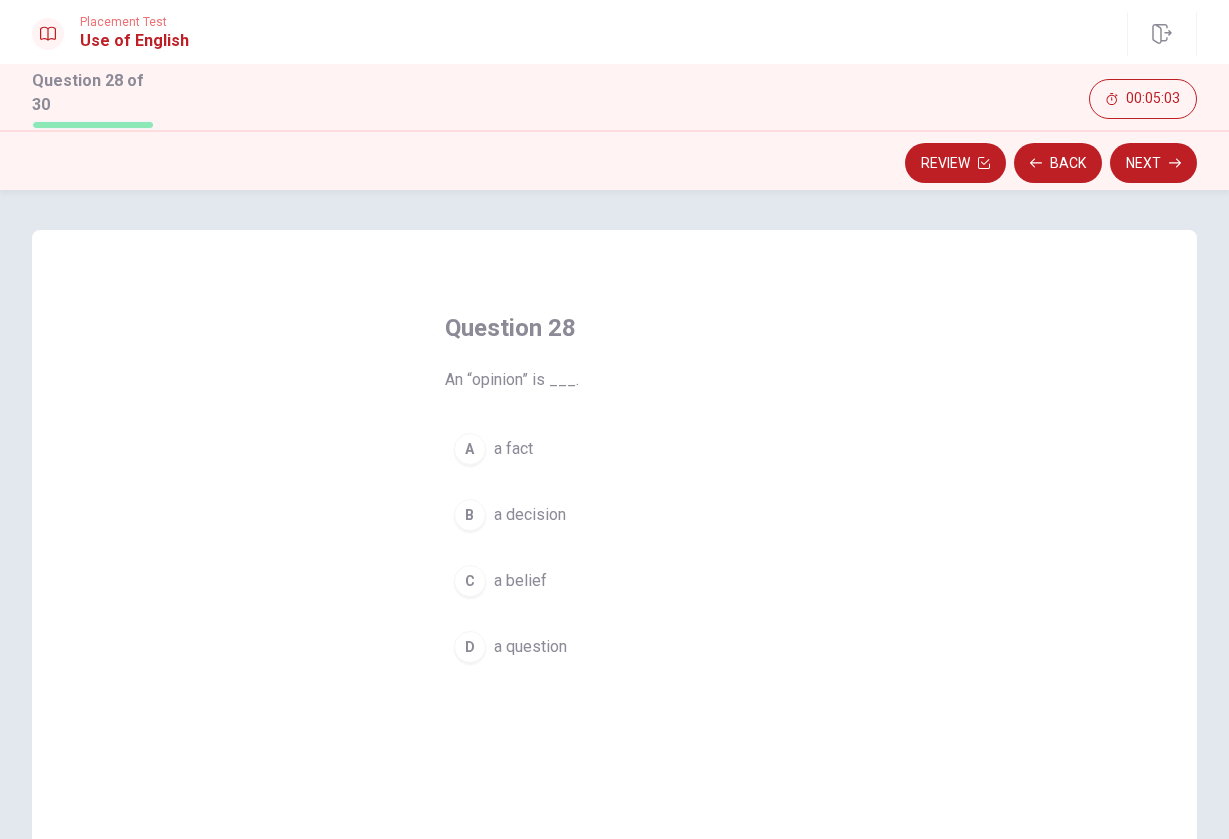 click on "A a fact" at bounding box center [615, 449] 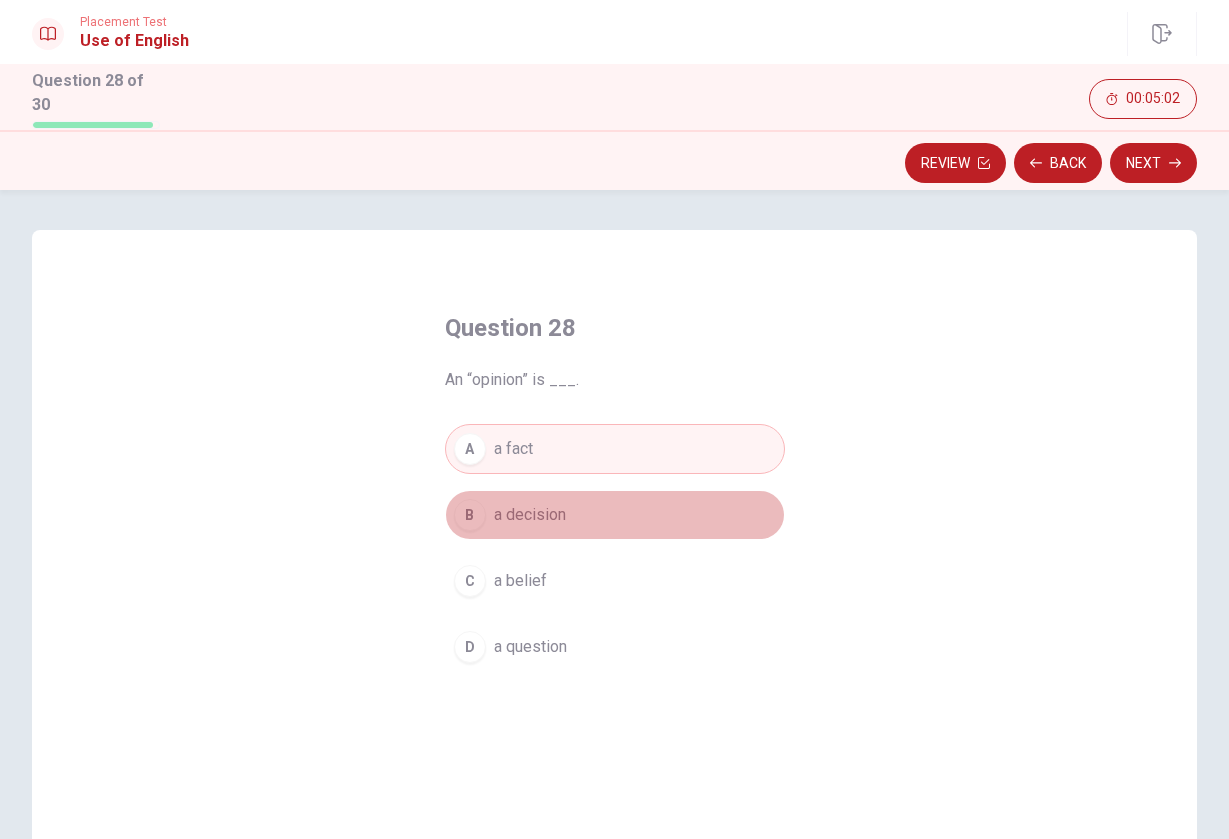 click on "a decision" at bounding box center [530, 515] 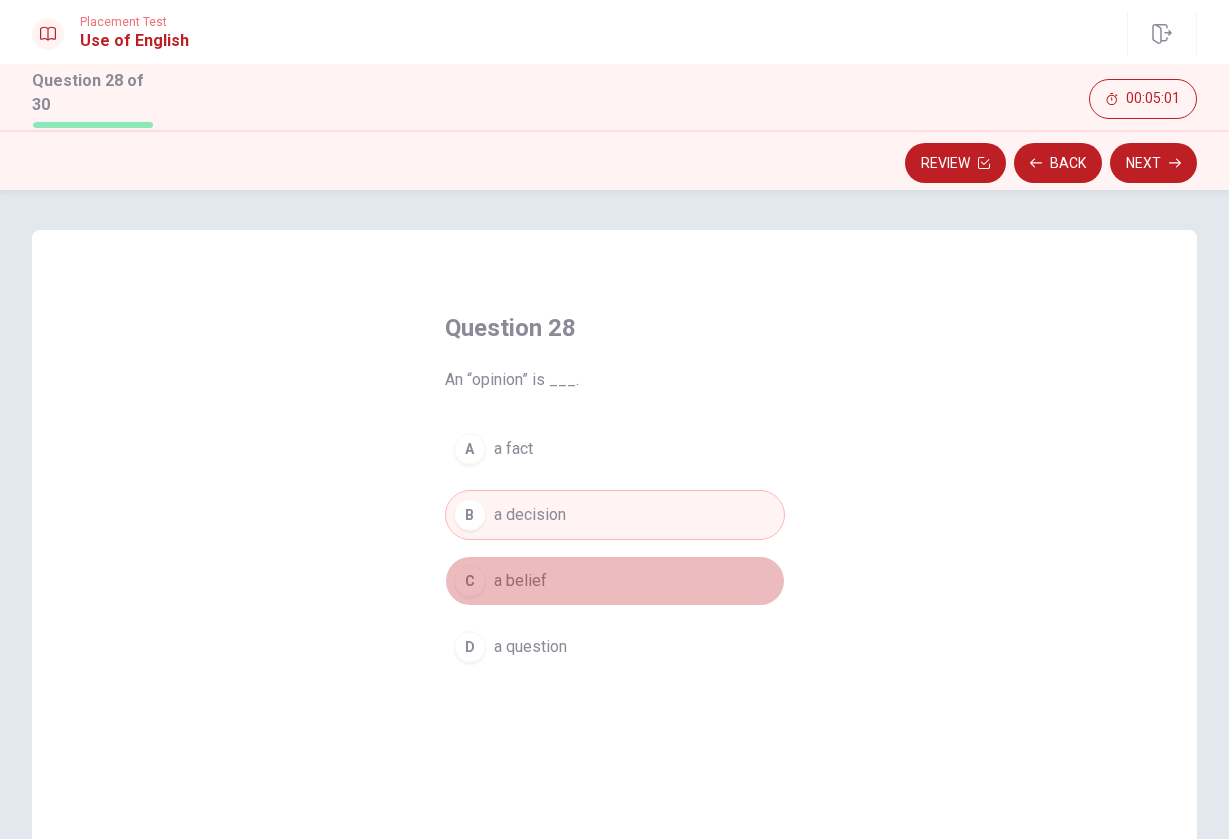 click on "C a belief" at bounding box center (615, 581) 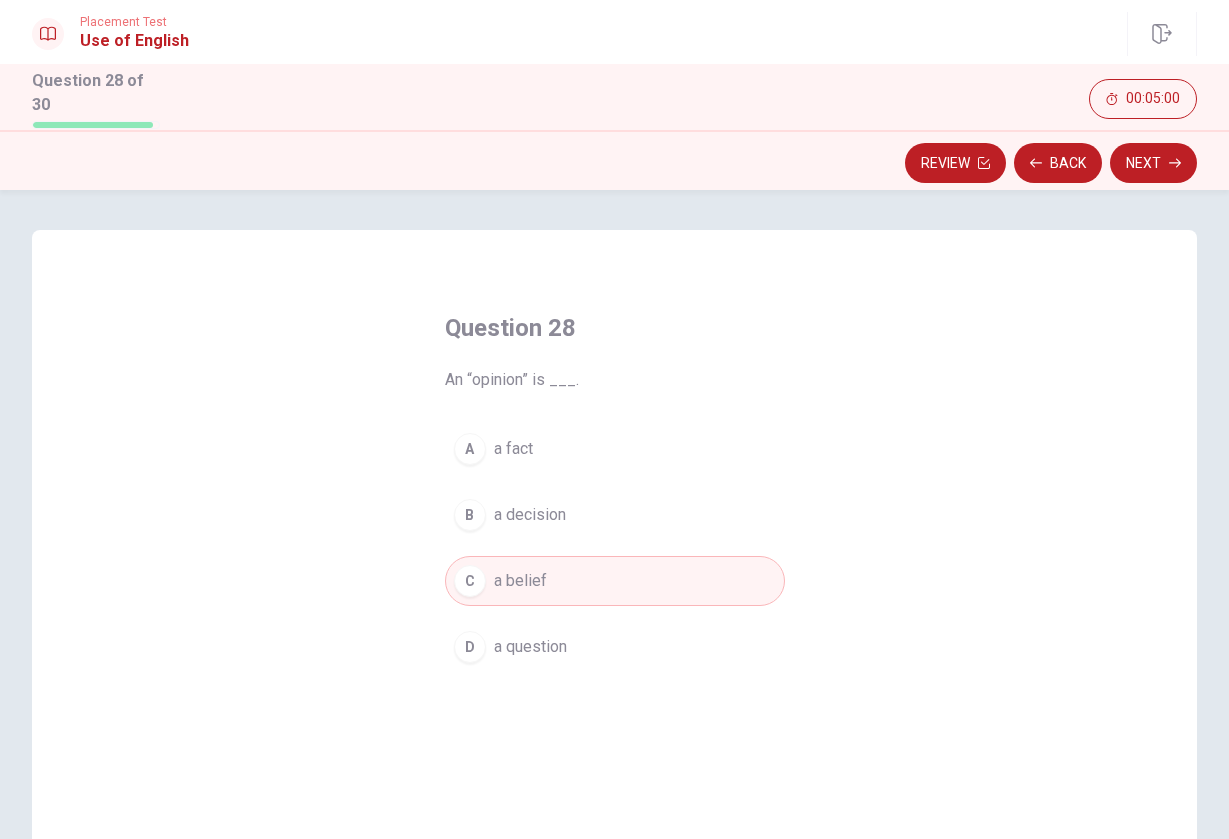click on "A a fact" at bounding box center (615, 449) 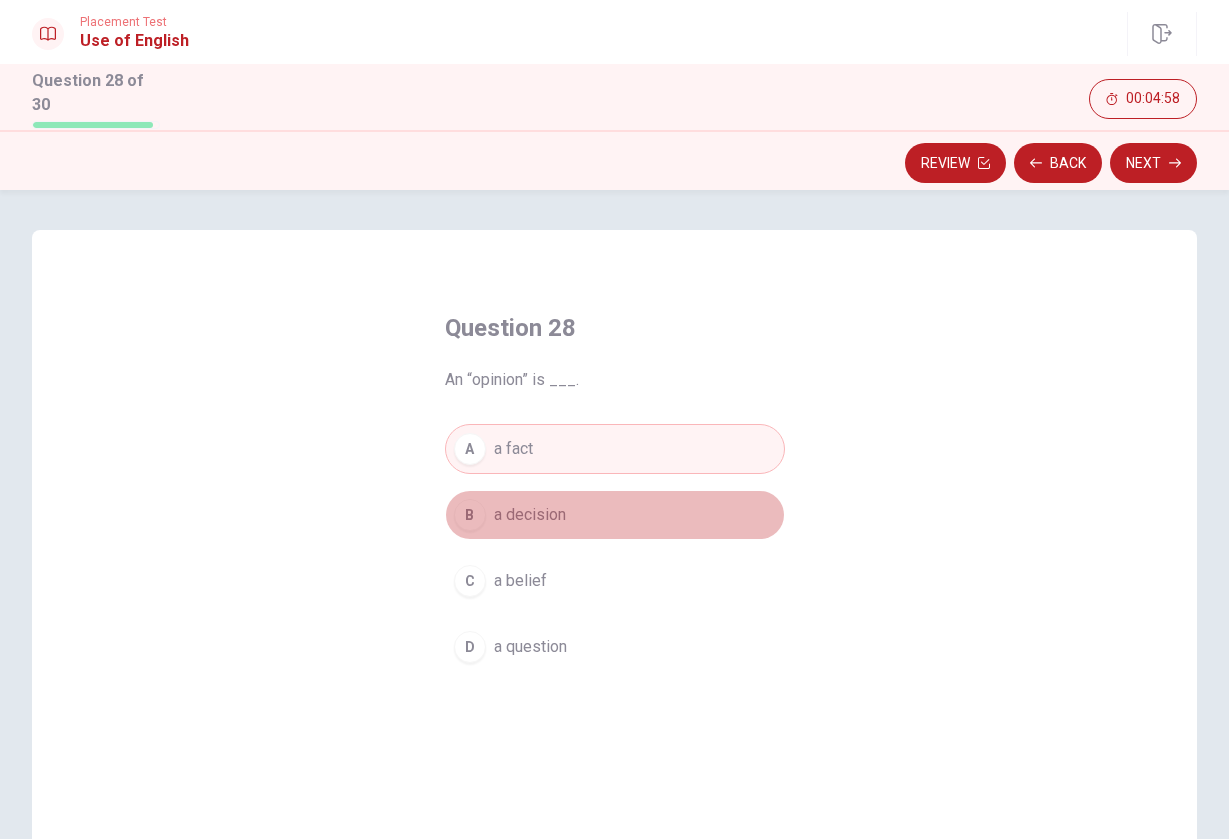 click on "B a decision" at bounding box center (615, 515) 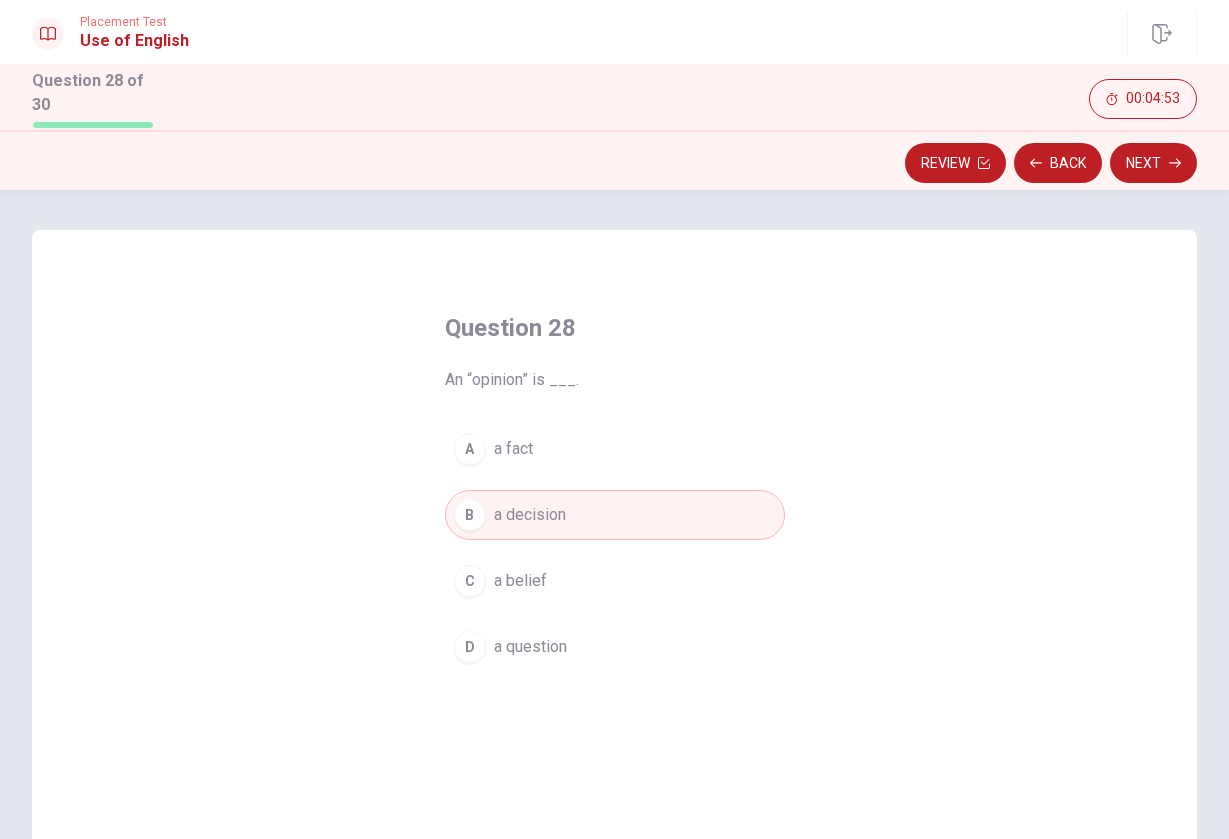 click on "A a fact" at bounding box center [615, 449] 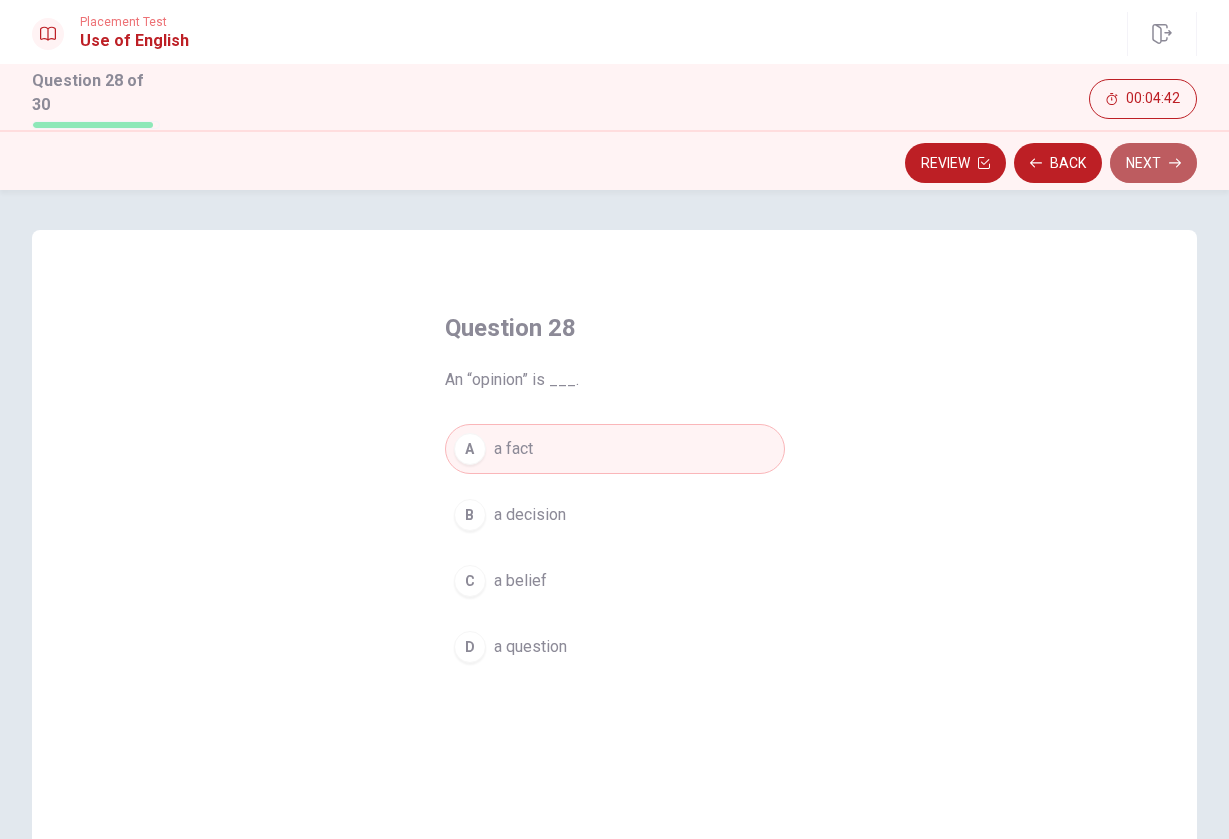 click on "Next" at bounding box center (1153, 163) 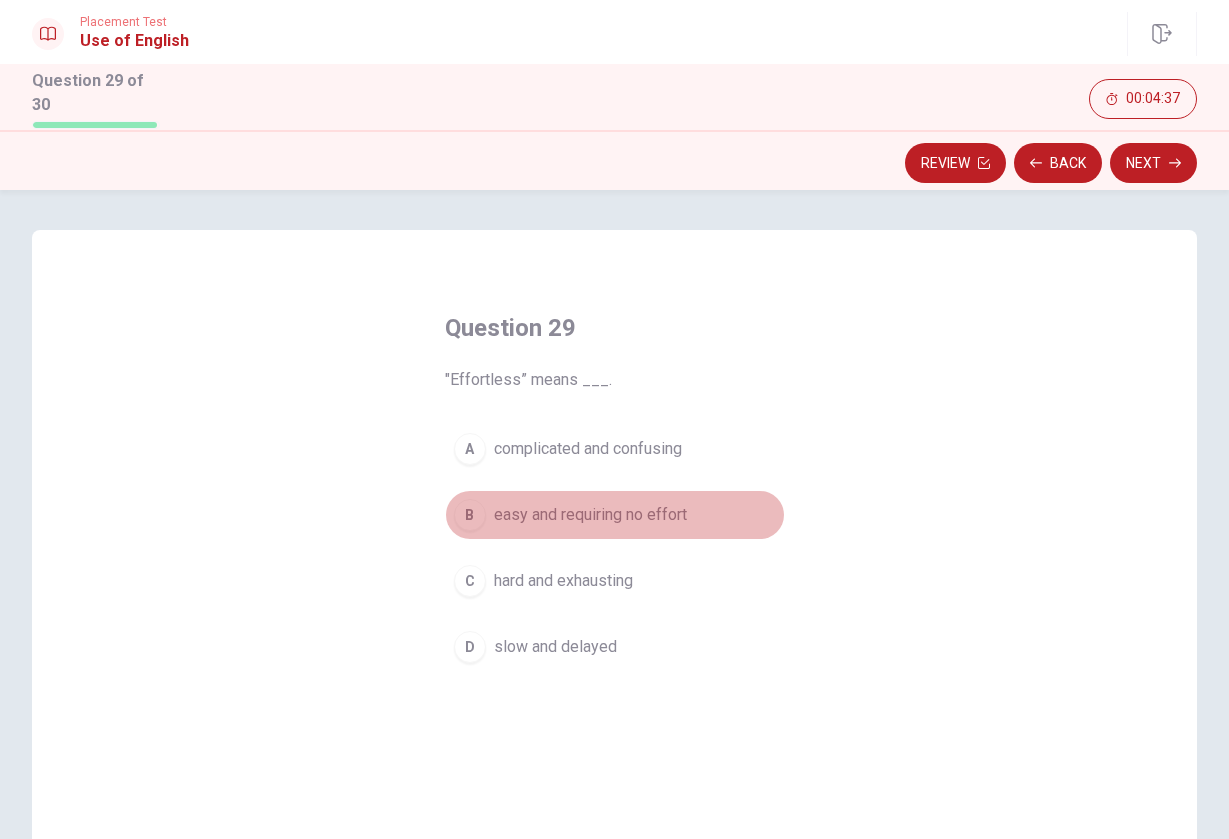 click on "easy and requiring no effort" at bounding box center [590, 515] 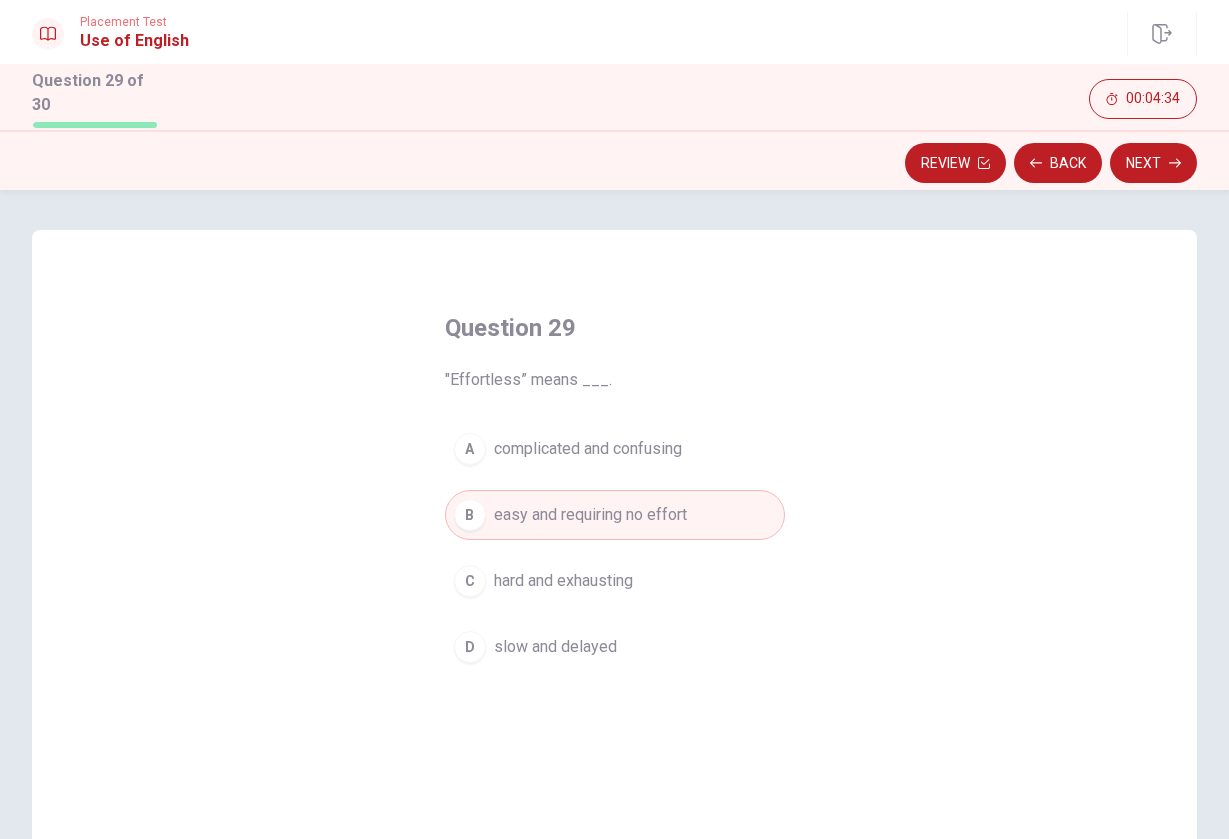 click on "C hard and exhausting" at bounding box center (615, 581) 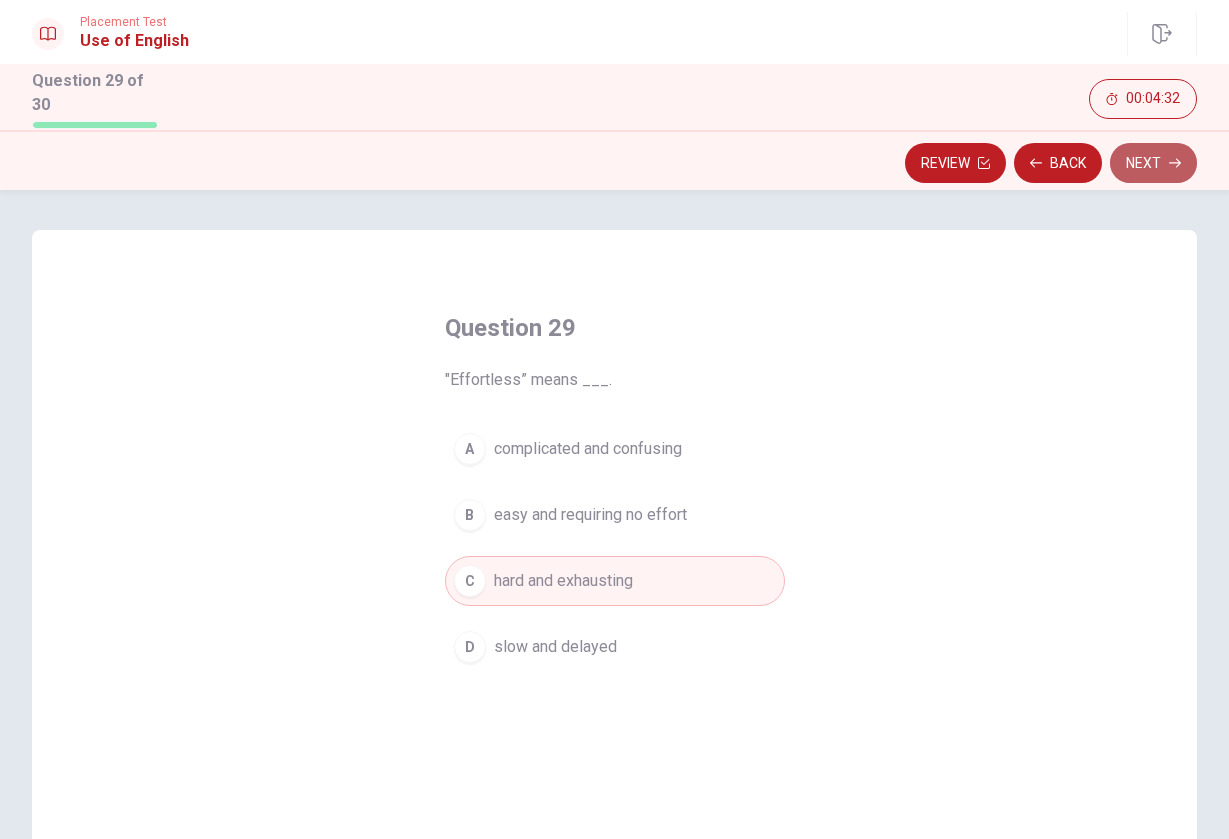 click 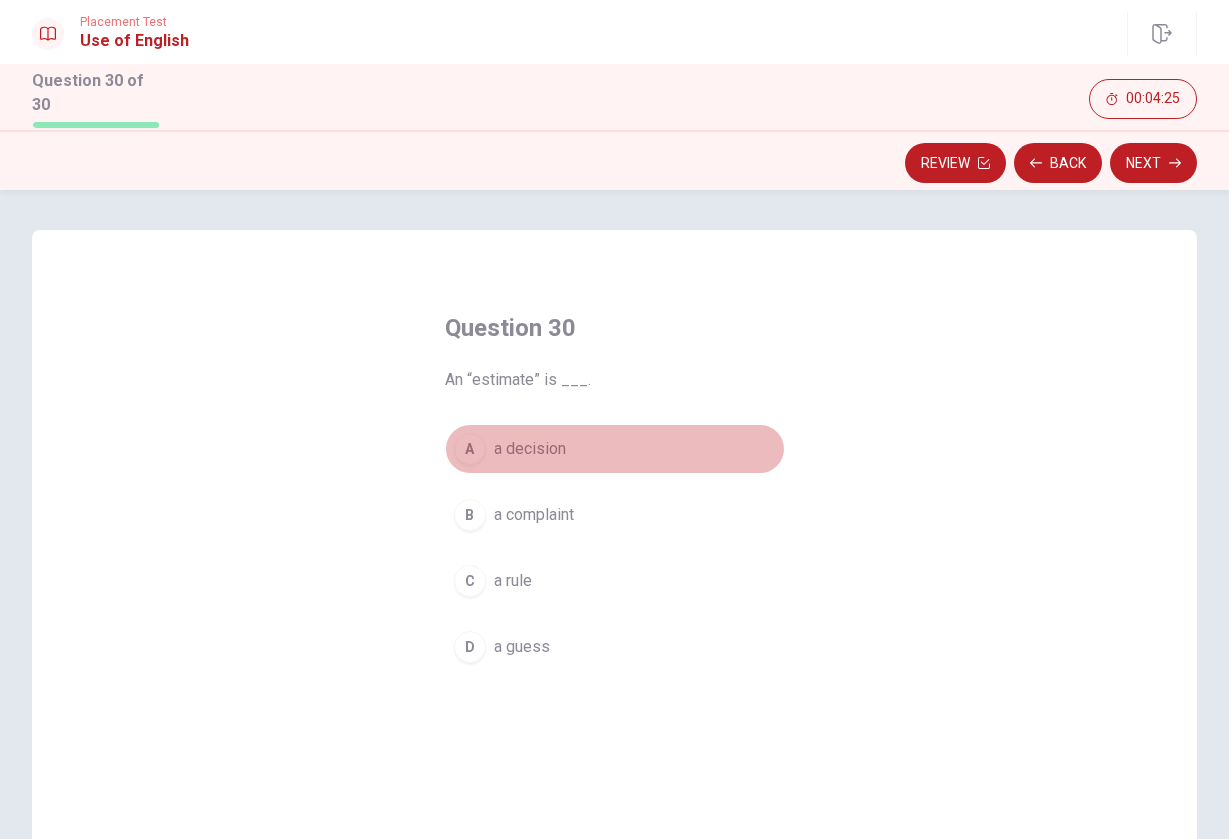 click on "A a decision" at bounding box center (615, 449) 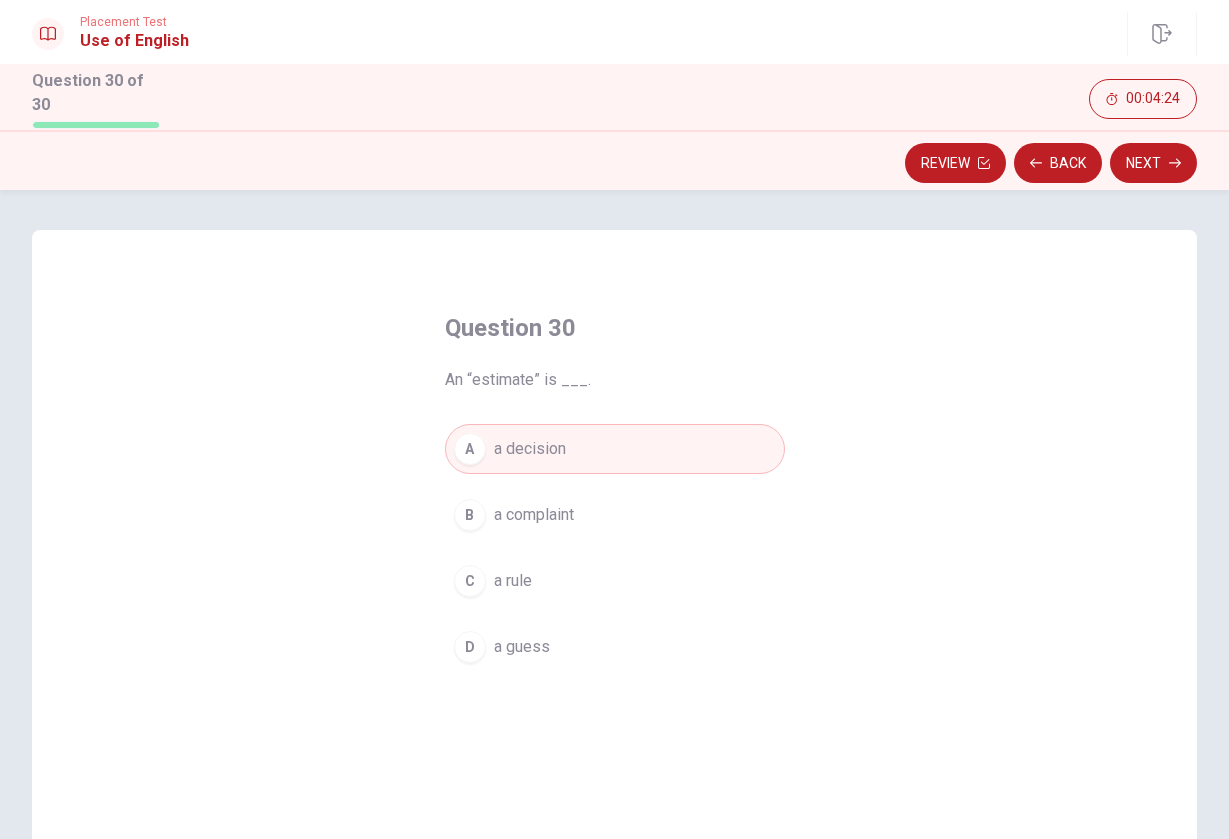 click on "C a rule" at bounding box center [615, 581] 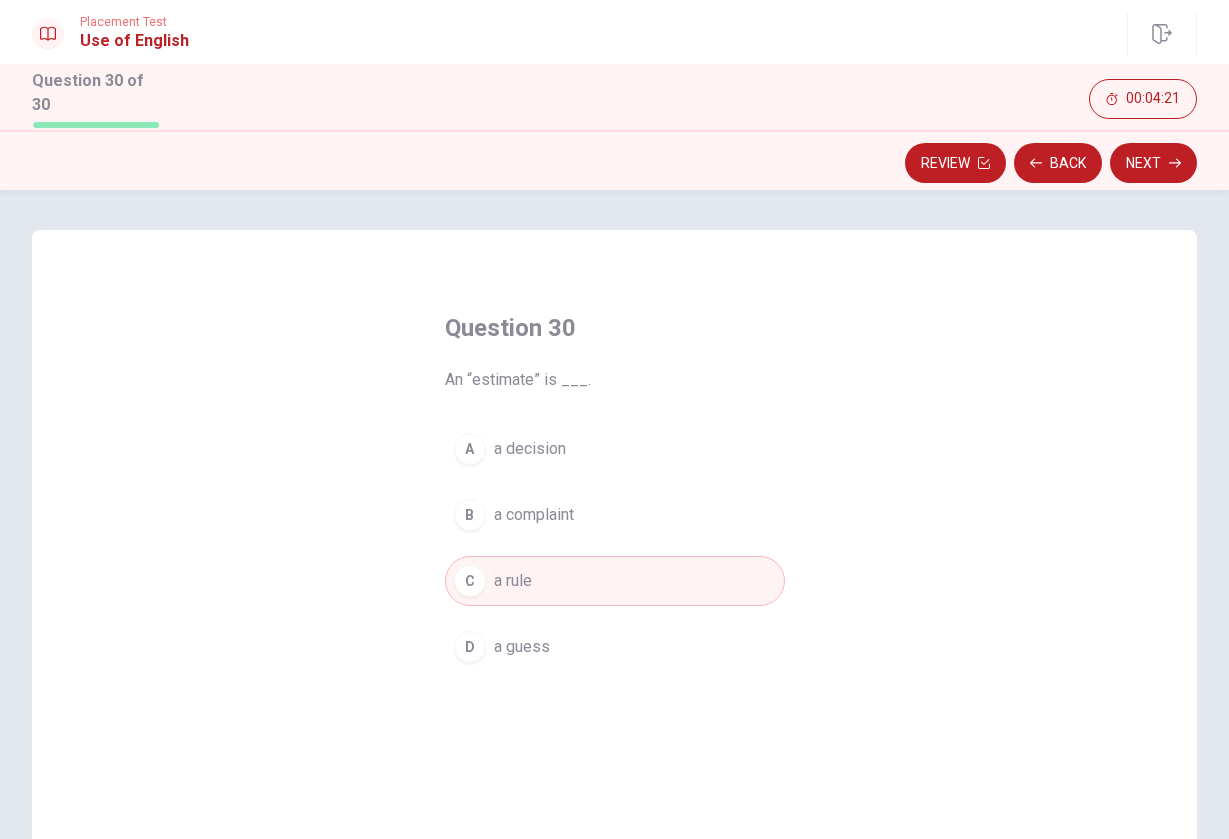 click on "D a guess" at bounding box center (615, 647) 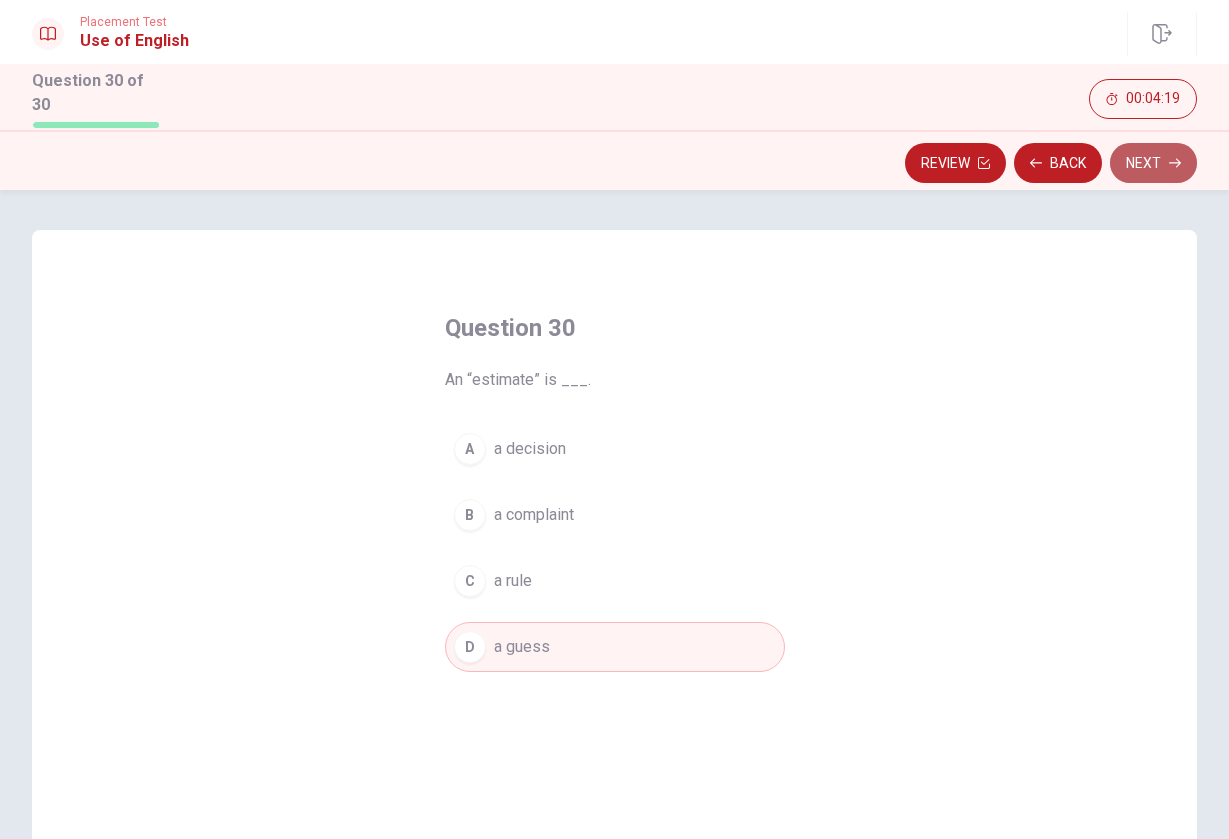 click on "Next" at bounding box center [1153, 163] 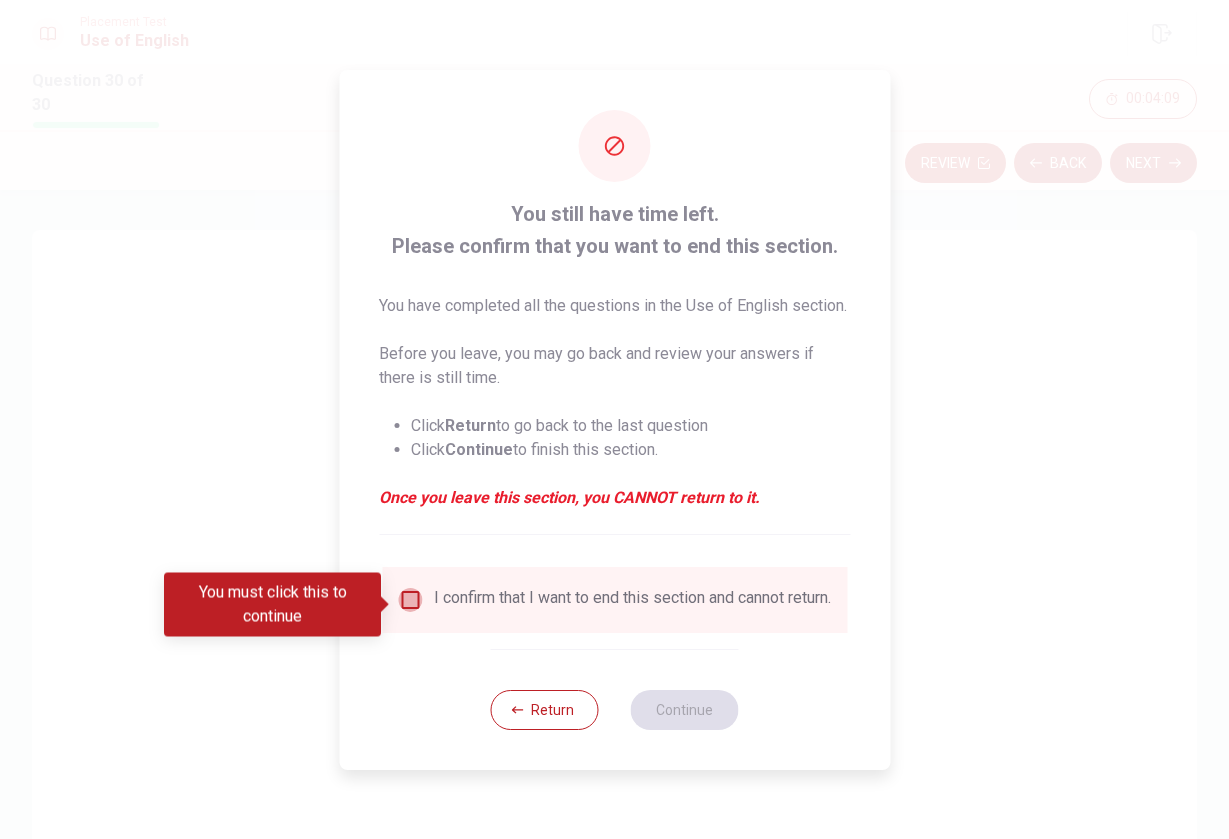 click at bounding box center (410, 600) 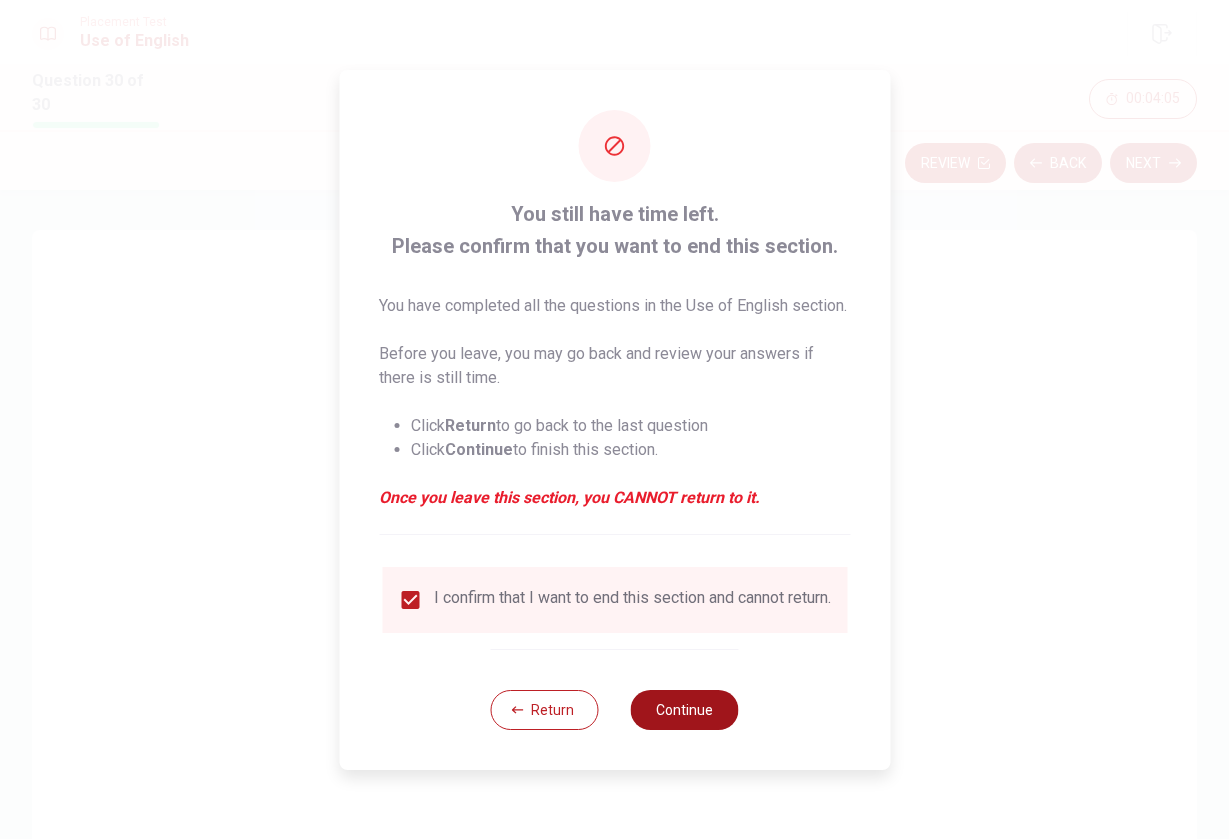 click on "Continue" at bounding box center (685, 710) 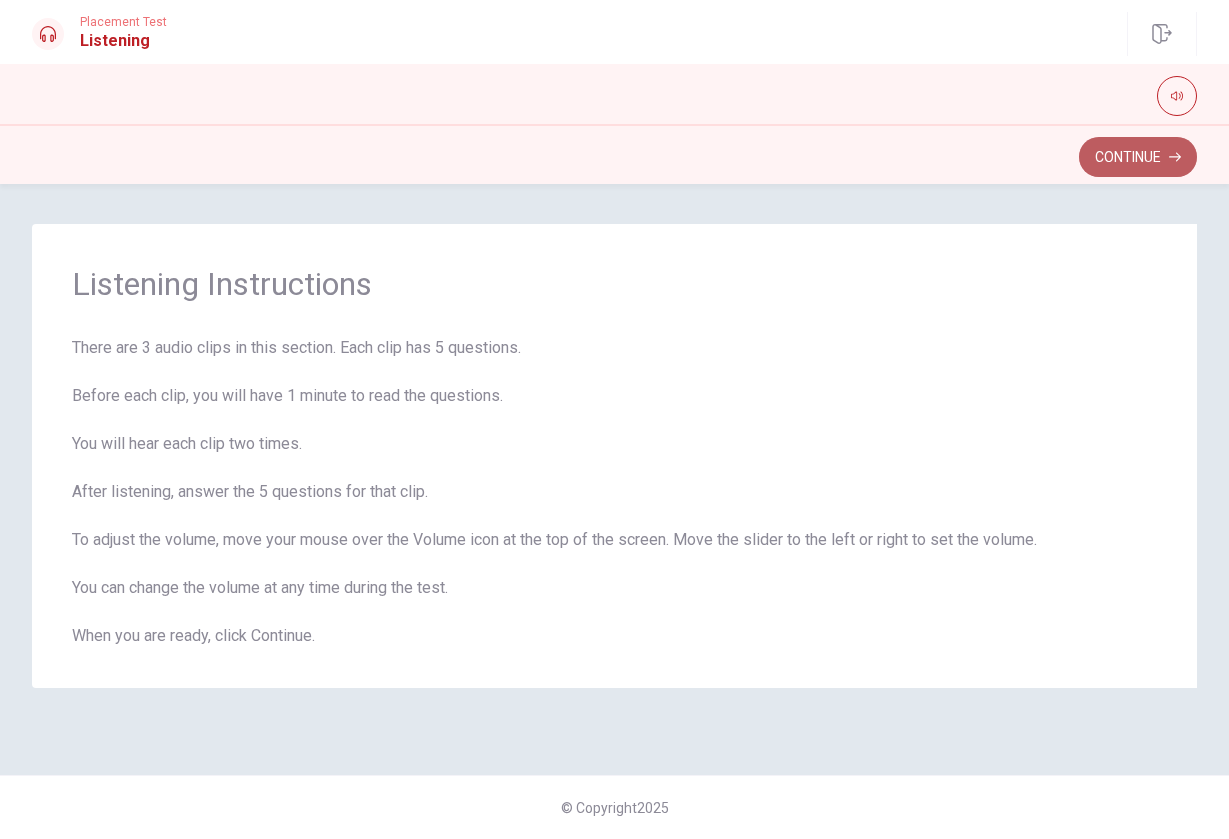 click on "Continue" at bounding box center (1138, 157) 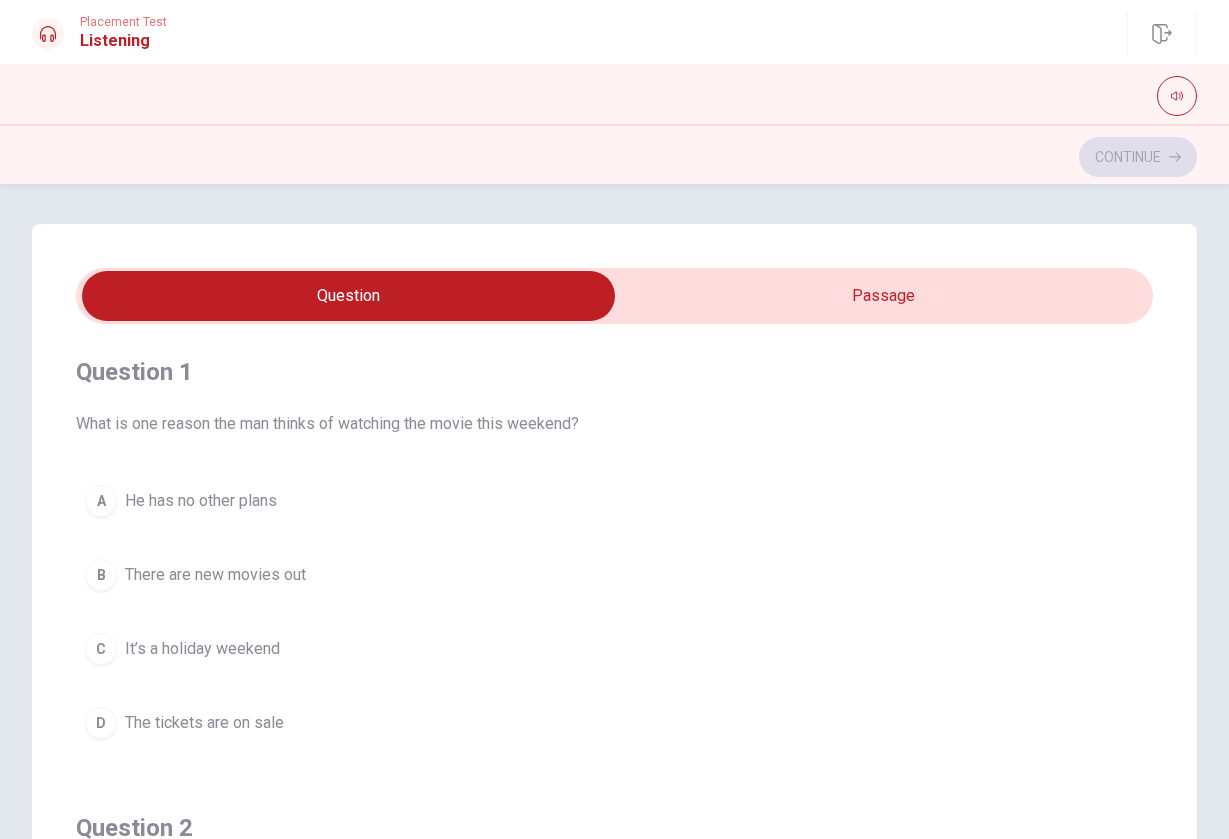 scroll, scrollTop: 0, scrollLeft: 0, axis: both 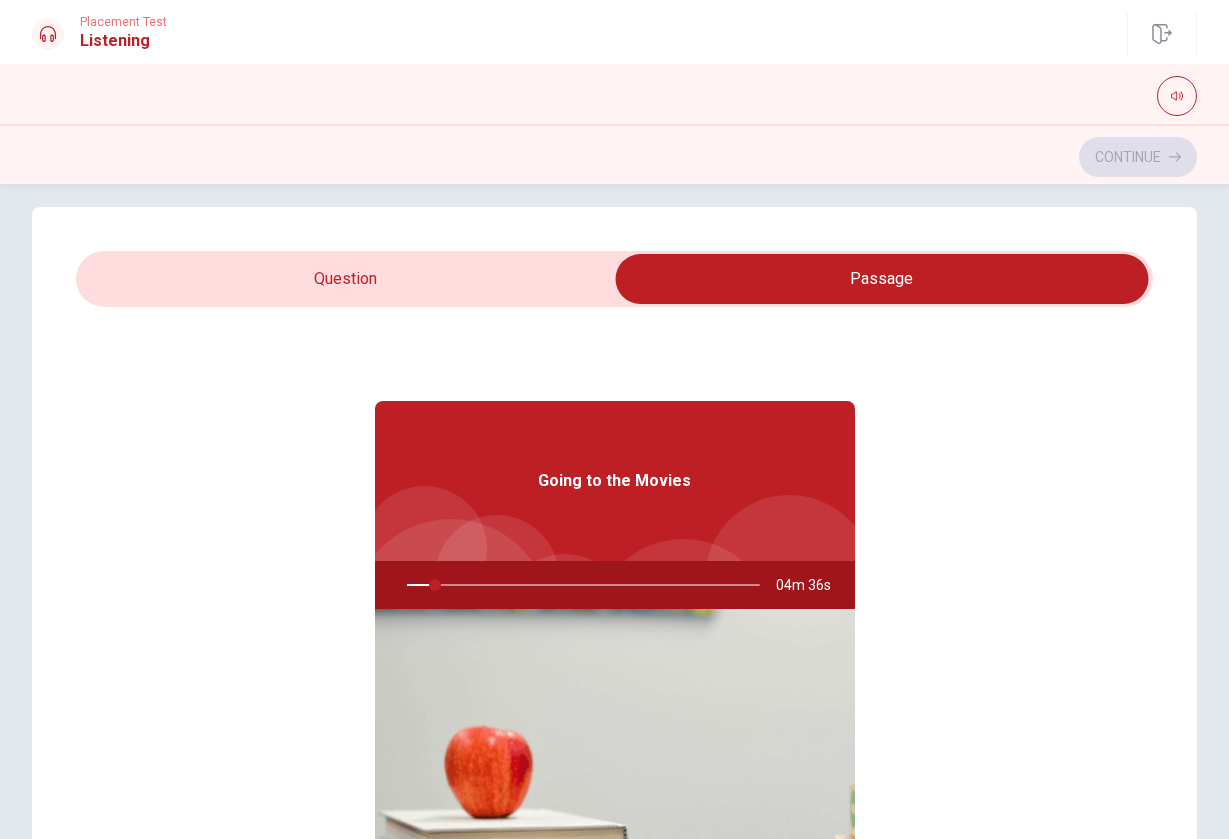 click on "Going to the Movies" at bounding box center (615, 481) 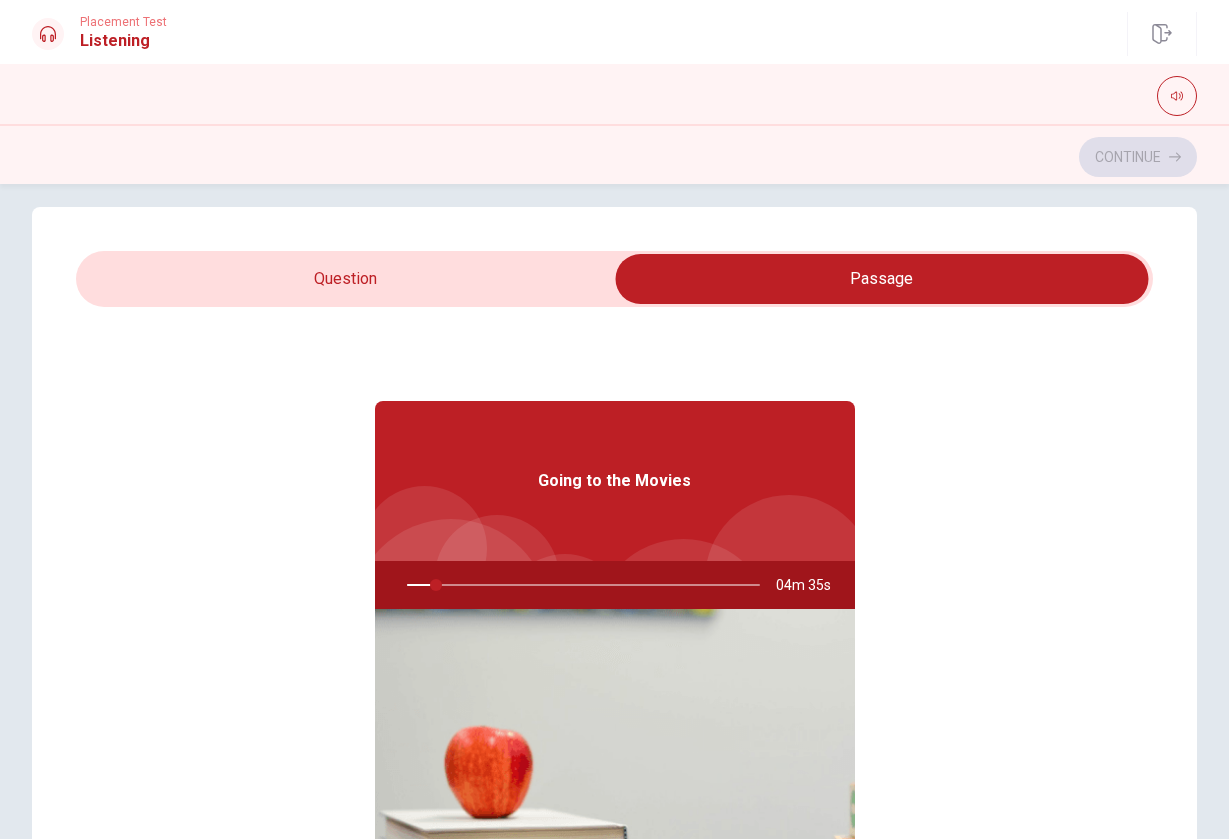click on "Going to the Movies" at bounding box center [614, 481] 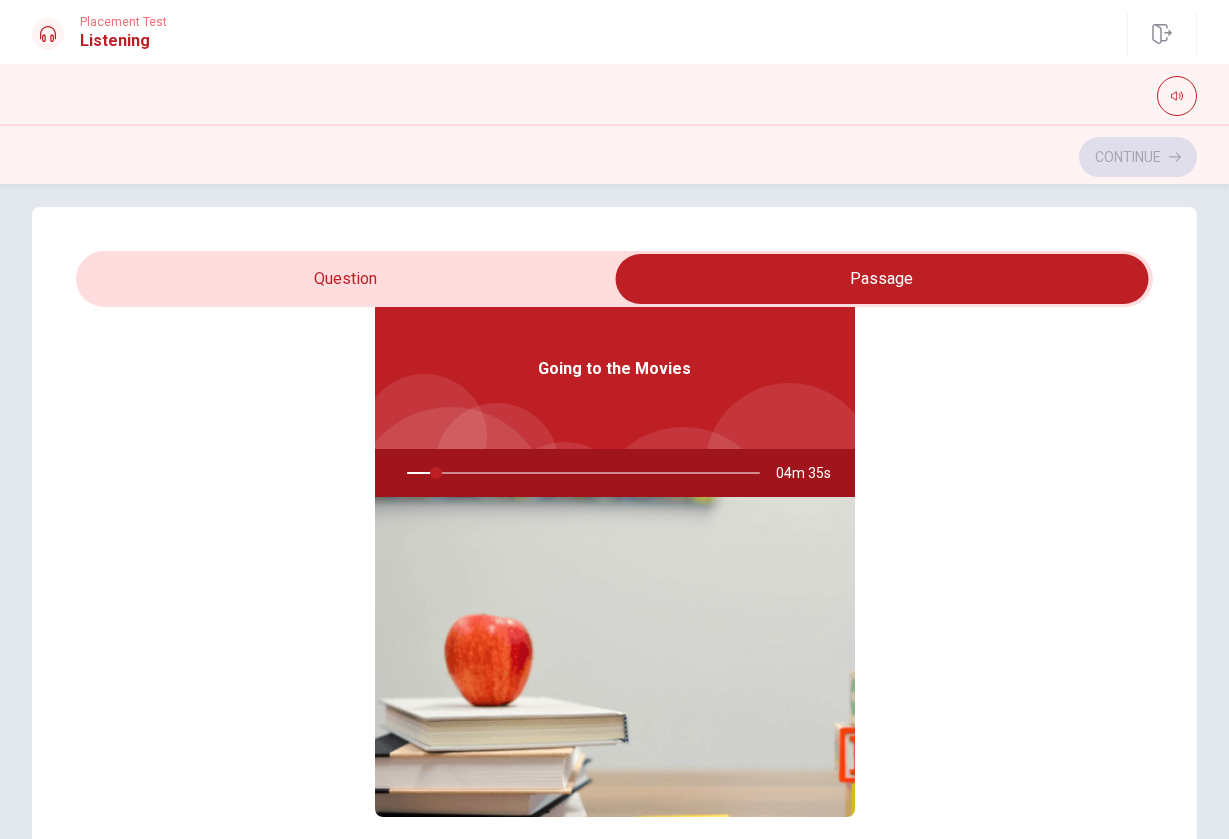 scroll, scrollTop: 112, scrollLeft: 0, axis: vertical 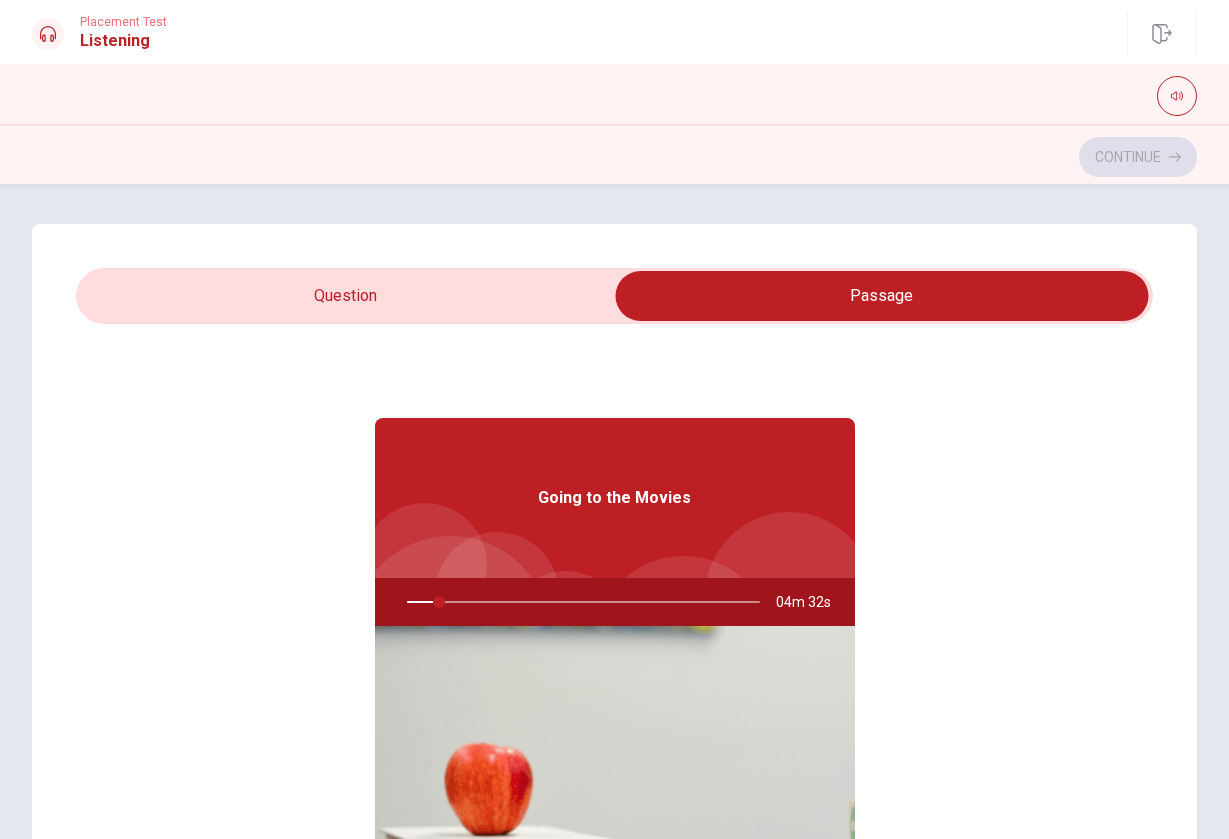 type on "10" 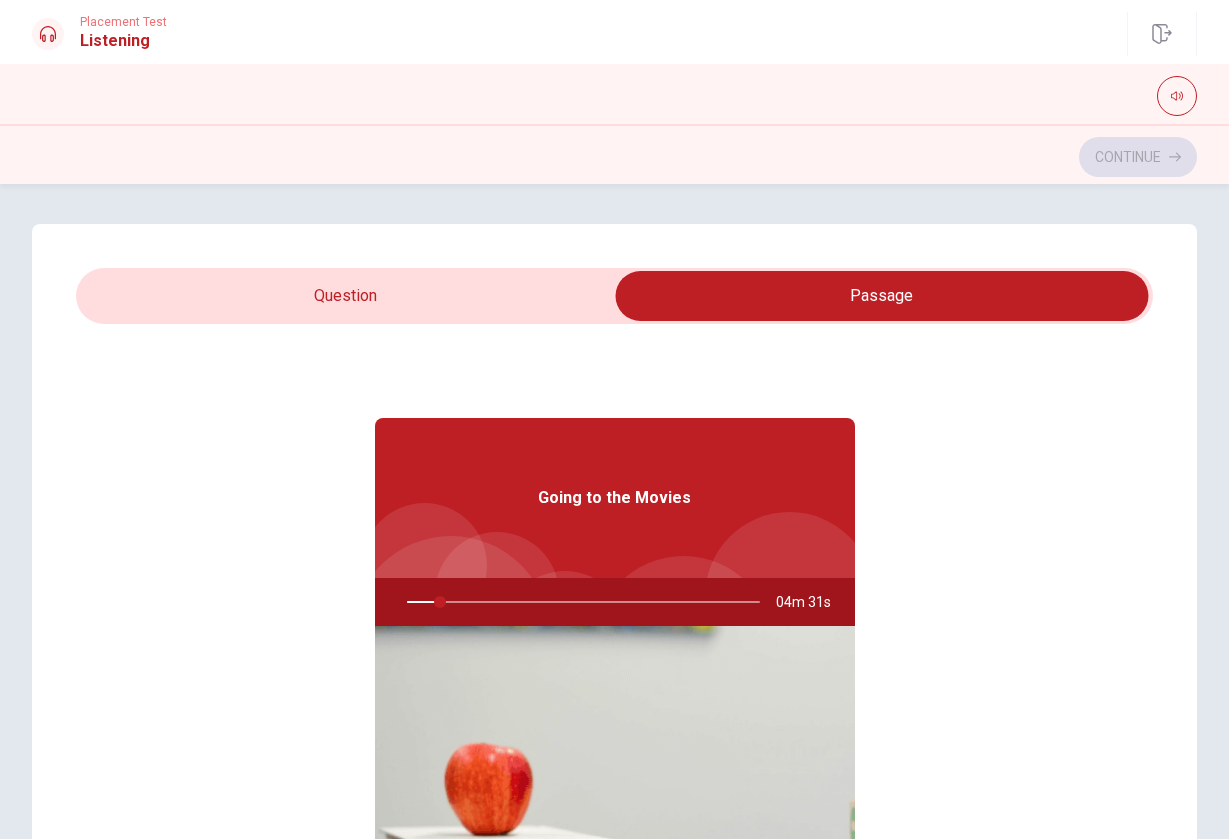 click at bounding box center (882, 296) 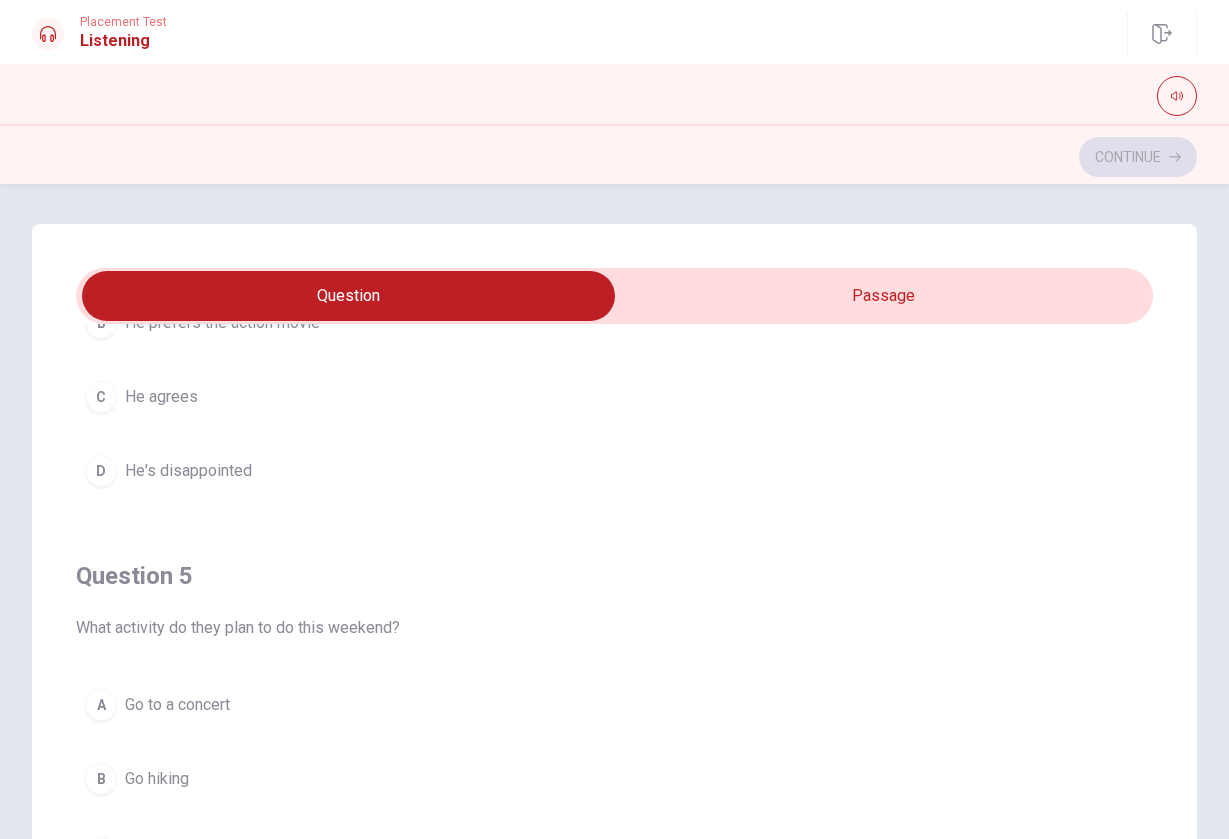 scroll, scrollTop: 1620, scrollLeft: 0, axis: vertical 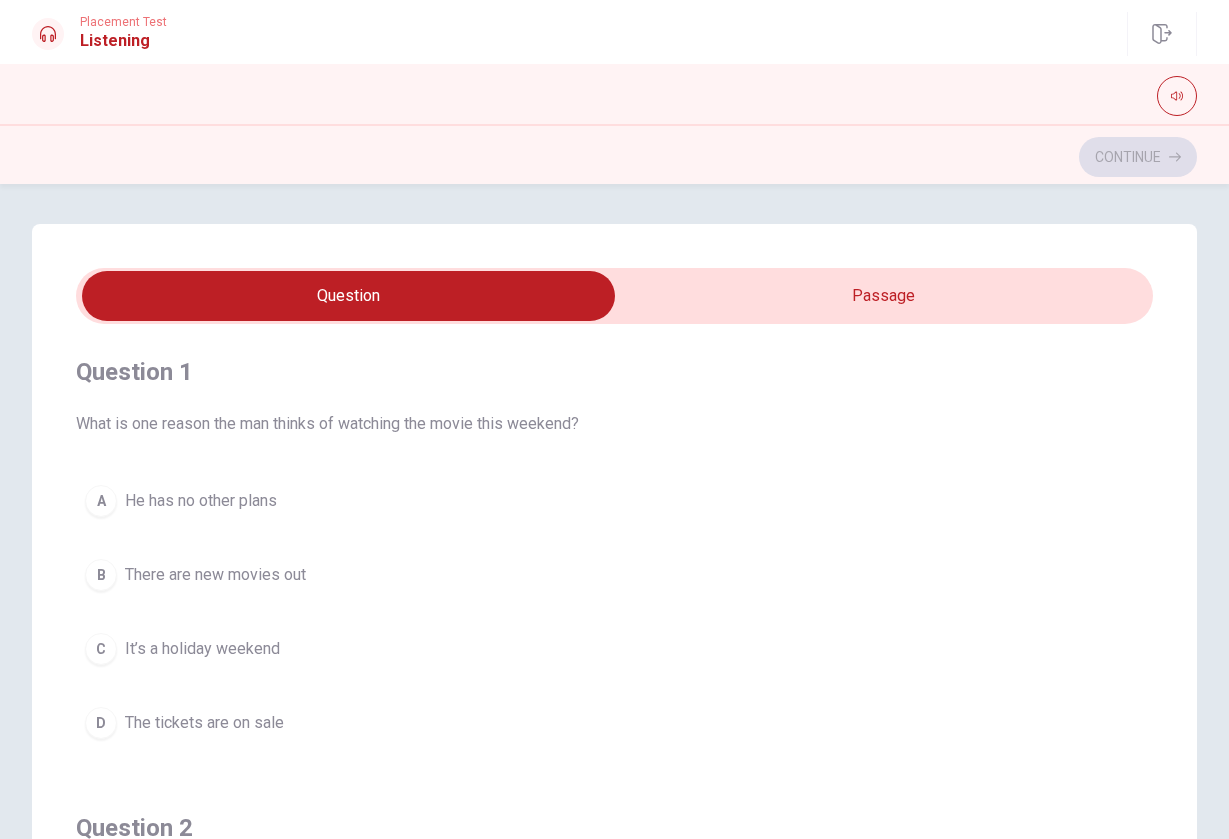 type on "20" 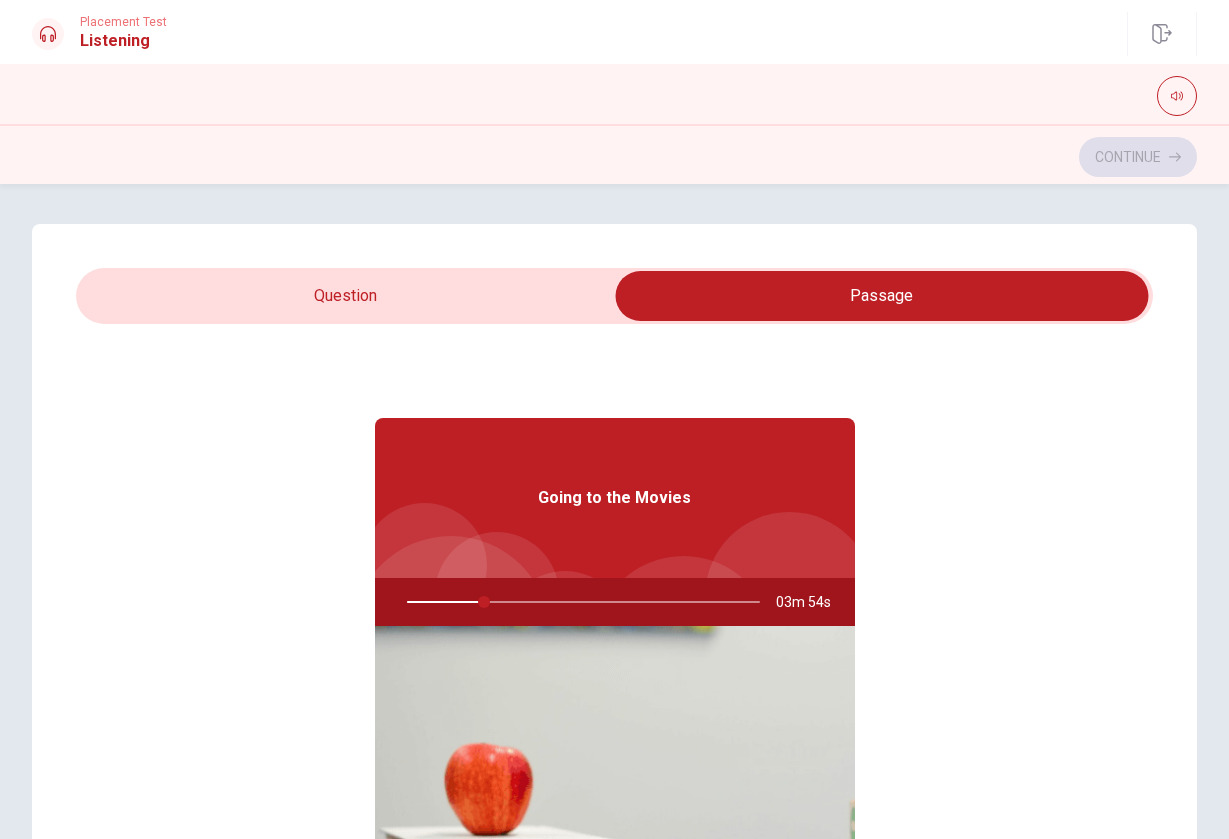 drag, startPoint x: 483, startPoint y: 606, endPoint x: 447, endPoint y: 606, distance: 36 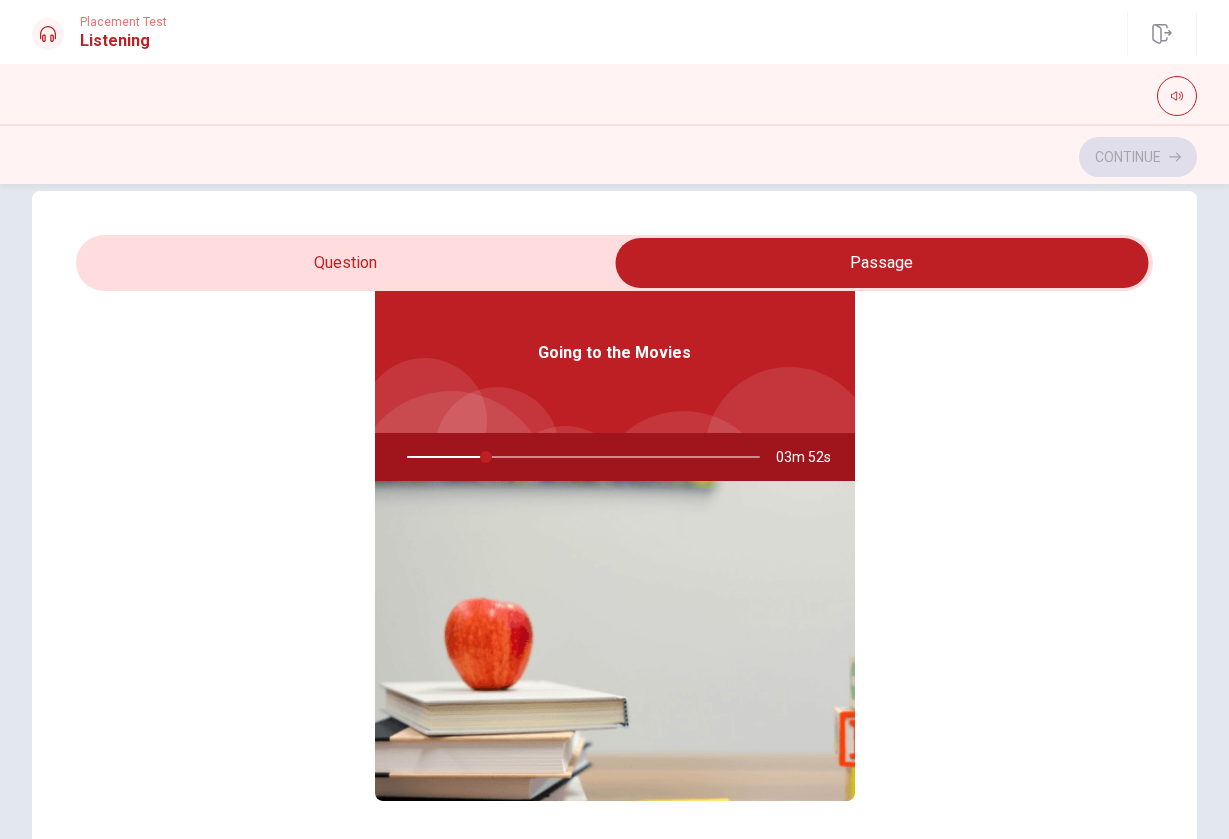 type on "23" 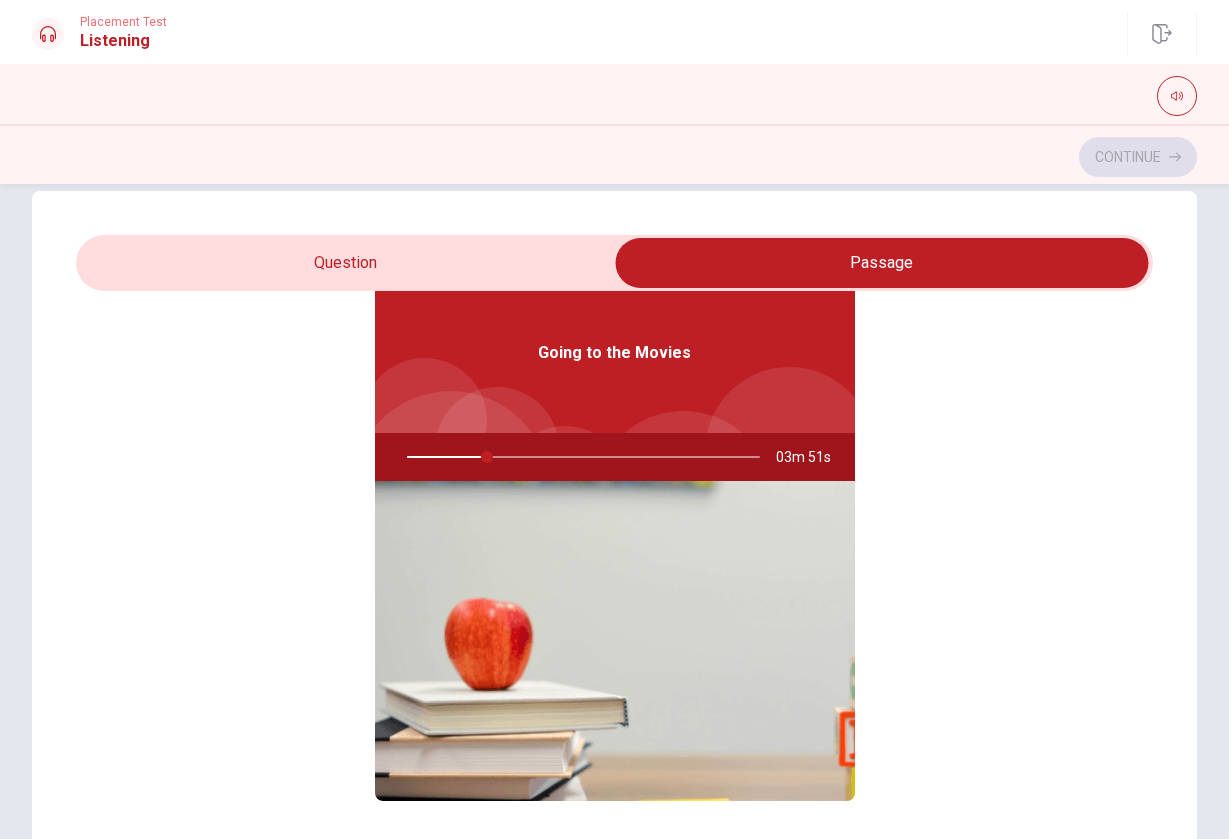 click at bounding box center (882, 263) 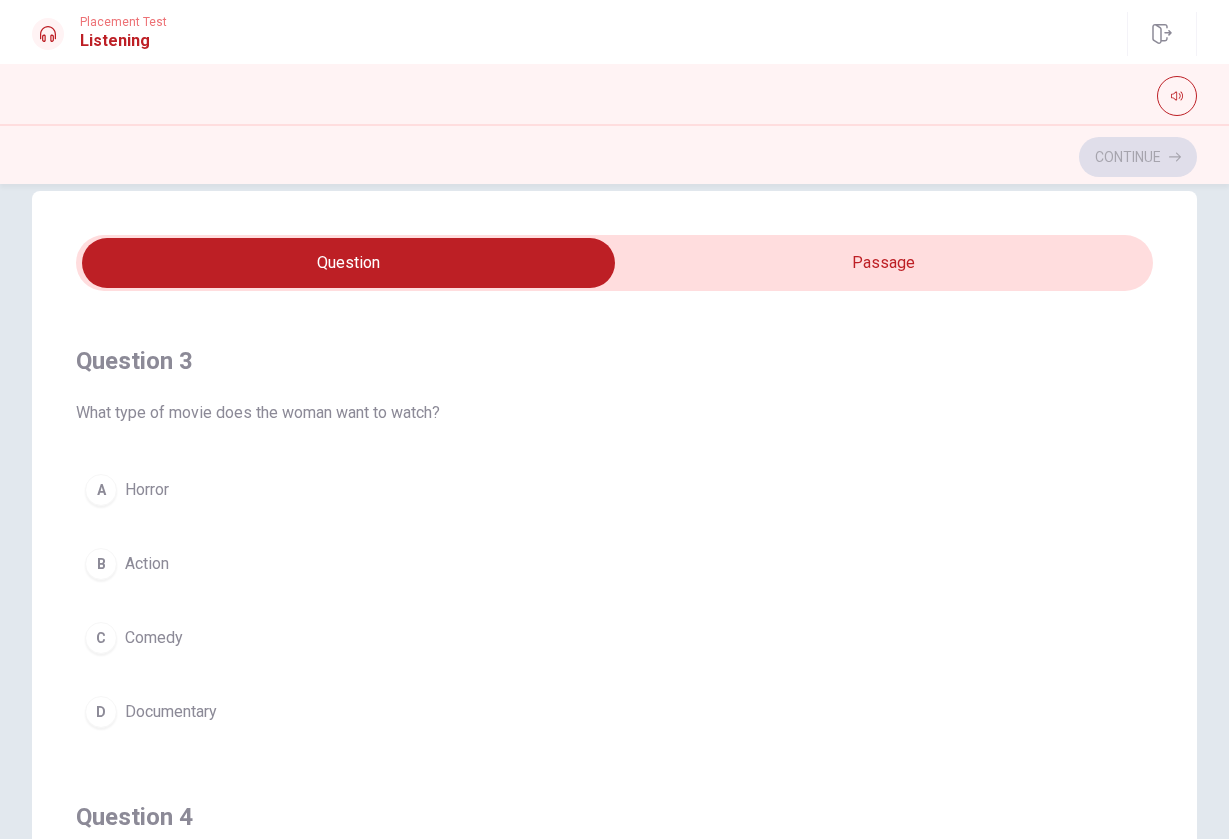 scroll, scrollTop: 887, scrollLeft: 0, axis: vertical 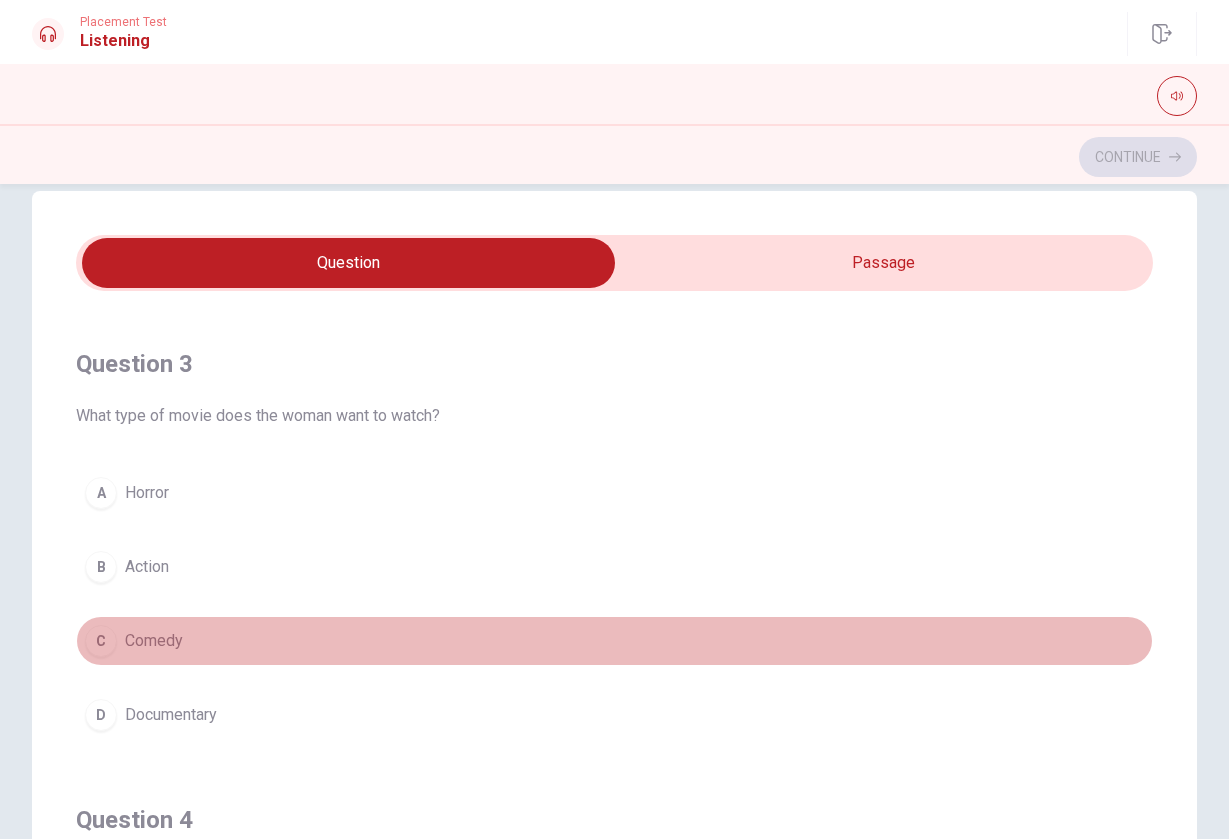 click on "C Comedy" at bounding box center [614, 641] 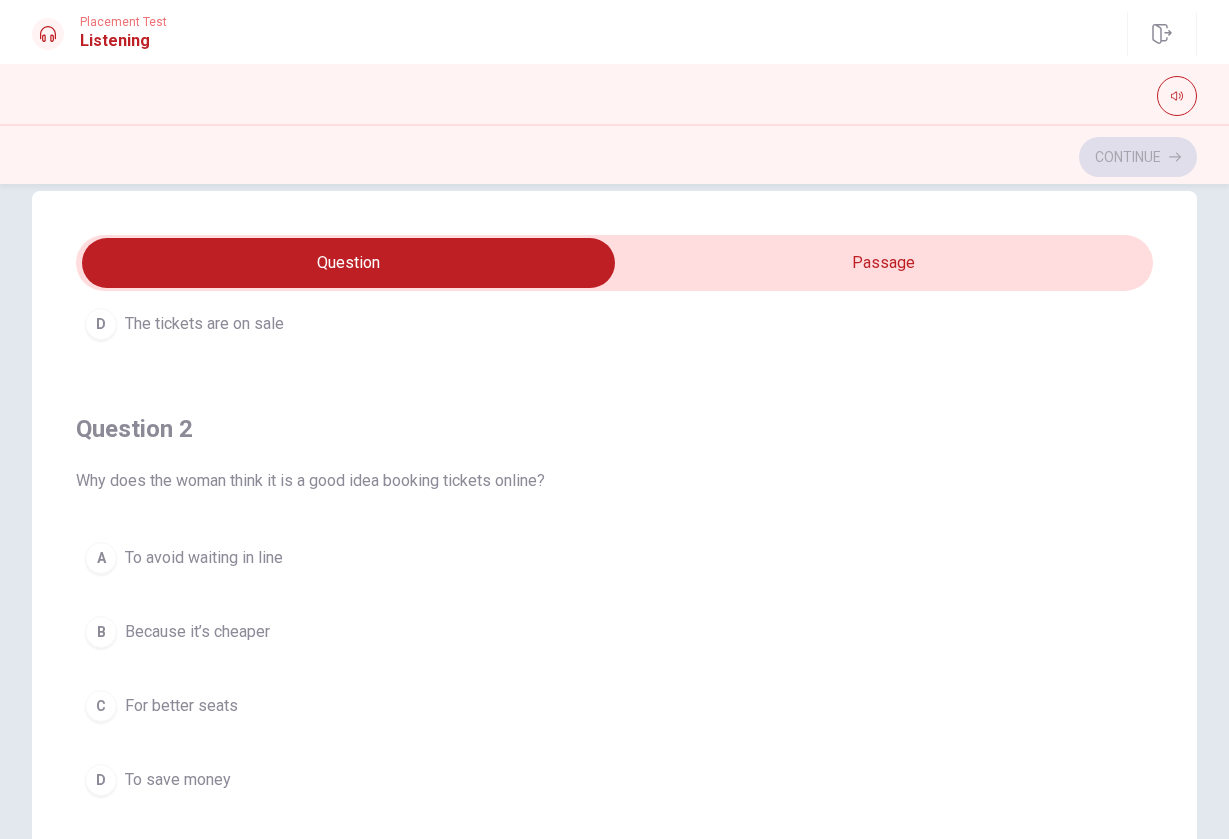 scroll, scrollTop: 369, scrollLeft: 0, axis: vertical 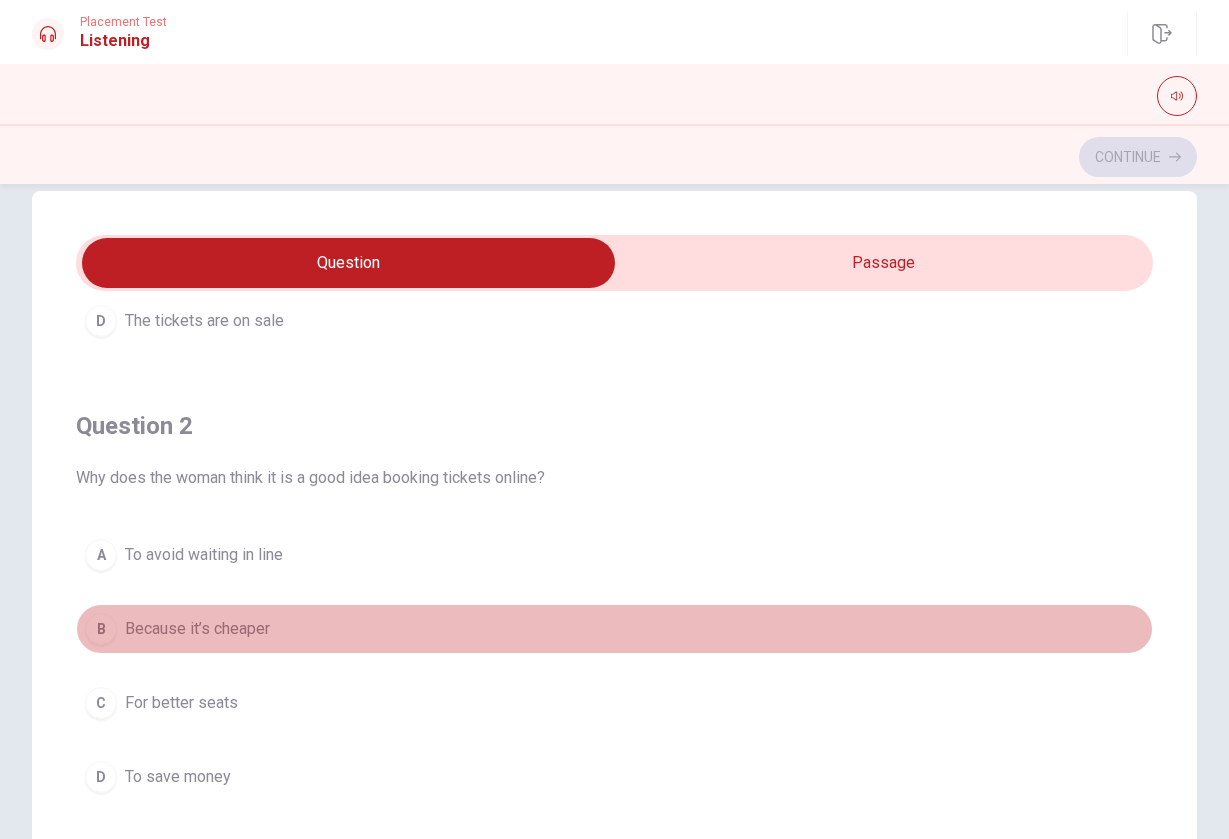 click on "B Because it’s cheaper" at bounding box center [614, 629] 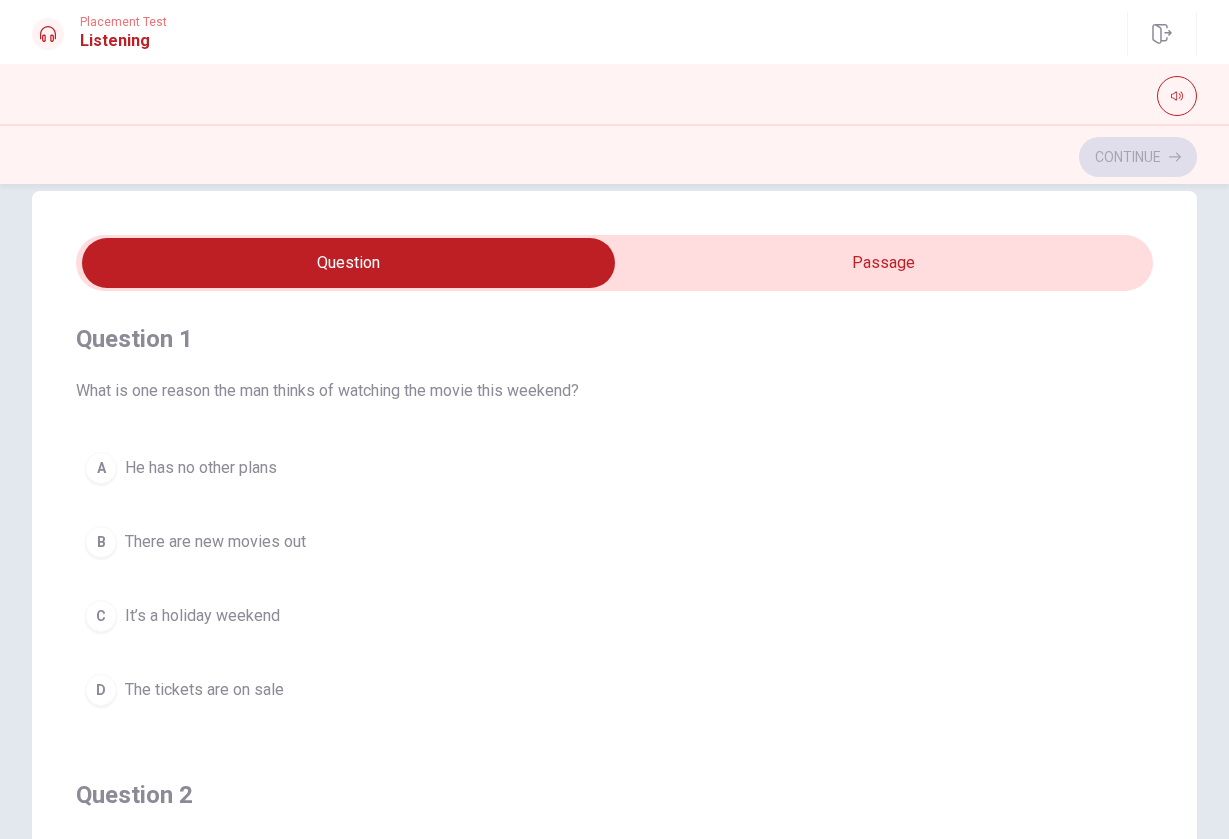 scroll, scrollTop: 0, scrollLeft: 0, axis: both 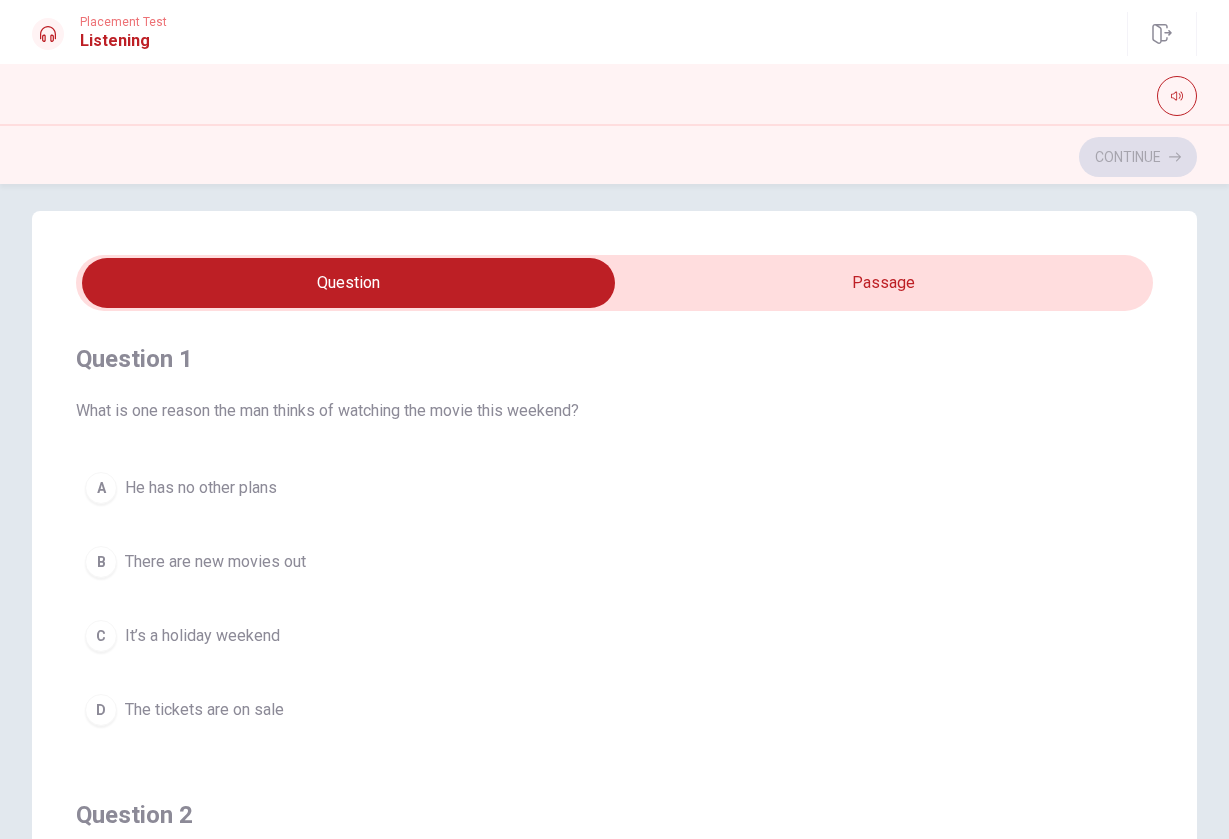 click on "C It’s a holiday weekend" at bounding box center [614, 636] 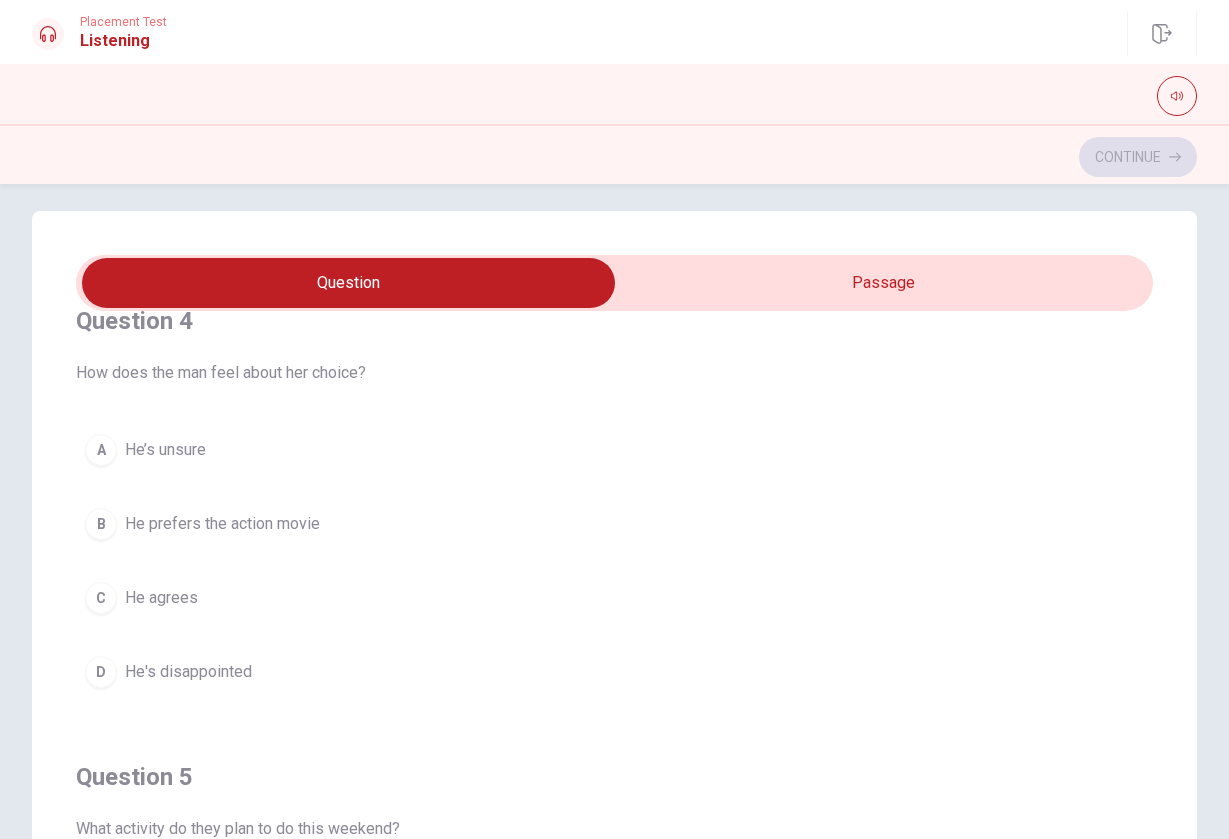 scroll, scrollTop: 1408, scrollLeft: 0, axis: vertical 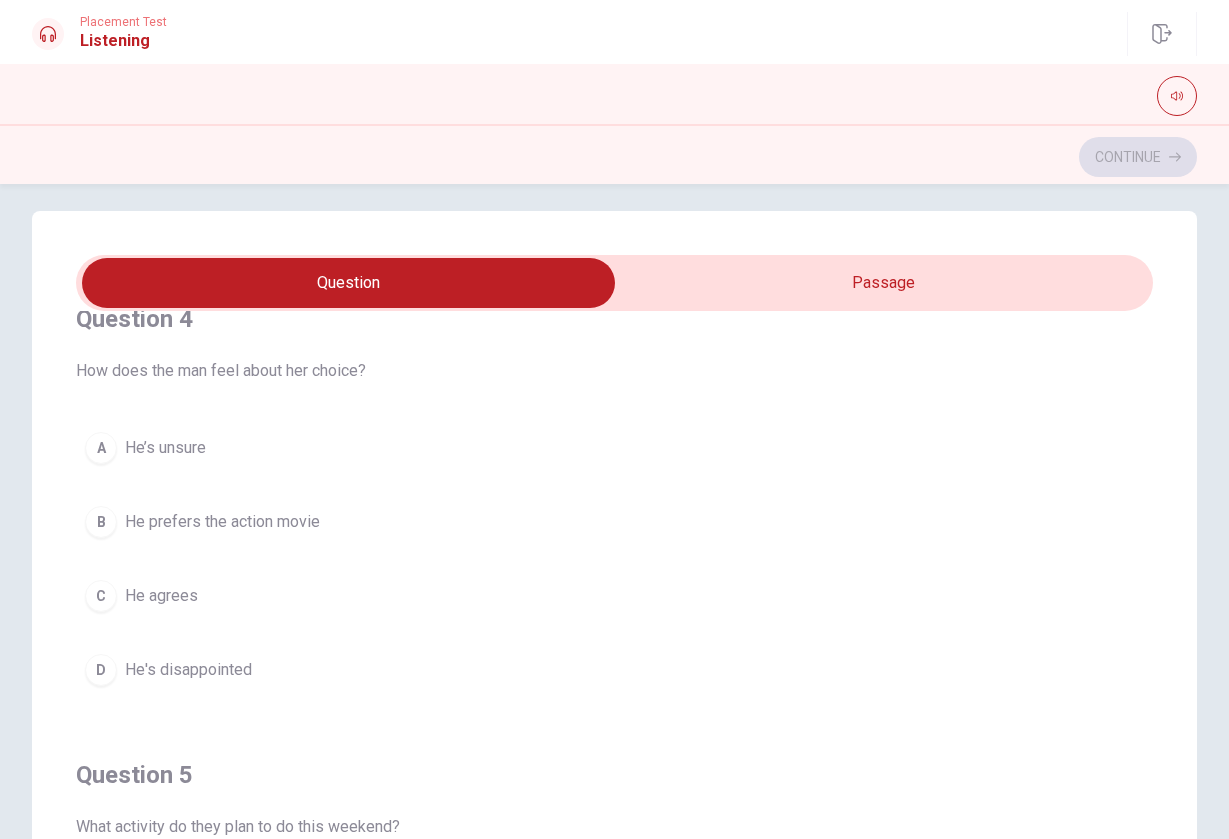 click on "C He agrees" at bounding box center [614, 596] 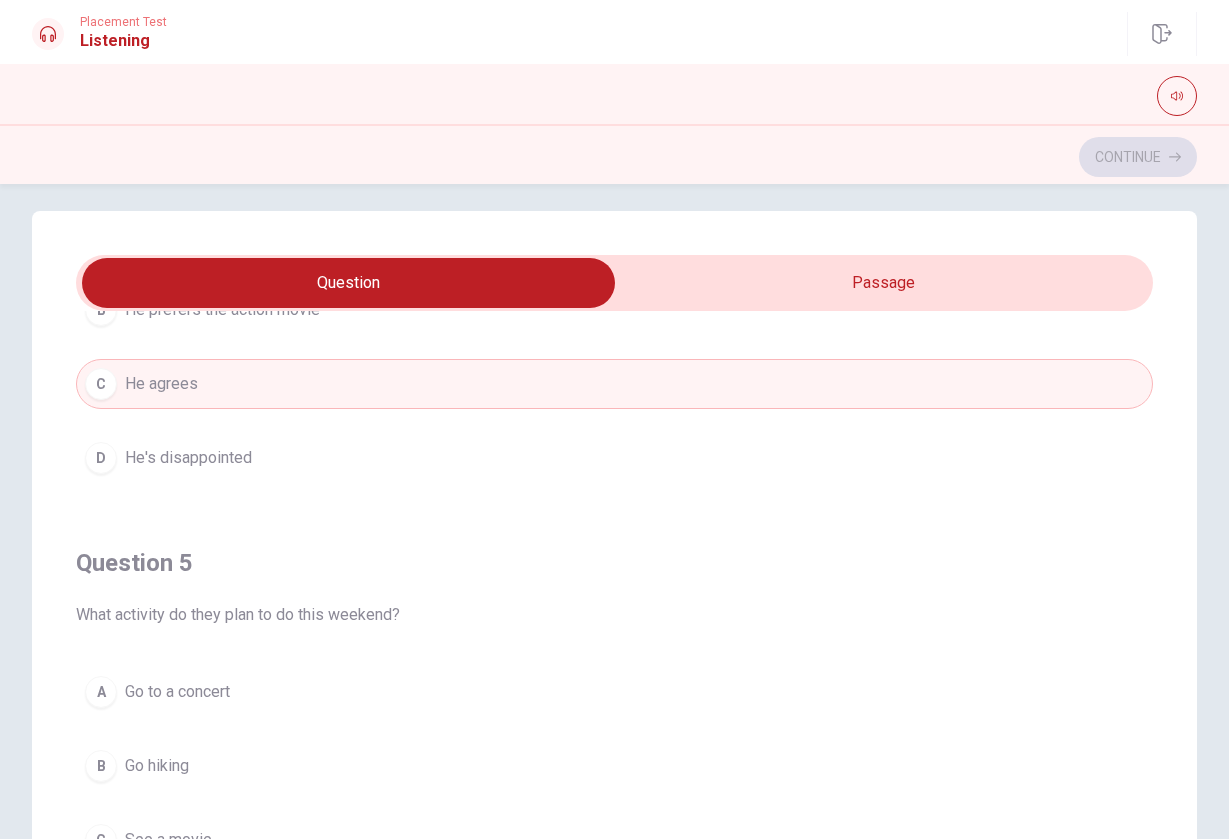scroll, scrollTop: 1620, scrollLeft: 0, axis: vertical 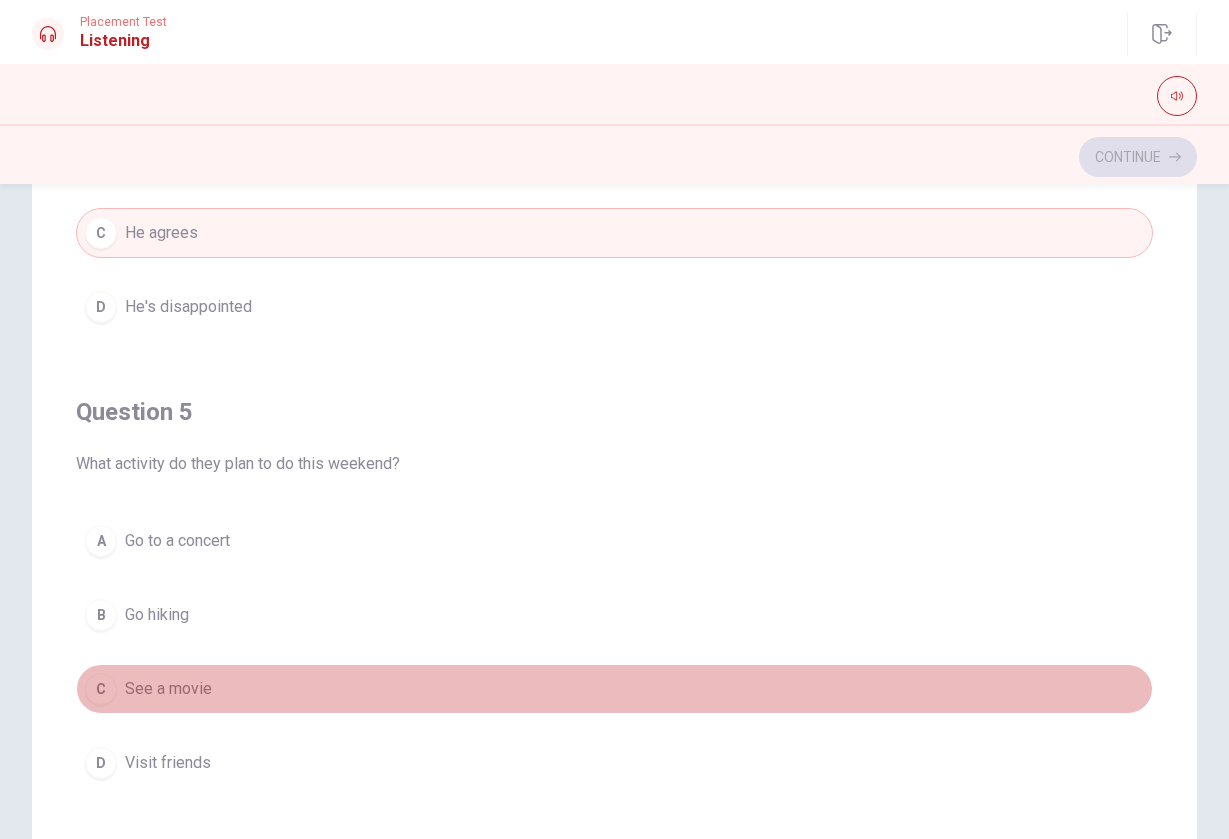 click on "C See a movie" at bounding box center (614, 689) 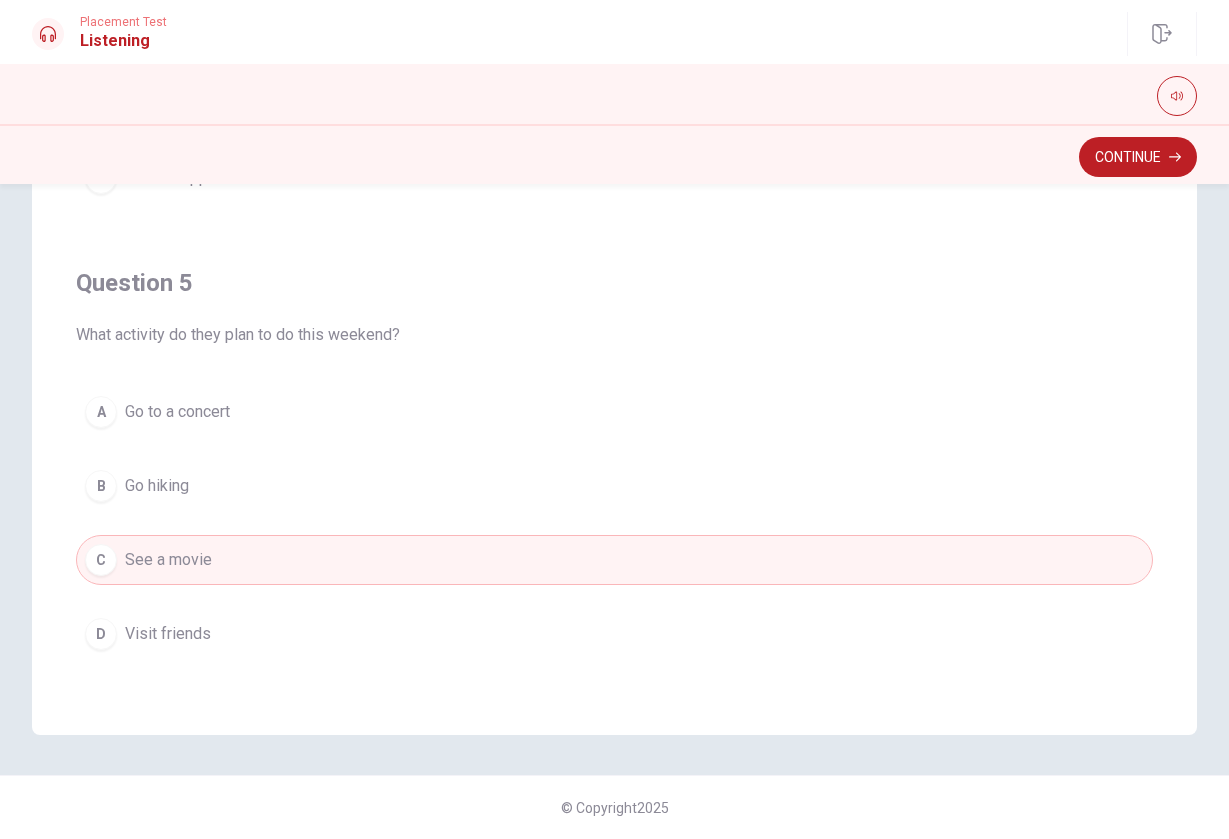 scroll, scrollTop: 293, scrollLeft: 0, axis: vertical 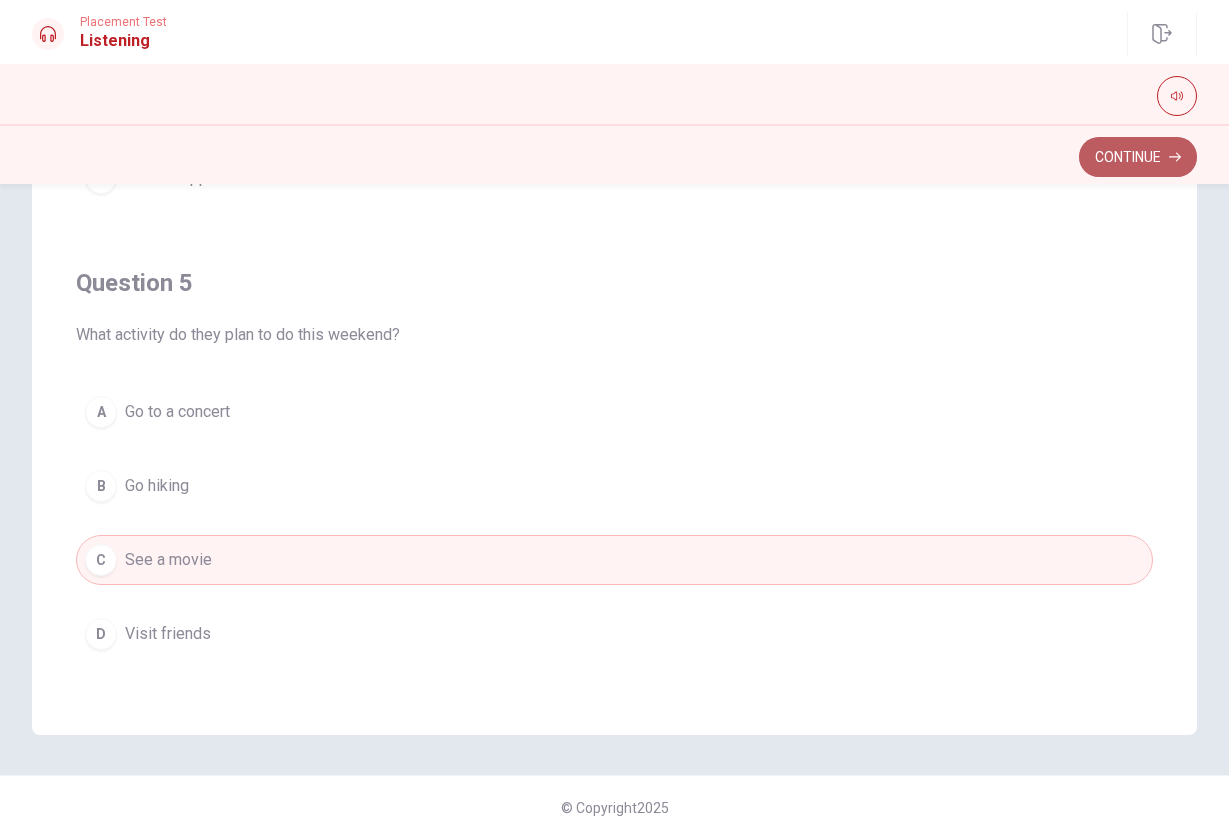 click on "Continue" at bounding box center (1138, 157) 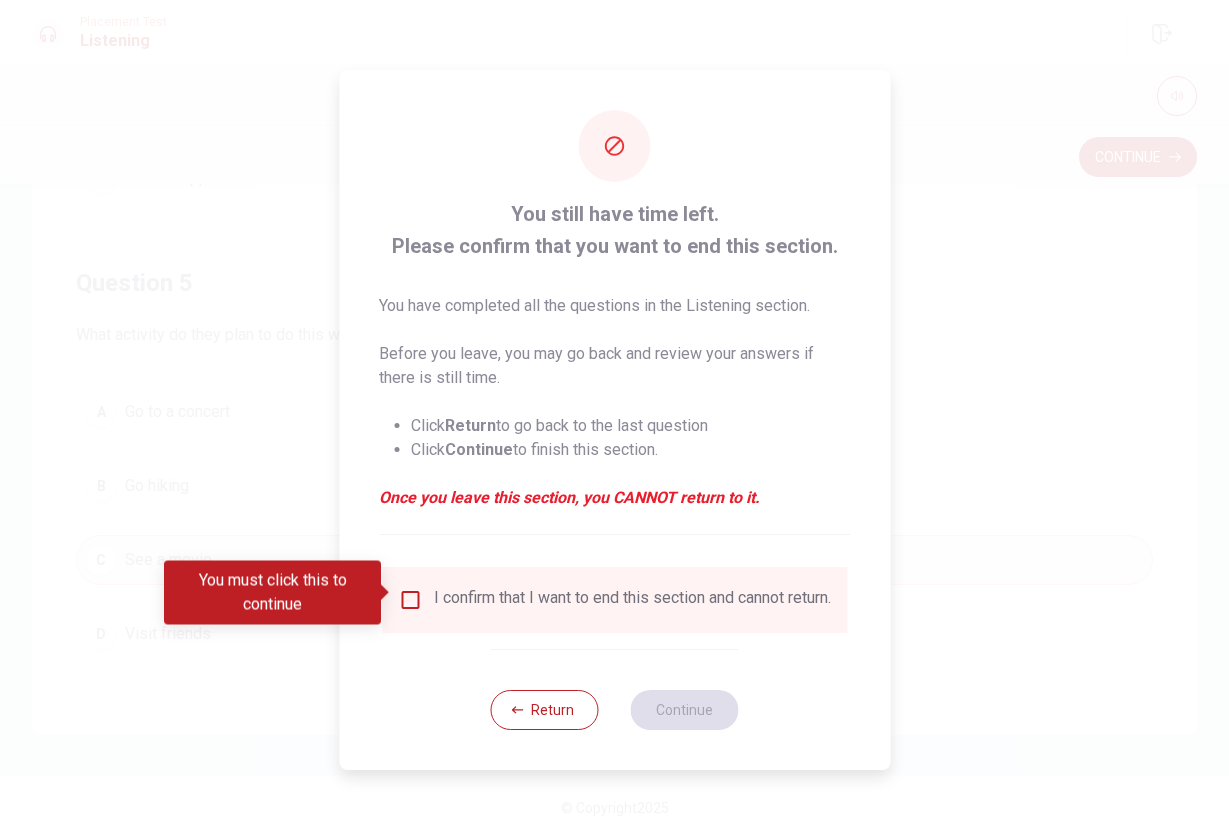 click at bounding box center [410, 600] 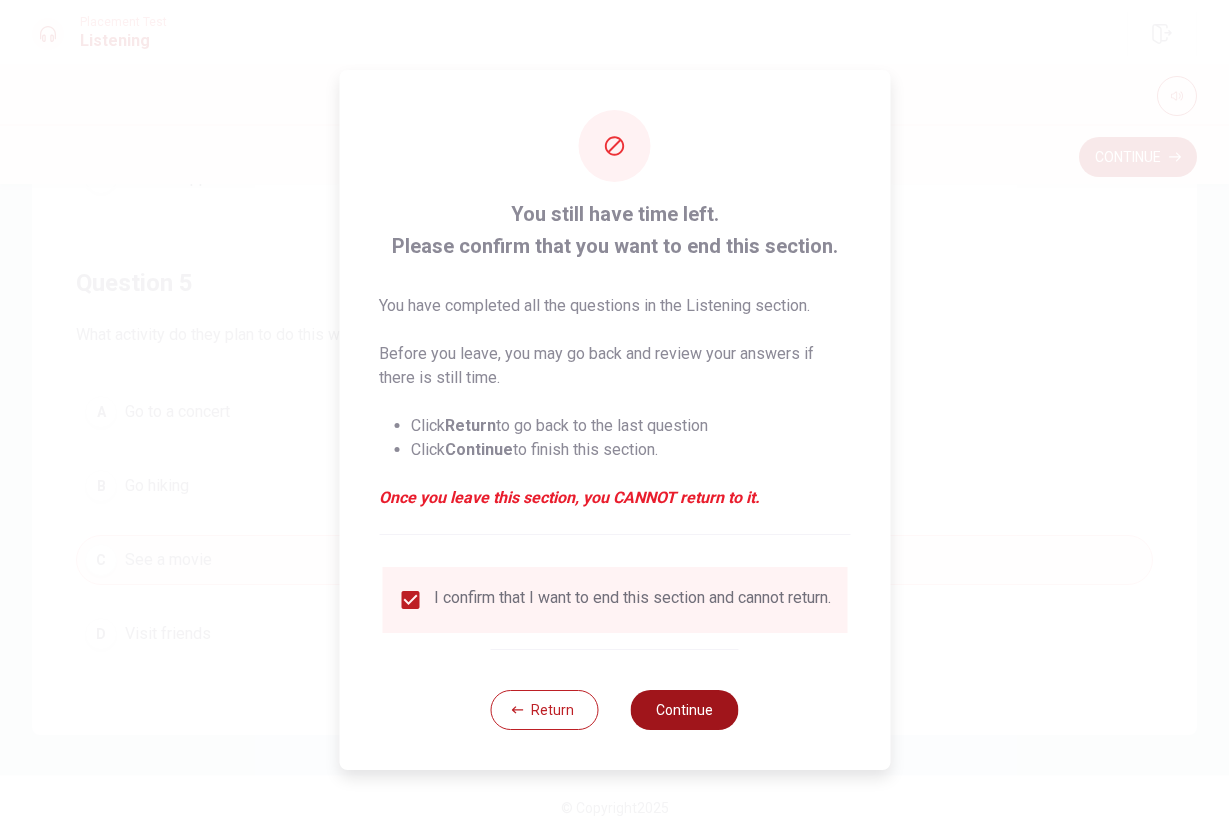 click on "Continue" at bounding box center (685, 710) 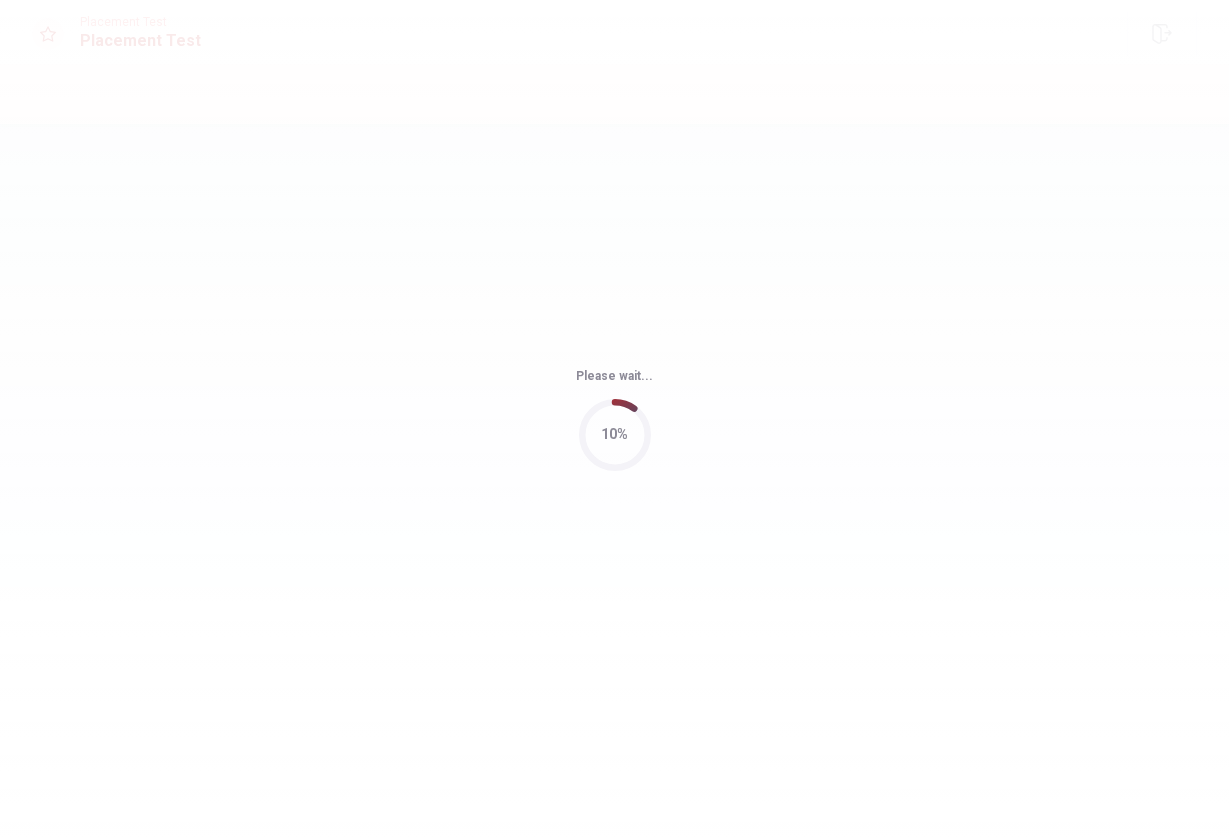 scroll, scrollTop: 0, scrollLeft: 0, axis: both 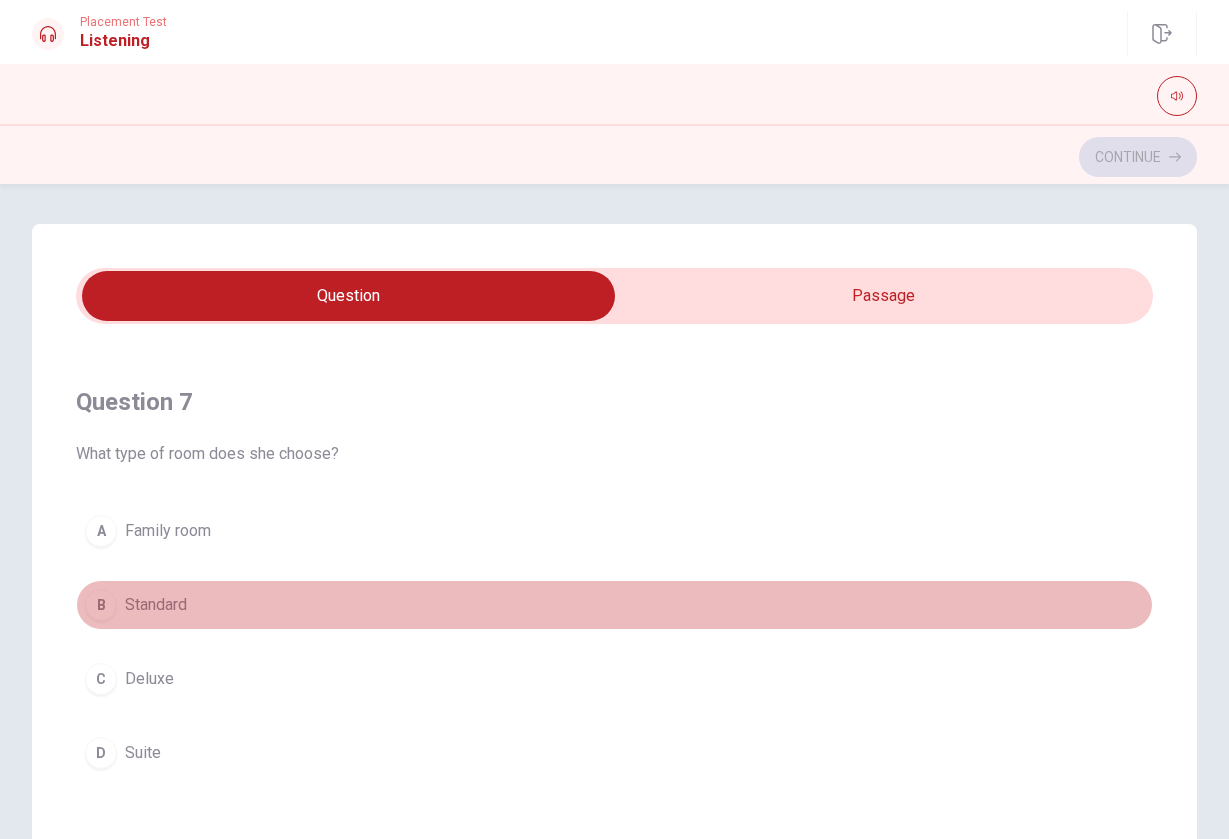 click on "B Standard" at bounding box center (614, 605) 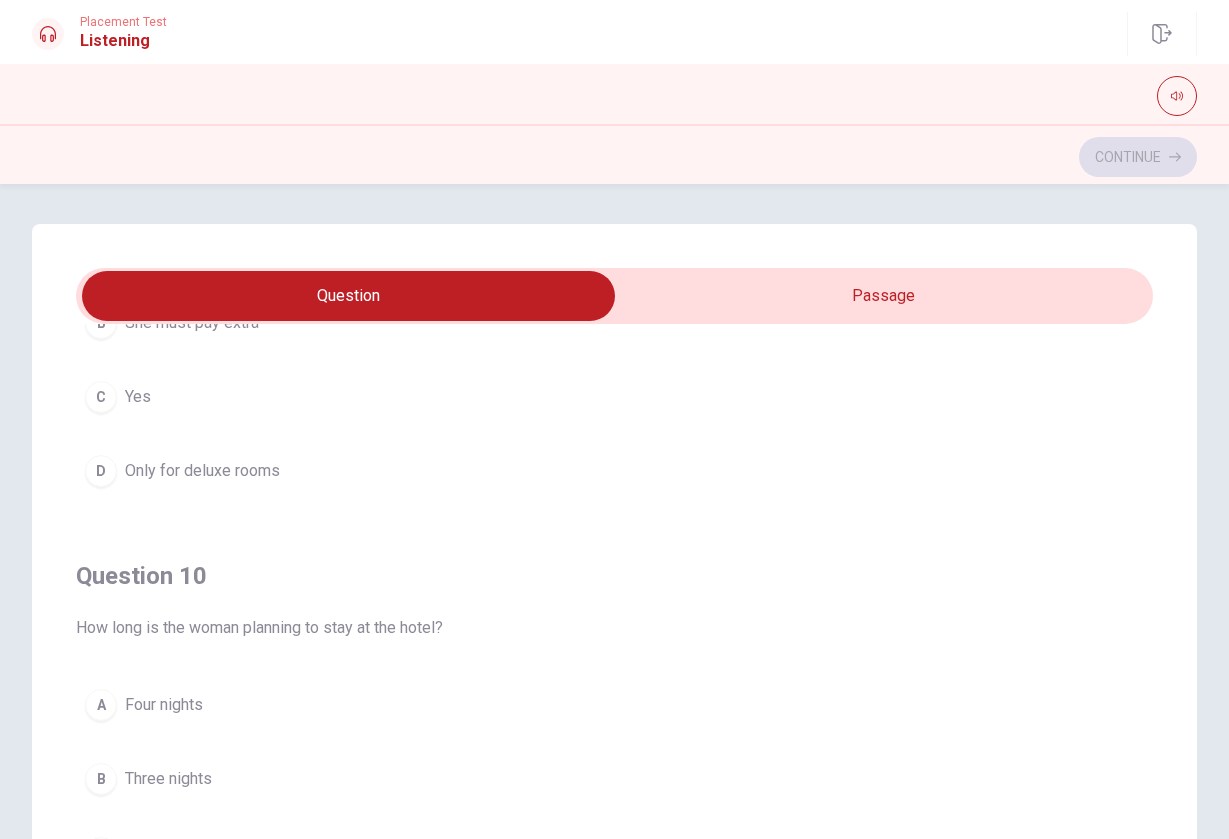 scroll, scrollTop: 1620, scrollLeft: 0, axis: vertical 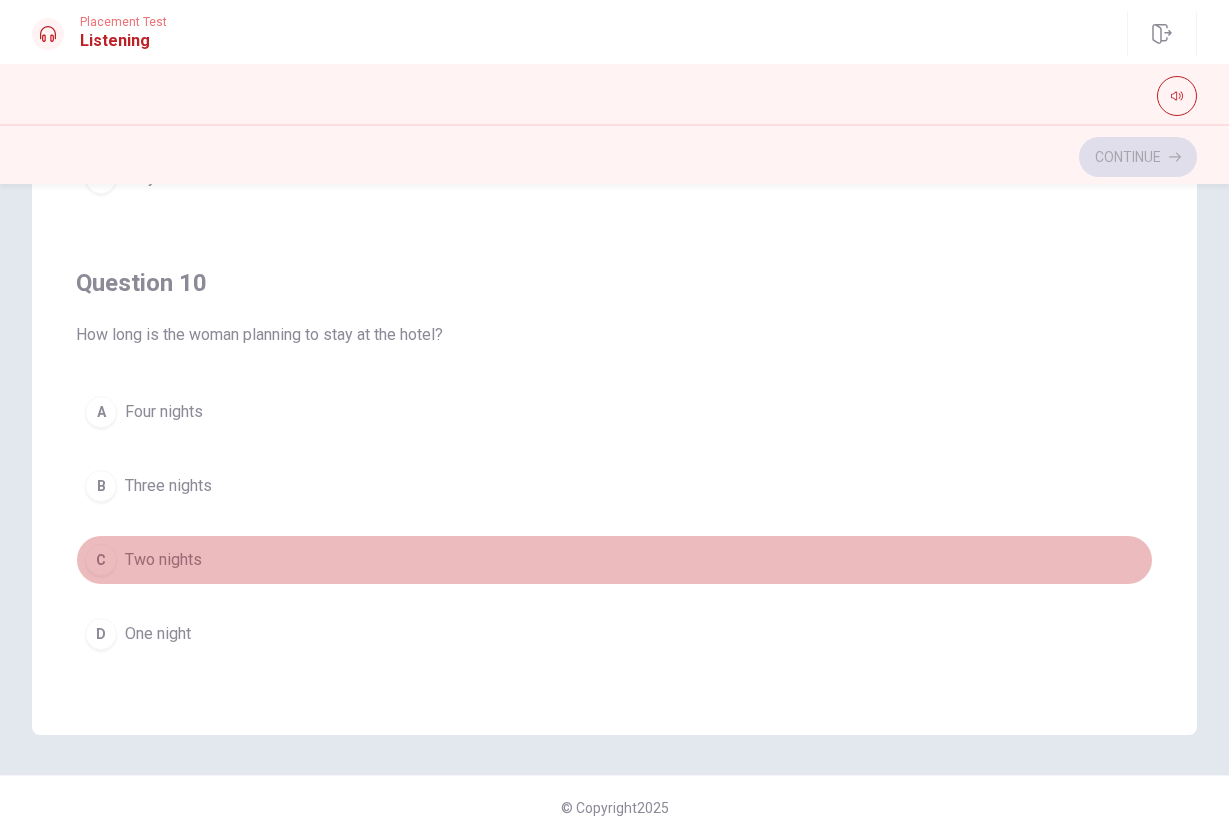 click on "C Two nights" at bounding box center [614, 560] 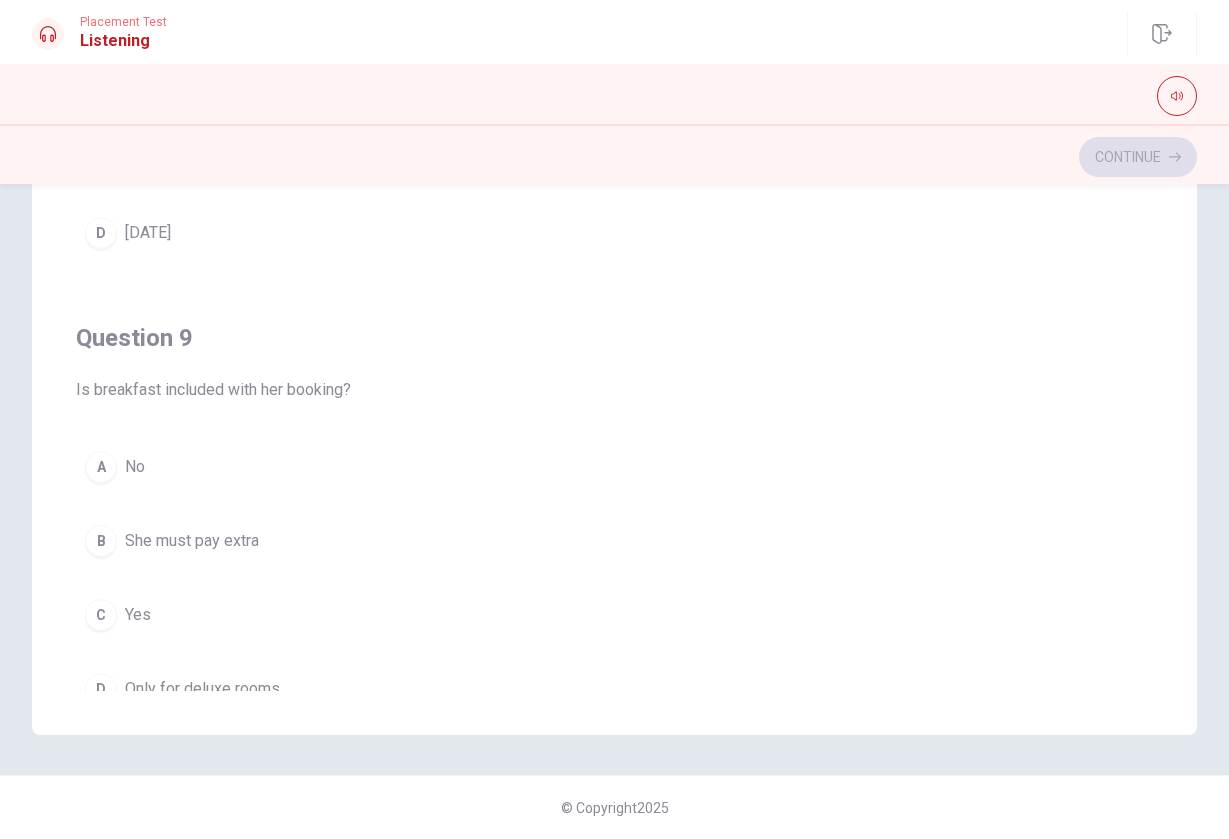 scroll, scrollTop: 1111, scrollLeft: 0, axis: vertical 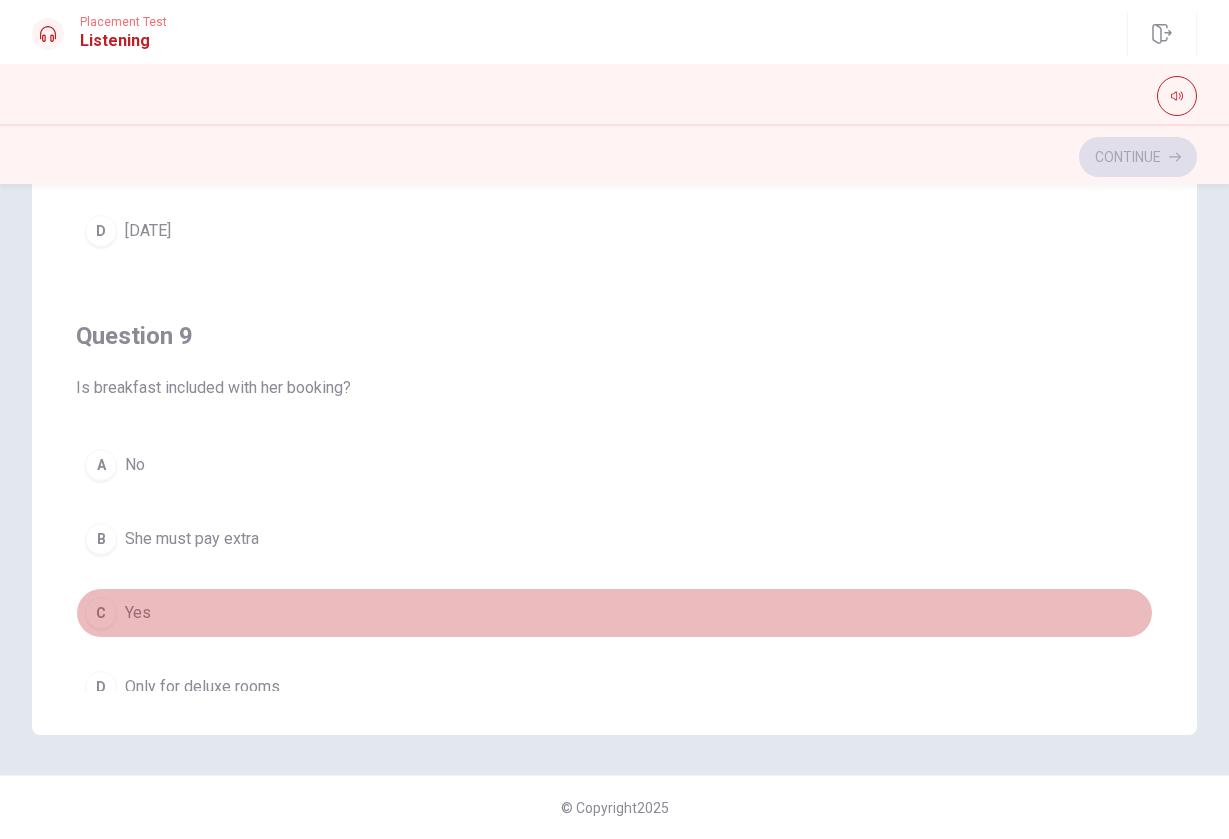 click on "C Yes" at bounding box center [614, 613] 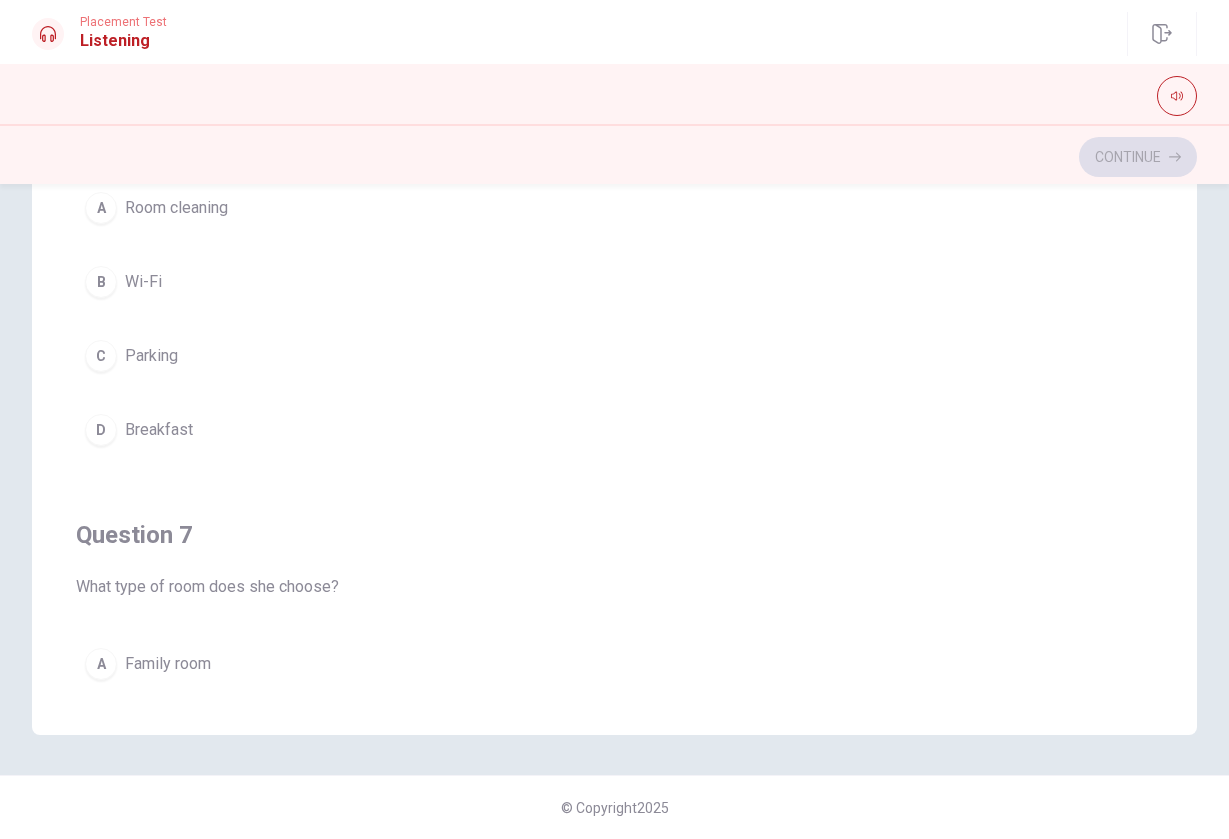 scroll, scrollTop: 0, scrollLeft: 0, axis: both 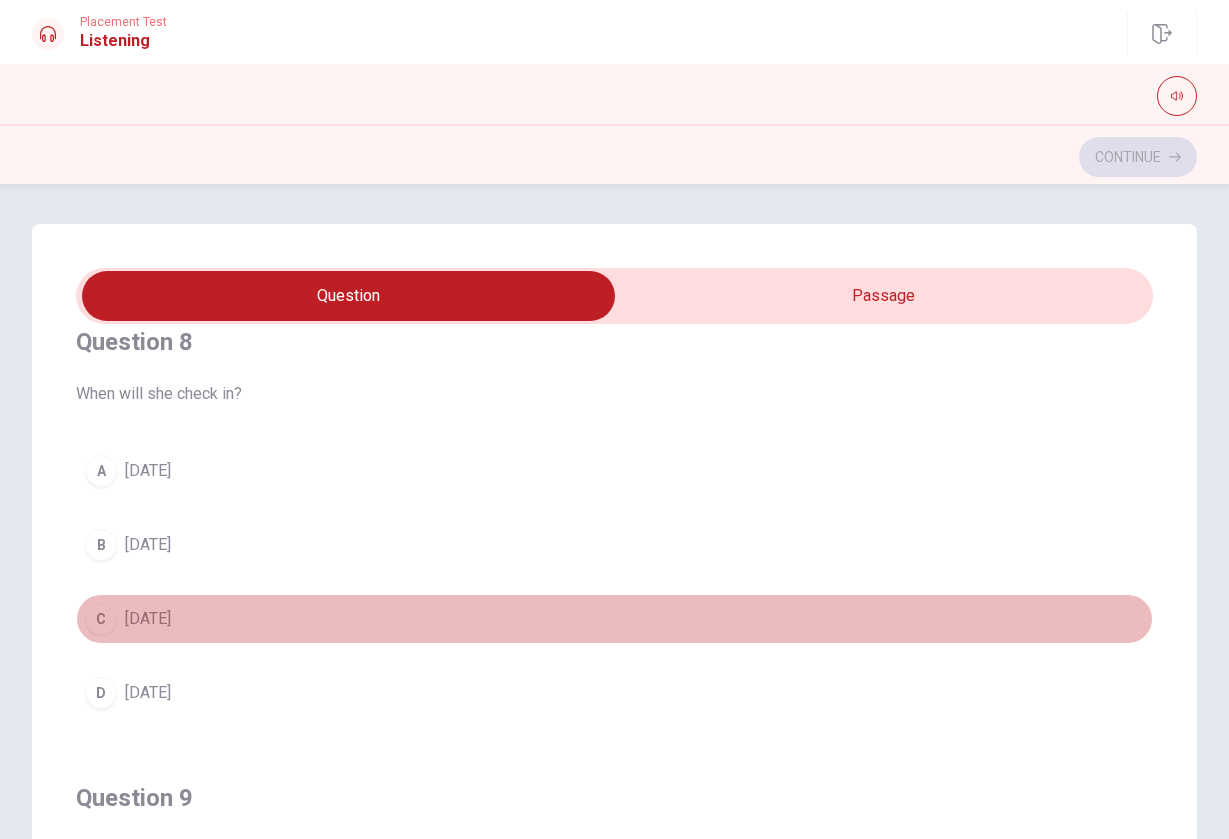 click on "C [DATE]" at bounding box center [614, 619] 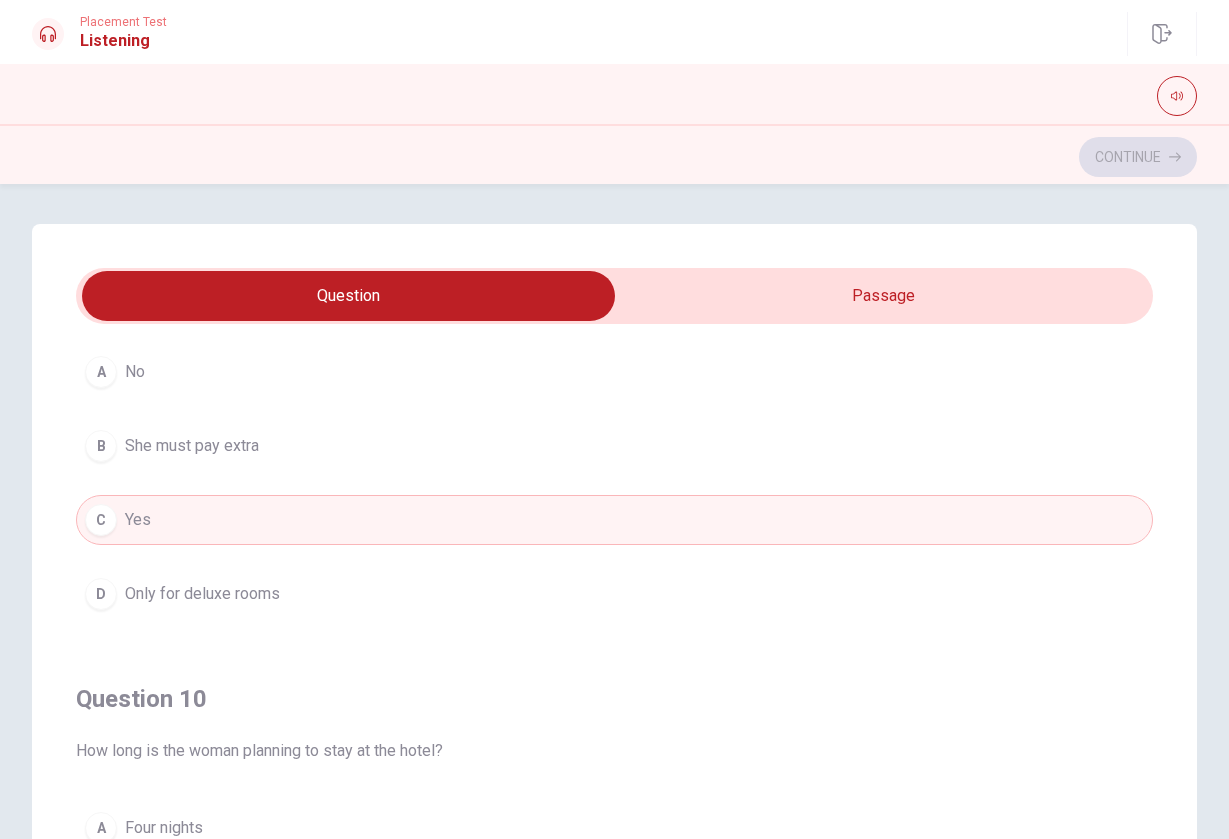 scroll, scrollTop: 1620, scrollLeft: 0, axis: vertical 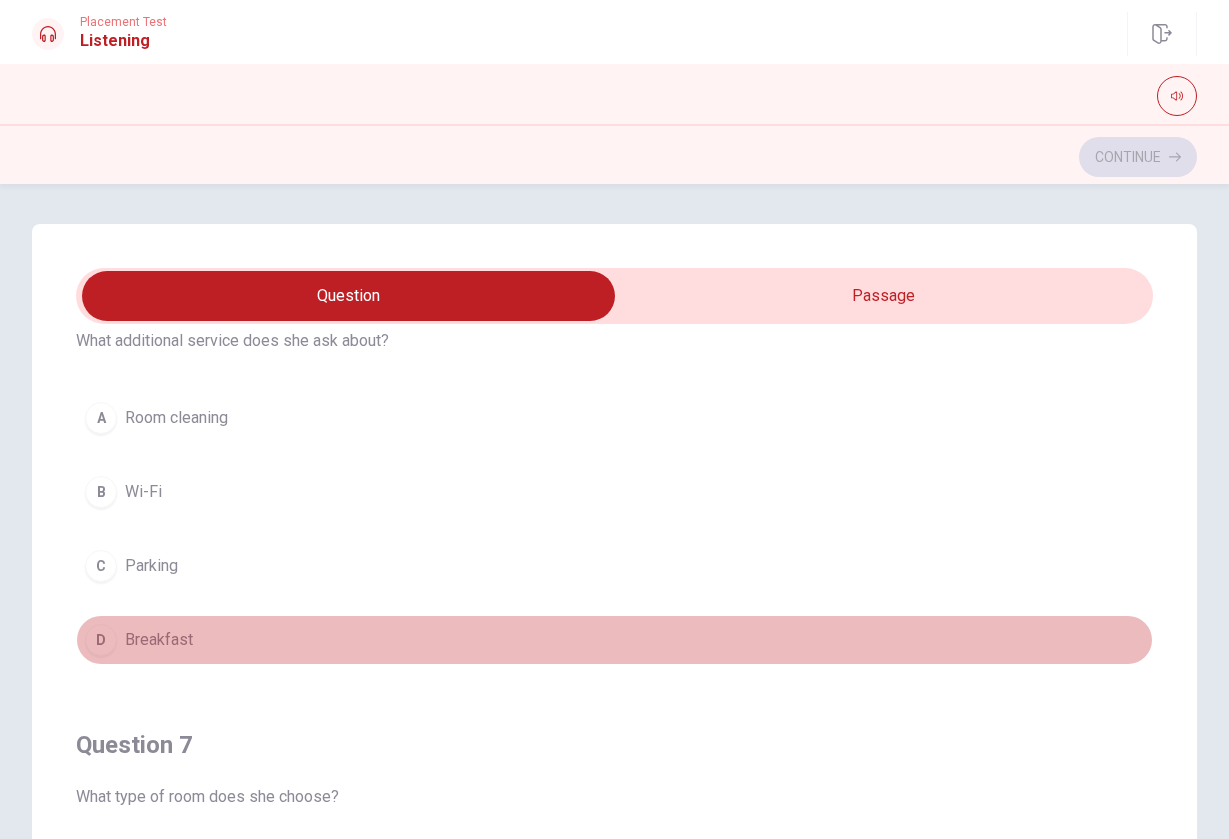 click on "D Breakfast" at bounding box center (614, 640) 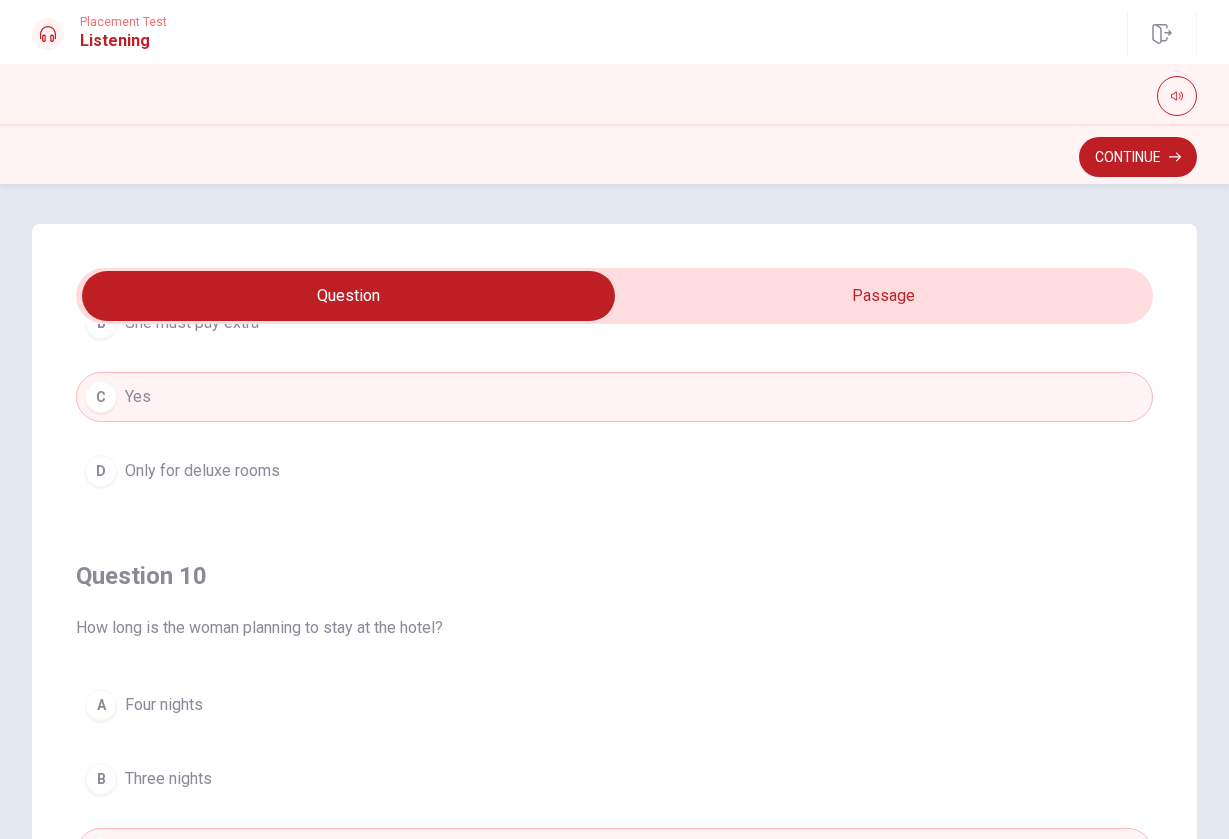 scroll, scrollTop: 1620, scrollLeft: 0, axis: vertical 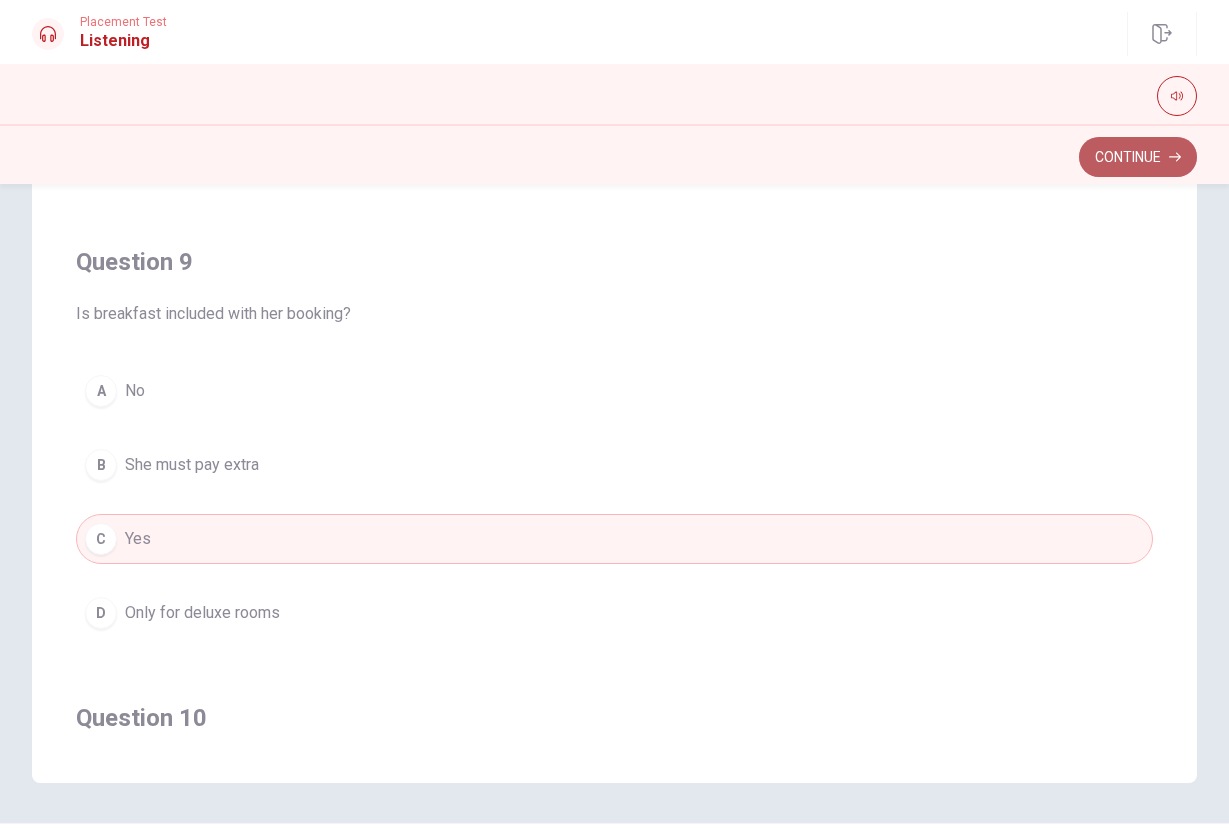 click on "Continue" at bounding box center (1138, 157) 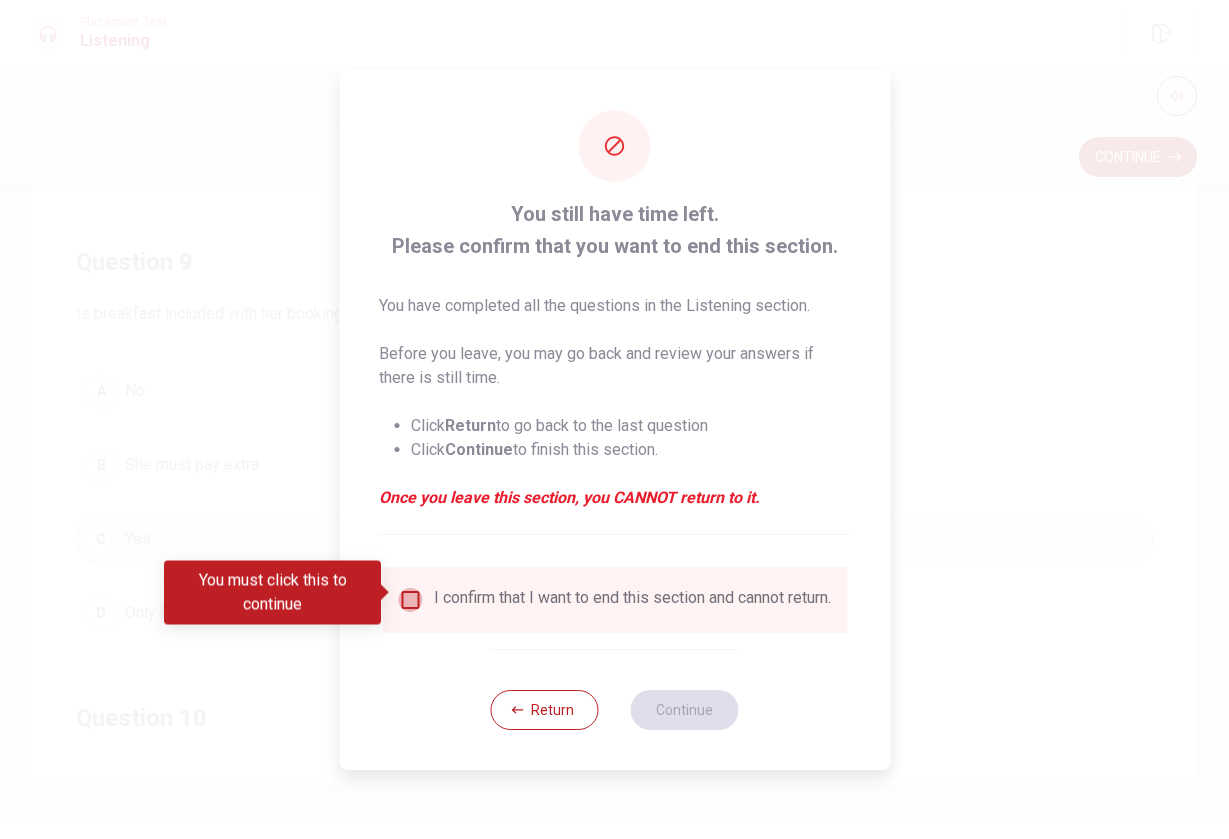 click at bounding box center (410, 600) 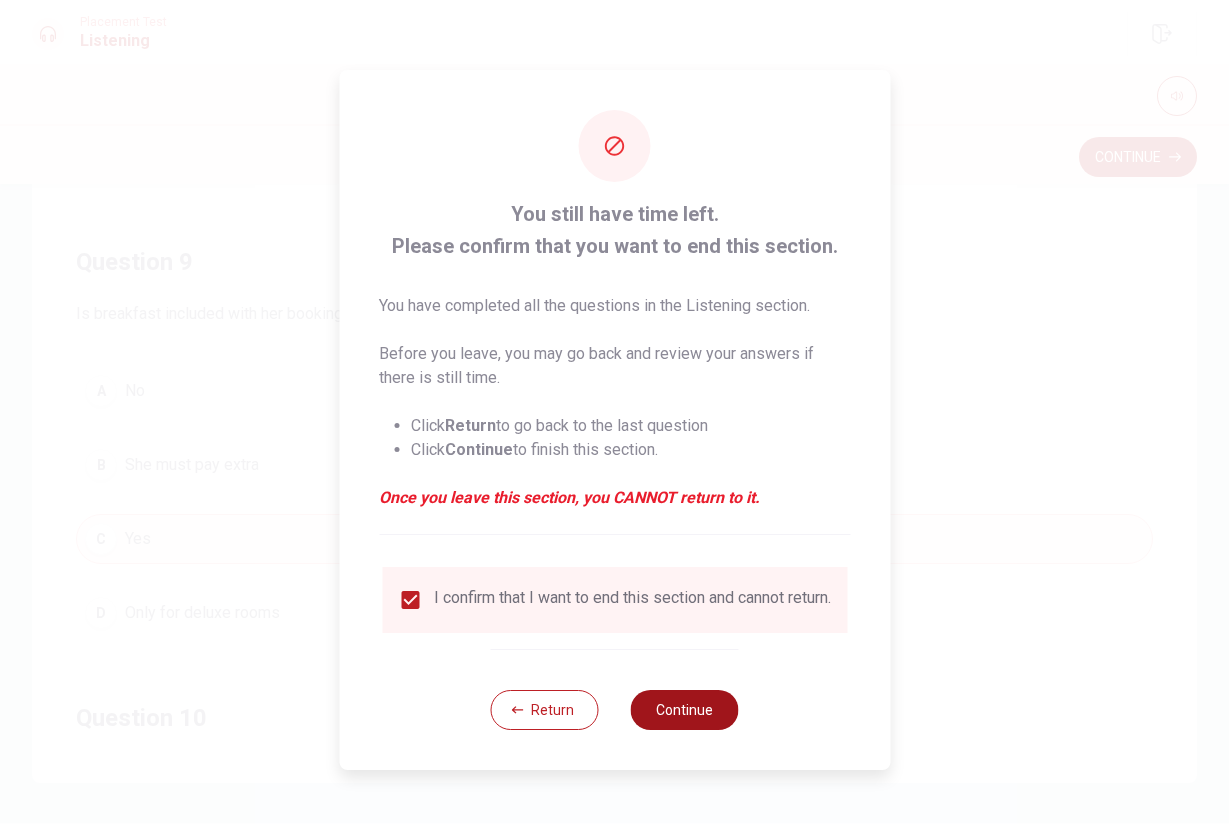 click on "Continue" at bounding box center (685, 710) 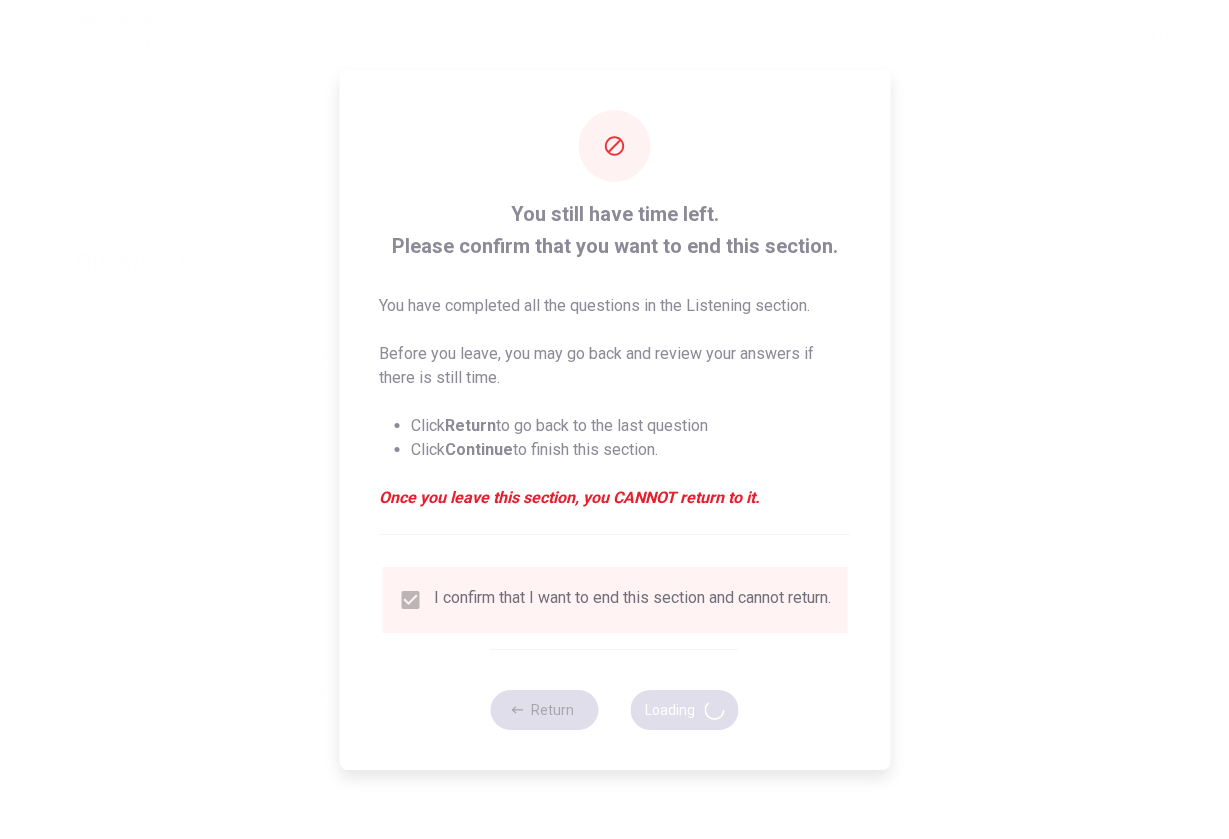 scroll, scrollTop: 0, scrollLeft: 0, axis: both 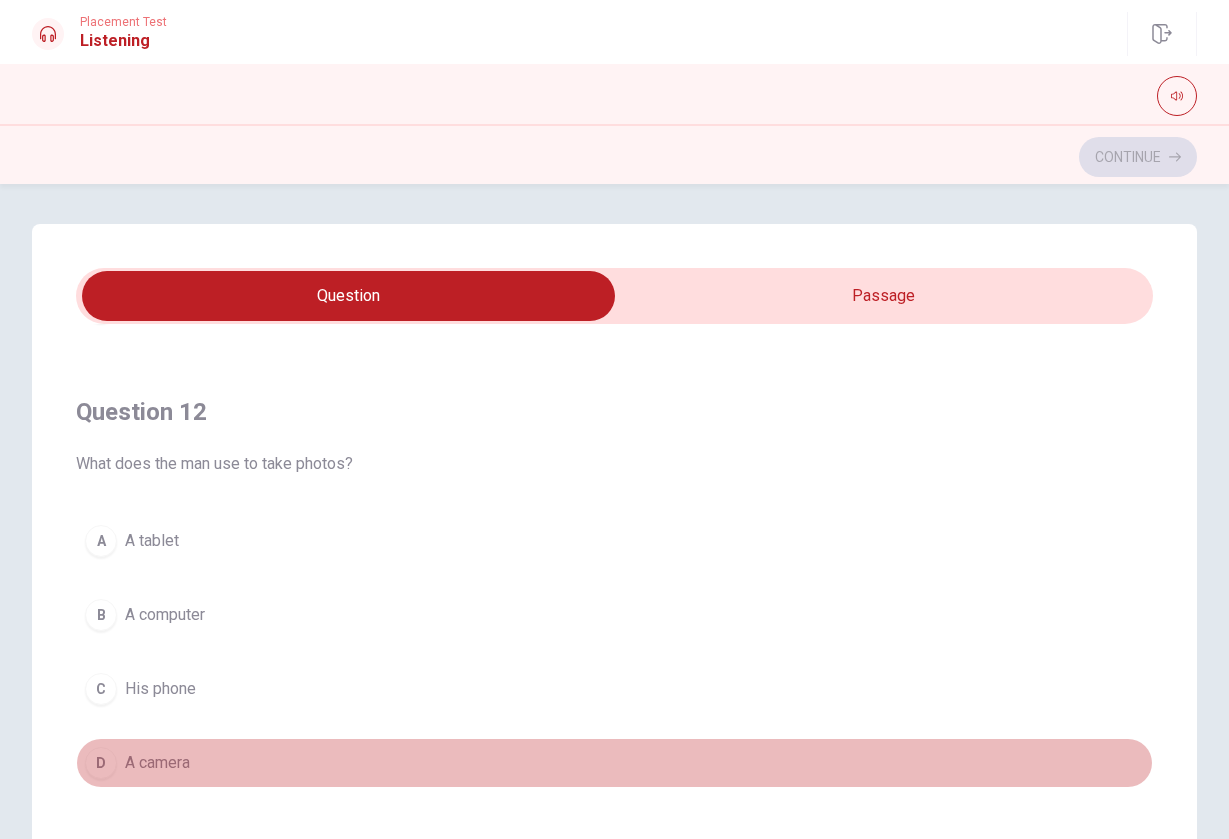 click on "D A camera" at bounding box center (614, 763) 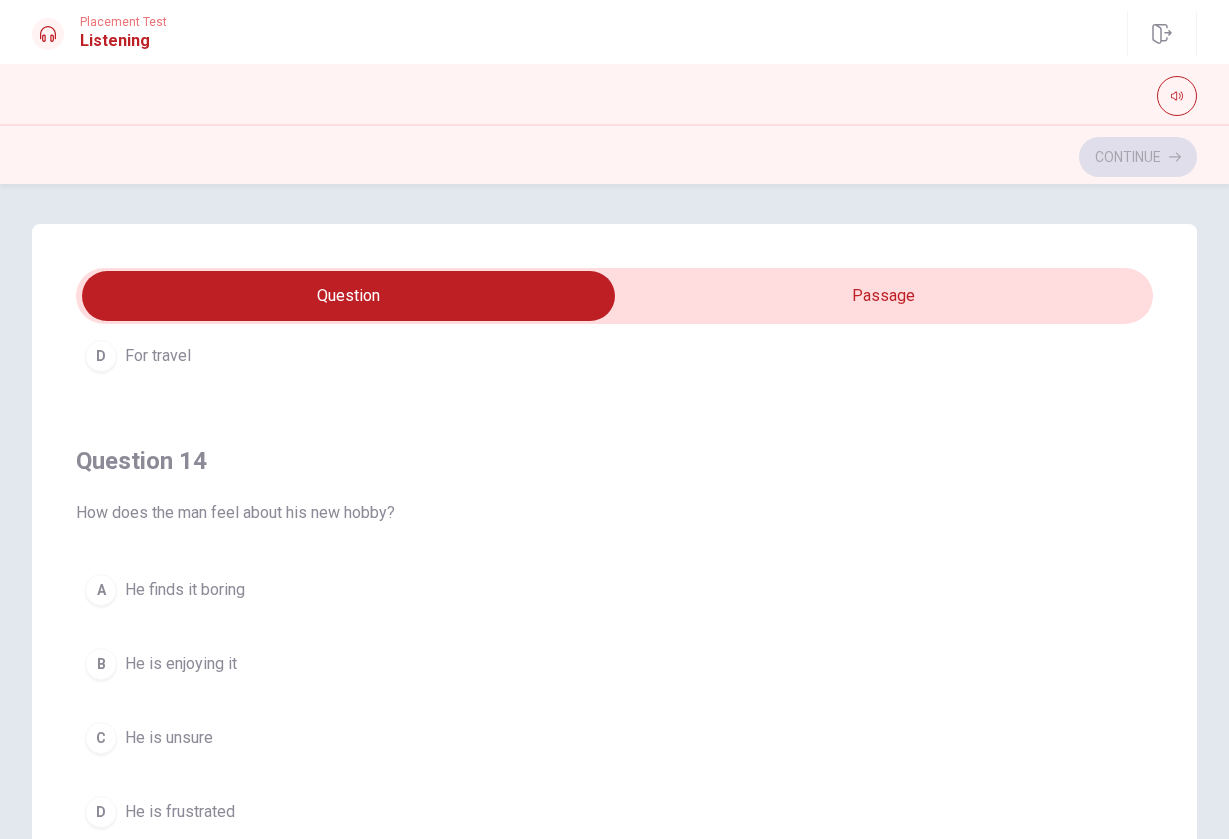 scroll, scrollTop: 1304, scrollLeft: 0, axis: vertical 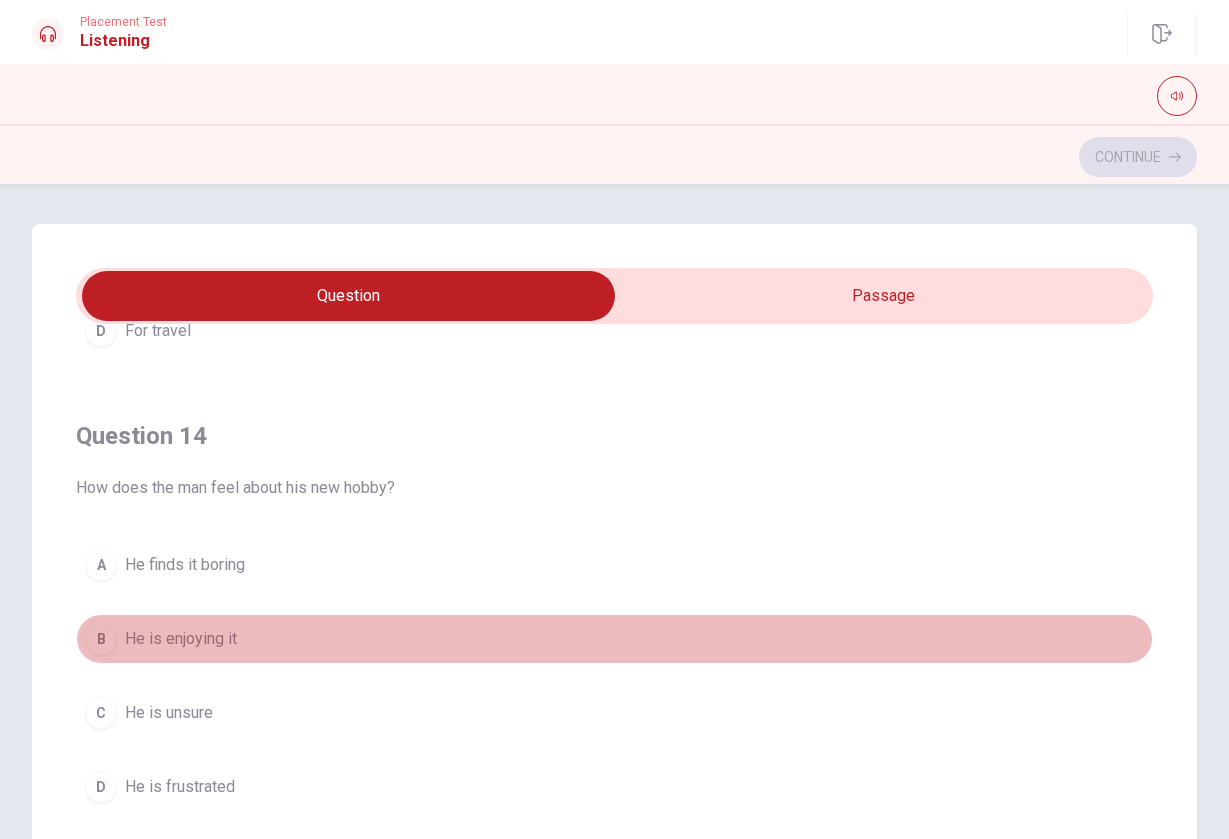 click on "B He is enjoying it" at bounding box center [614, 639] 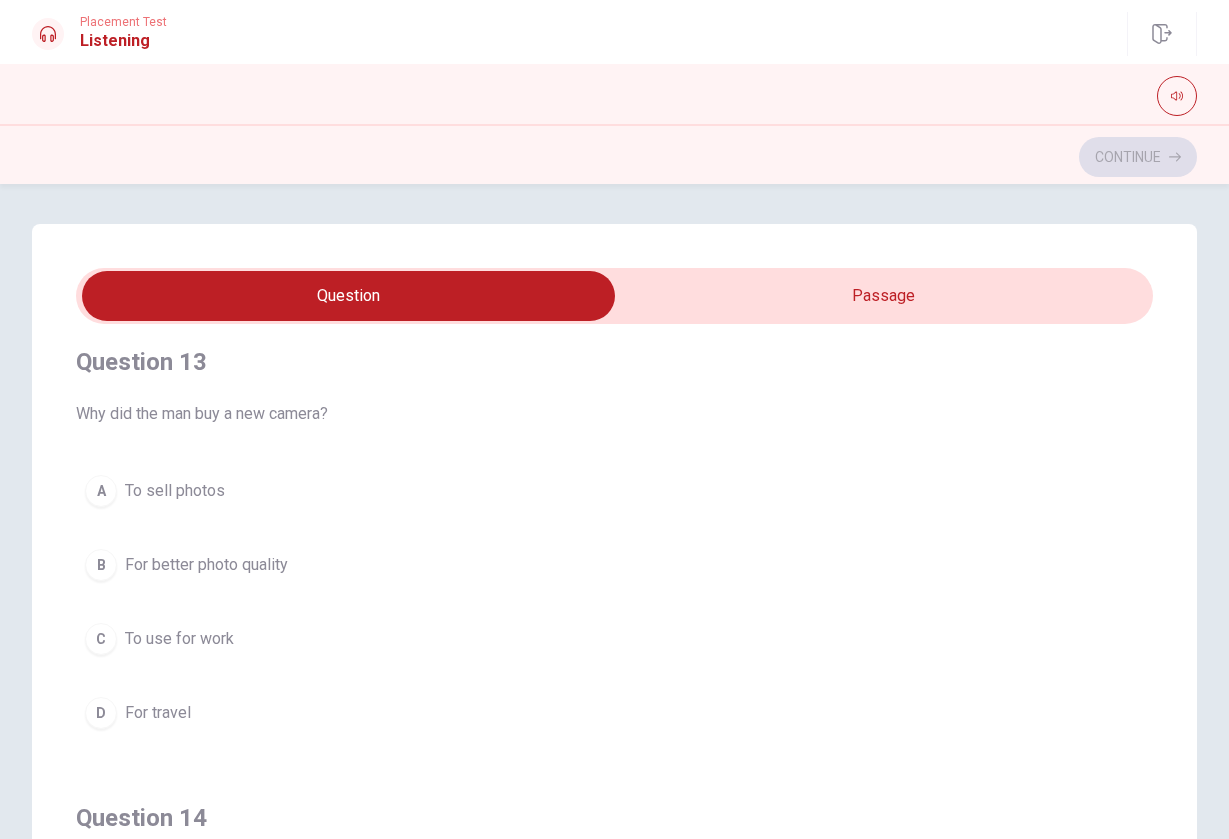 scroll, scrollTop: 924, scrollLeft: 0, axis: vertical 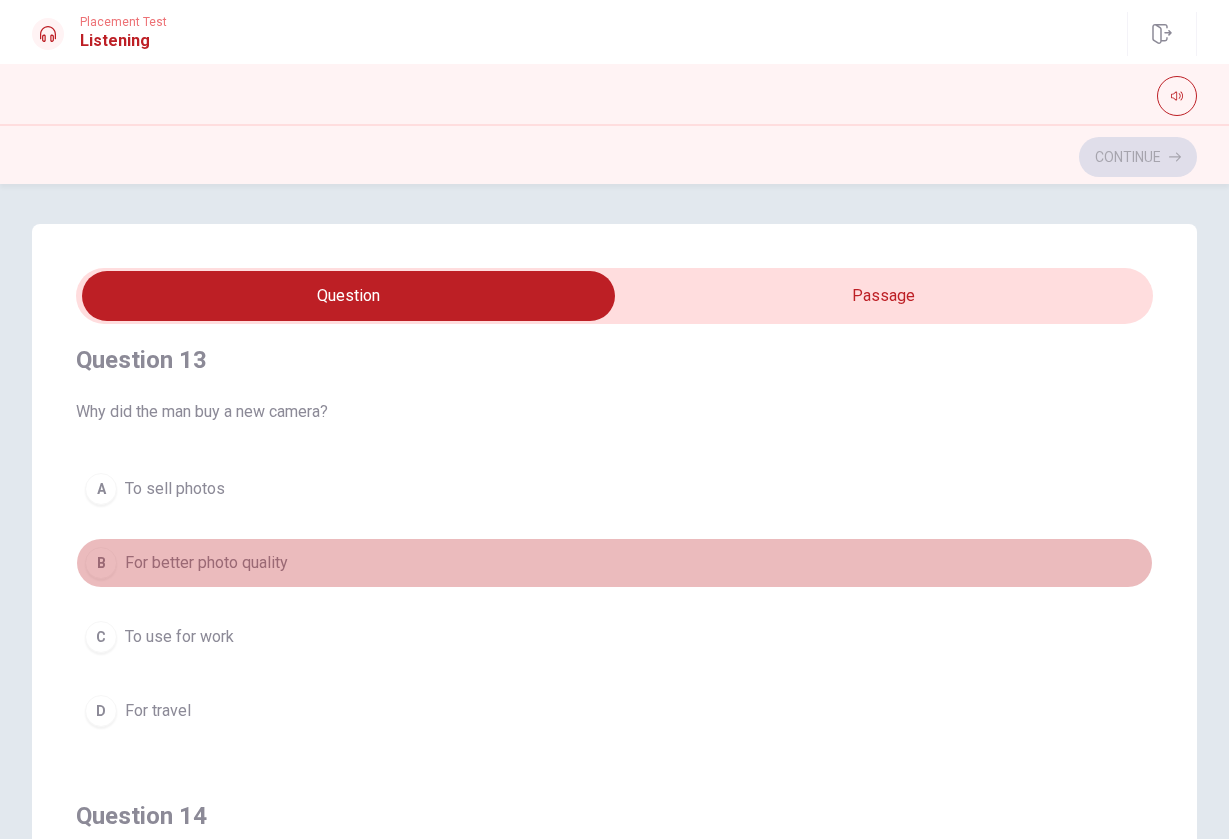click on "B For better photo quality" at bounding box center [614, 563] 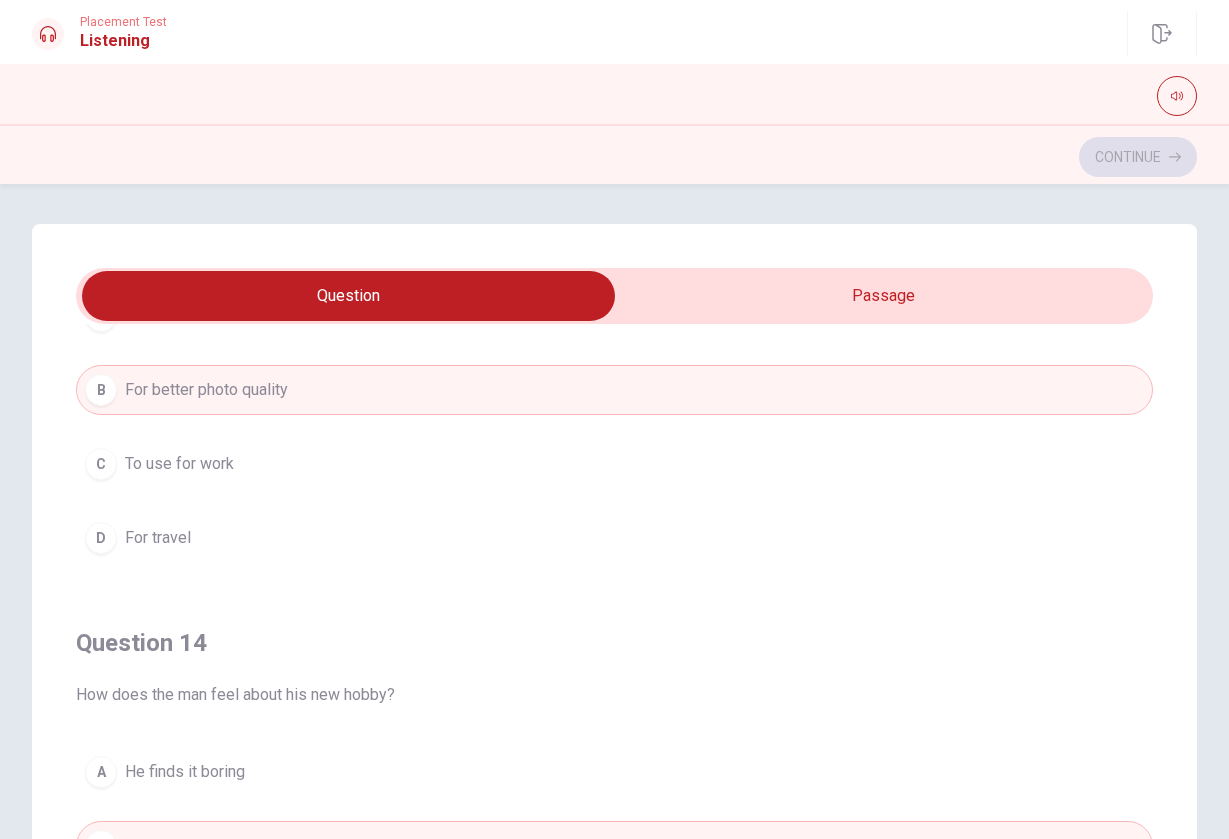 scroll, scrollTop: 1143, scrollLeft: 0, axis: vertical 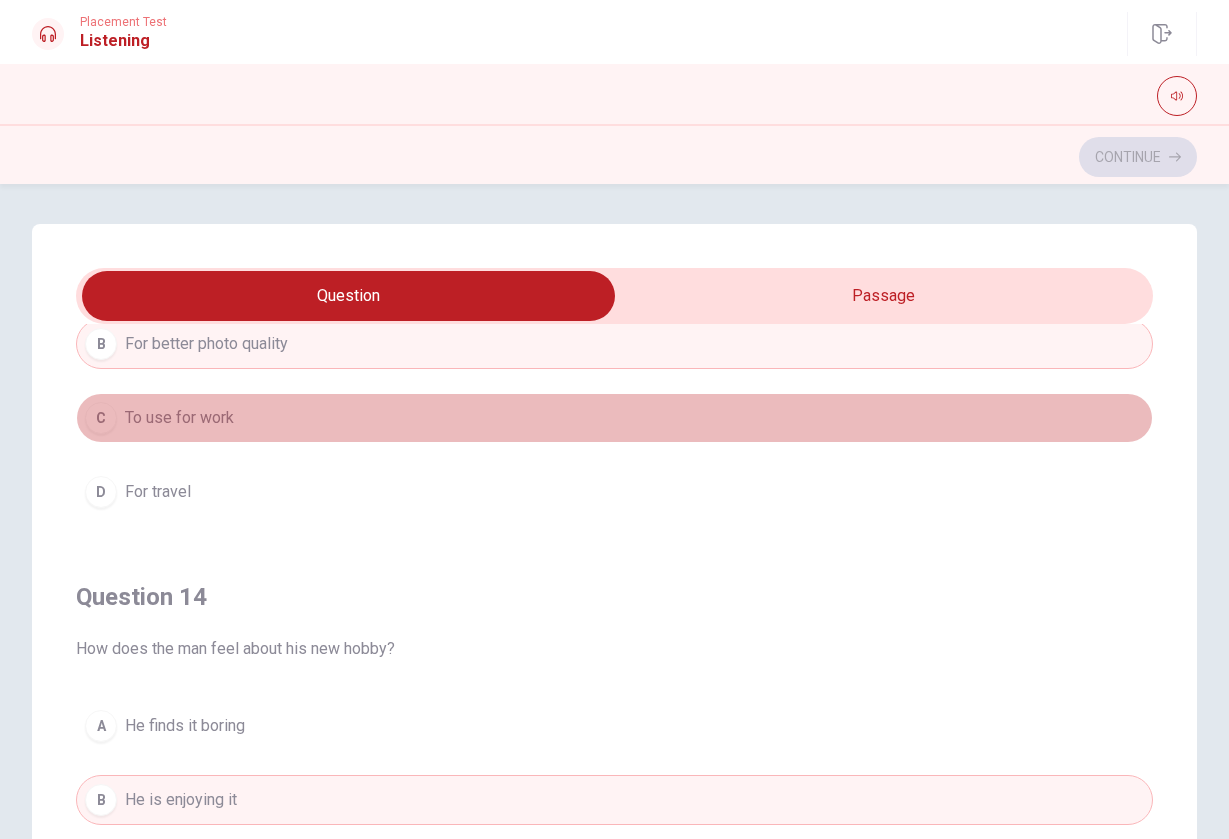 click on "C To use for work" at bounding box center (614, 418) 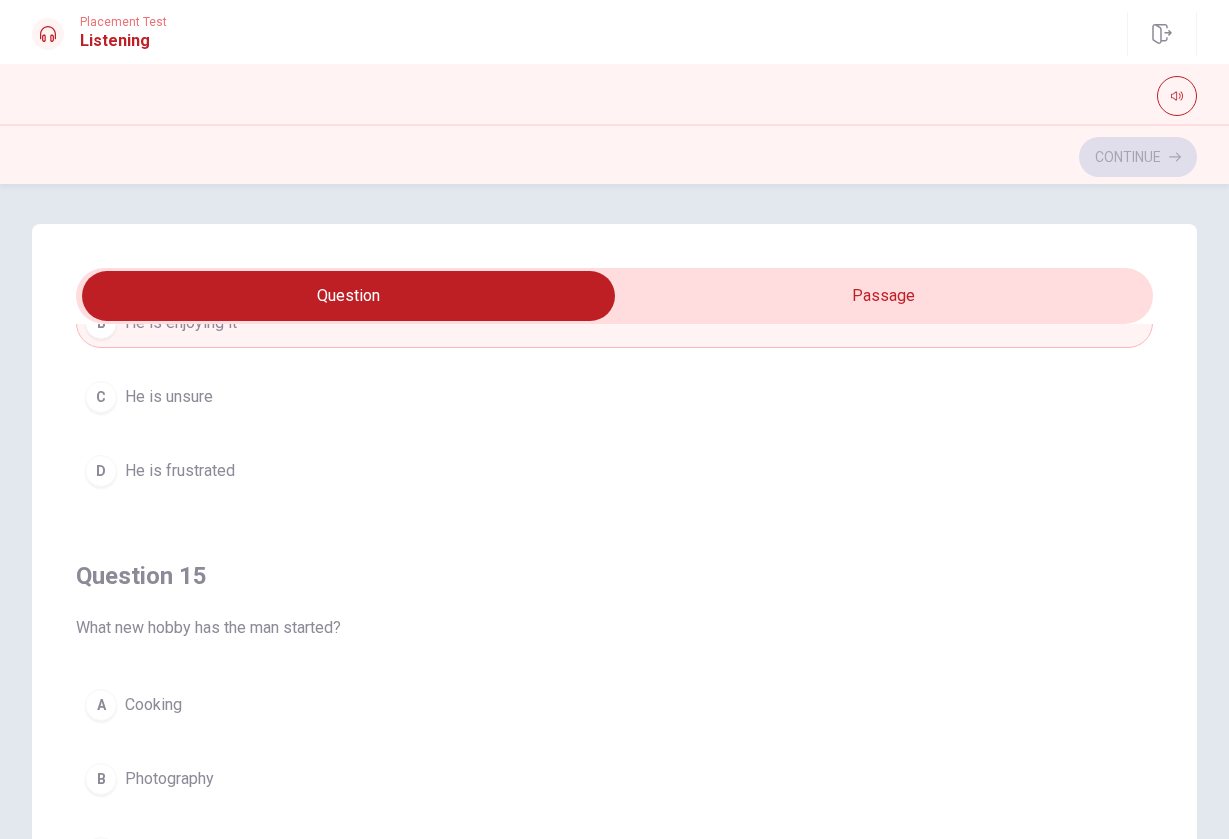 scroll, scrollTop: 1620, scrollLeft: 0, axis: vertical 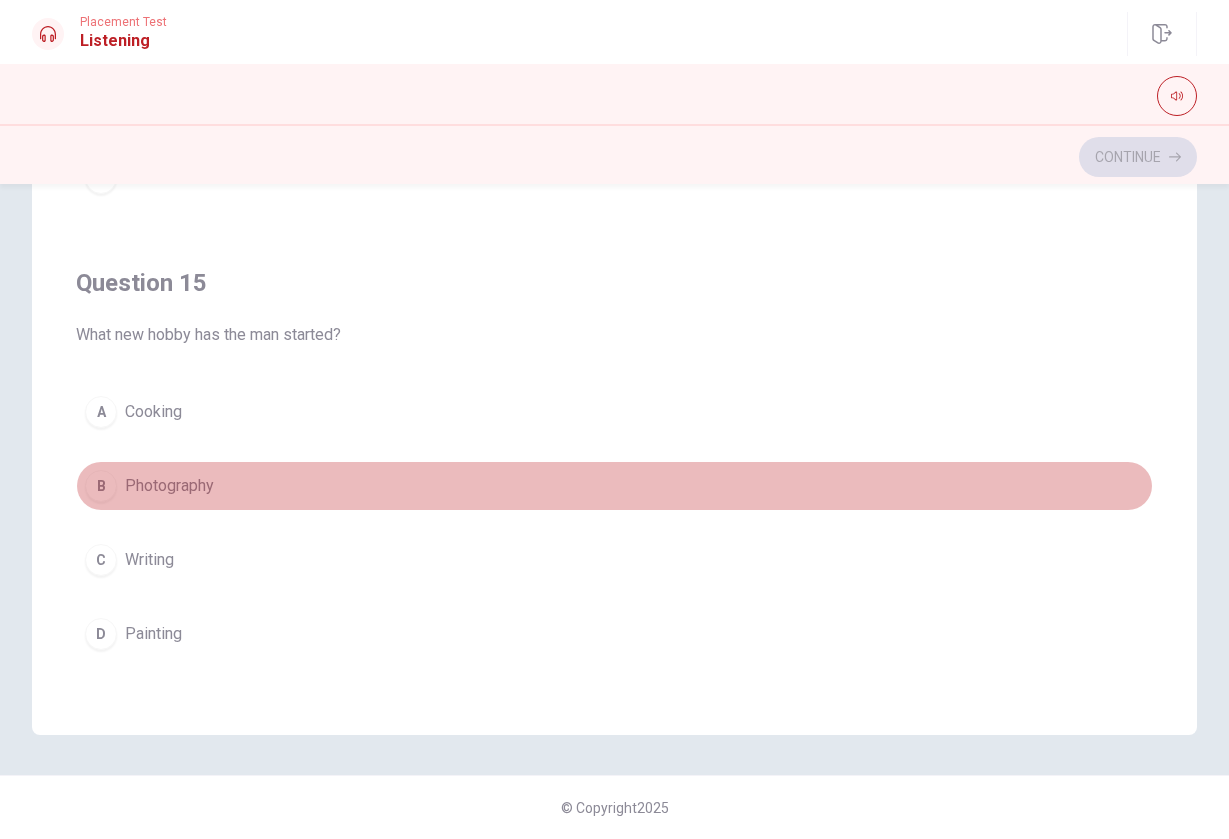 click on "B Photography" at bounding box center [614, 486] 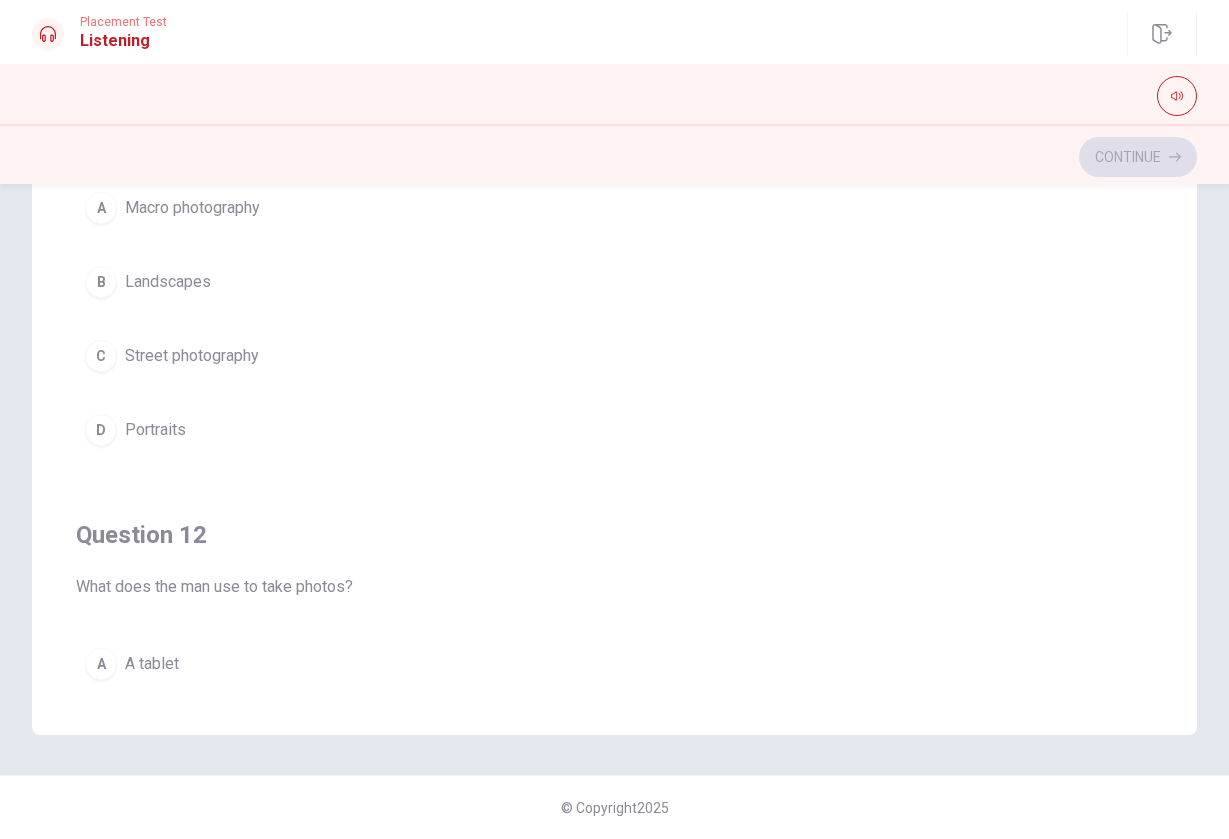 scroll, scrollTop: 0, scrollLeft: 0, axis: both 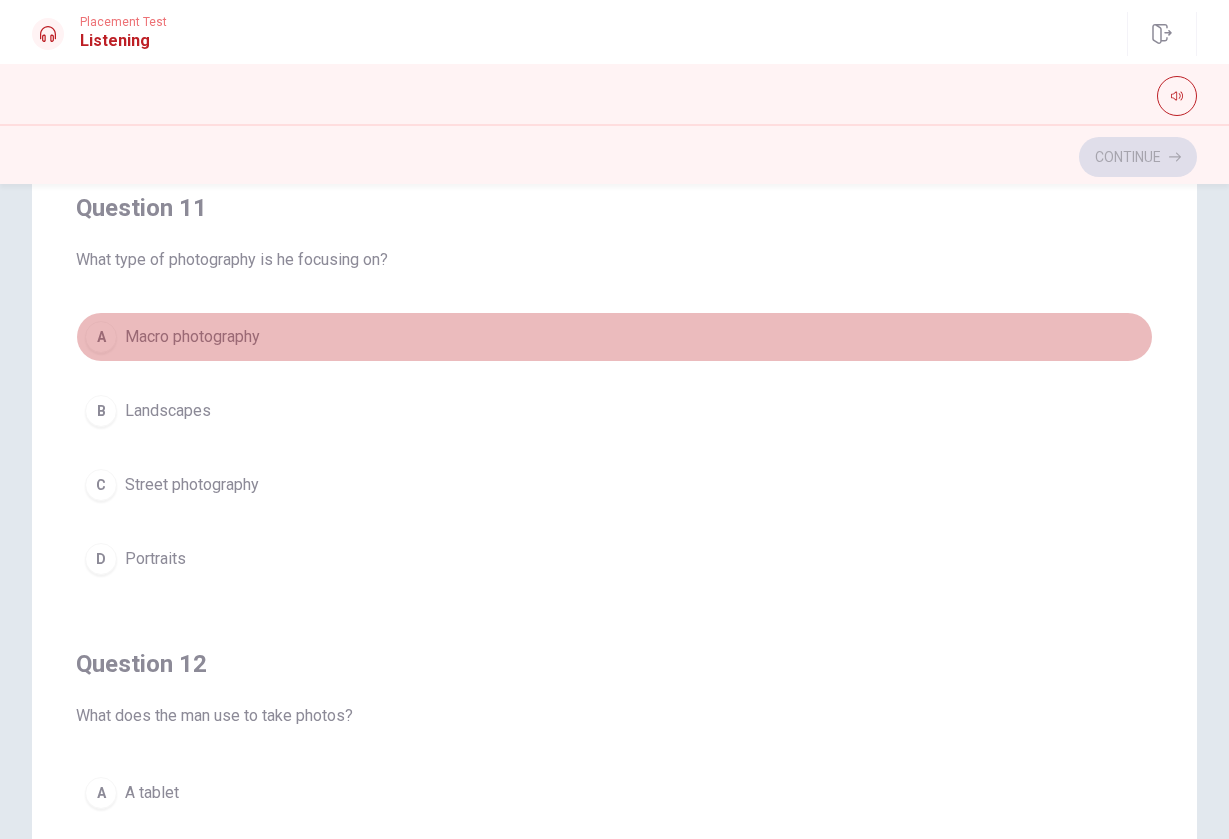 click on "A Macro photography" at bounding box center [614, 337] 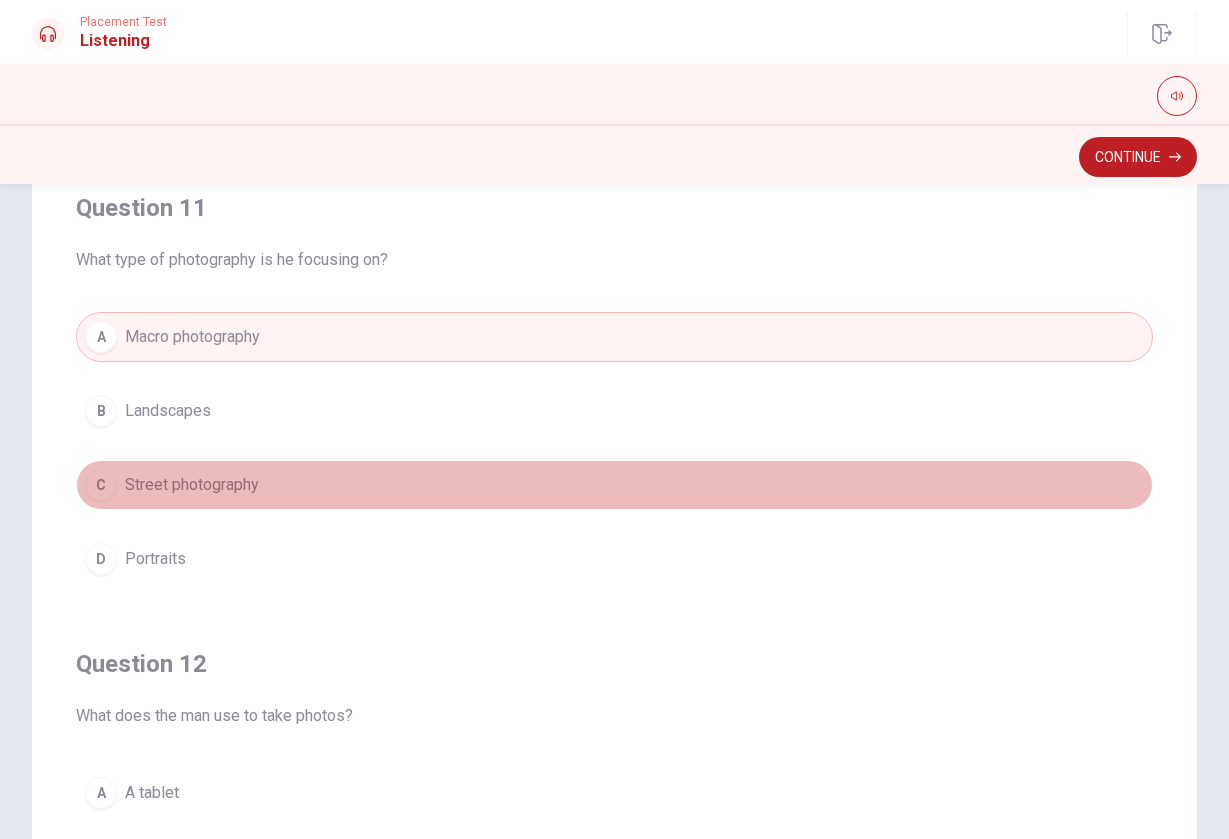 click on "C Street photography" at bounding box center [614, 485] 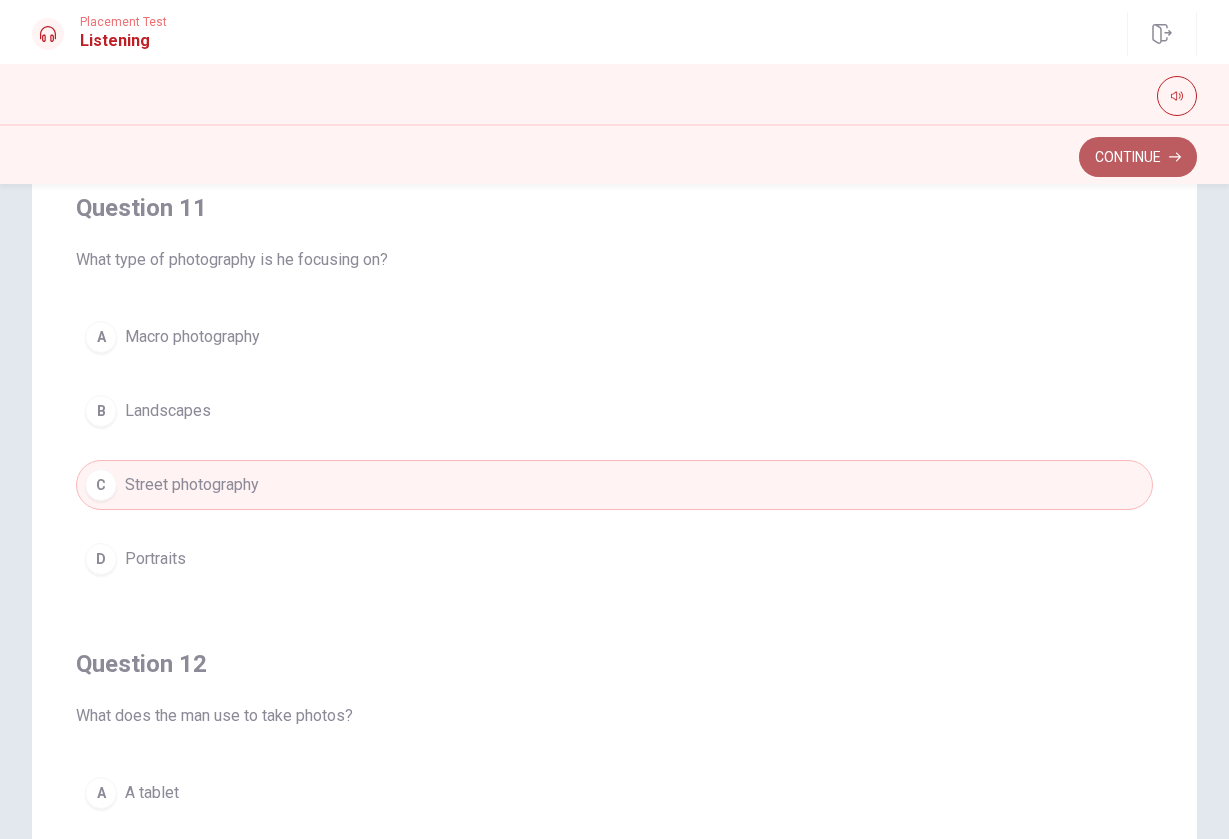 click on "Continue" at bounding box center [1138, 157] 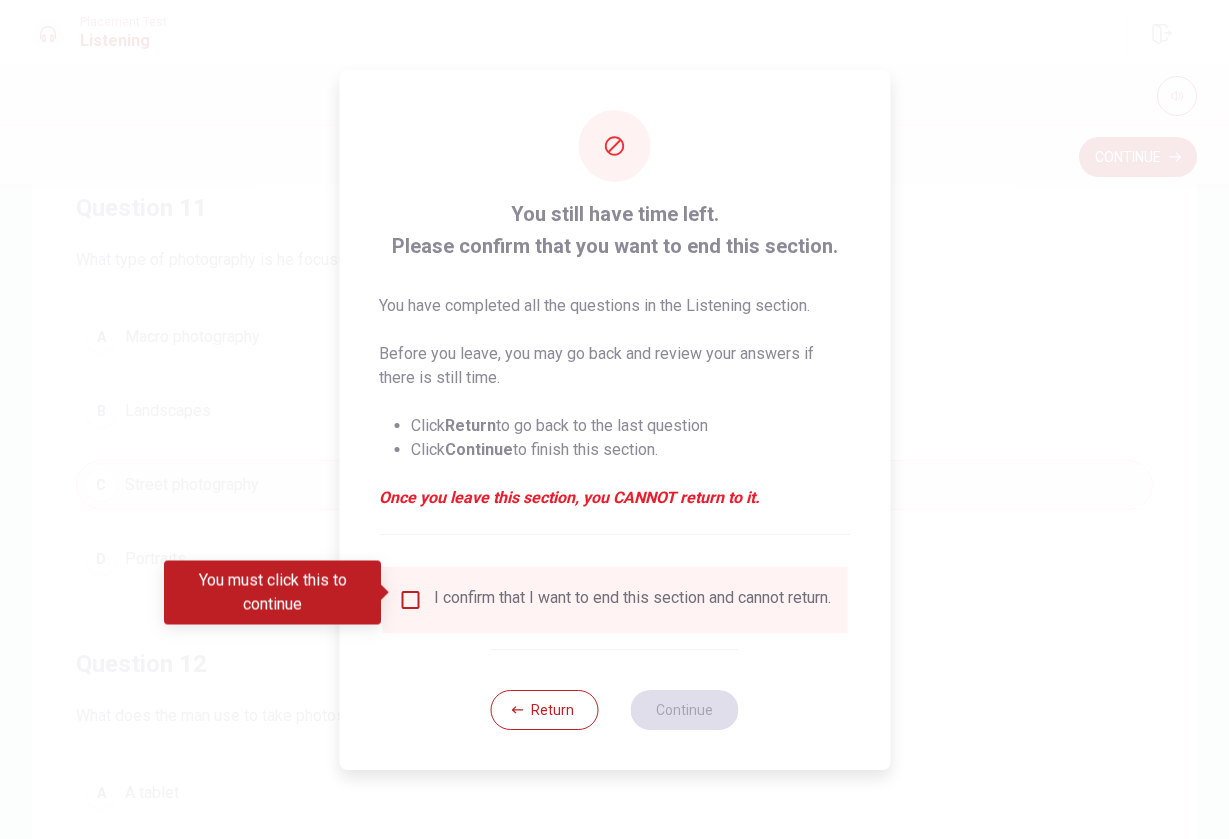 click at bounding box center [410, 600] 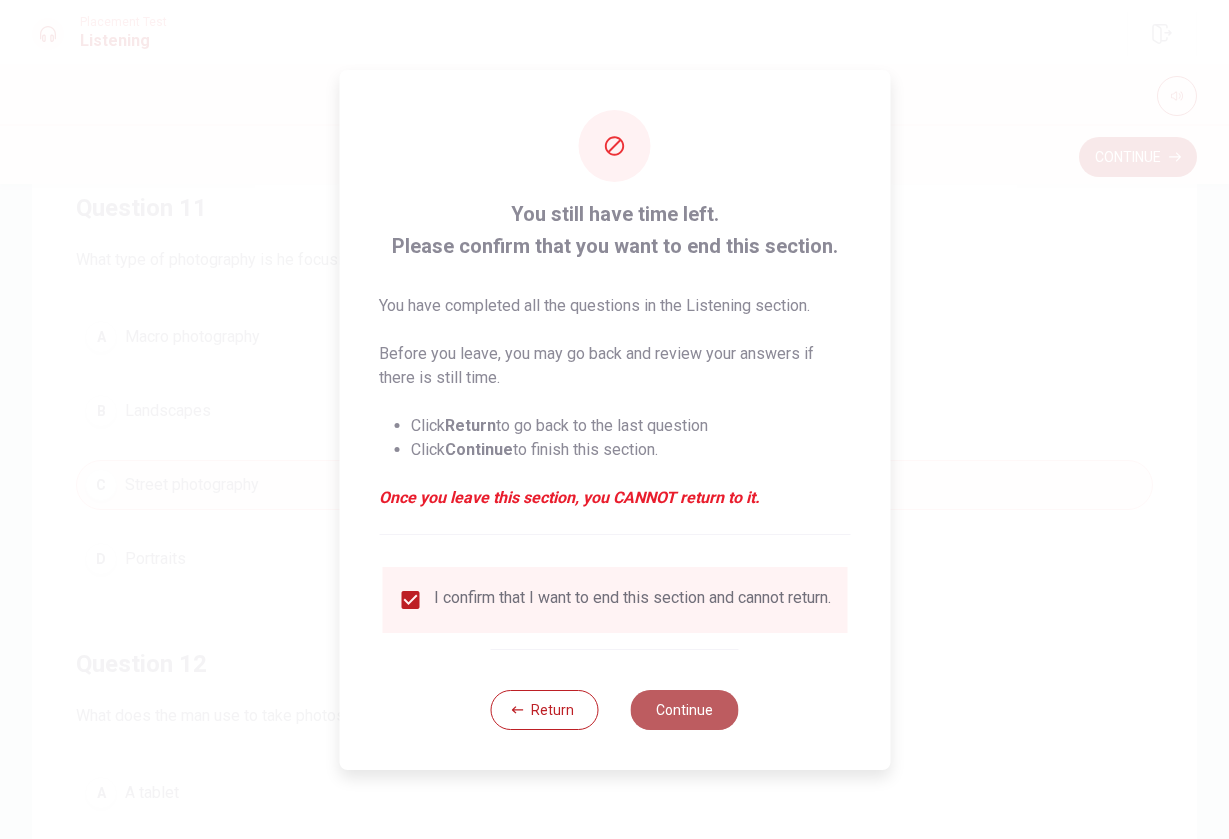 click on "Continue" at bounding box center [685, 710] 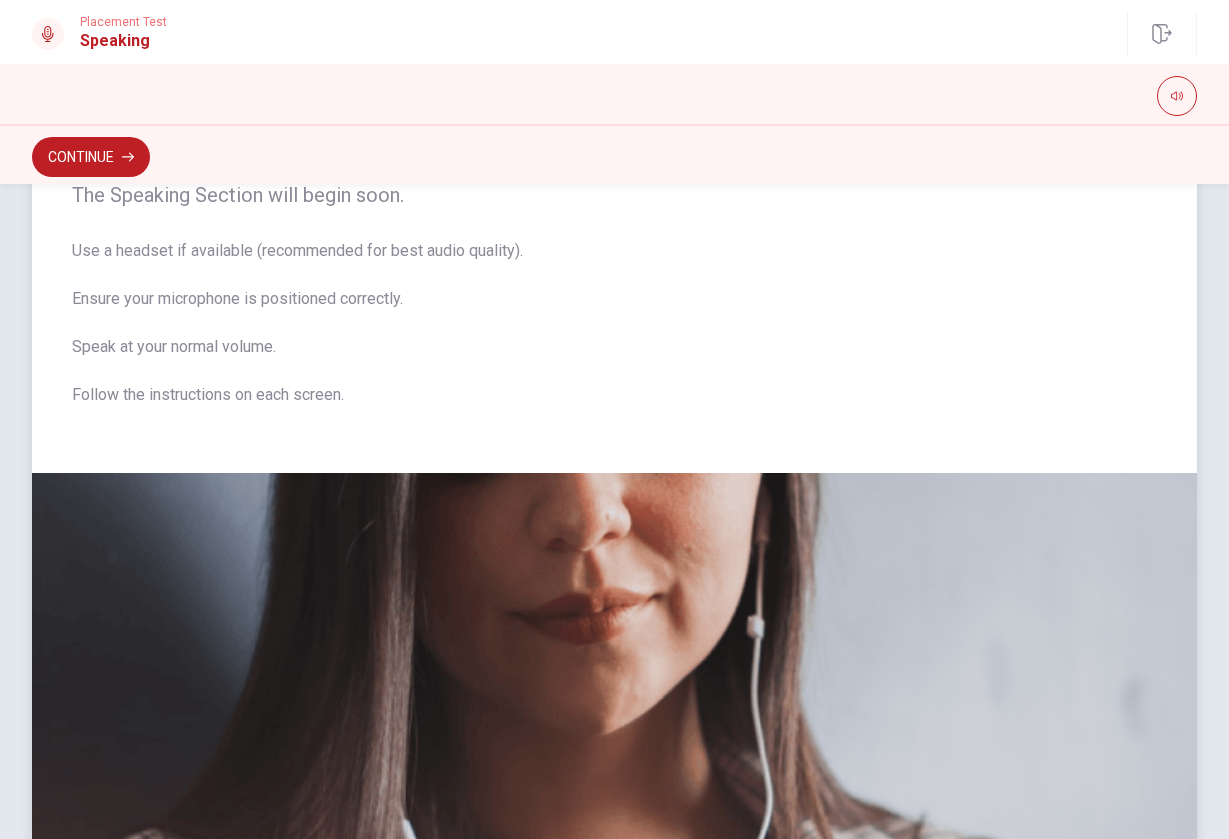 scroll, scrollTop: 84, scrollLeft: 0, axis: vertical 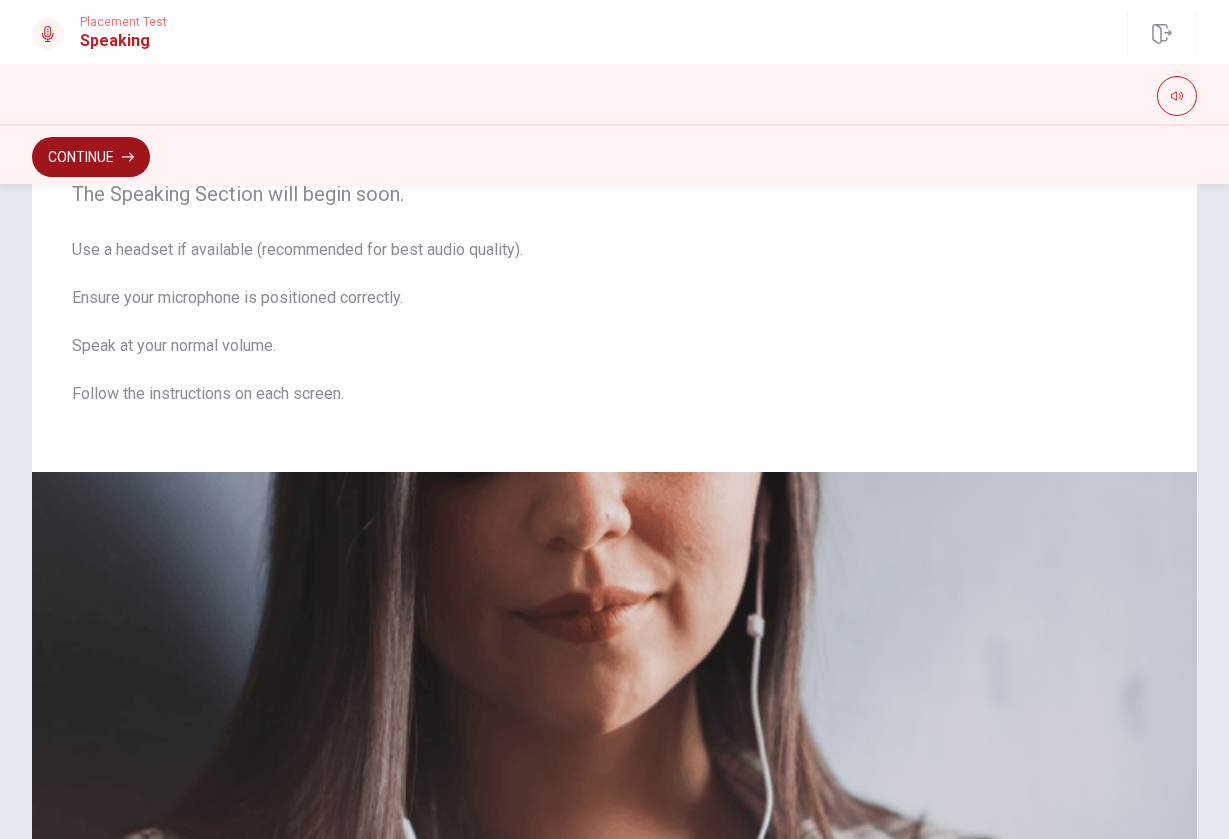 click on "Continue" at bounding box center (91, 157) 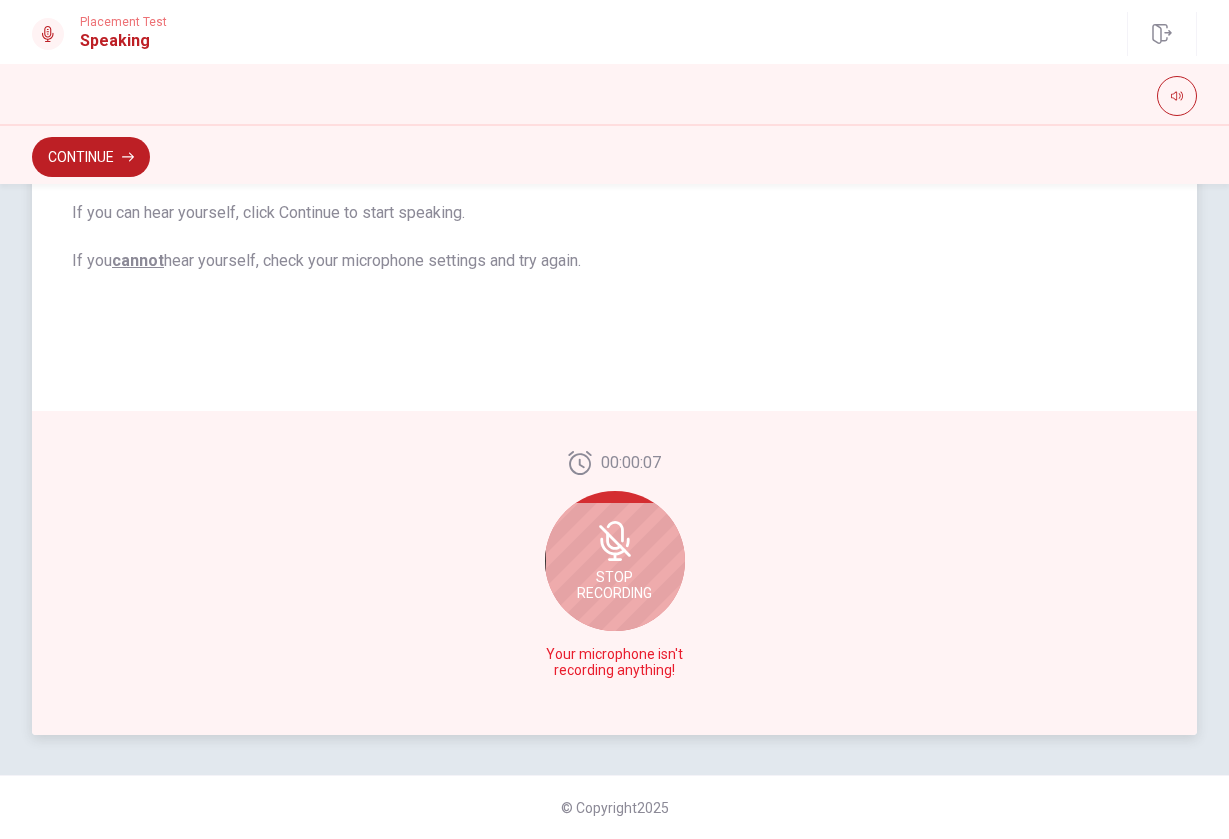 scroll, scrollTop: 361, scrollLeft: 0, axis: vertical 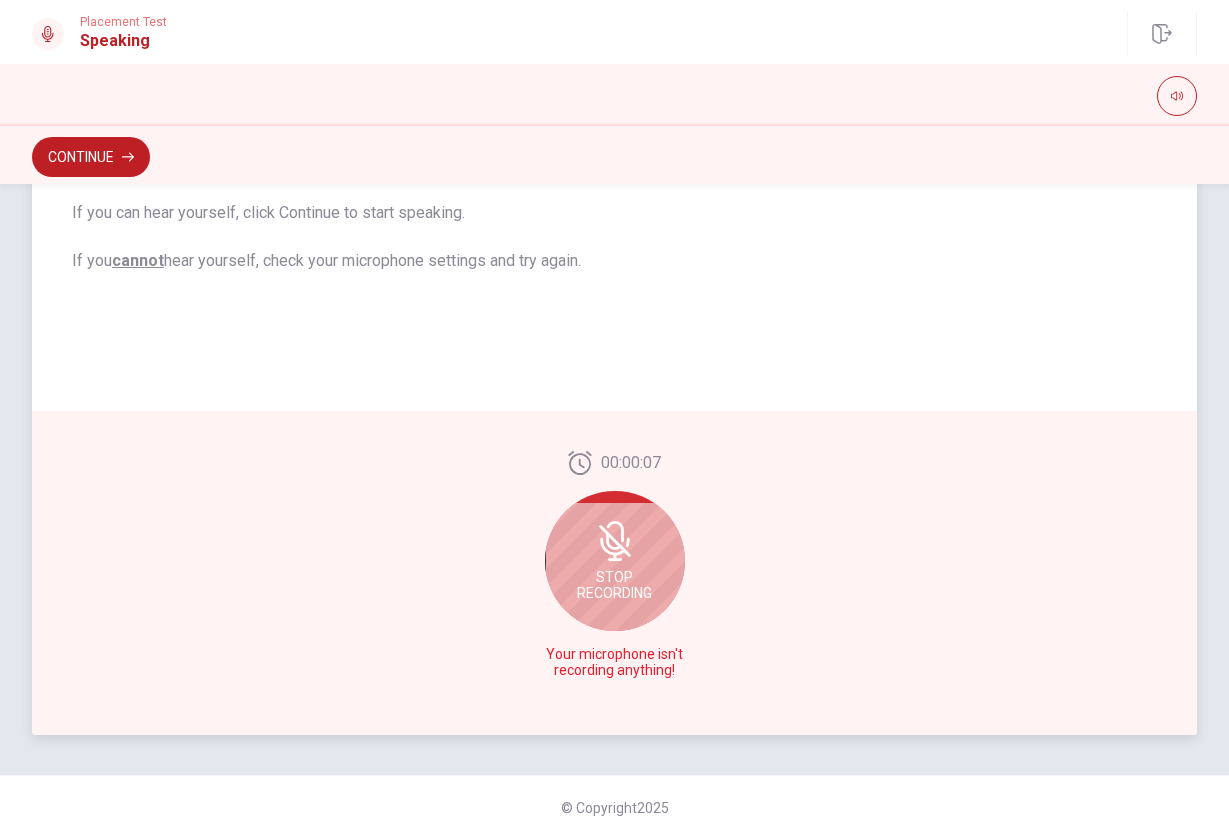 click 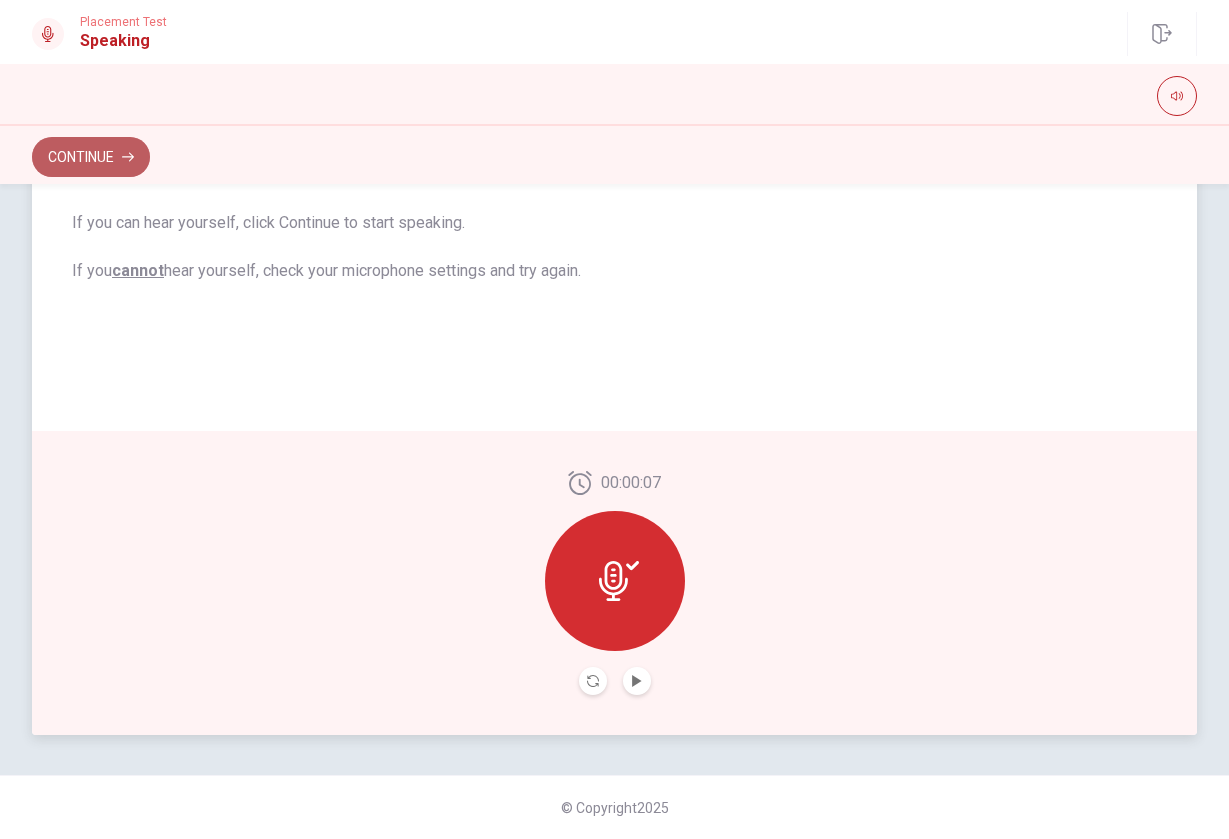 click on "Continue" at bounding box center (91, 157) 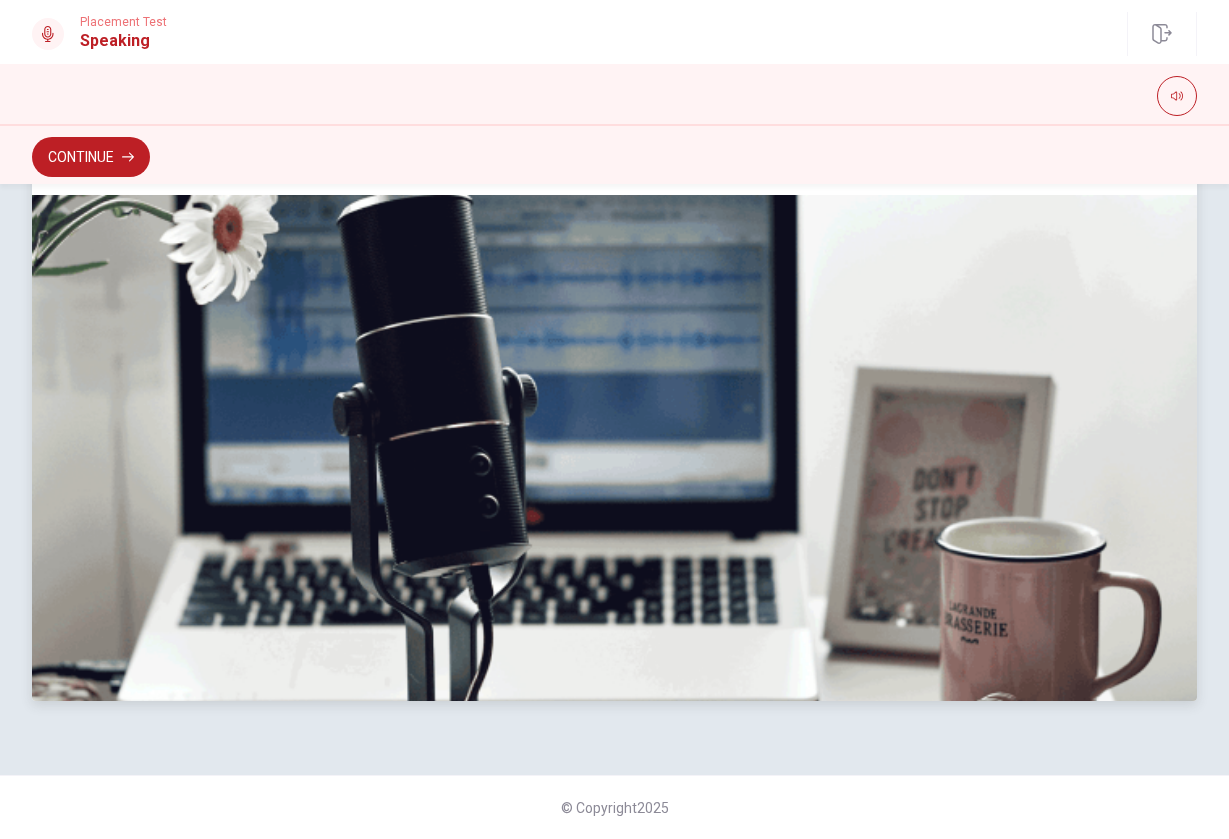 scroll, scrollTop: 421, scrollLeft: 0, axis: vertical 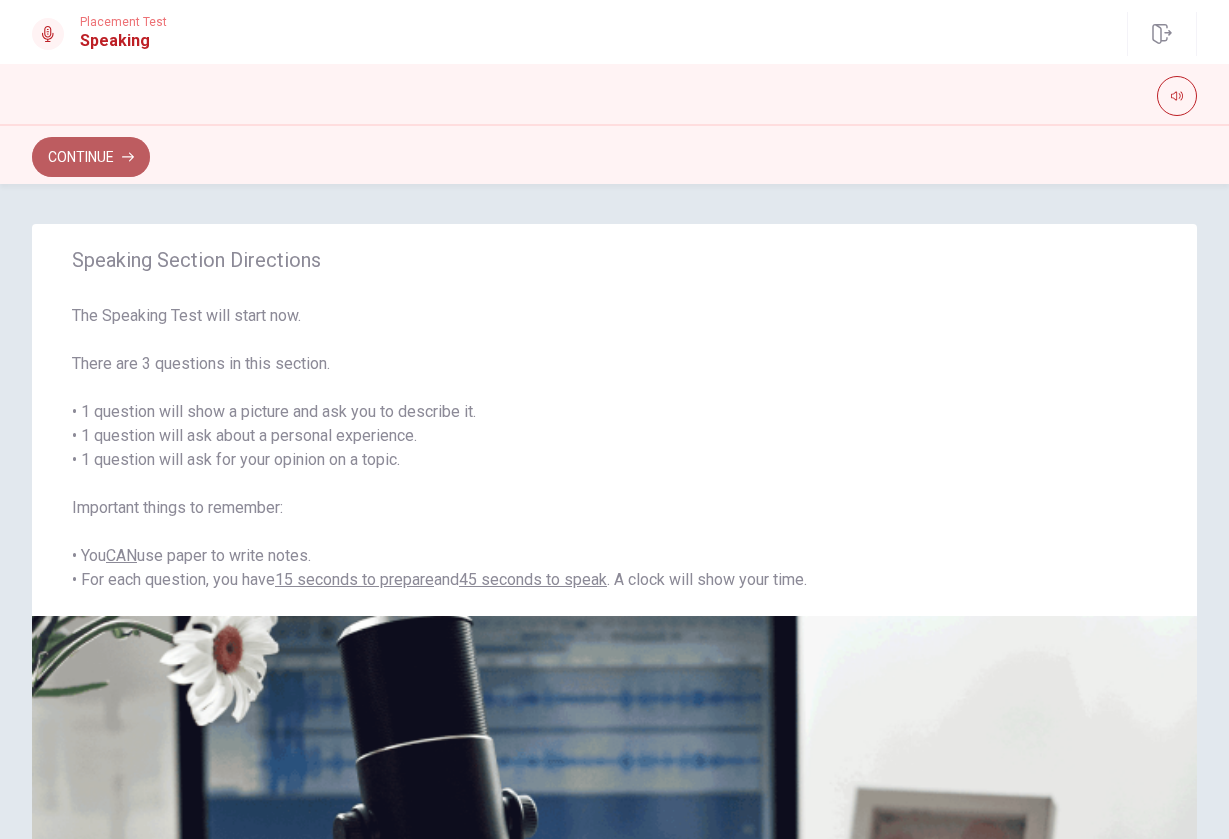click on "Continue" at bounding box center [91, 157] 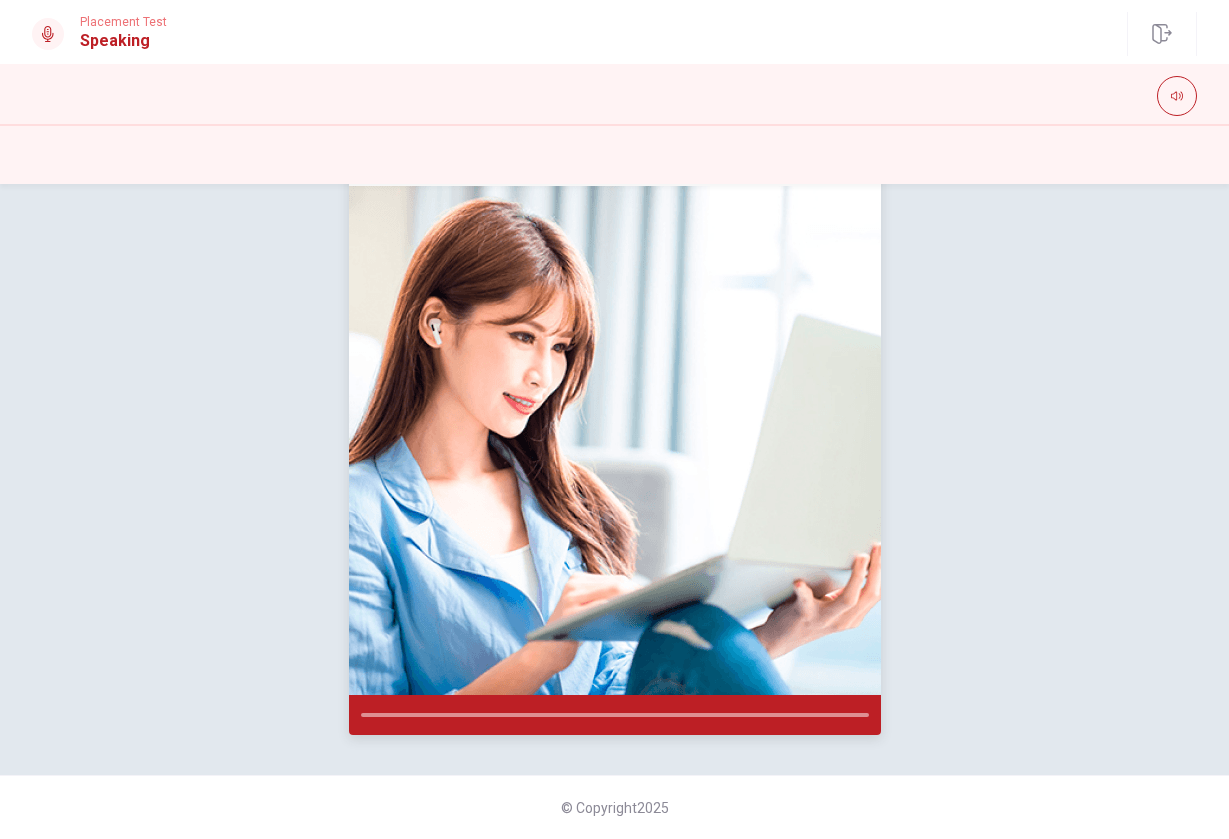 scroll, scrollTop: 158, scrollLeft: 0, axis: vertical 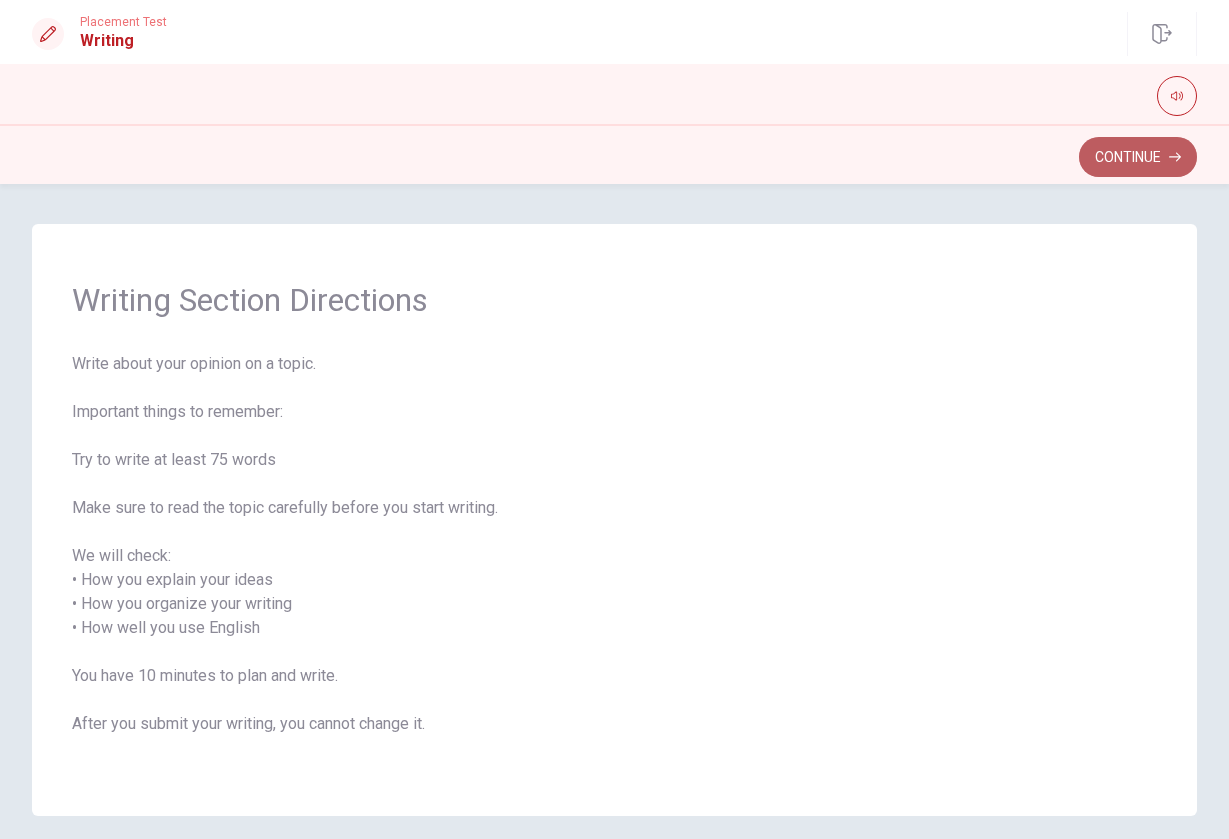 click on "Continue" at bounding box center (1138, 157) 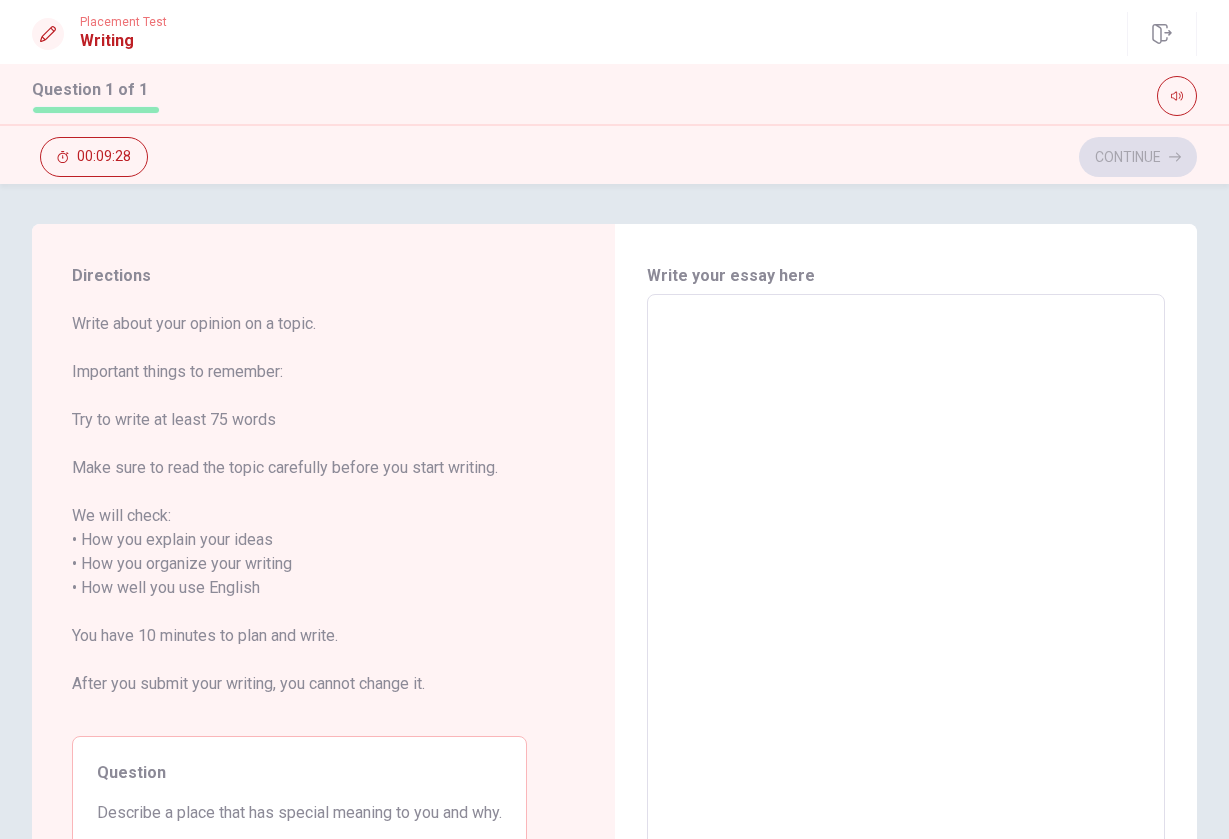 scroll, scrollTop: 0, scrollLeft: 0, axis: both 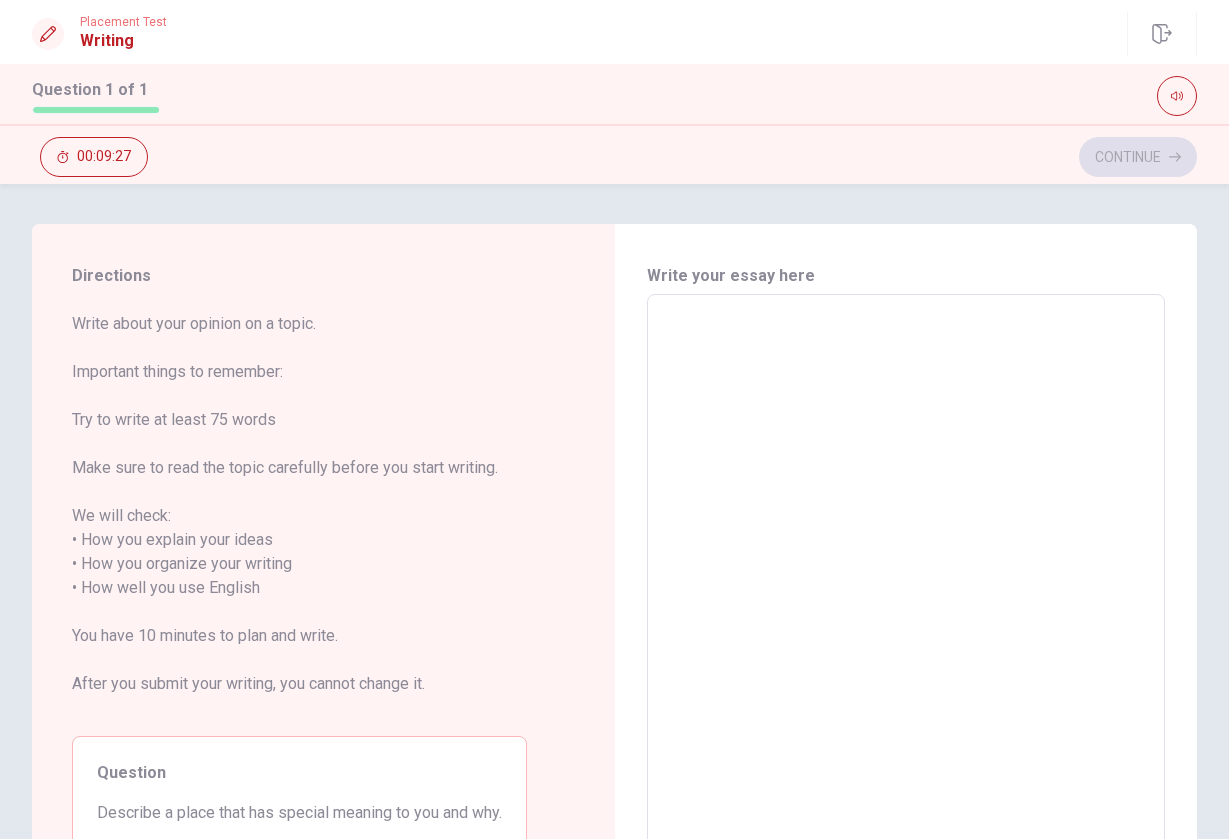 click at bounding box center (906, 576) 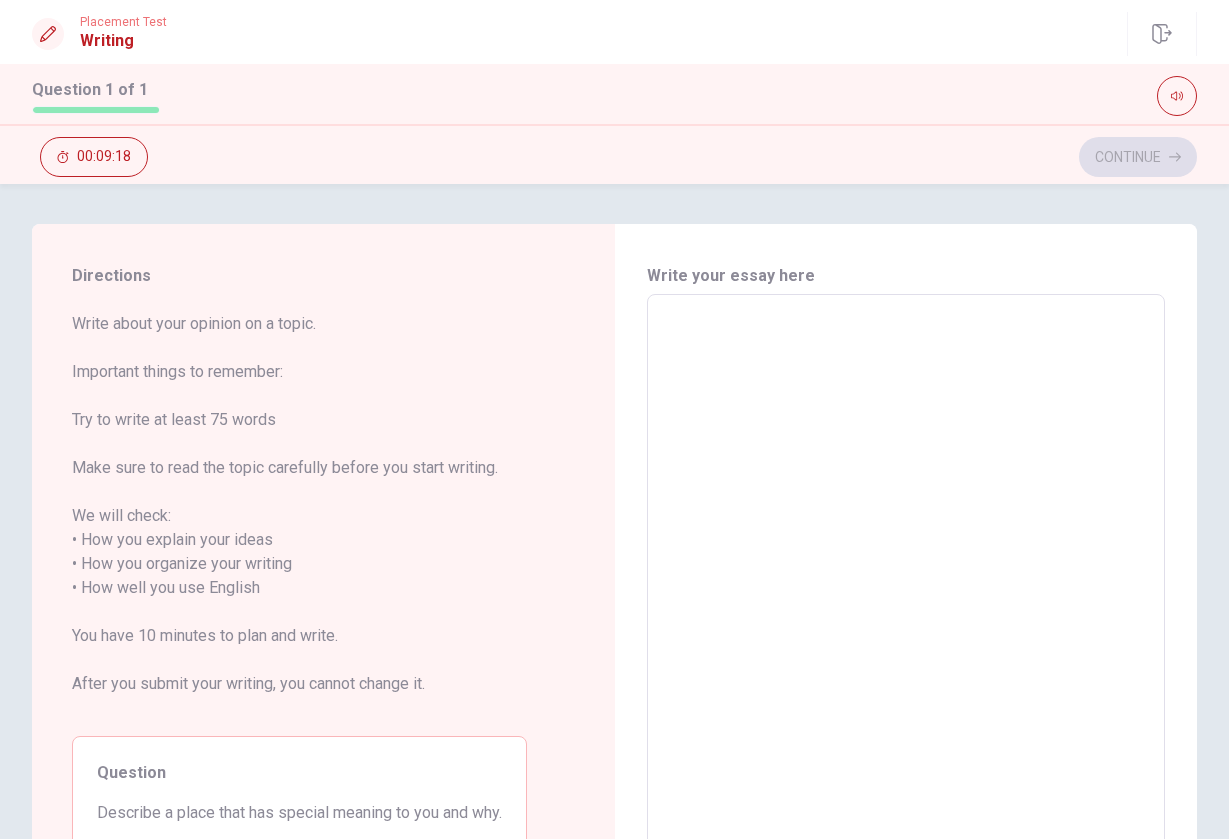 type on "I" 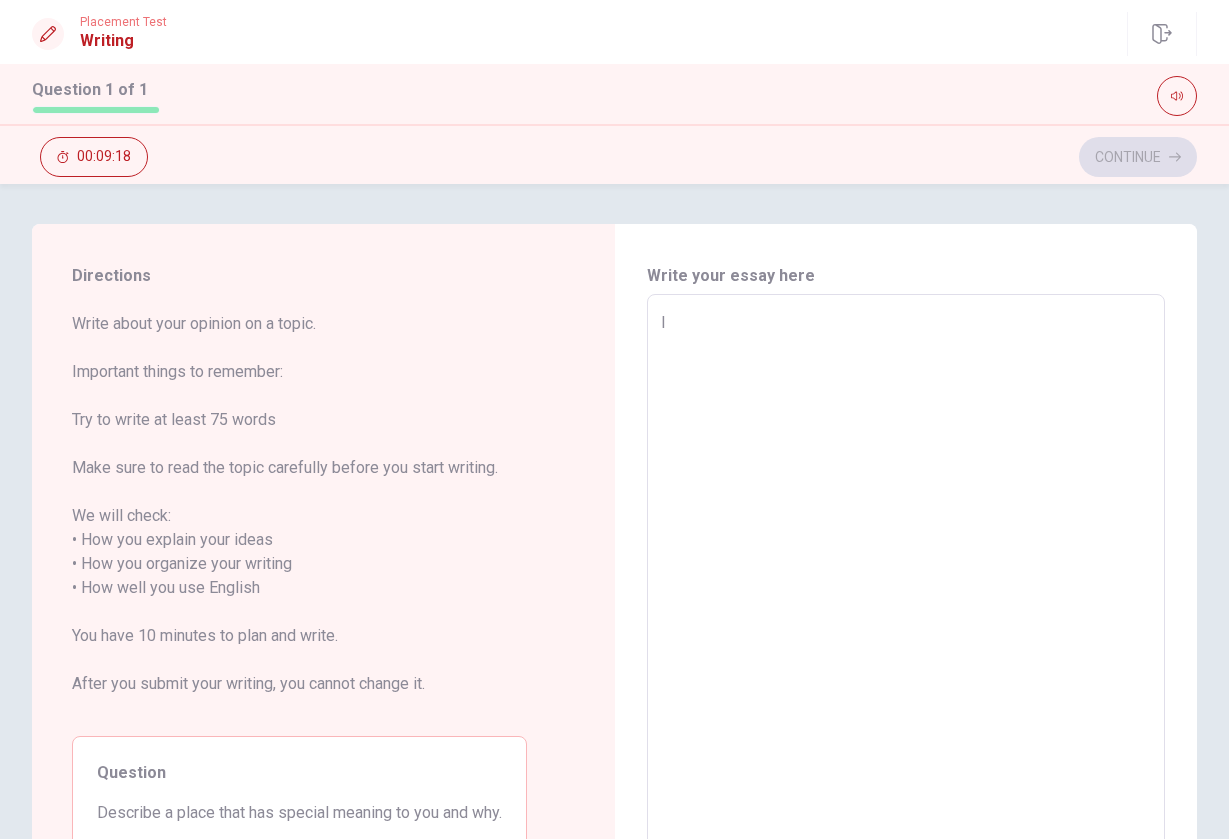 type on "x" 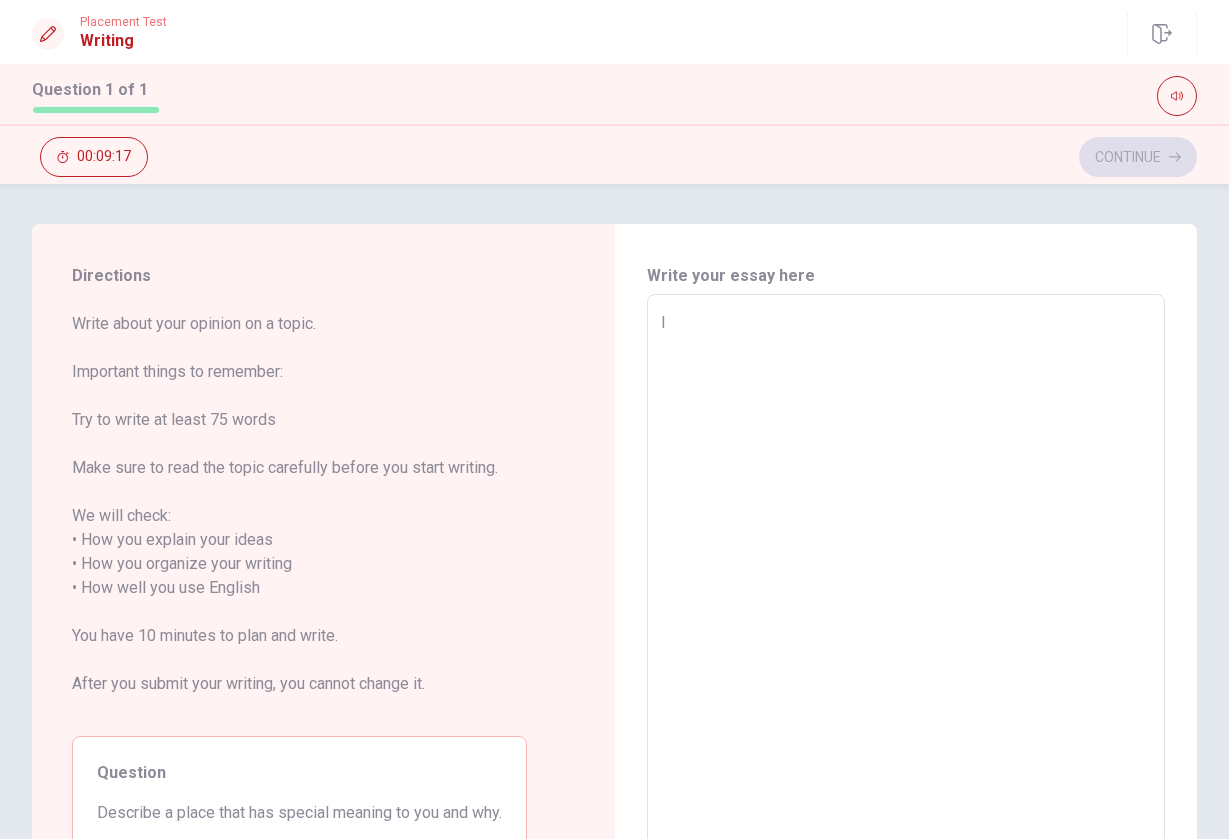 type on "I" 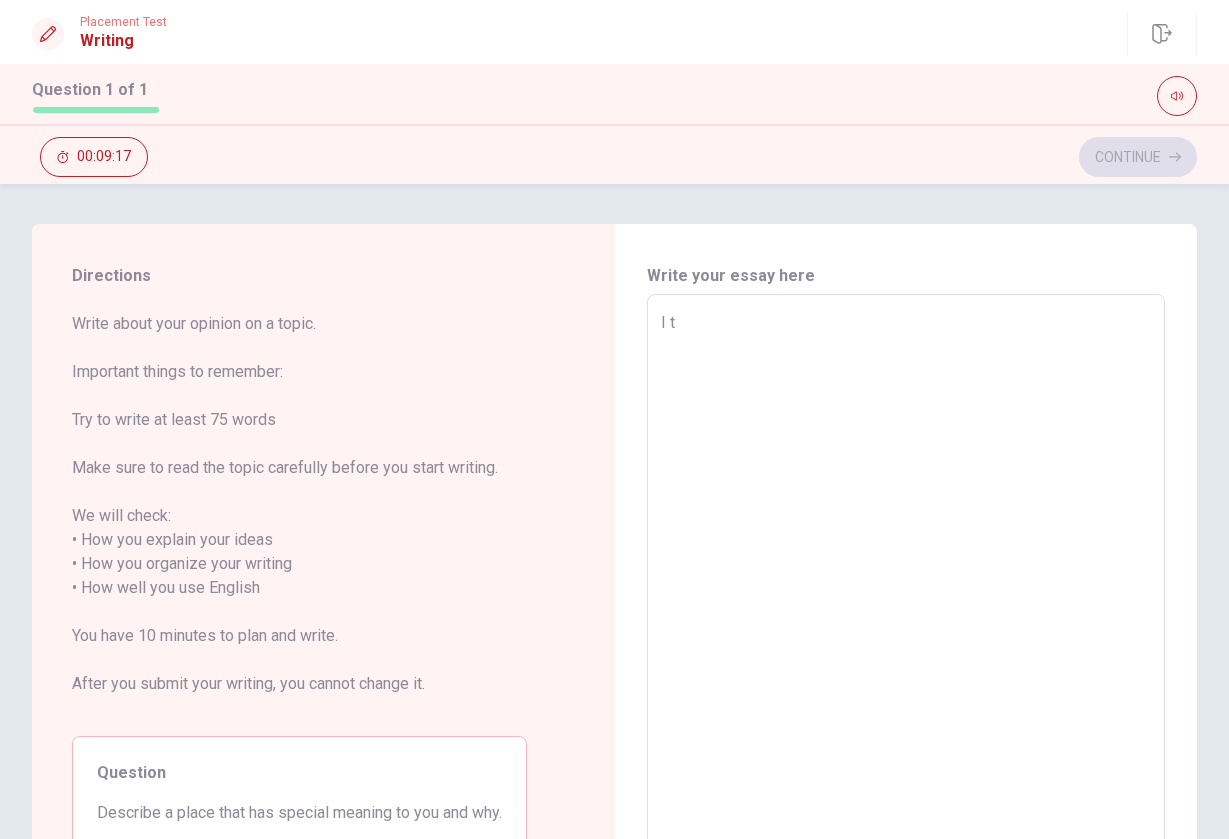 type on "x" 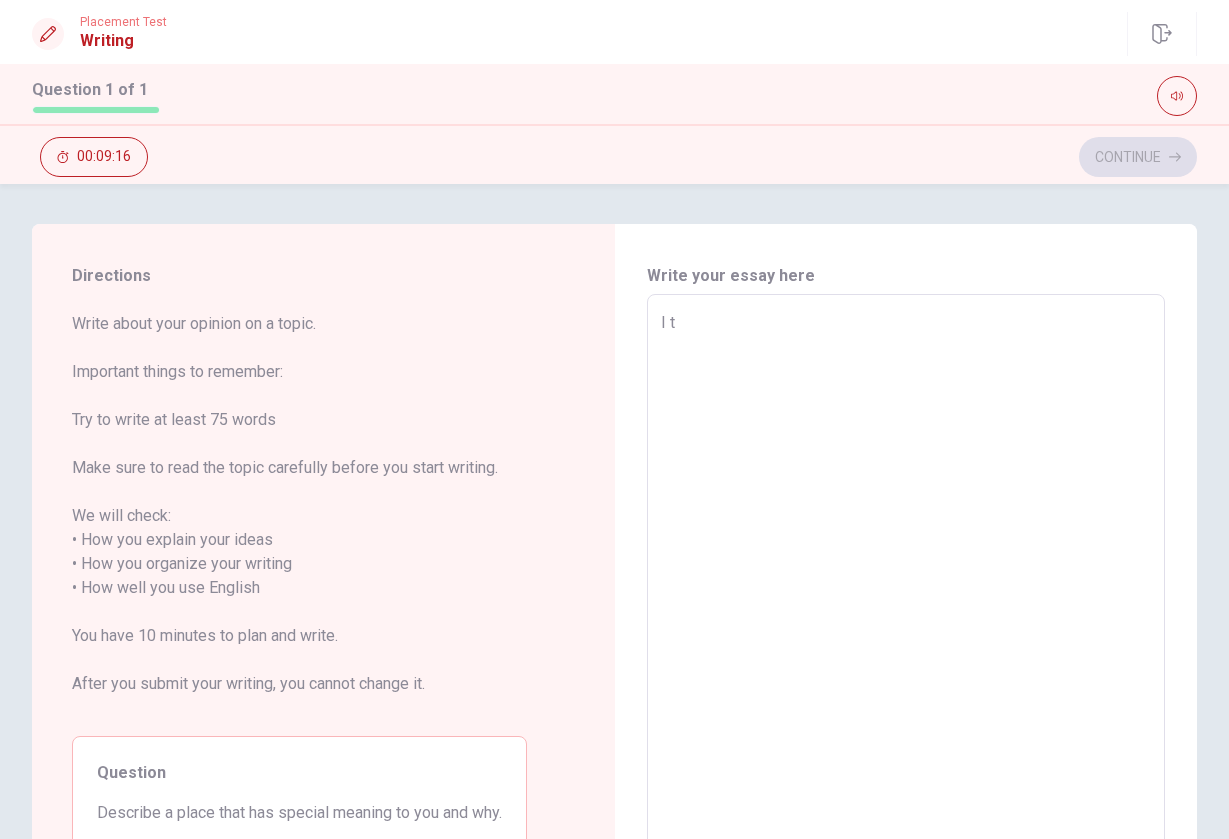 type on "I th" 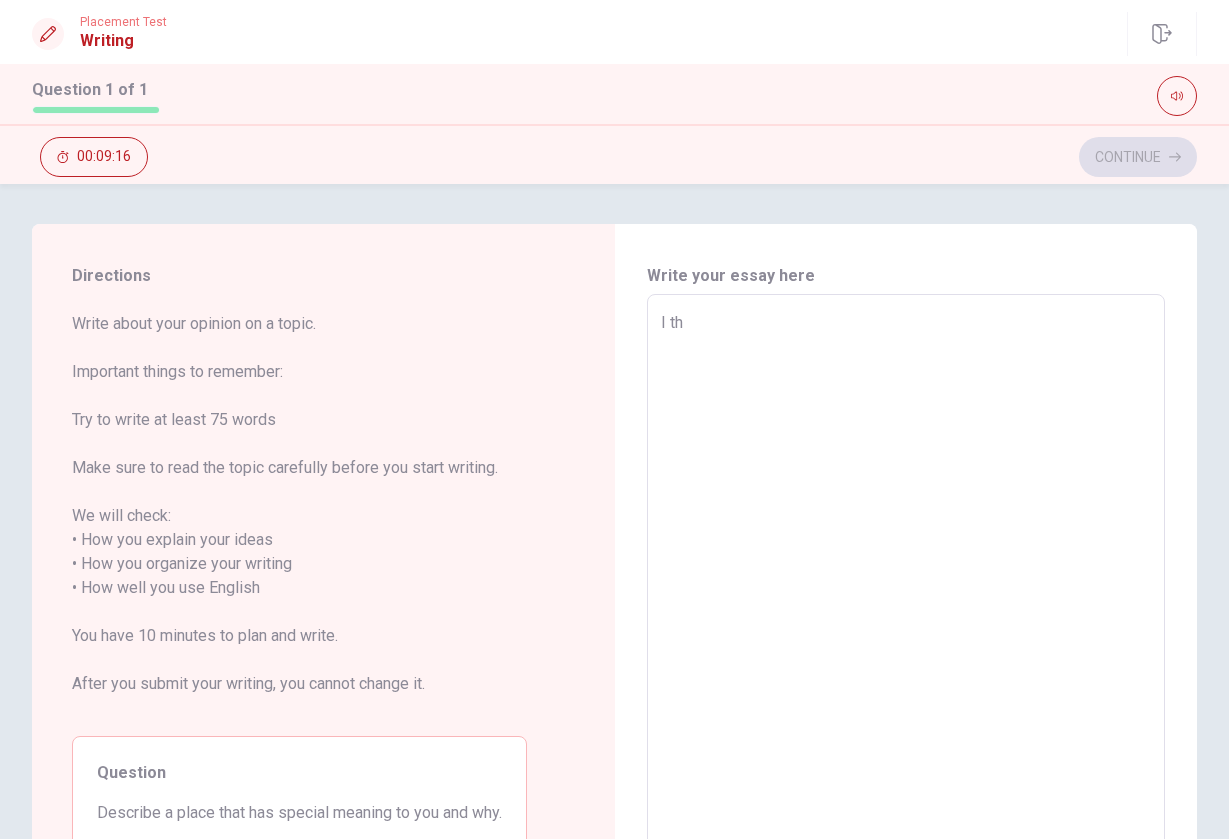 type on "x" 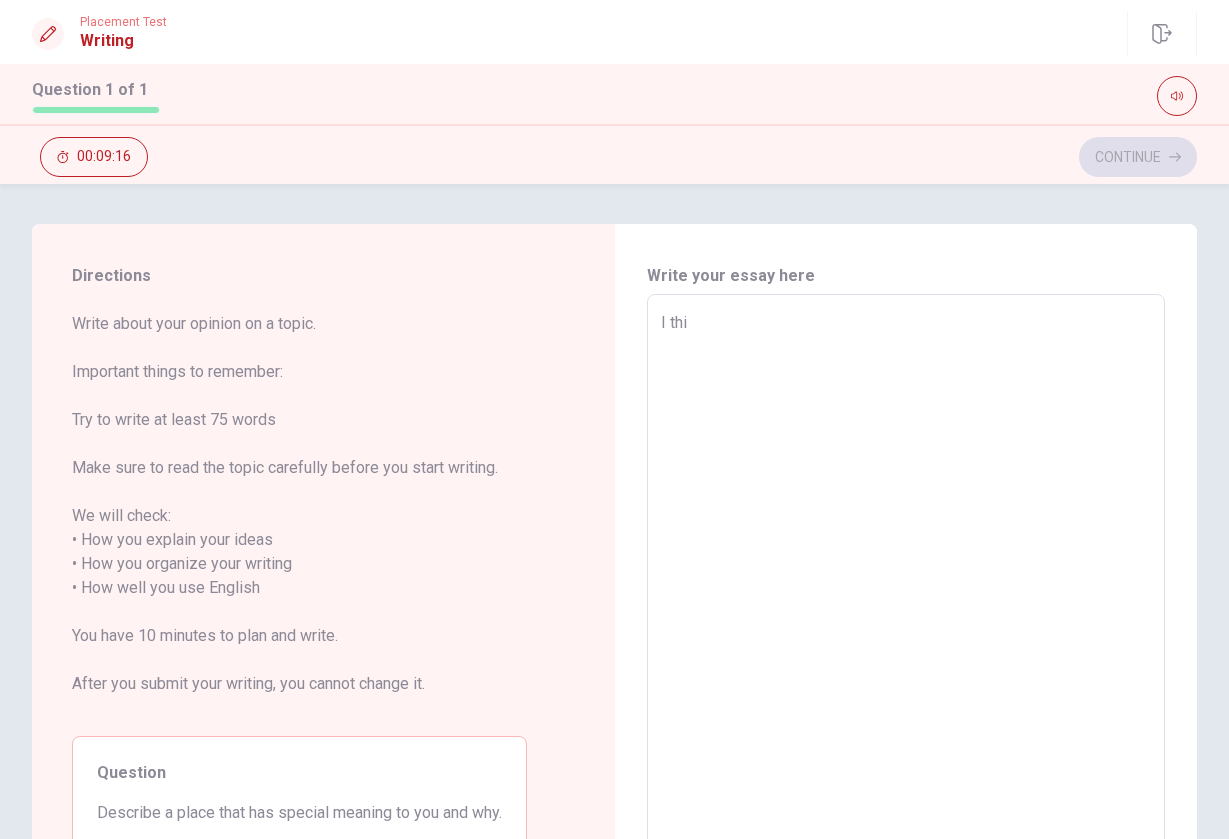 type on "x" 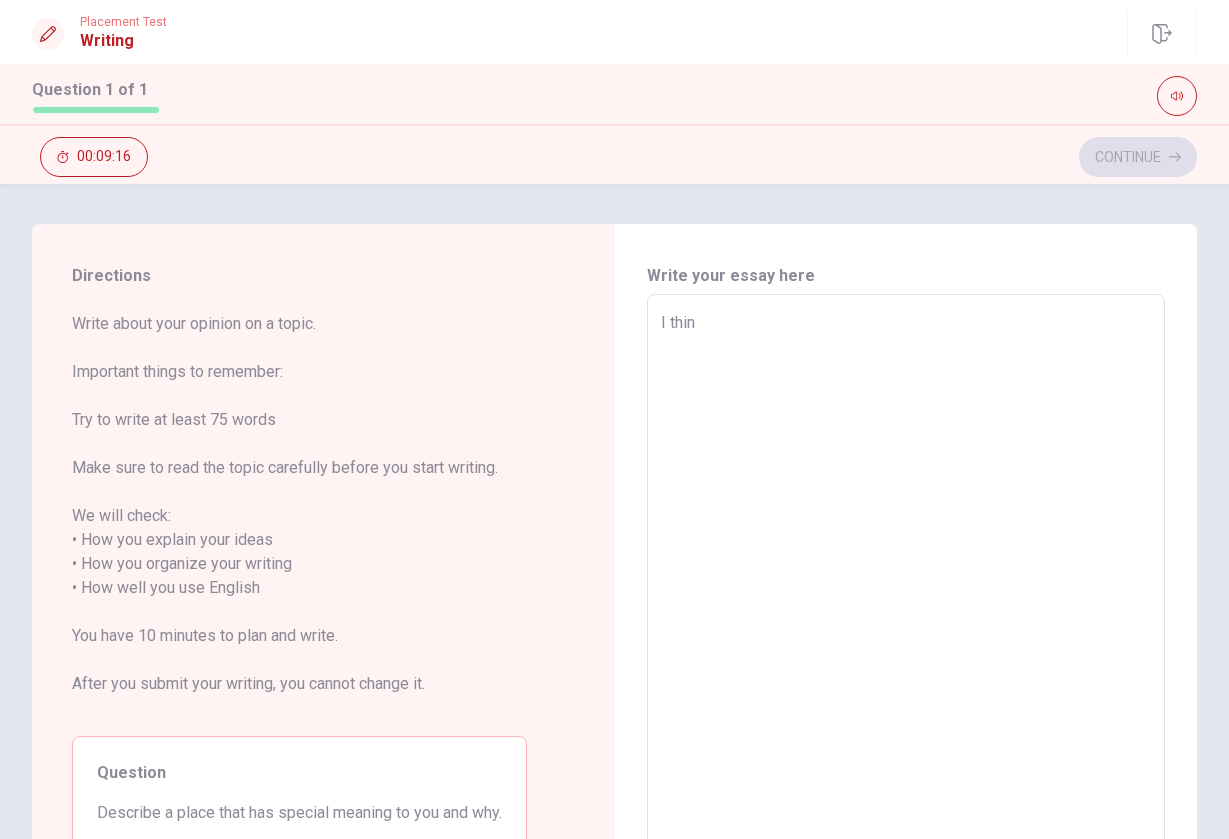 type on "x" 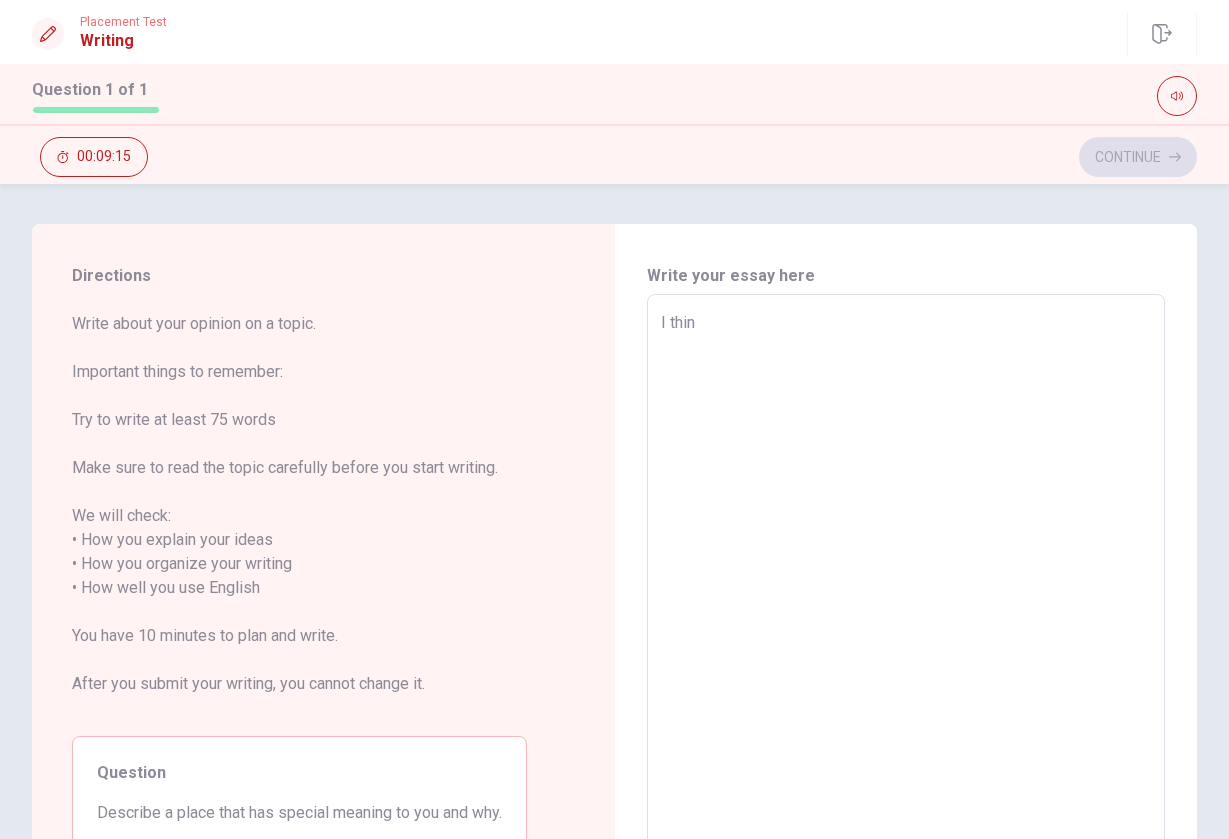 type on "I think" 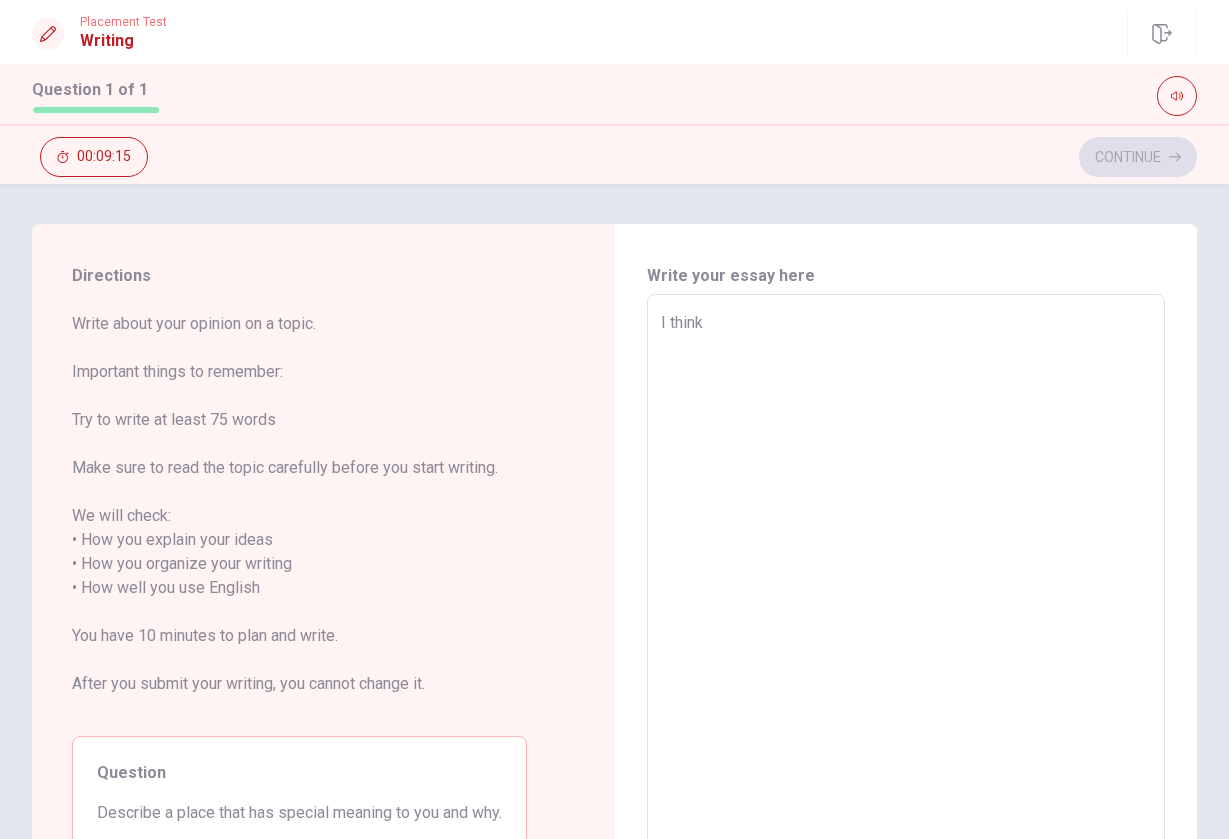 type on "x" 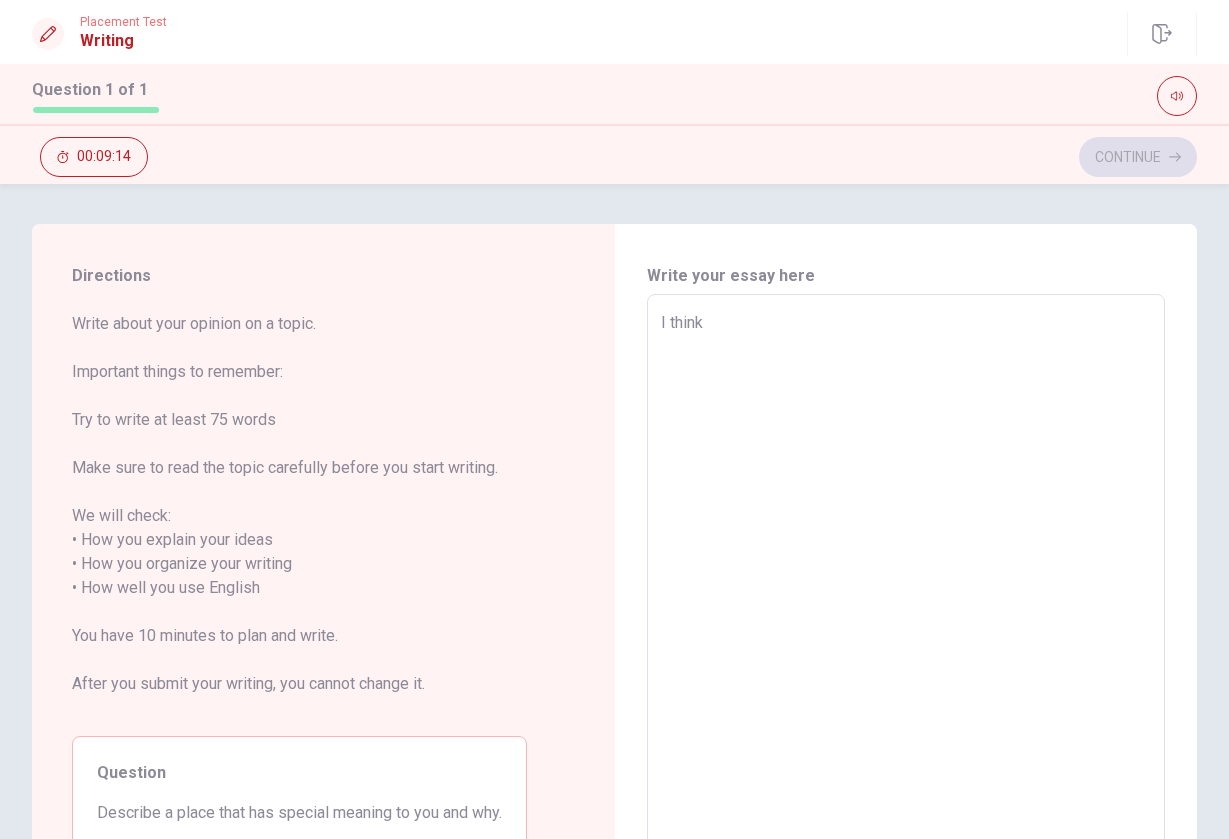 type on "x" 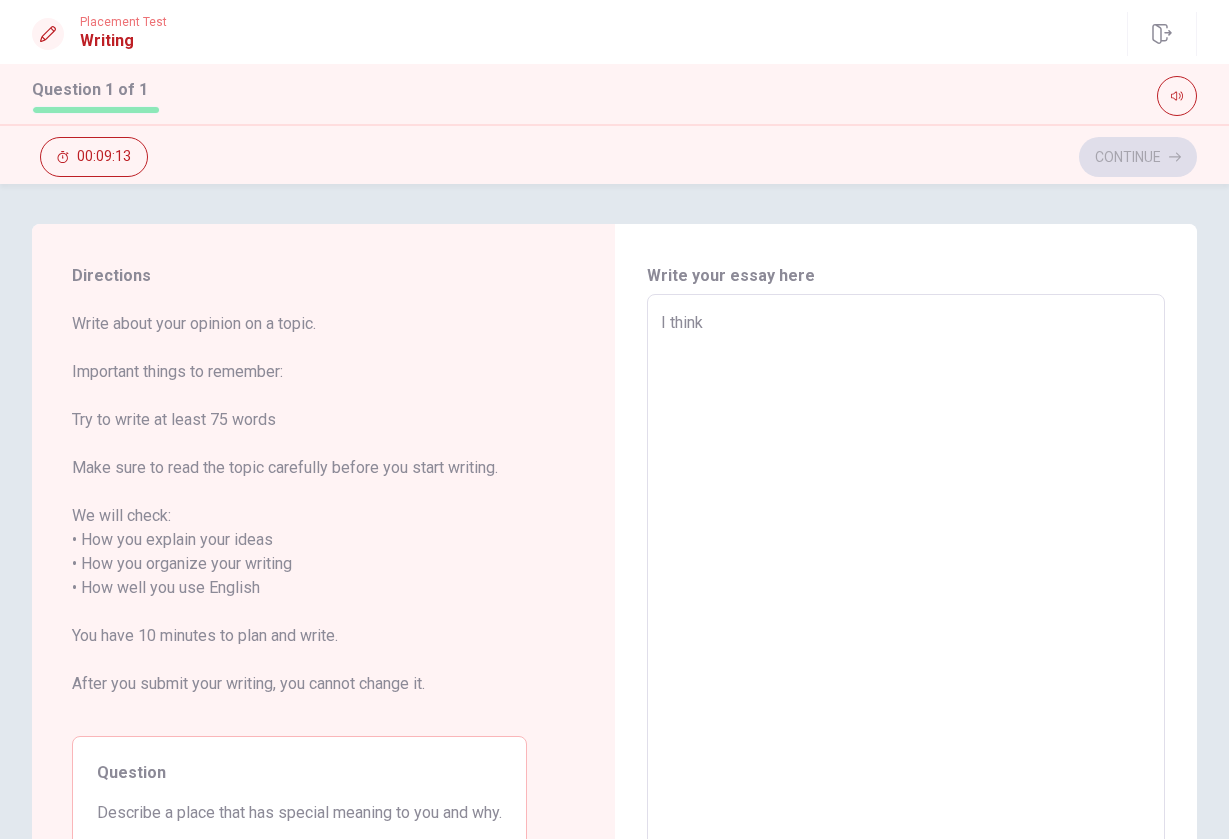 type on "I think M" 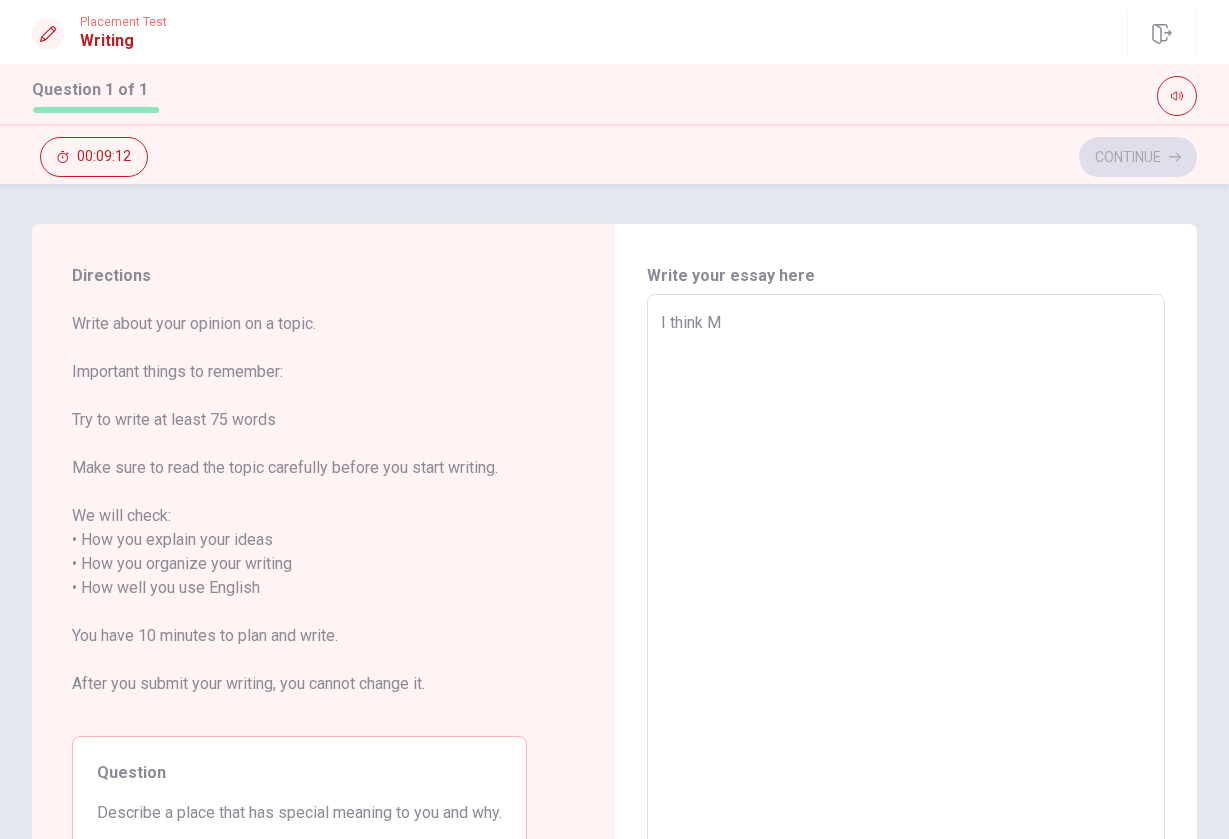 type on "x" 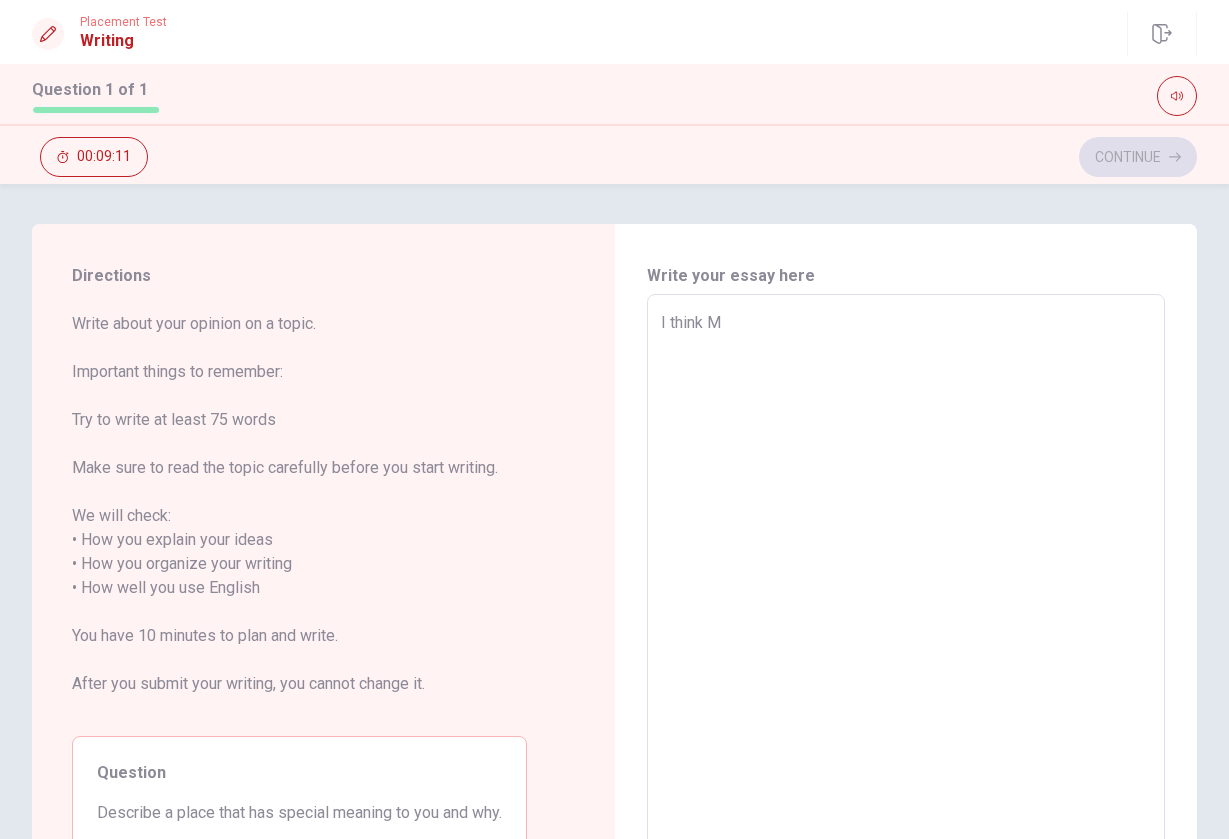 type on "I think [PERSON_NAME]" 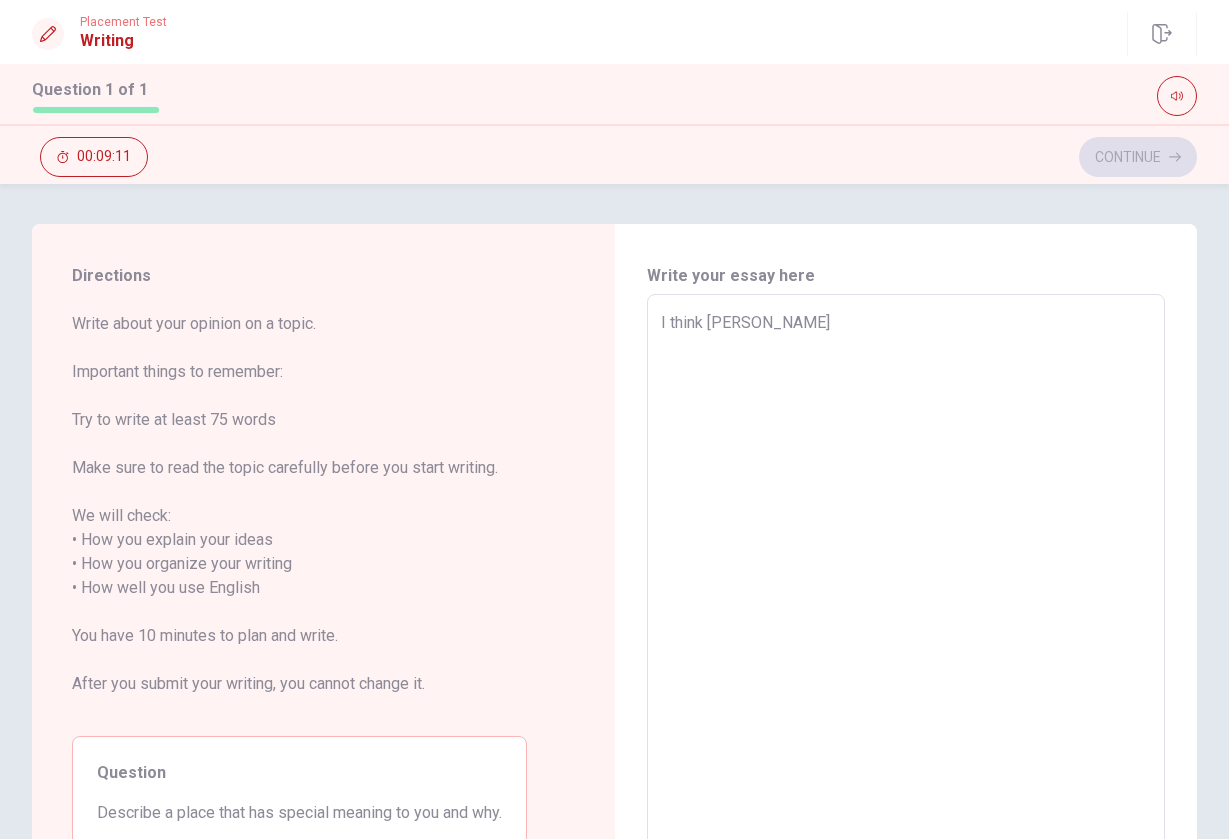 type on "x" 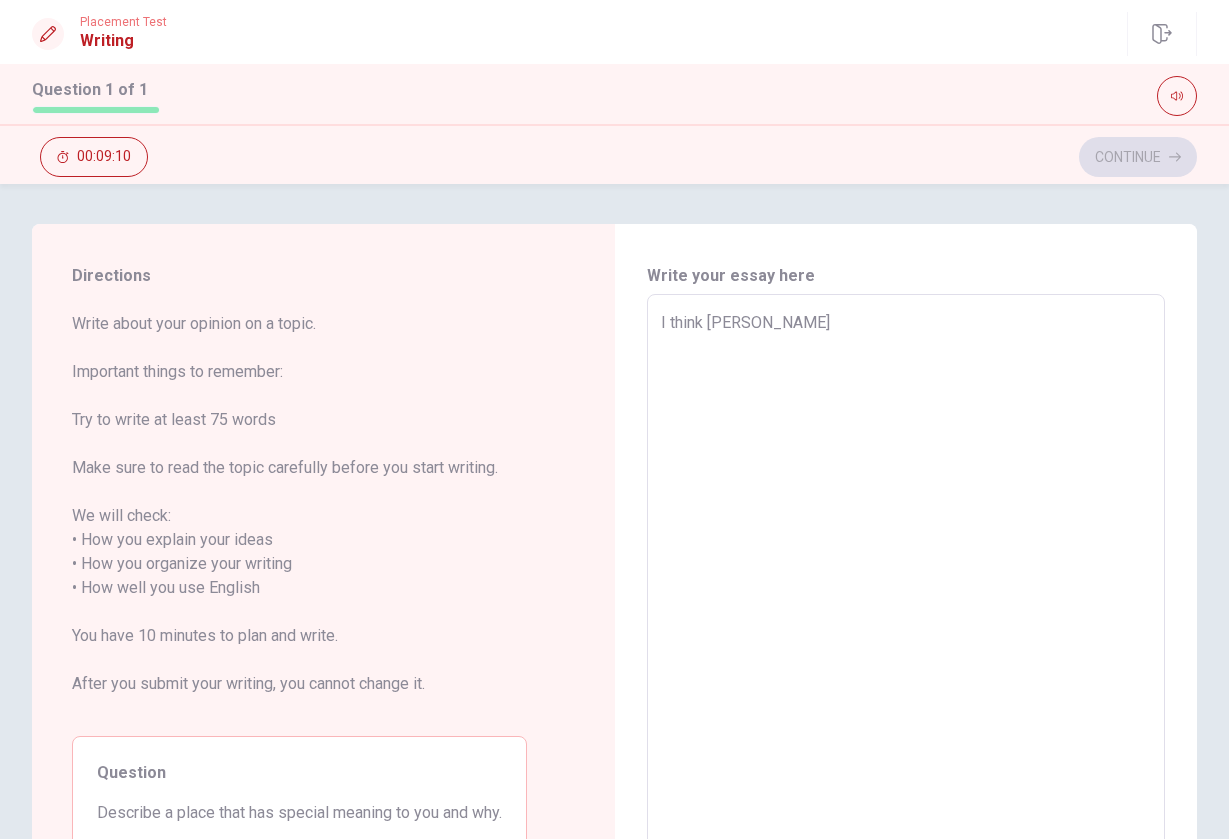 type on "I think Mald" 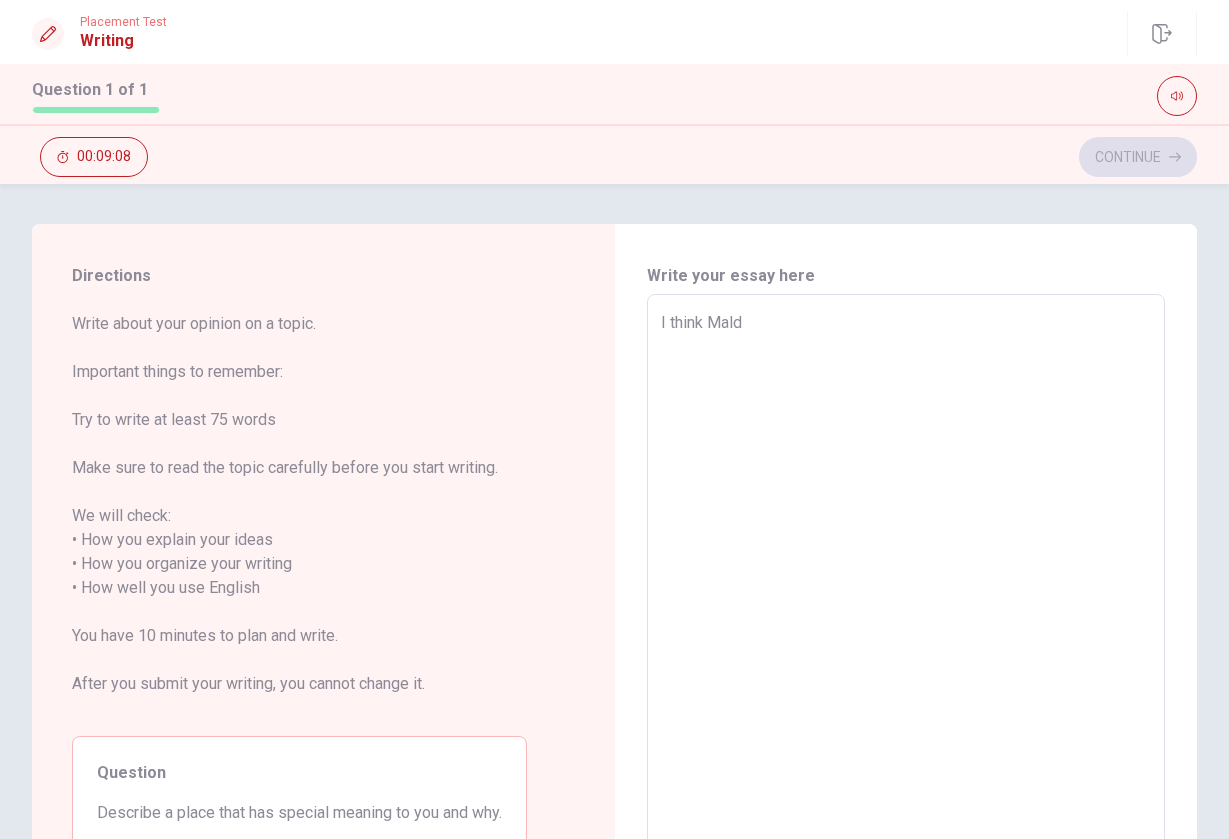 type on "x" 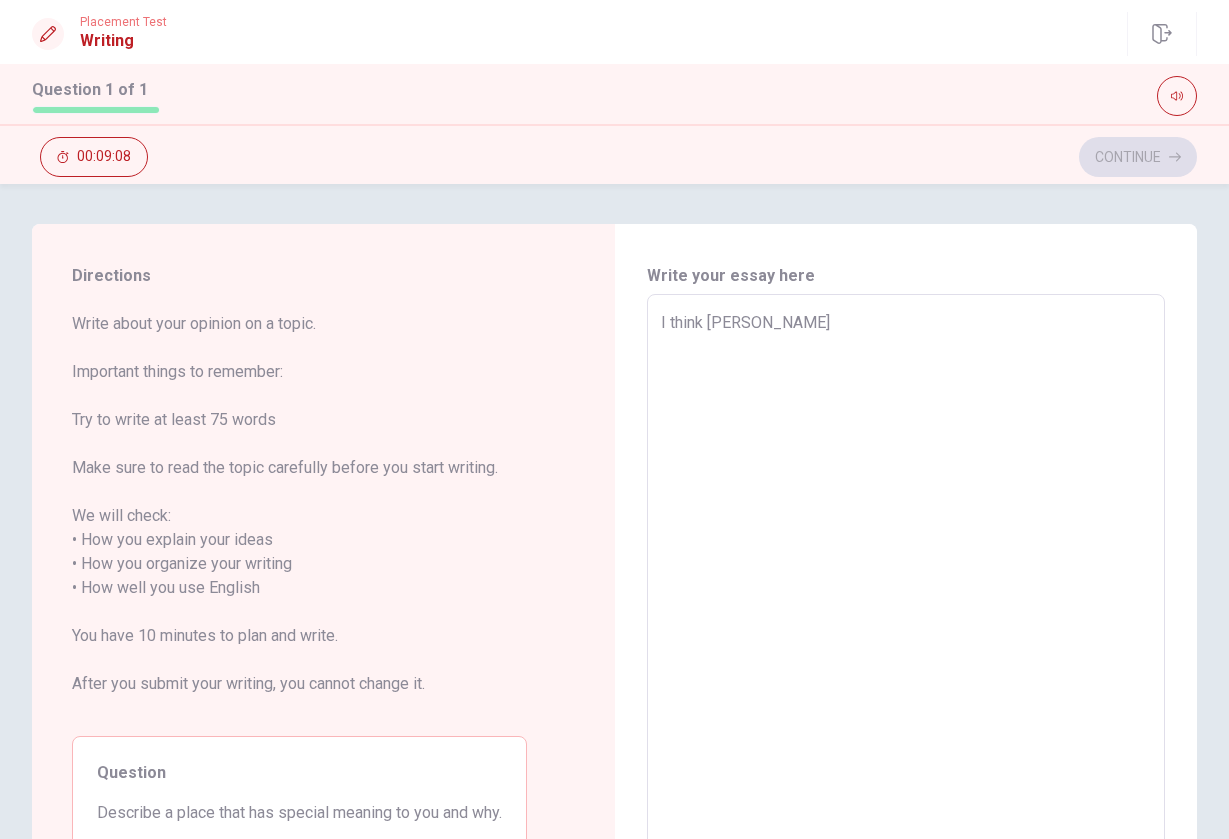 type on "x" 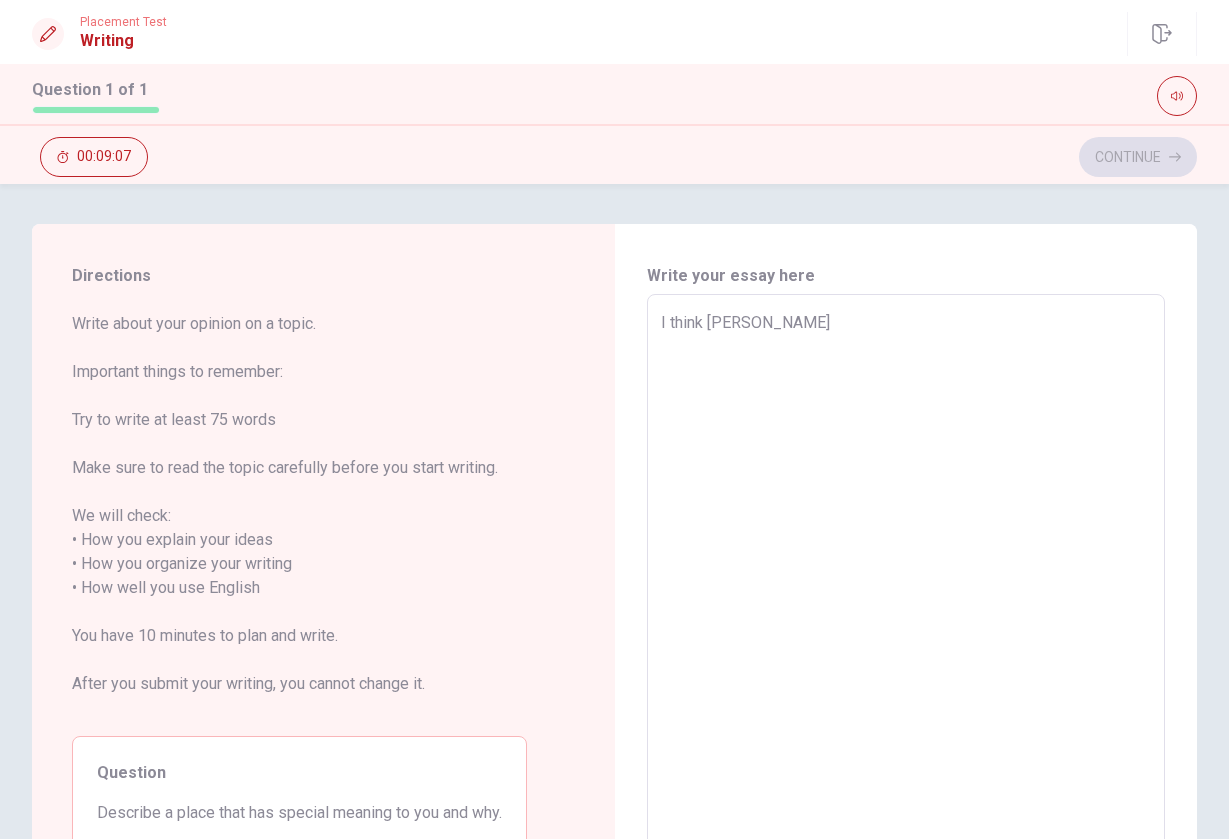 type on "I think [PERSON_NAME]" 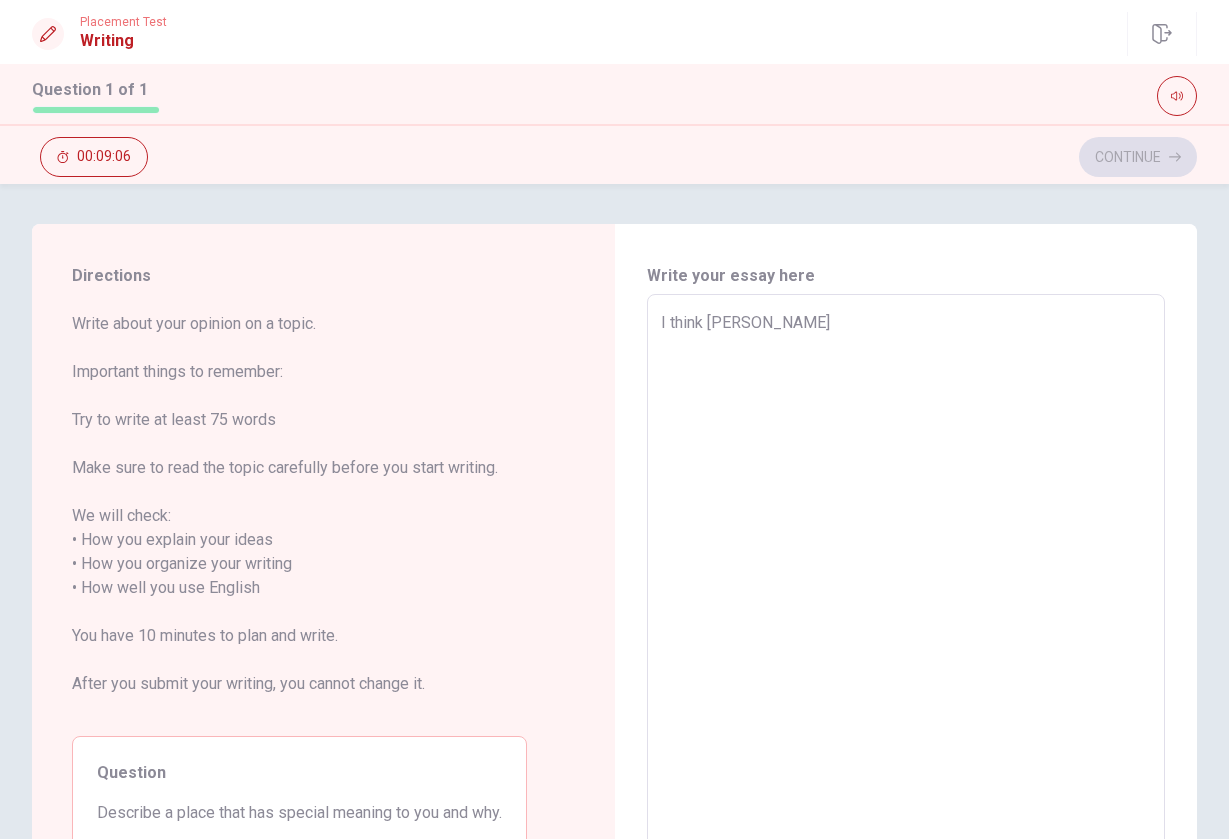 type on "x" 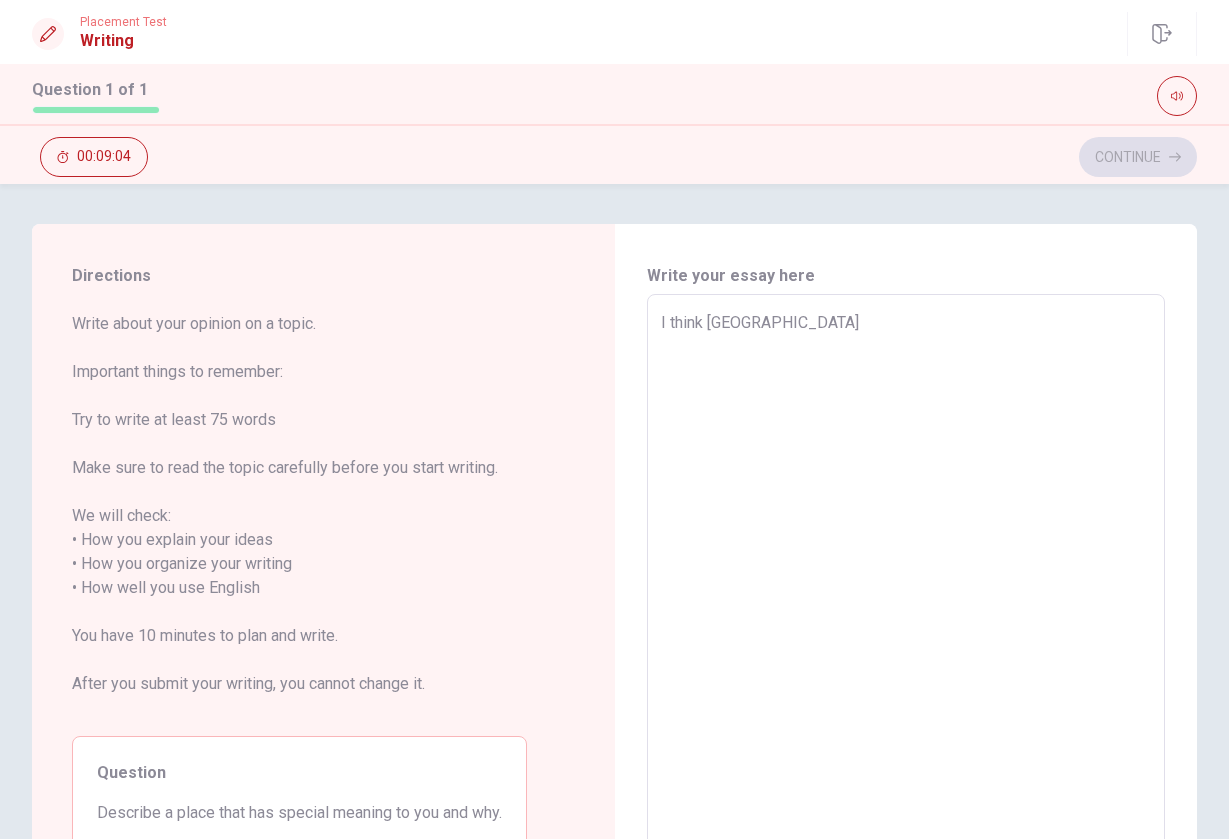 type on "x" 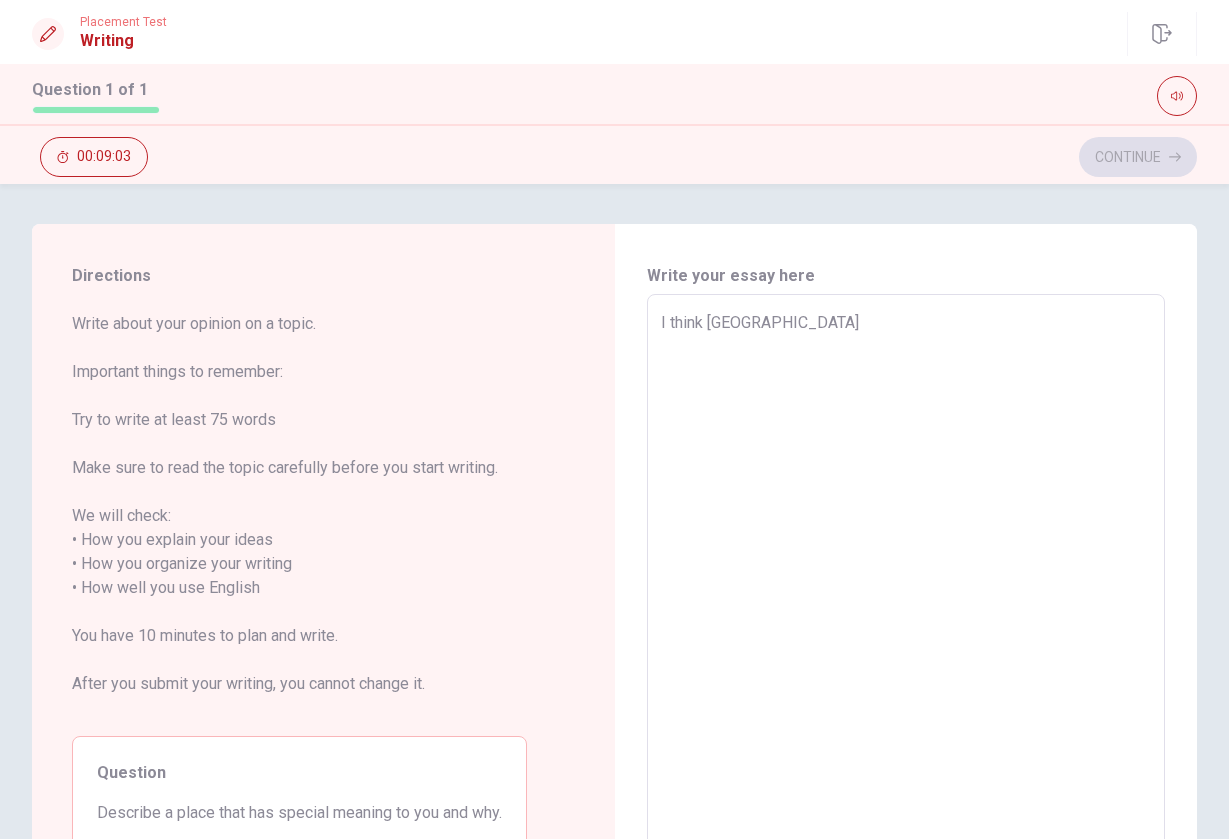 type on "I think [GEOGRAPHIC_DATA]" 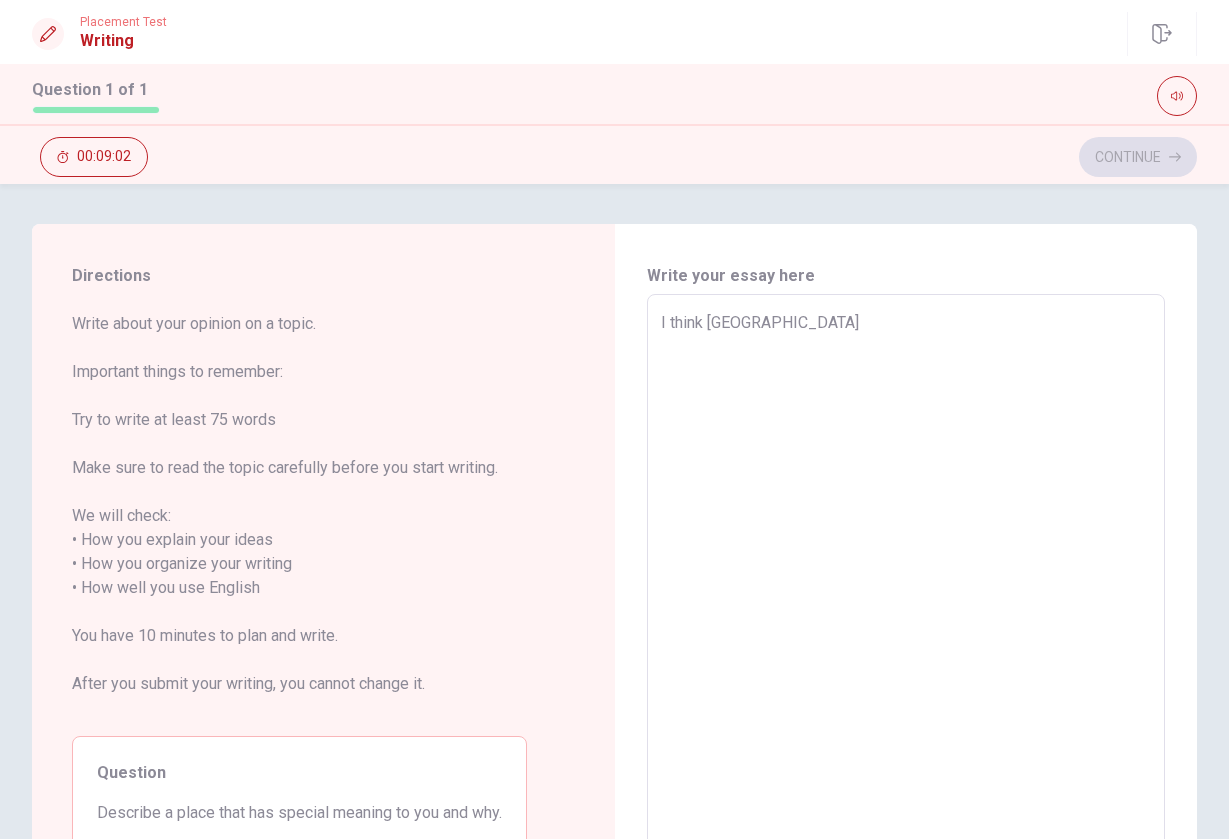 type on "I think [GEOGRAPHIC_DATA] s" 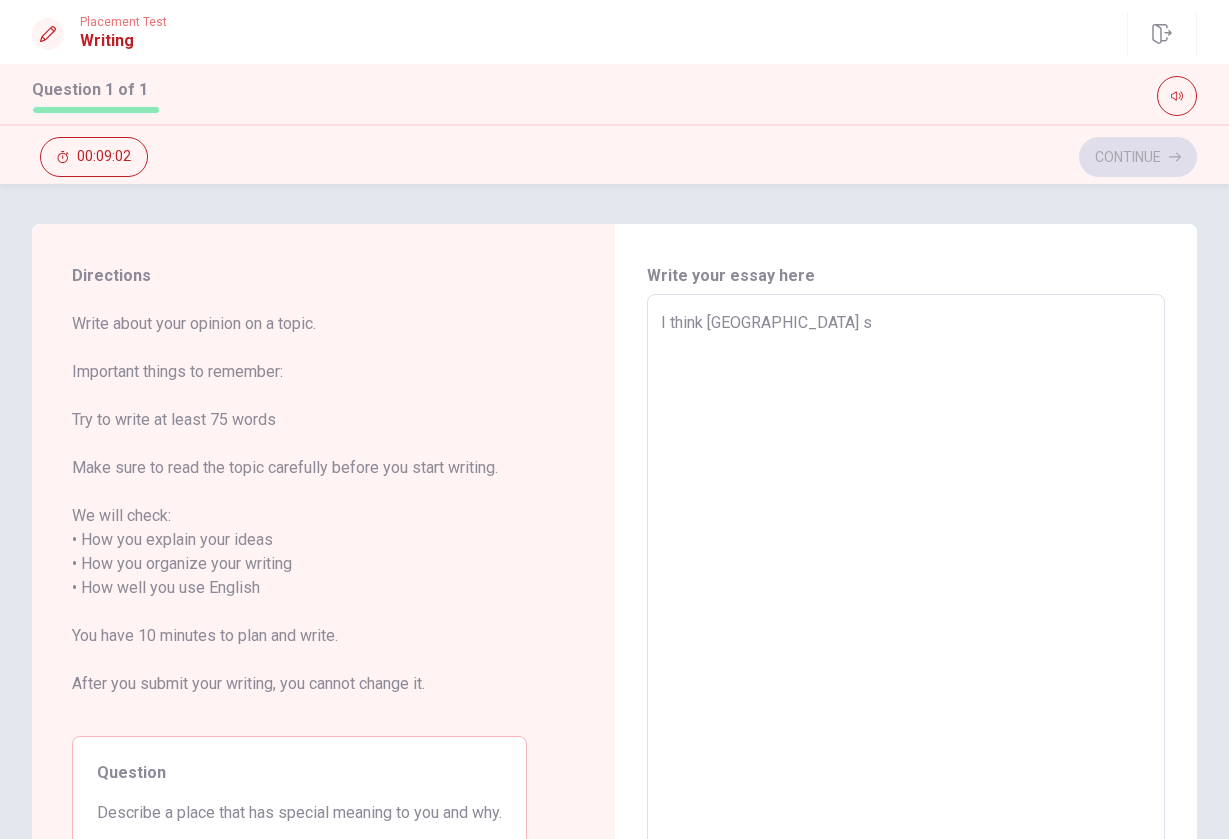 type on "x" 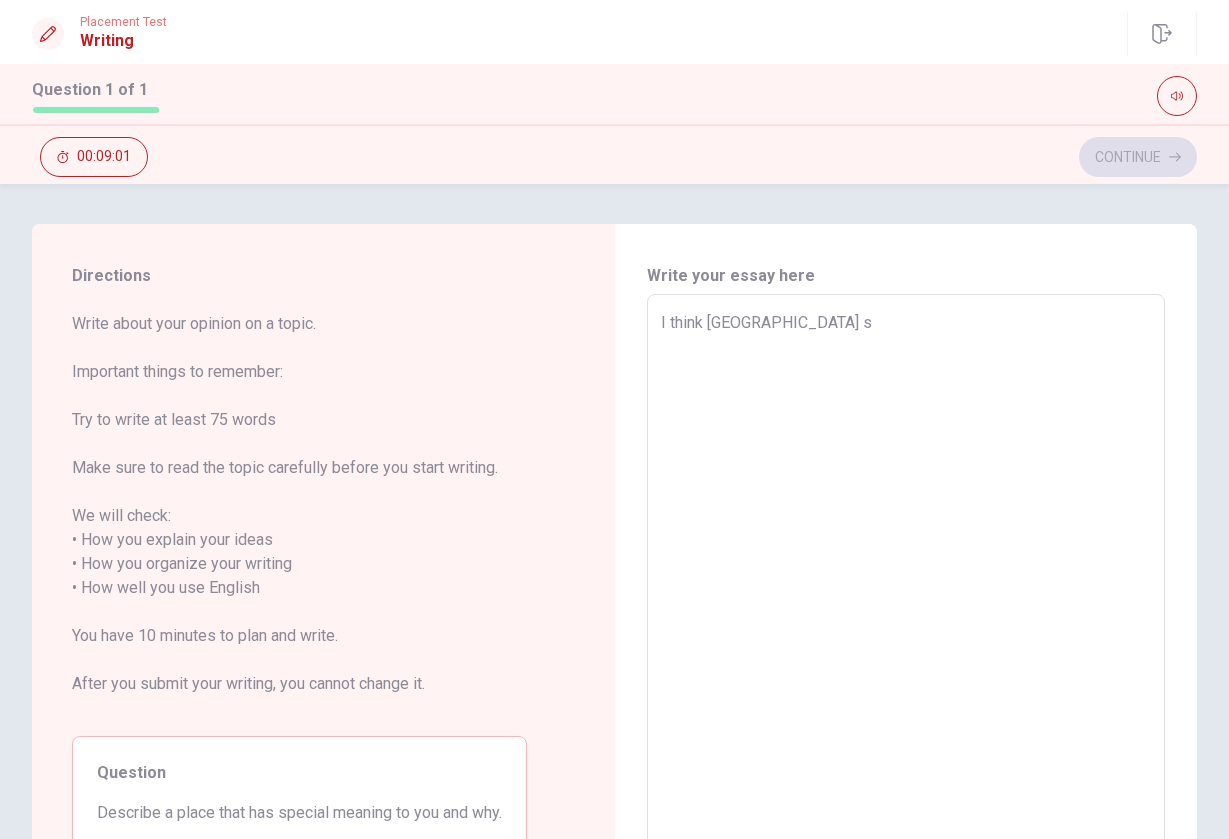 type on "I think [GEOGRAPHIC_DATA] s" 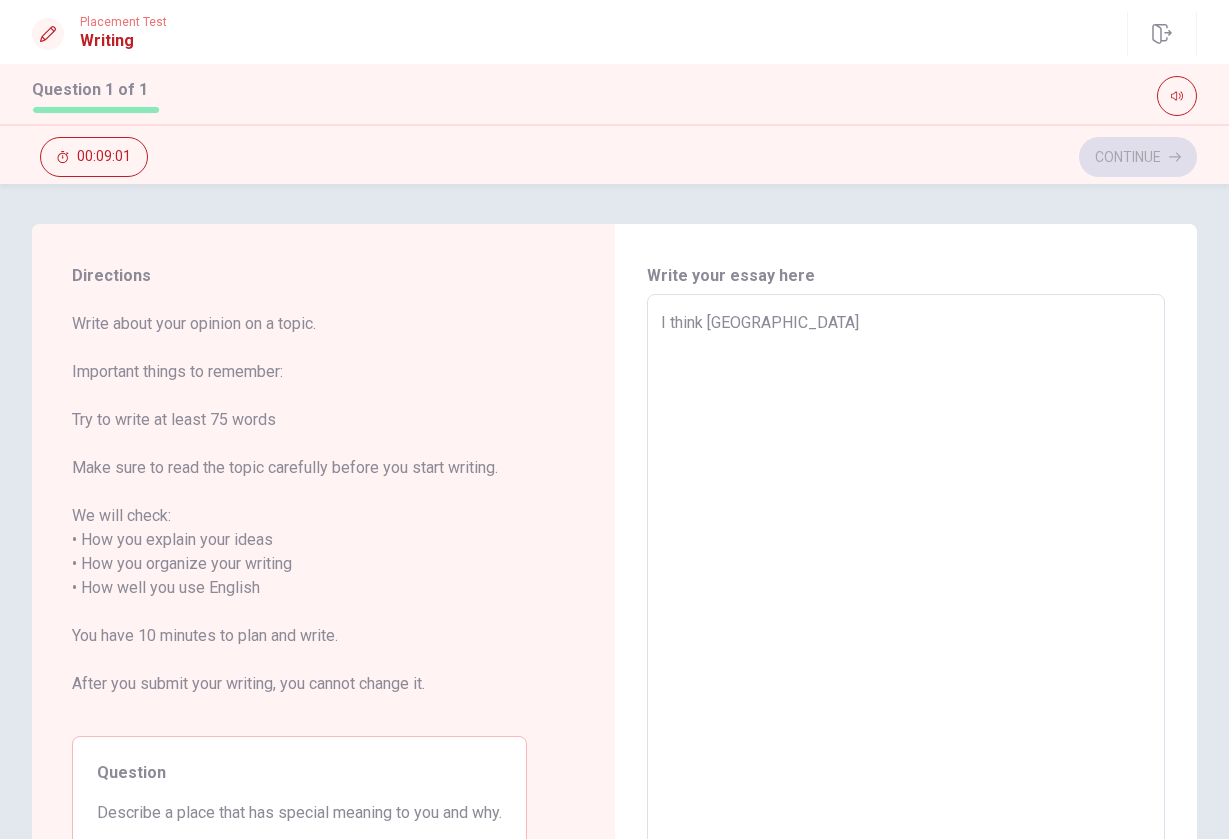 type on "x" 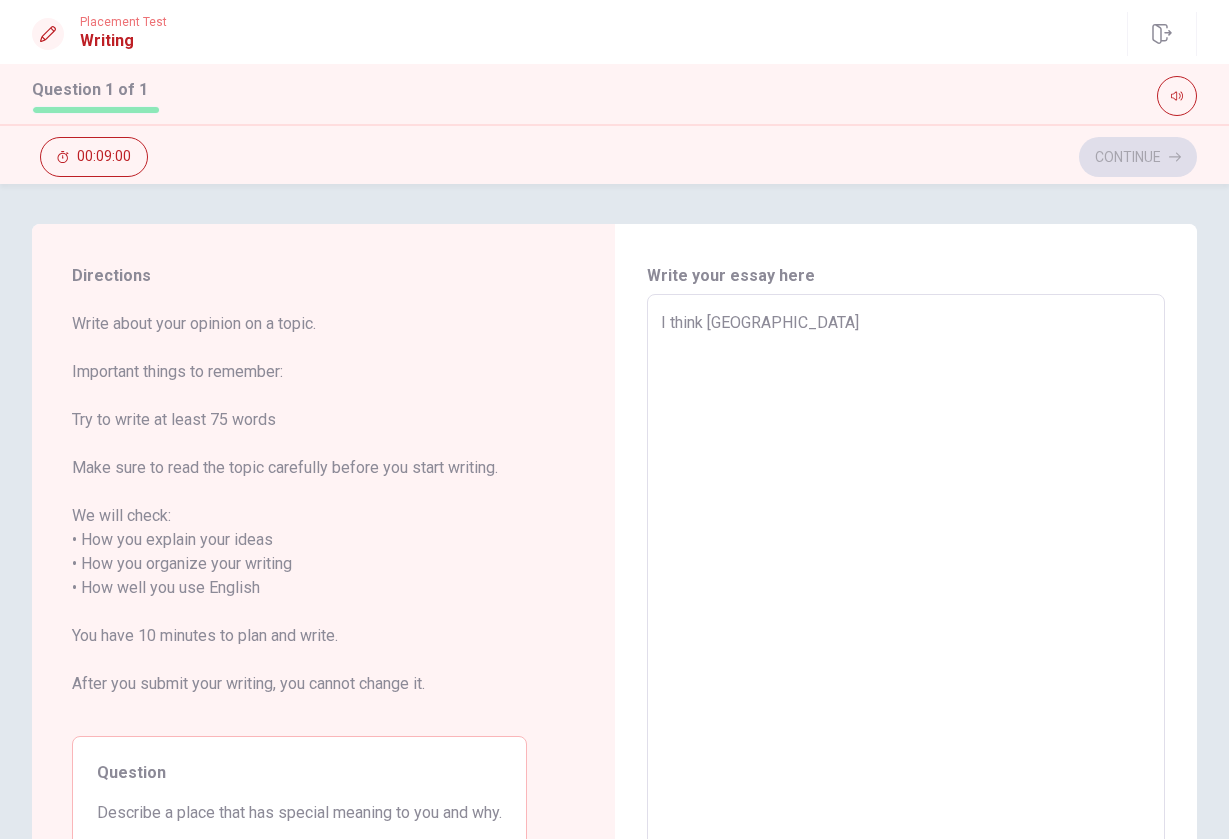 type on "I think [GEOGRAPHIC_DATA] i" 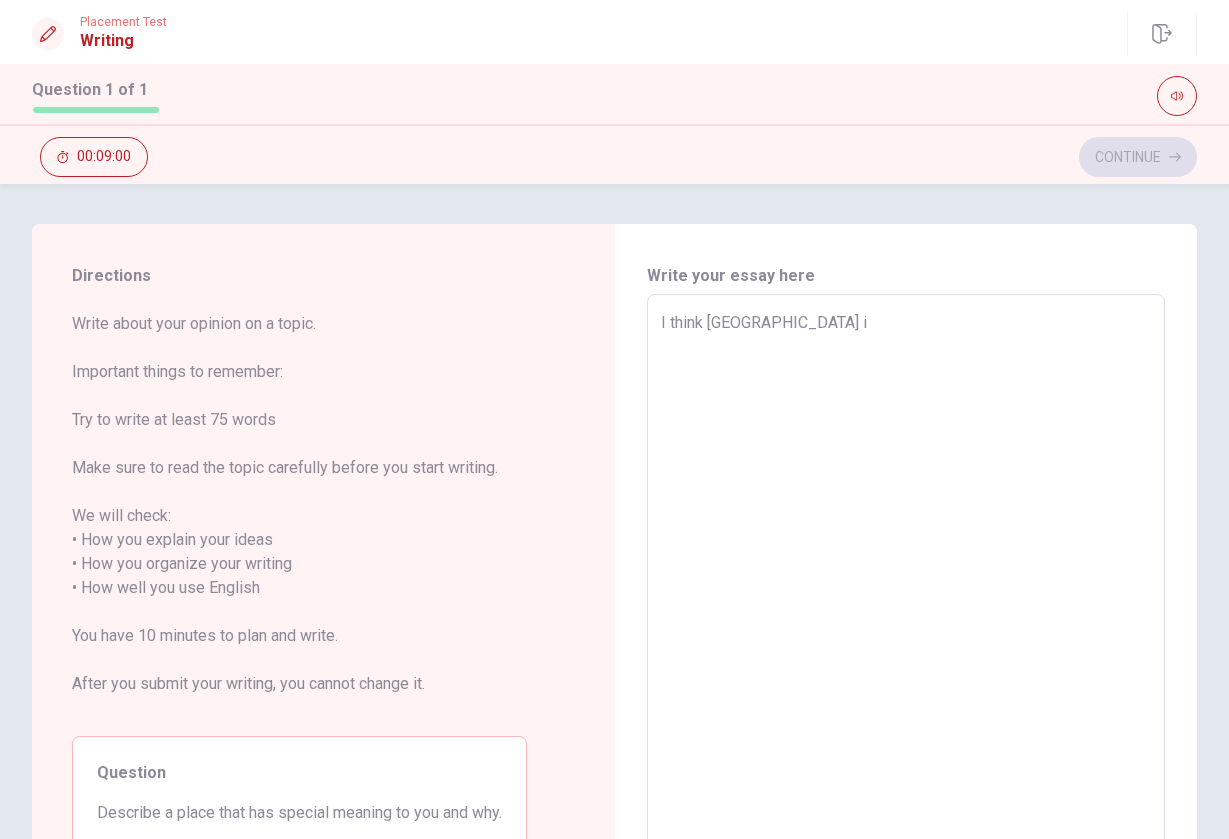 type on "x" 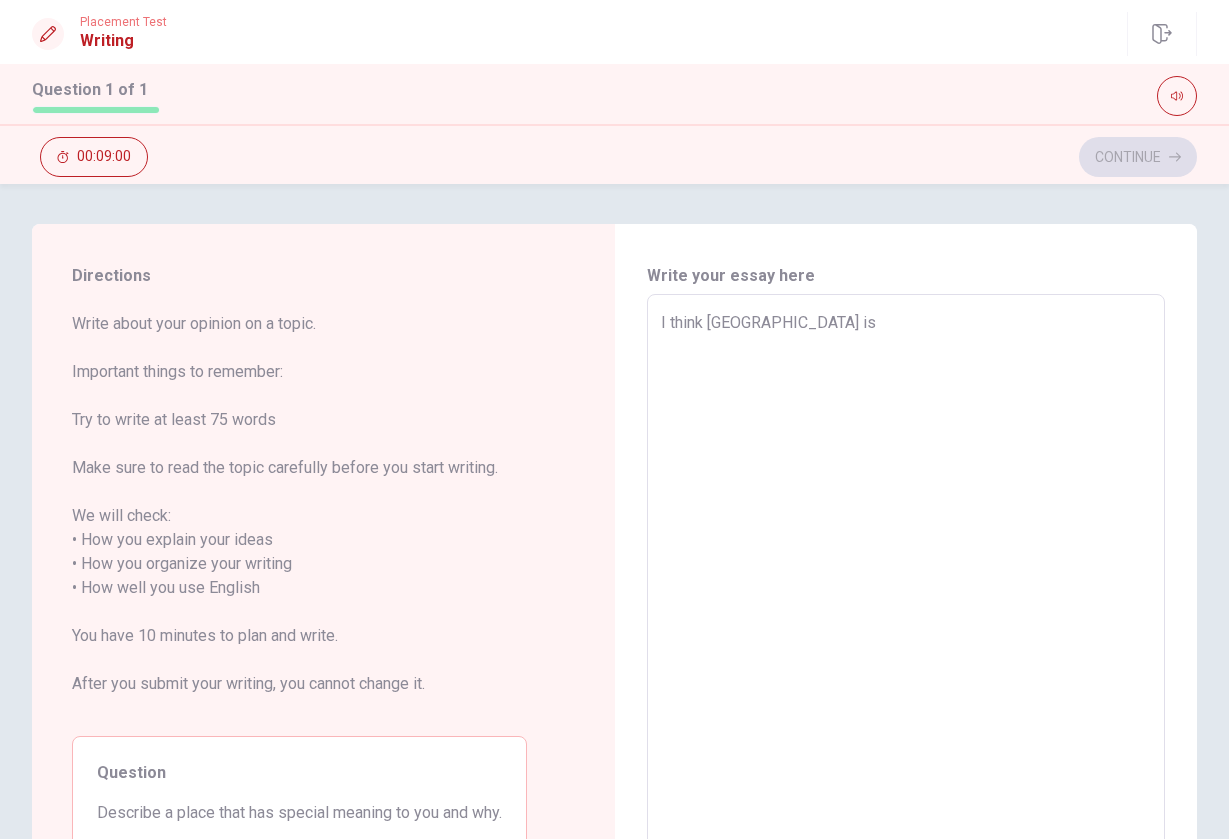 type on "x" 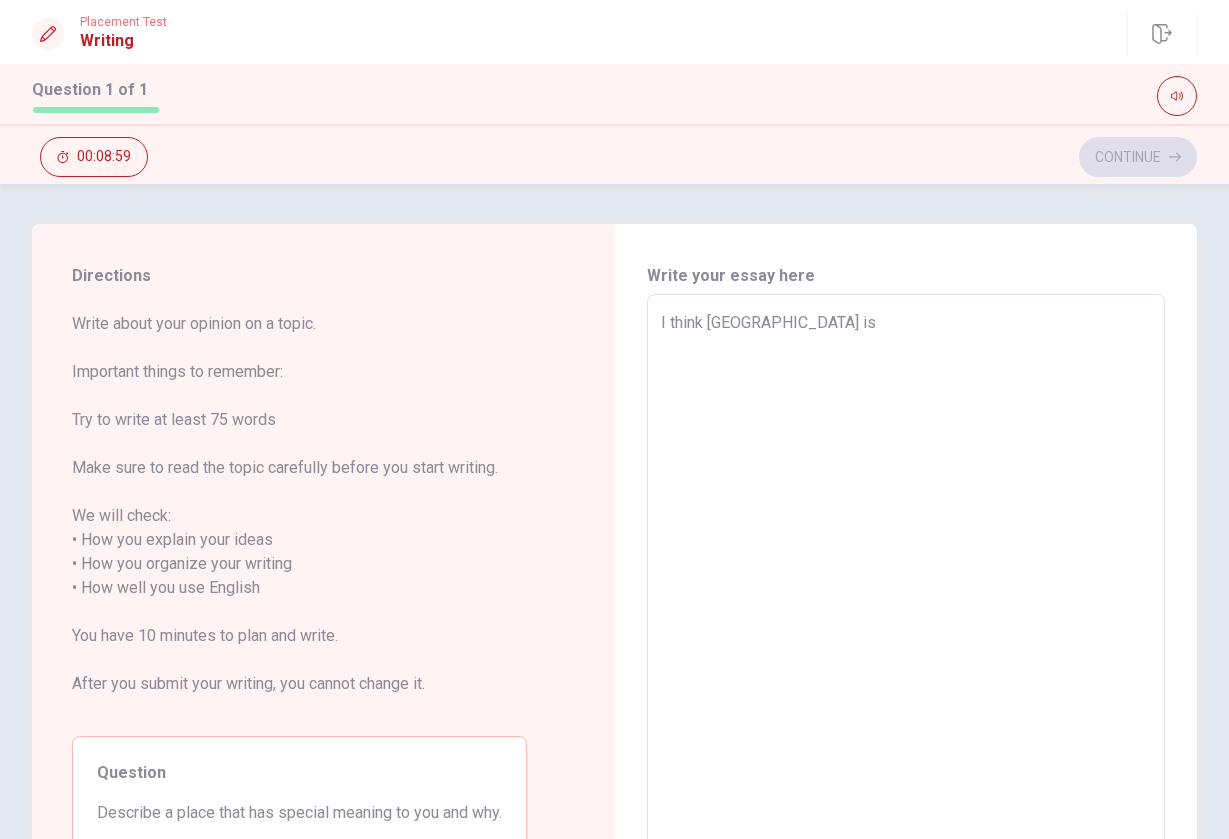 type on "I think [GEOGRAPHIC_DATA] is a" 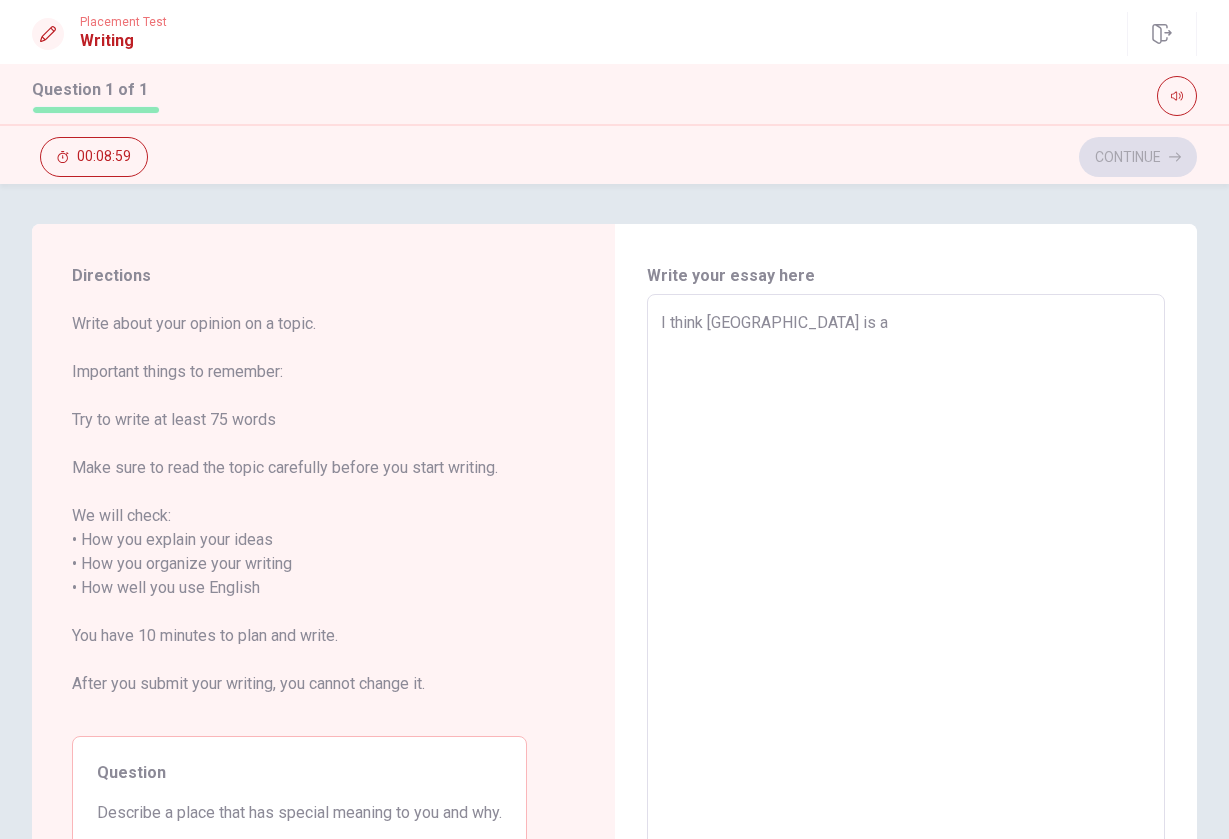 type on "x" 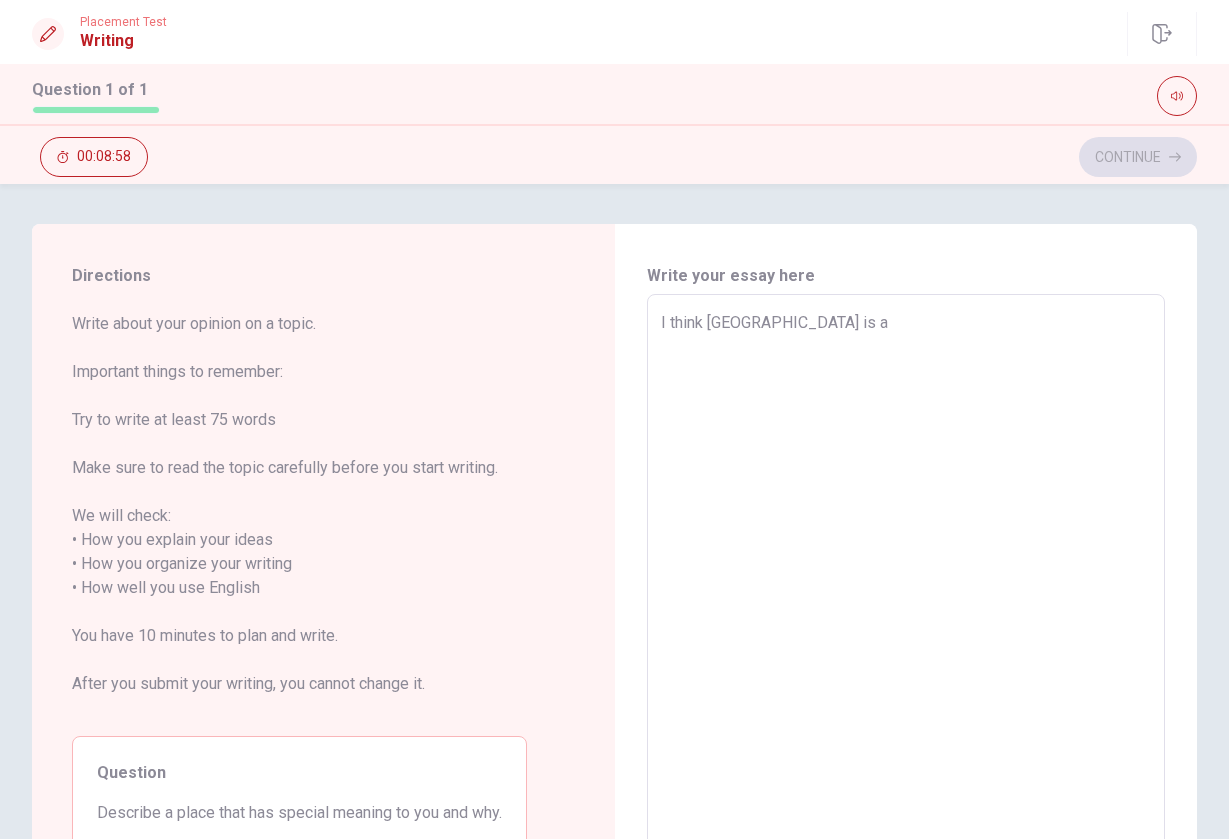 type on "I think [GEOGRAPHIC_DATA] is a s" 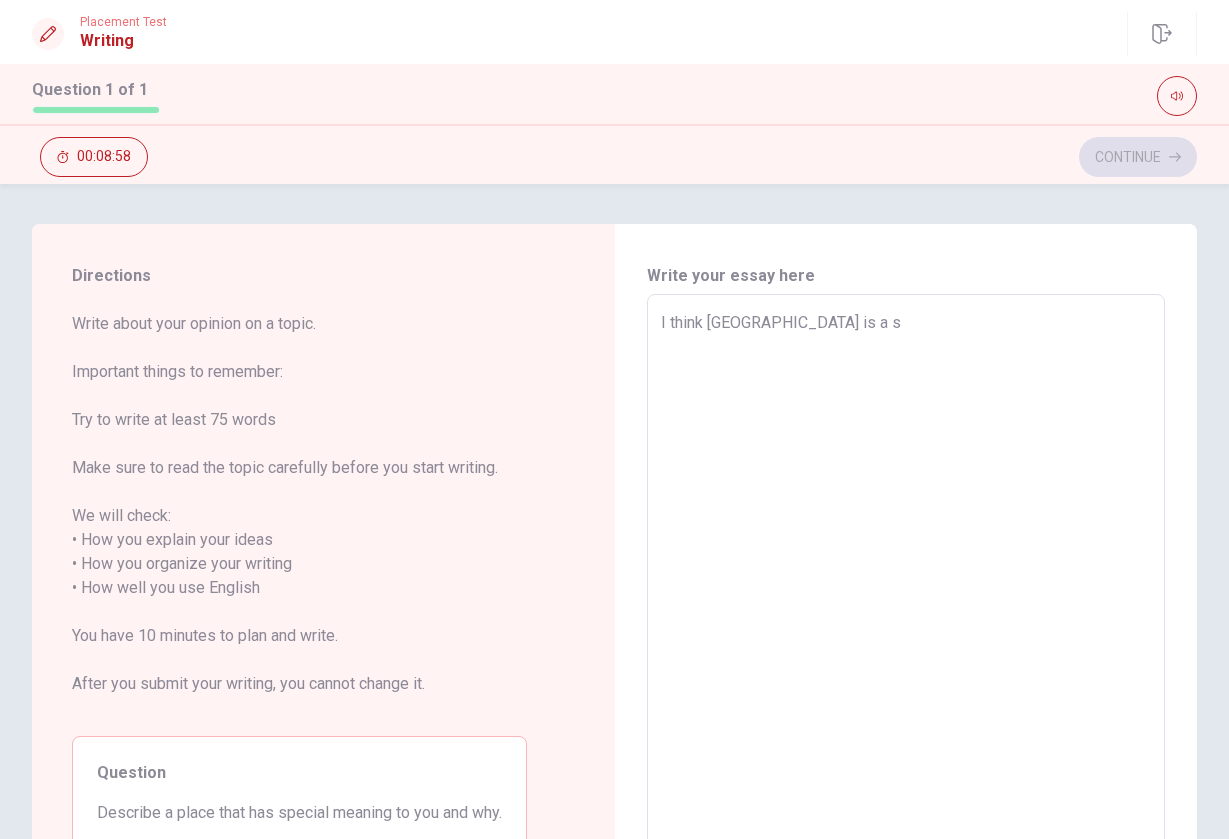 type on "x" 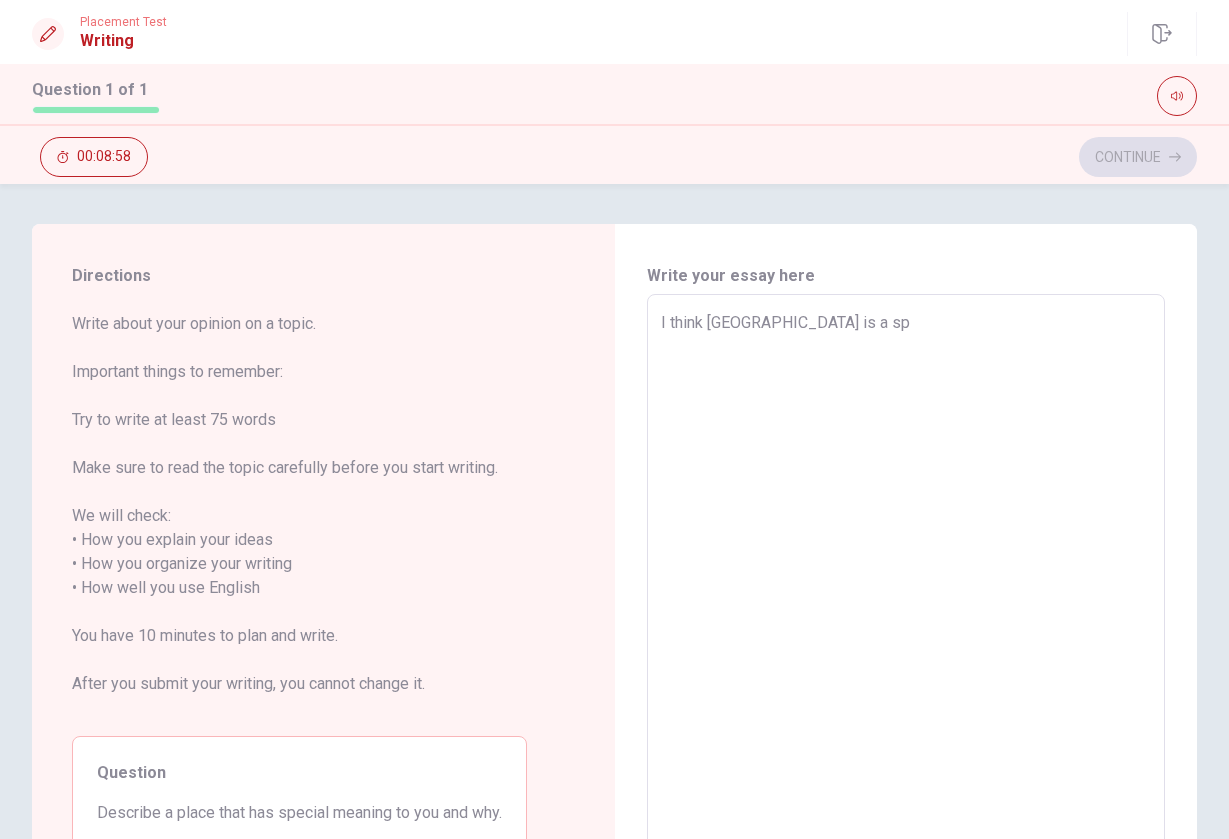 type on "x" 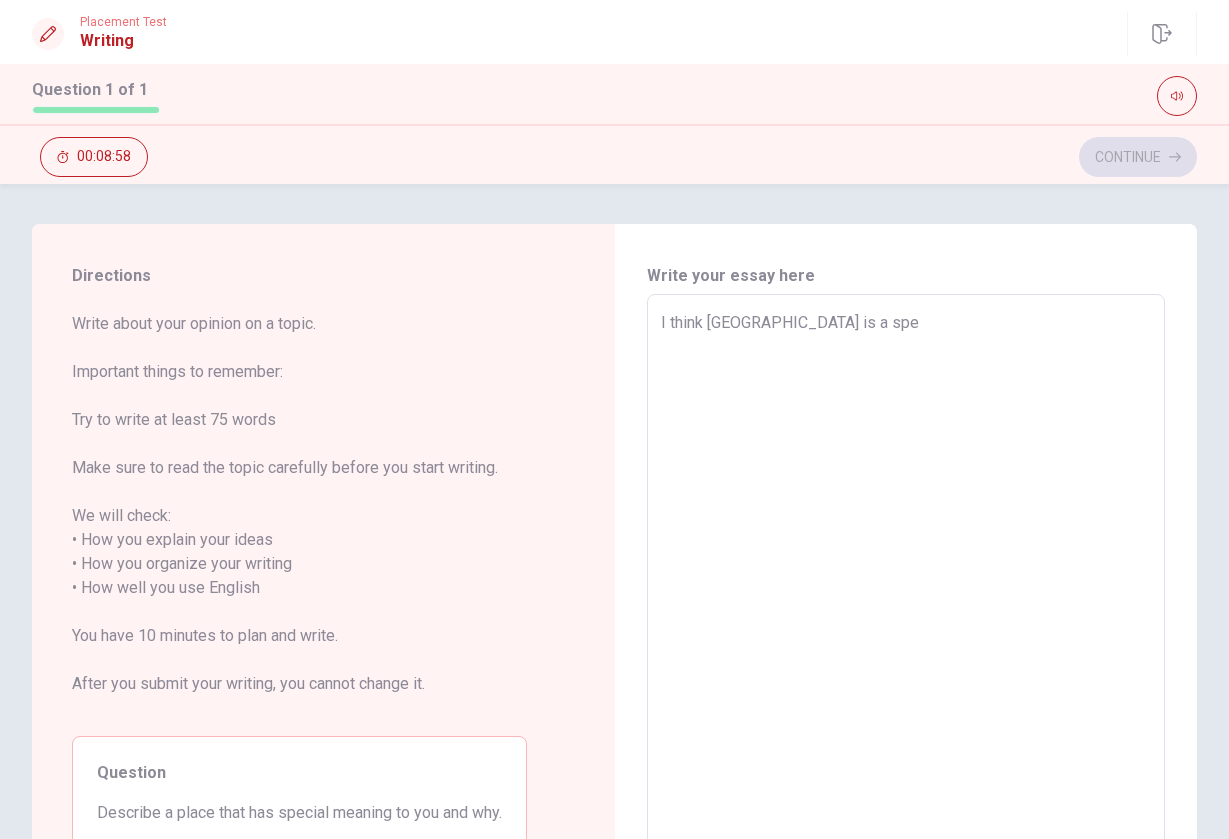 type on "x" 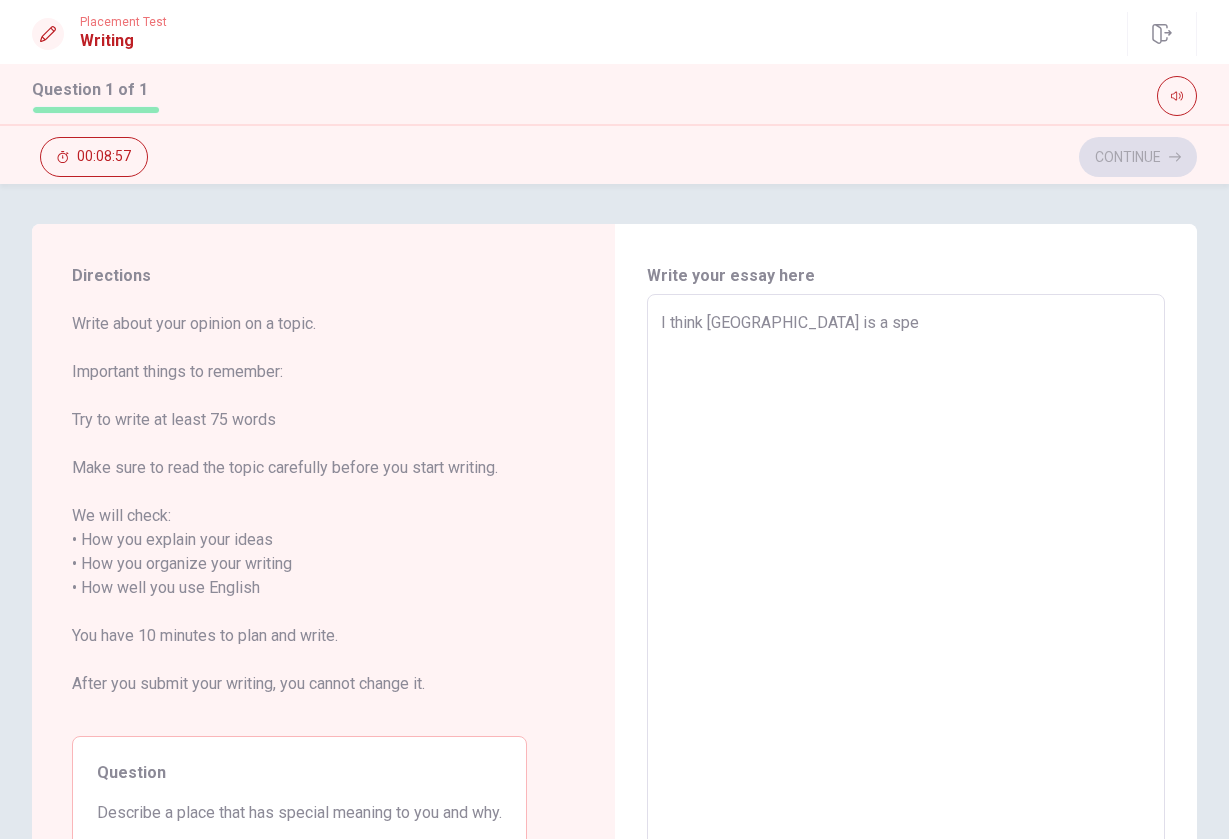 type on "I think [GEOGRAPHIC_DATA] is a spec" 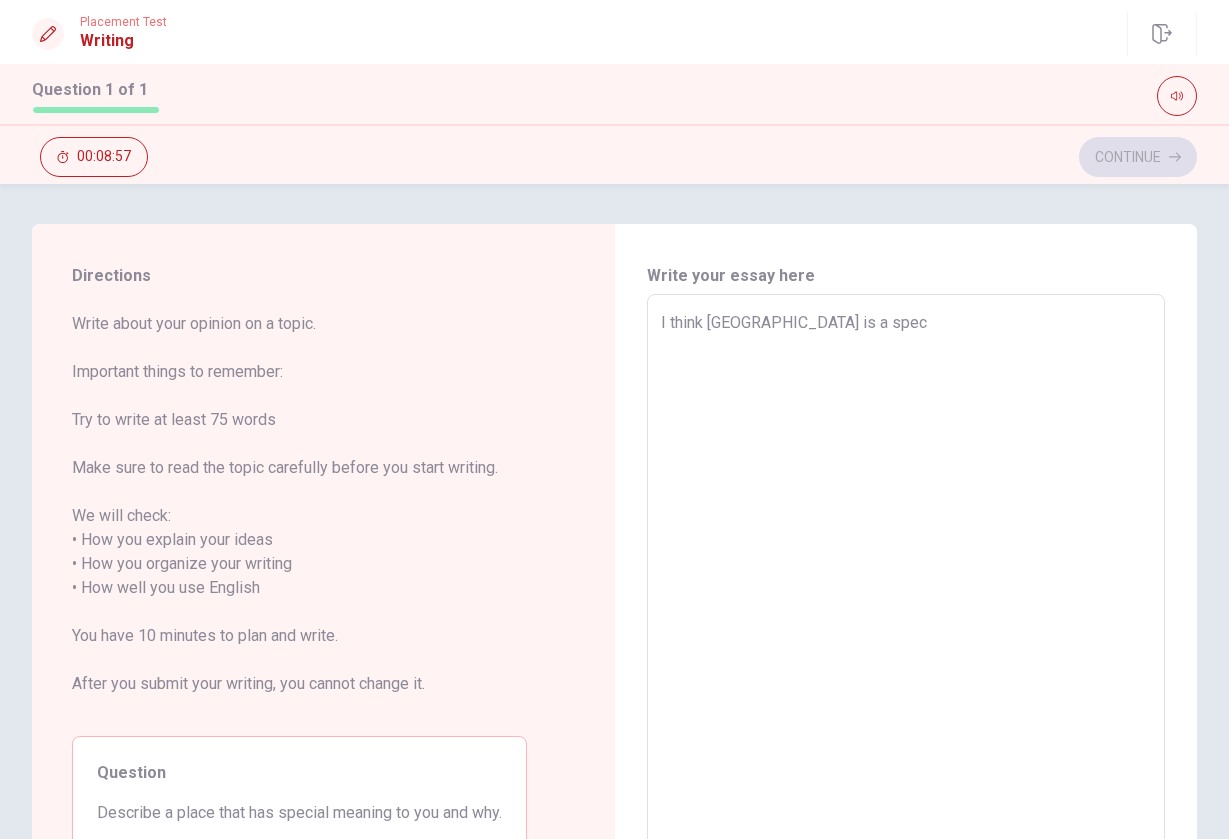 type on "x" 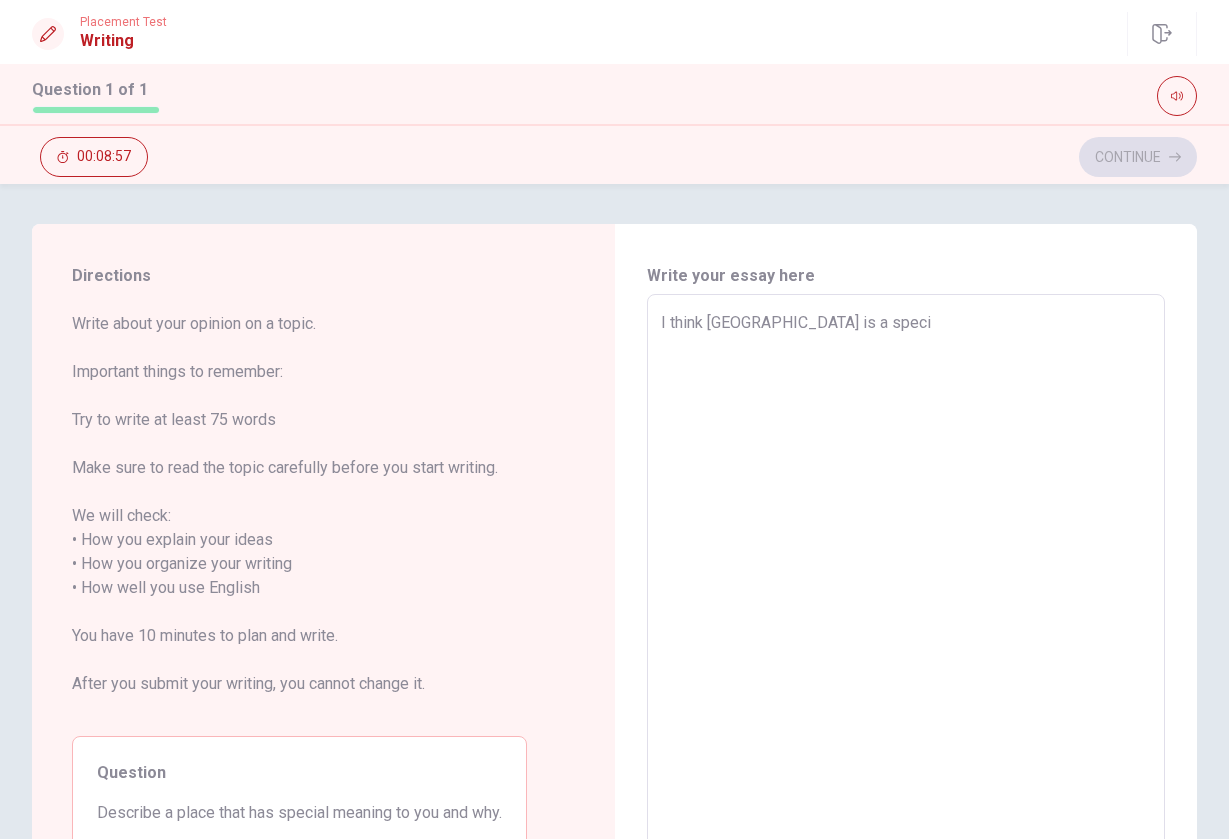 type on "x" 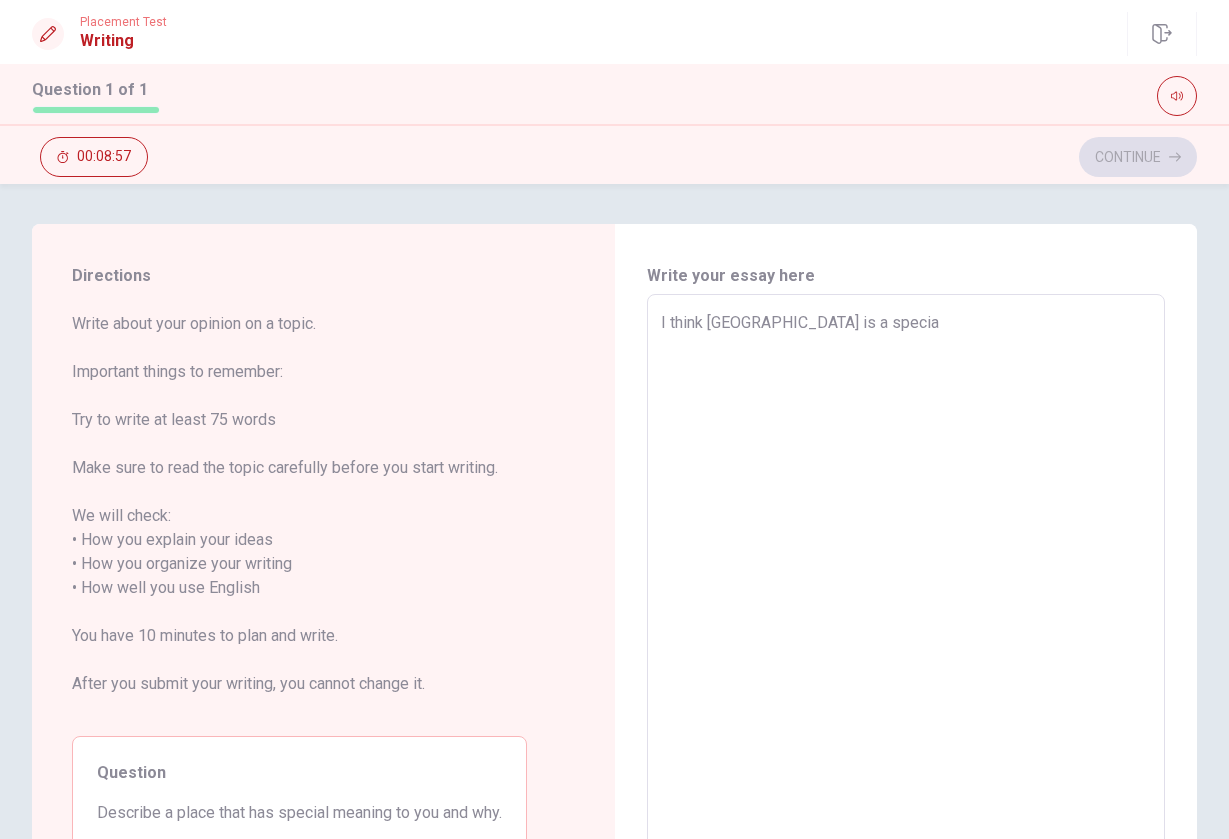 type on "x" 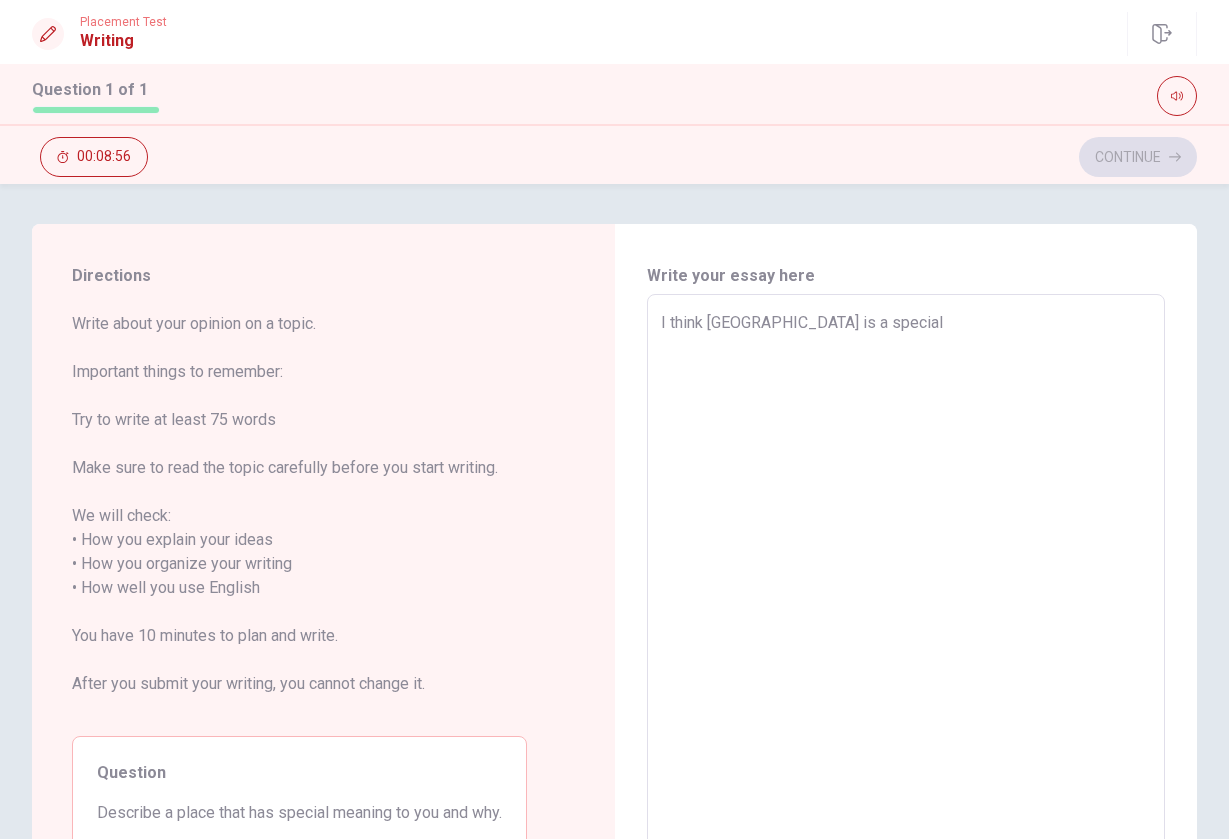 type on "x" 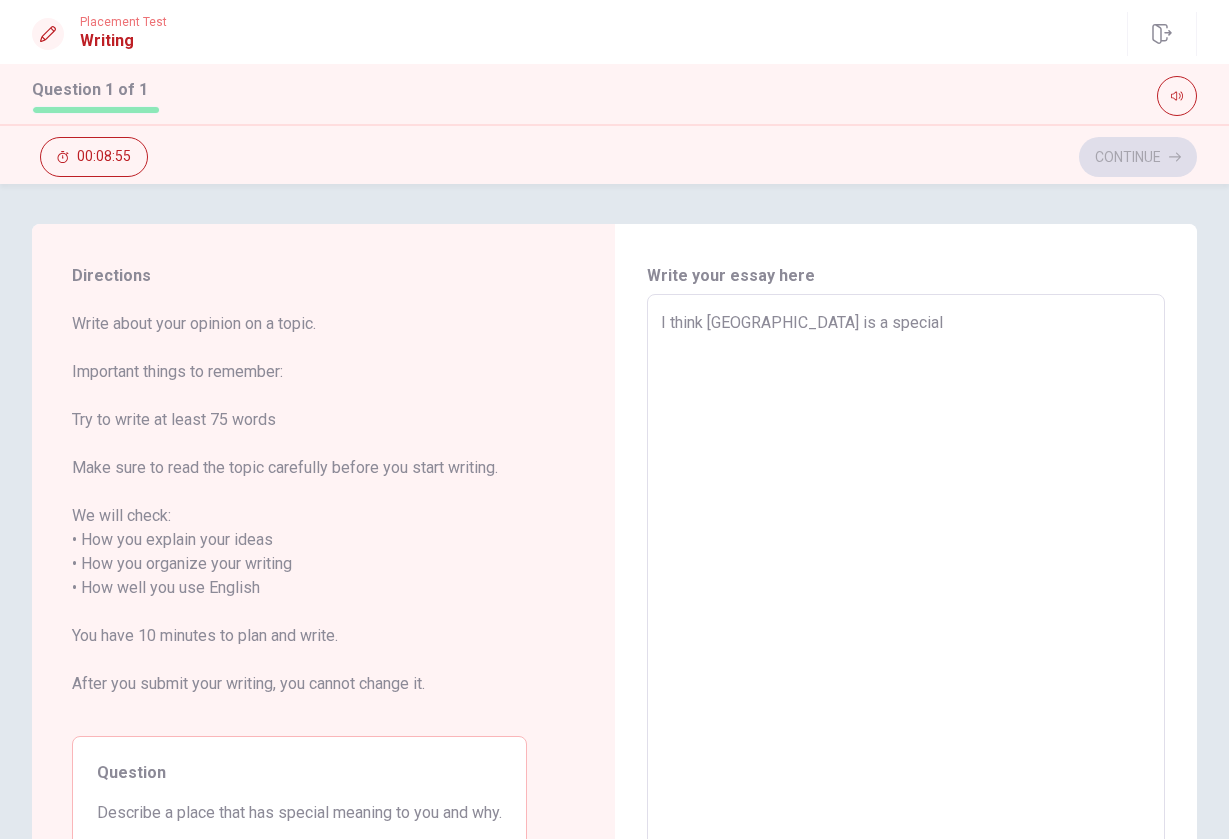type on "I think [GEOGRAPHIC_DATA] is a specialp" 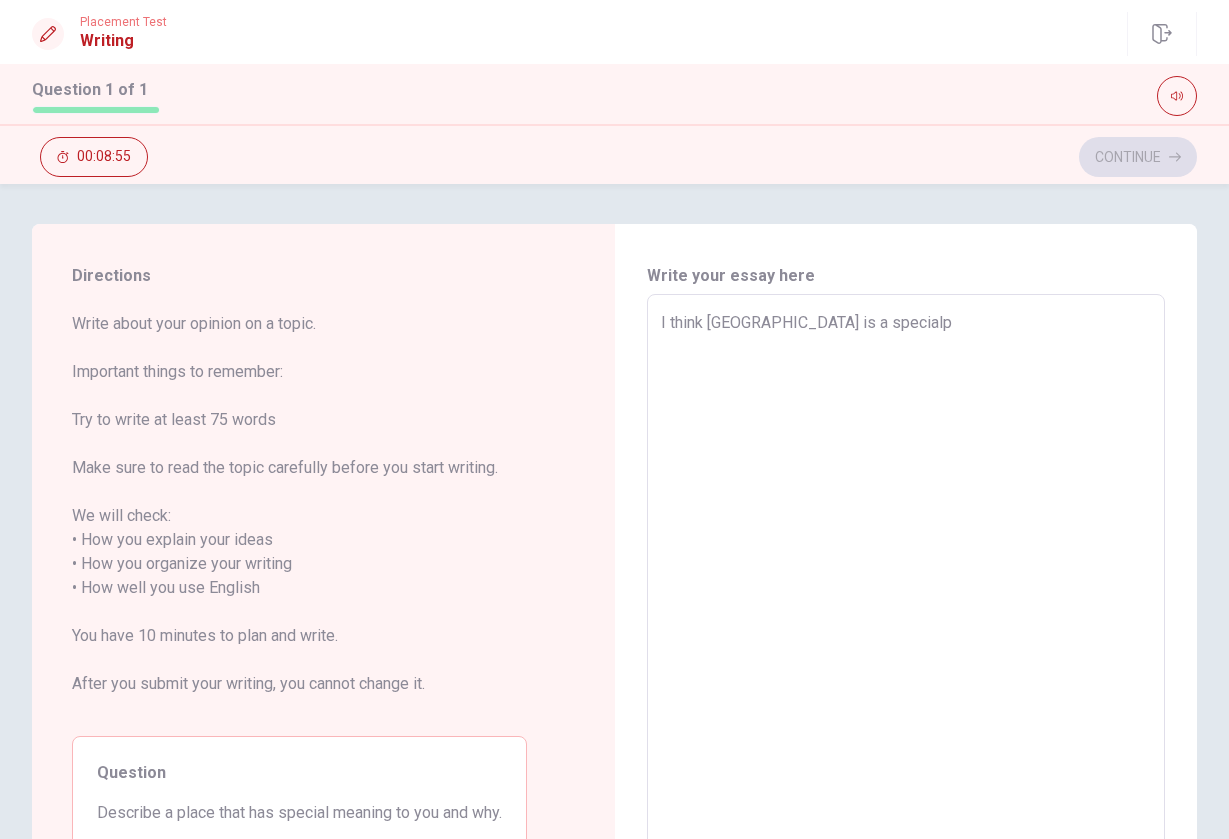 type on "x" 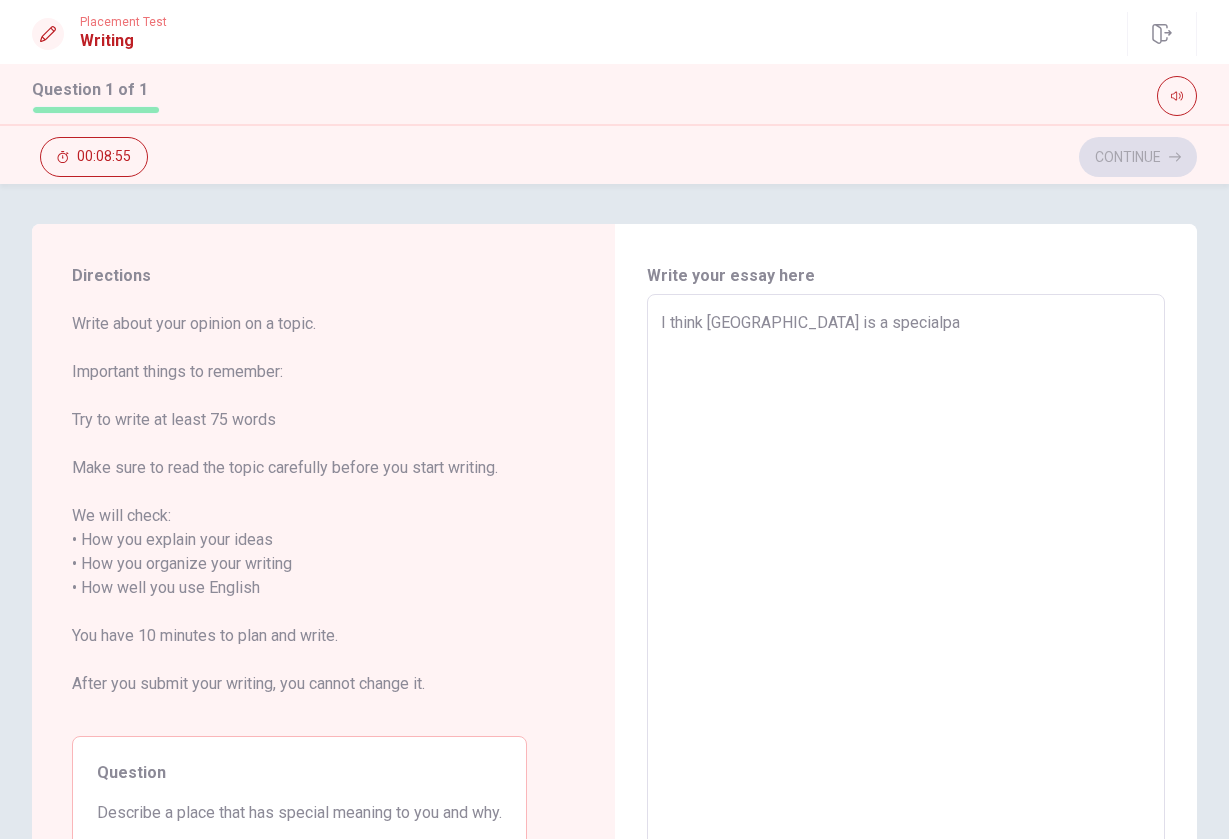 type on "x" 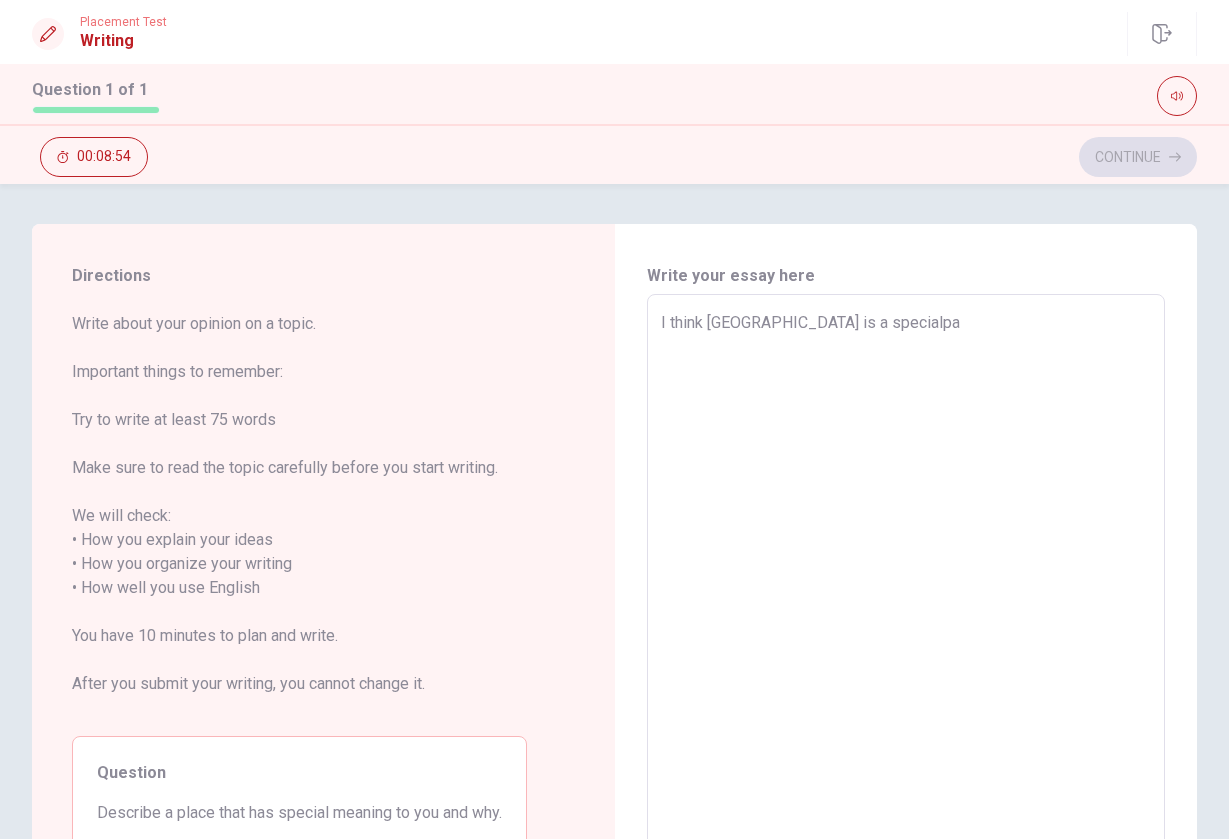 type on "I think [GEOGRAPHIC_DATA] is a specialp" 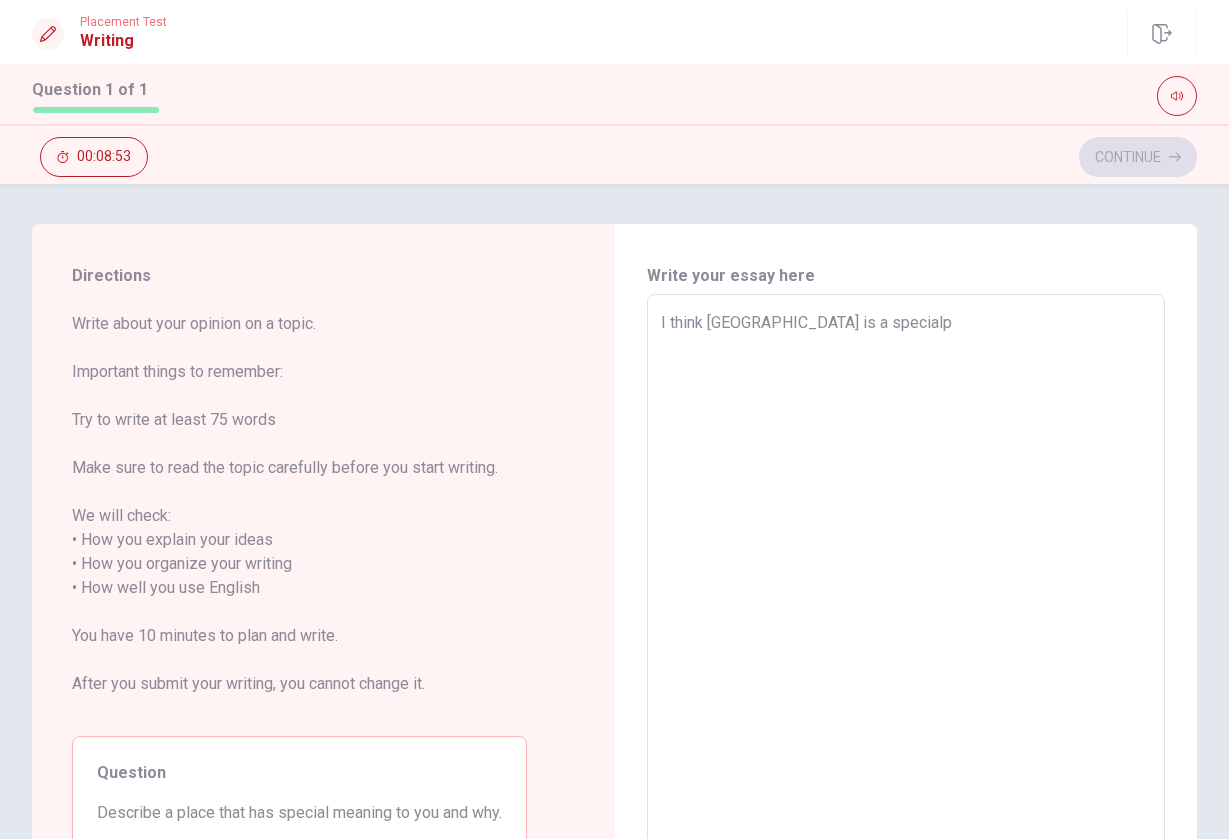 type on "x" 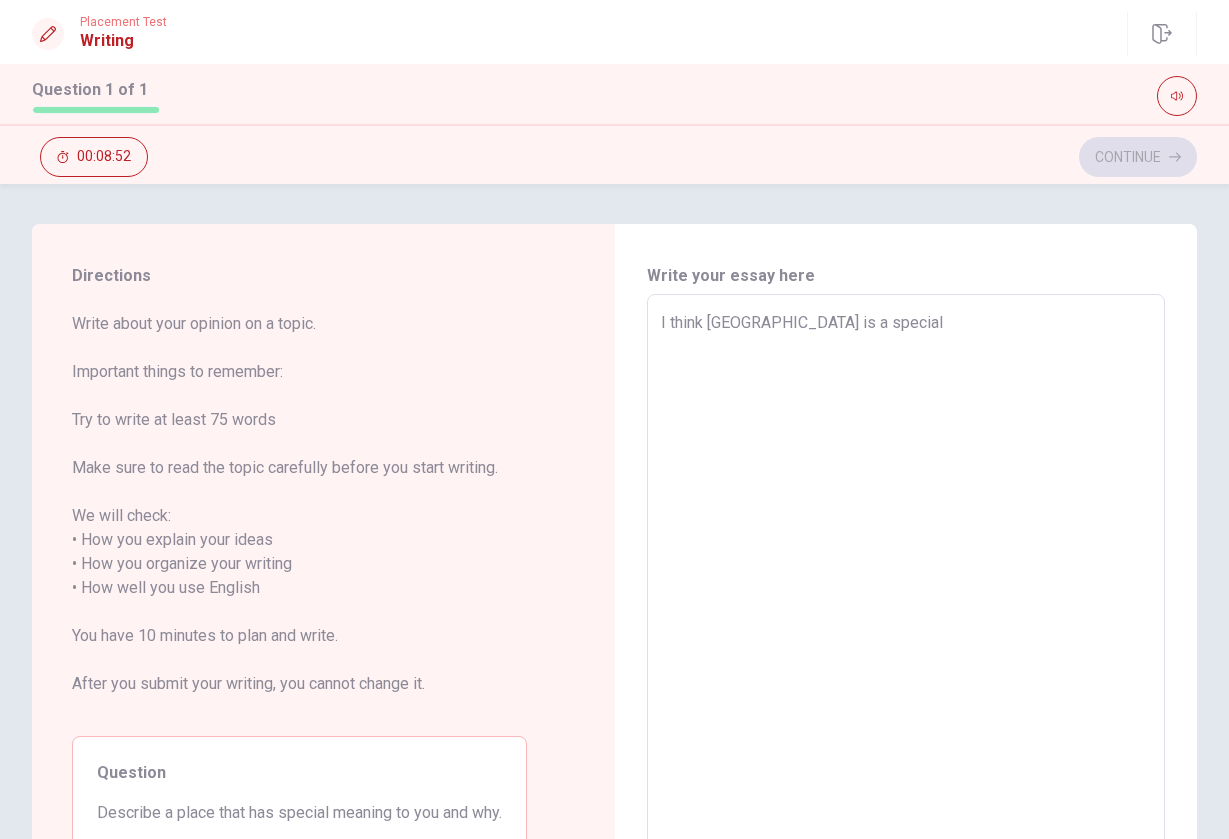 click on "I think [GEOGRAPHIC_DATA] is a special" at bounding box center [906, 576] 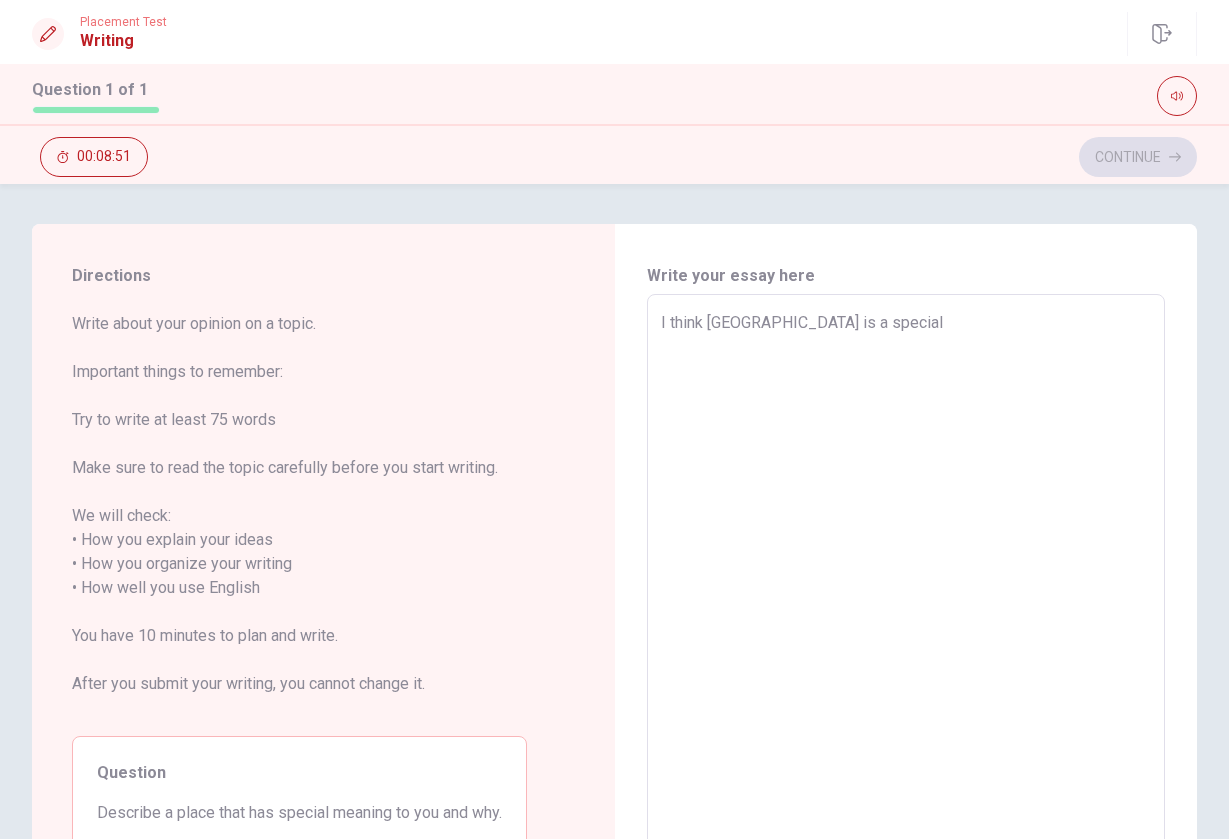 type on "I think [GEOGRAPHIC_DATA] is a special" 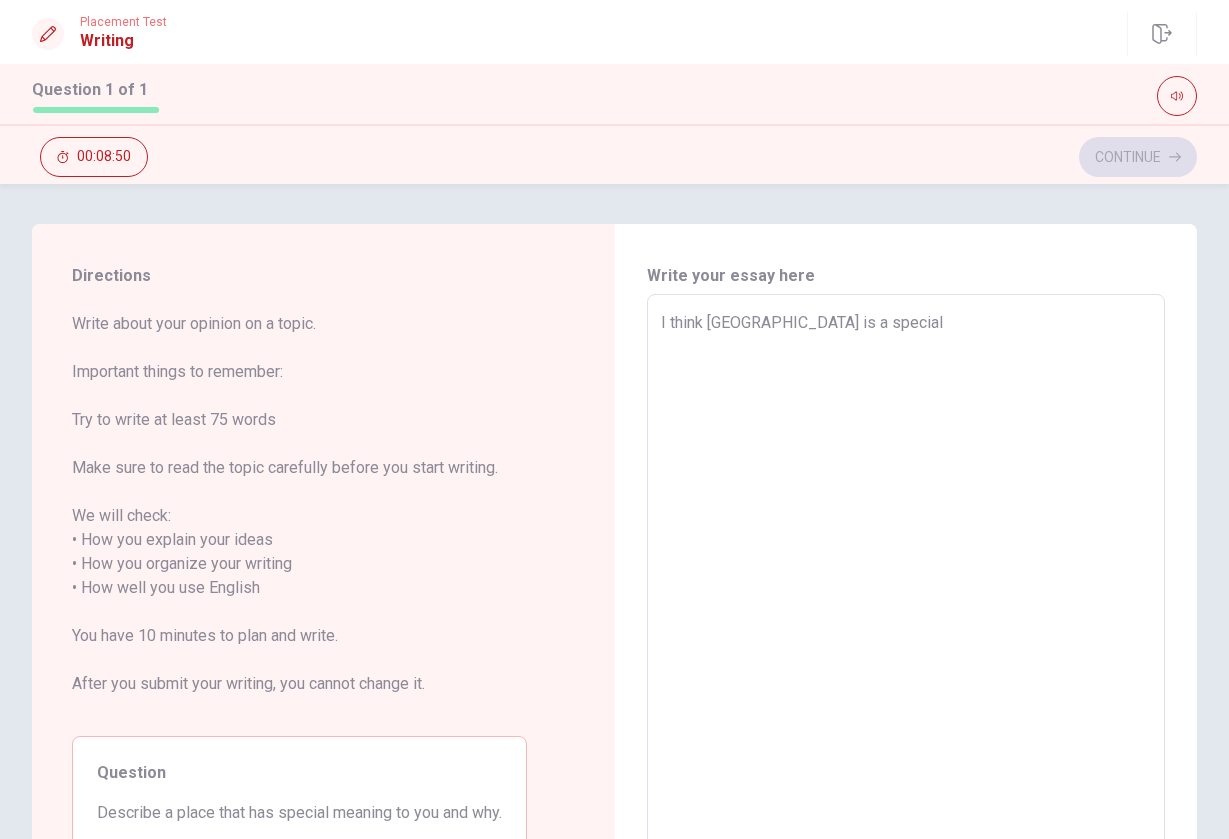 type on "I think [GEOGRAPHIC_DATA] is a special p" 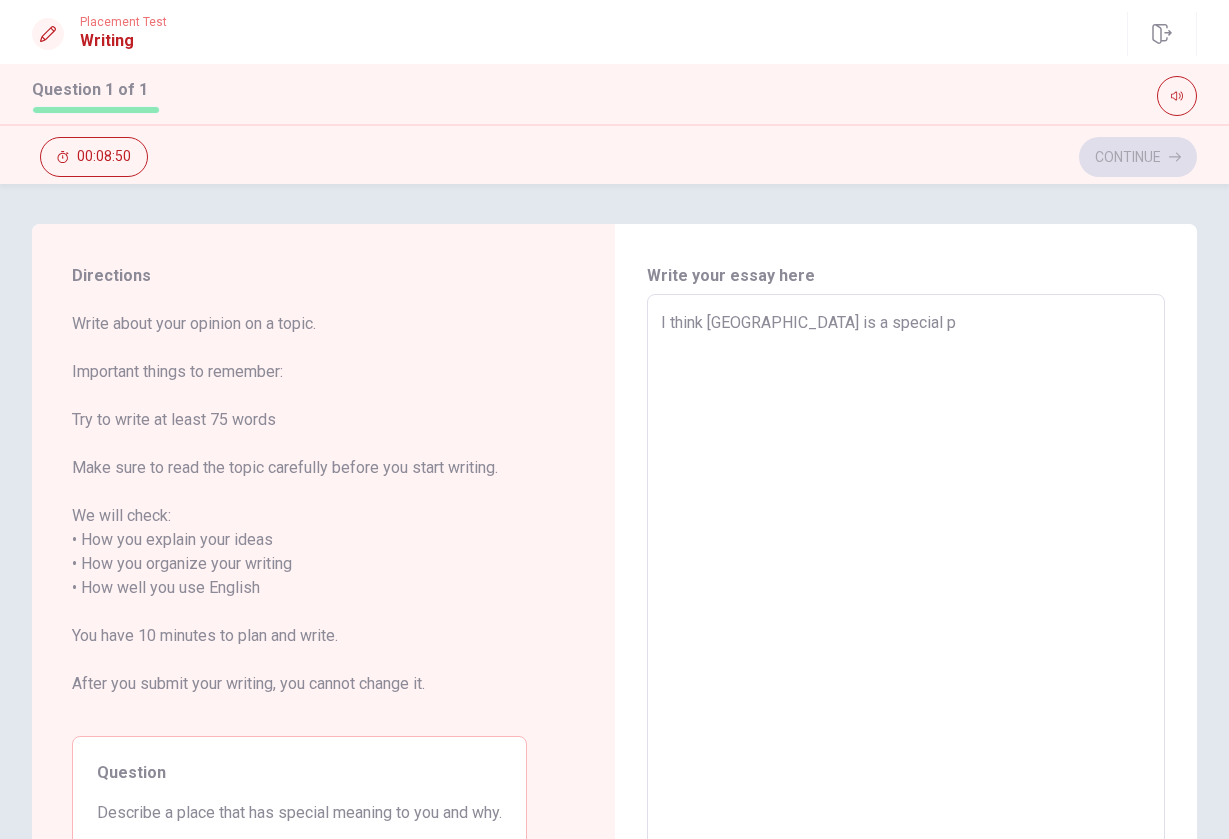 type on "x" 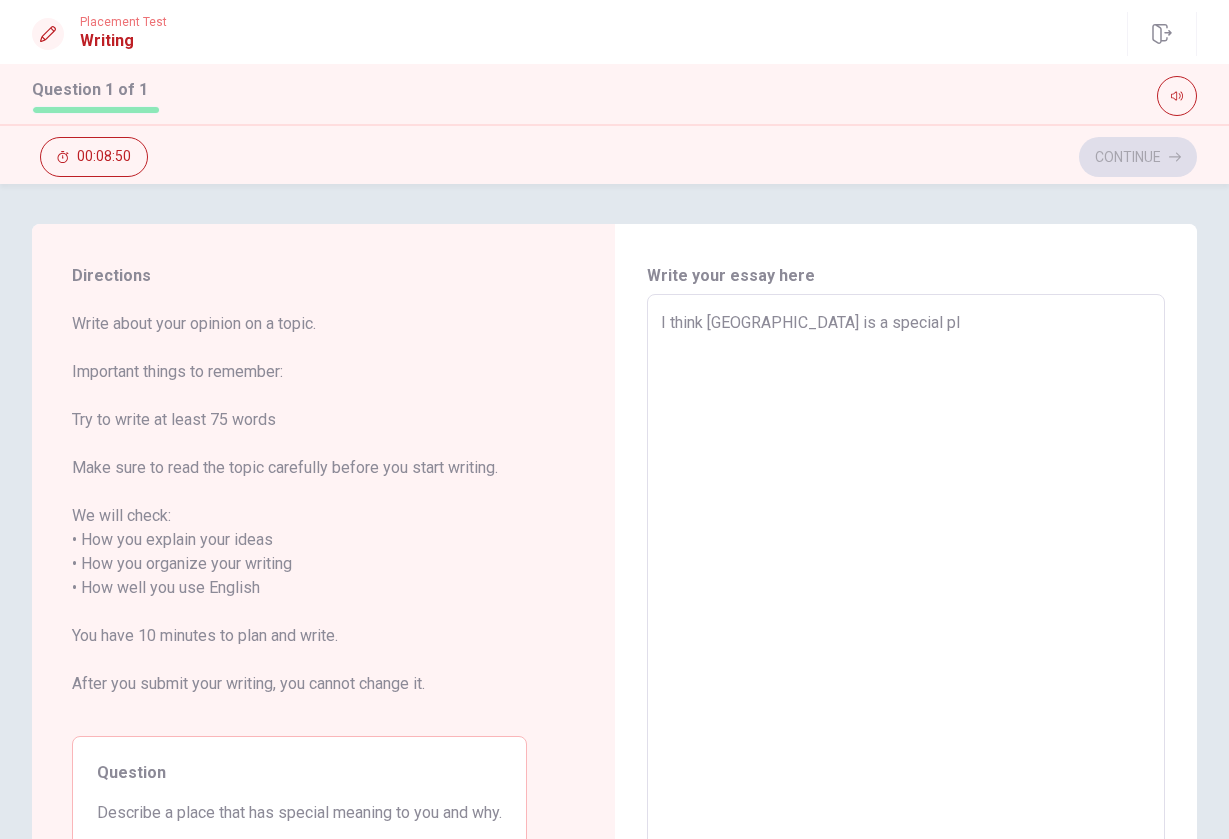 type on "x" 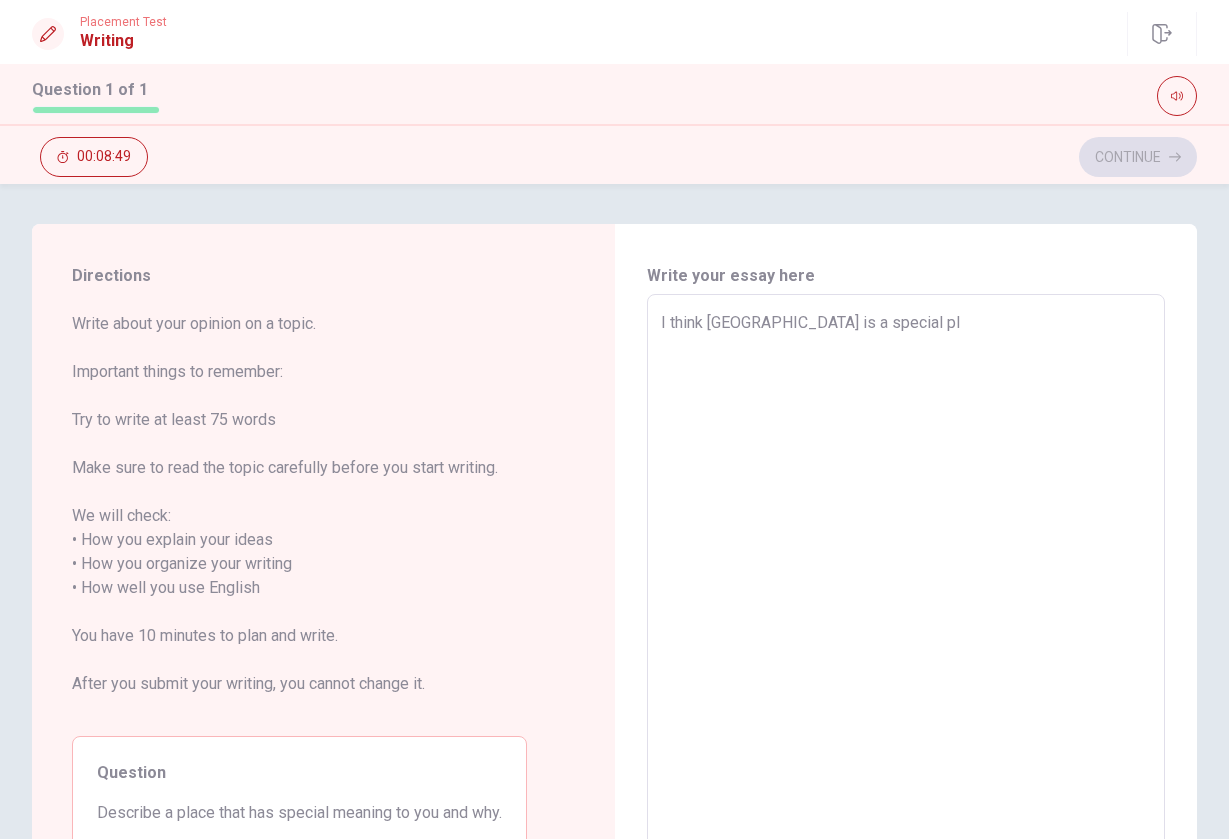 type on "I think [GEOGRAPHIC_DATA] is a special pla" 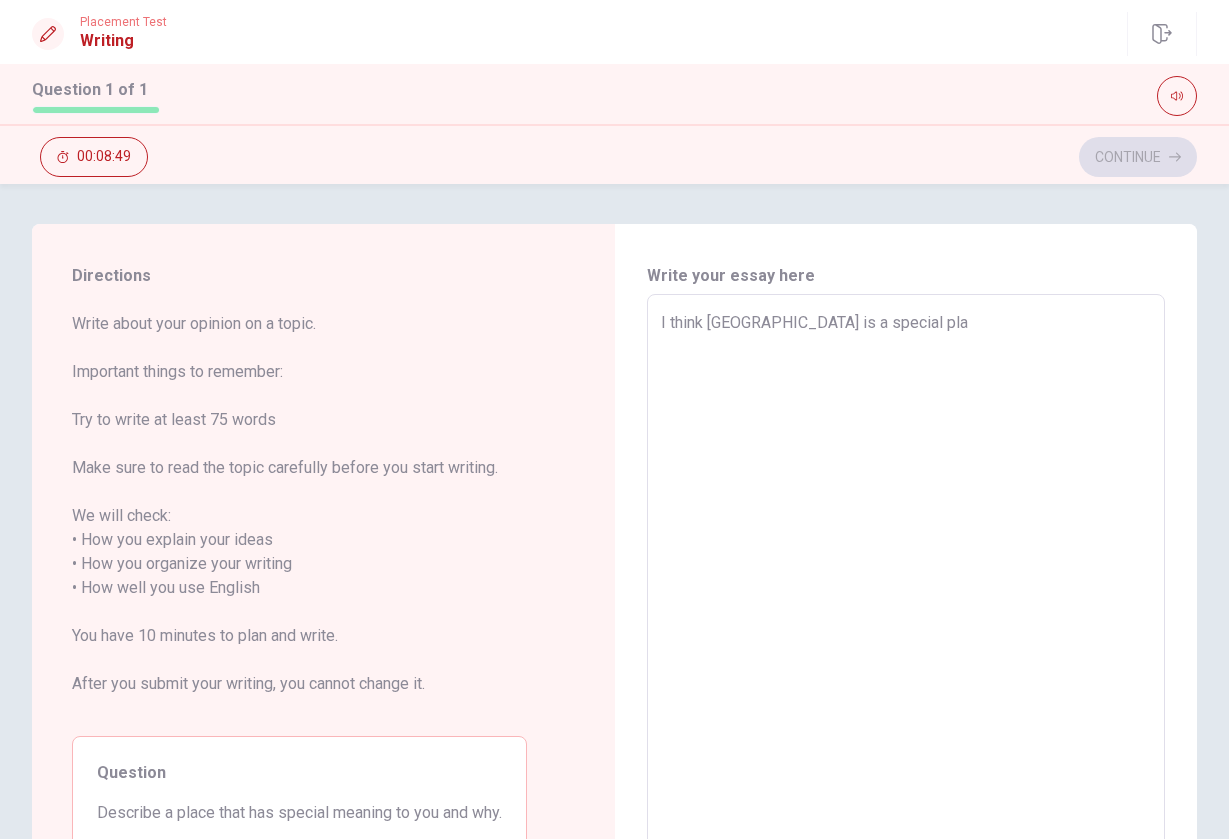 type on "x" 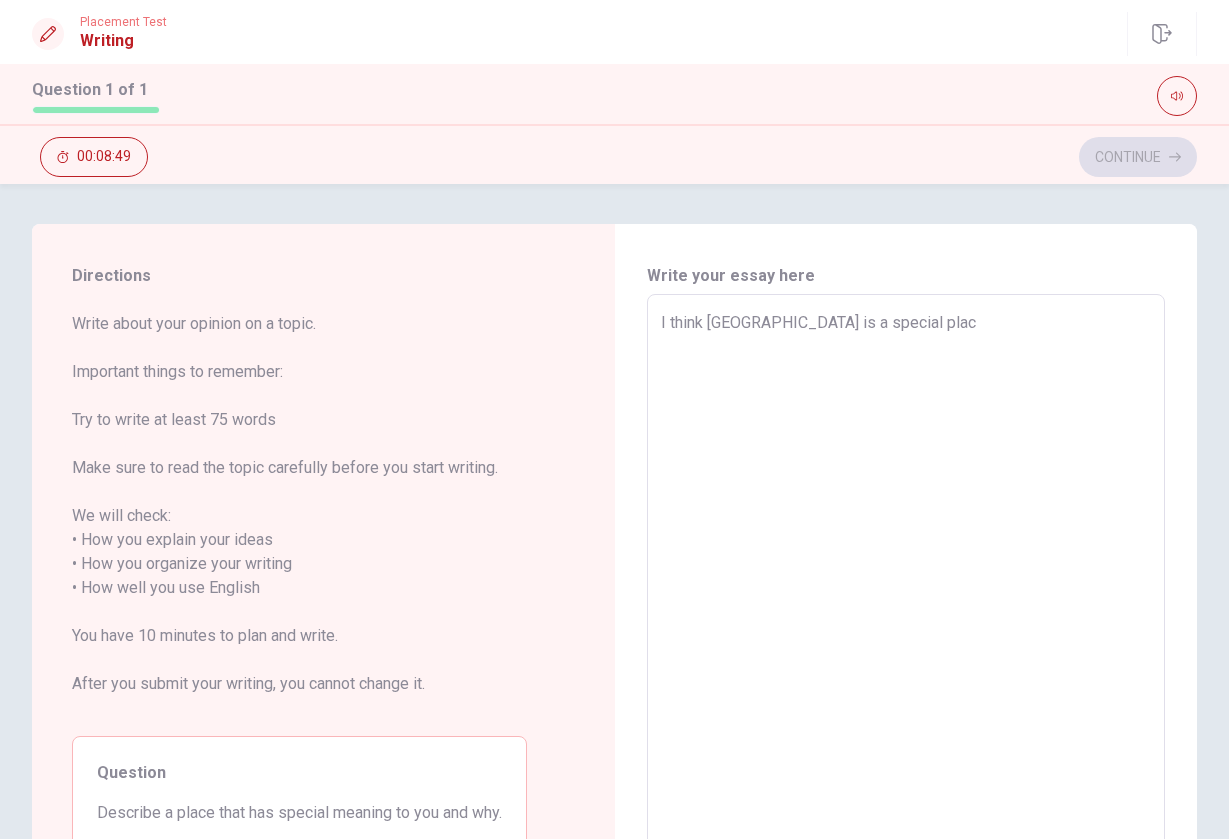 type on "x" 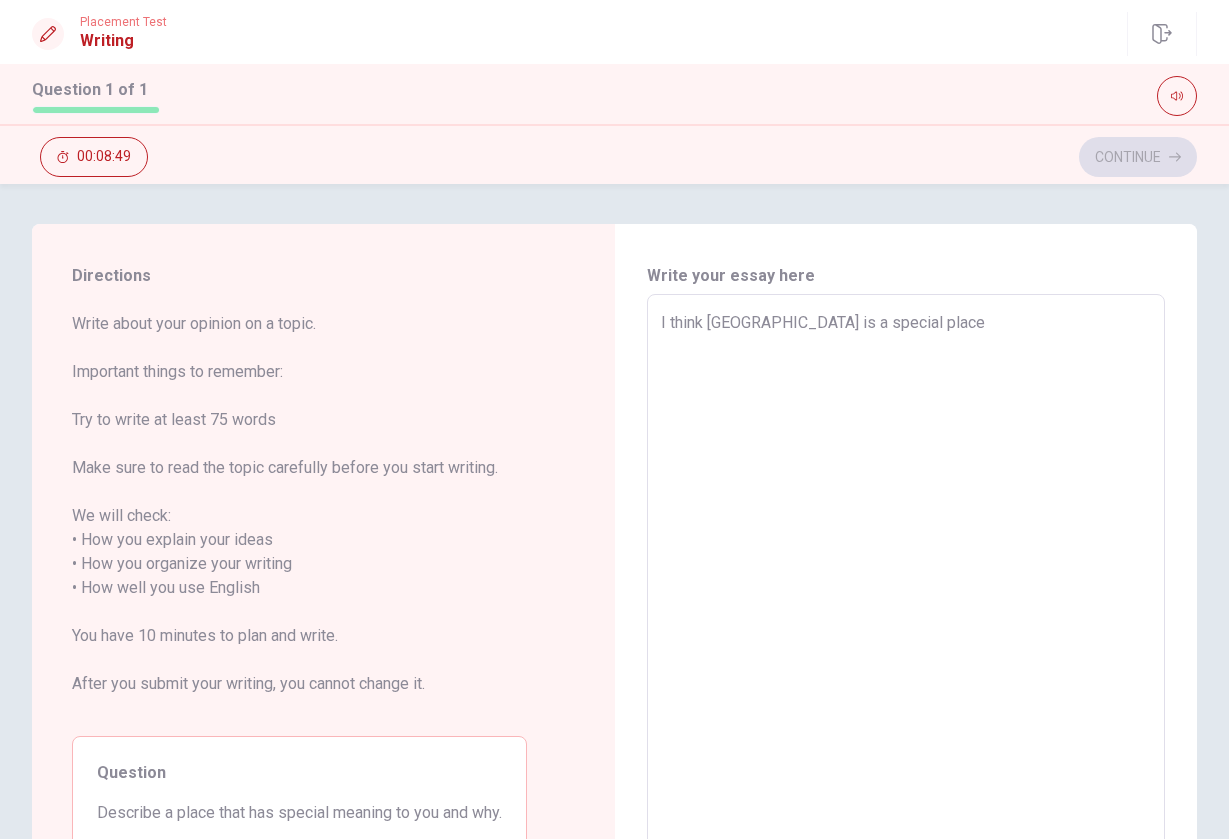 type on "x" 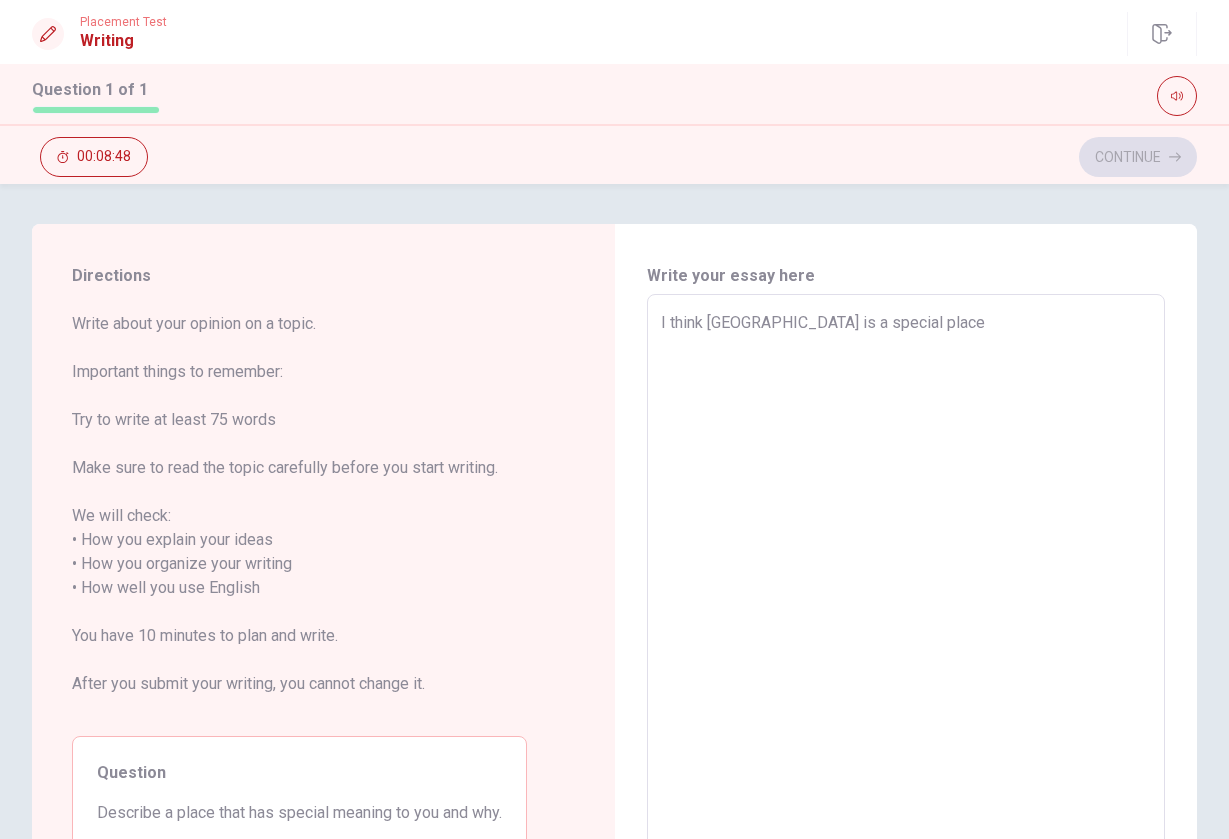 type on "I think [GEOGRAPHIC_DATA] is a special place" 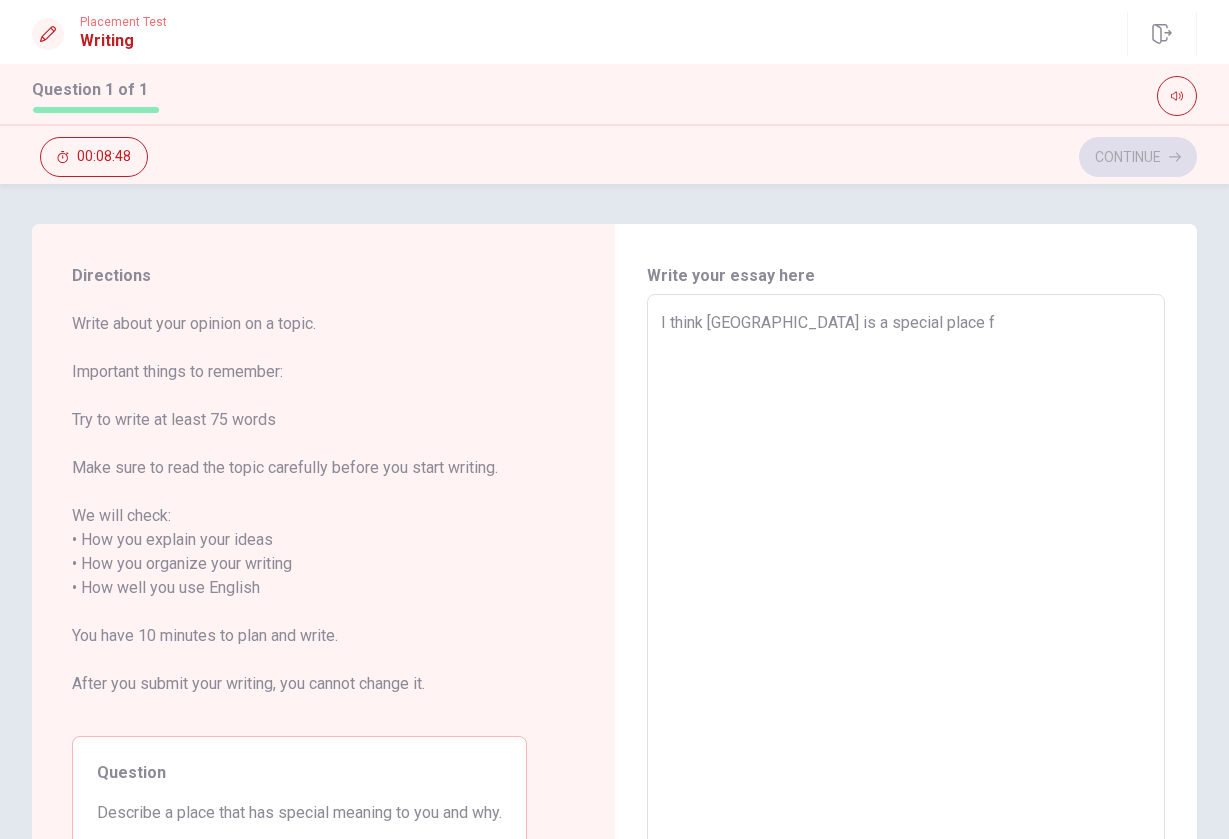type on "x" 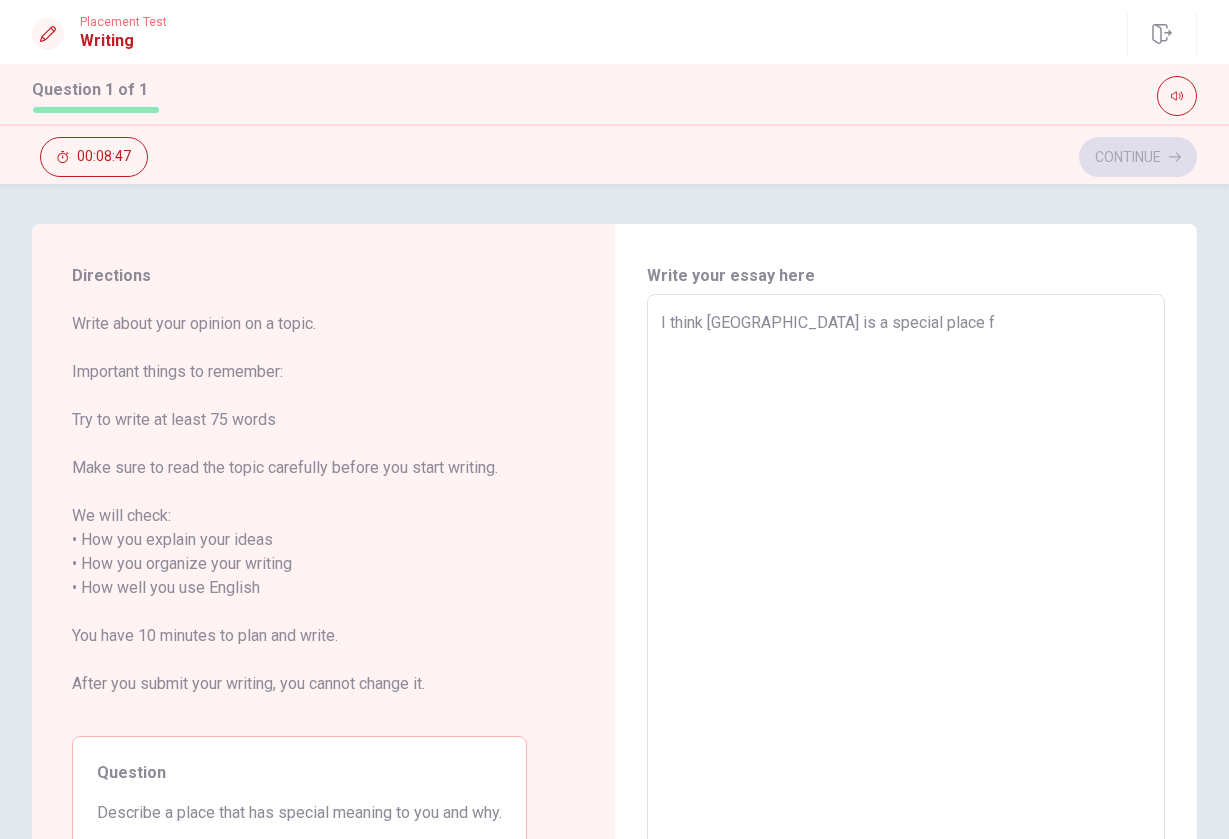 type on "I think [GEOGRAPHIC_DATA] is a special place fo" 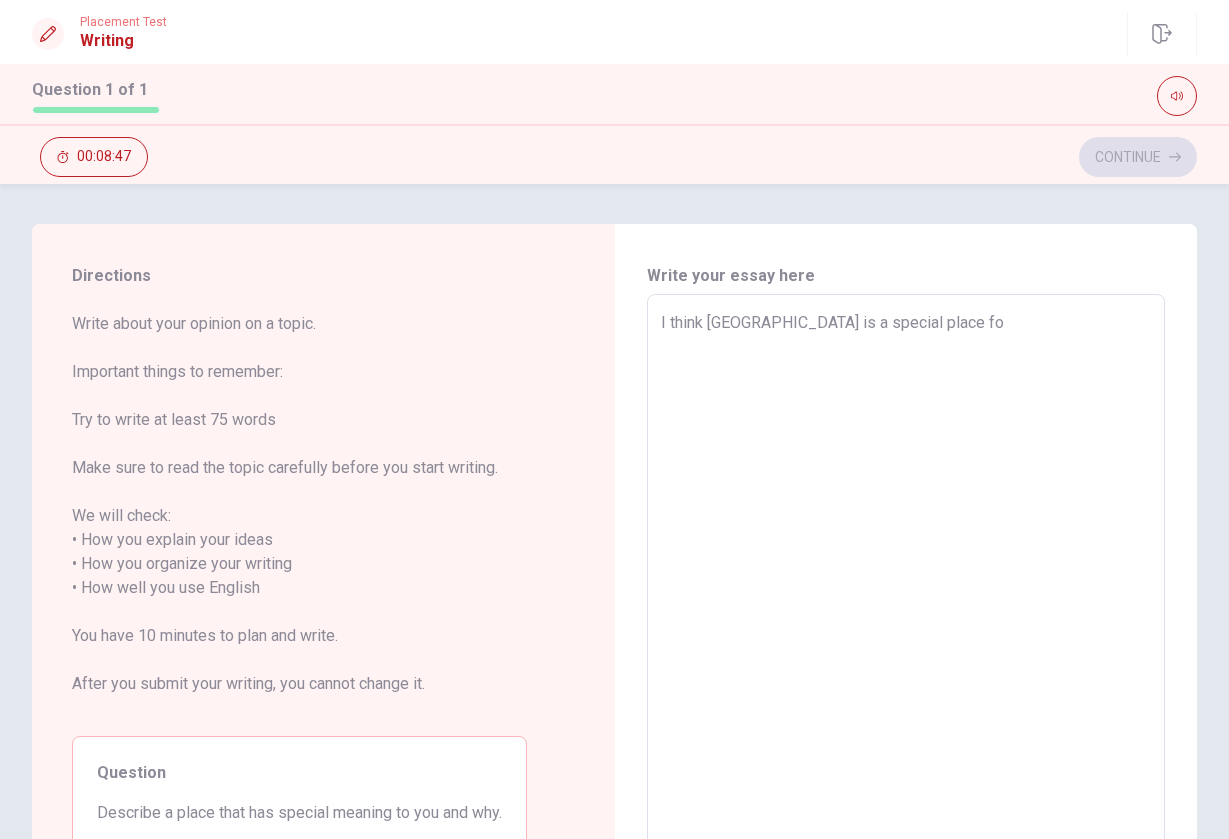 type on "x" 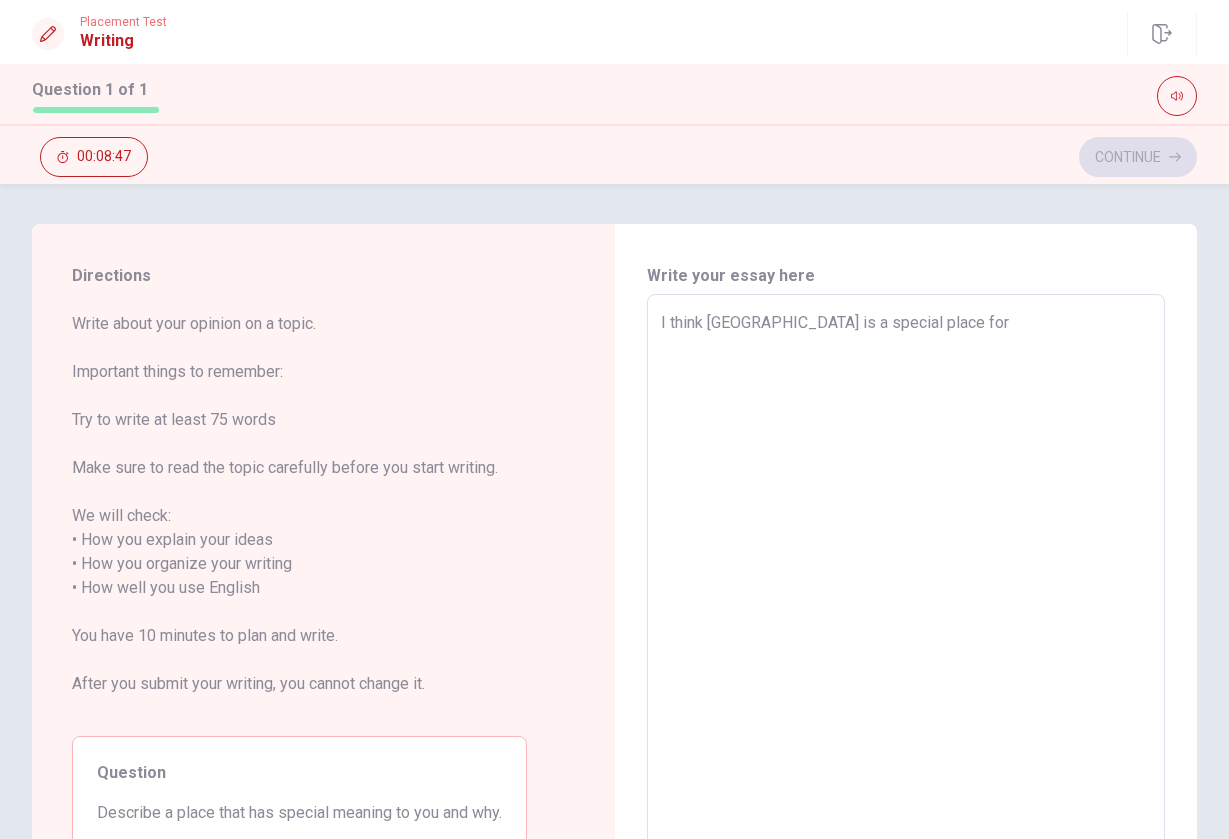 type on "x" 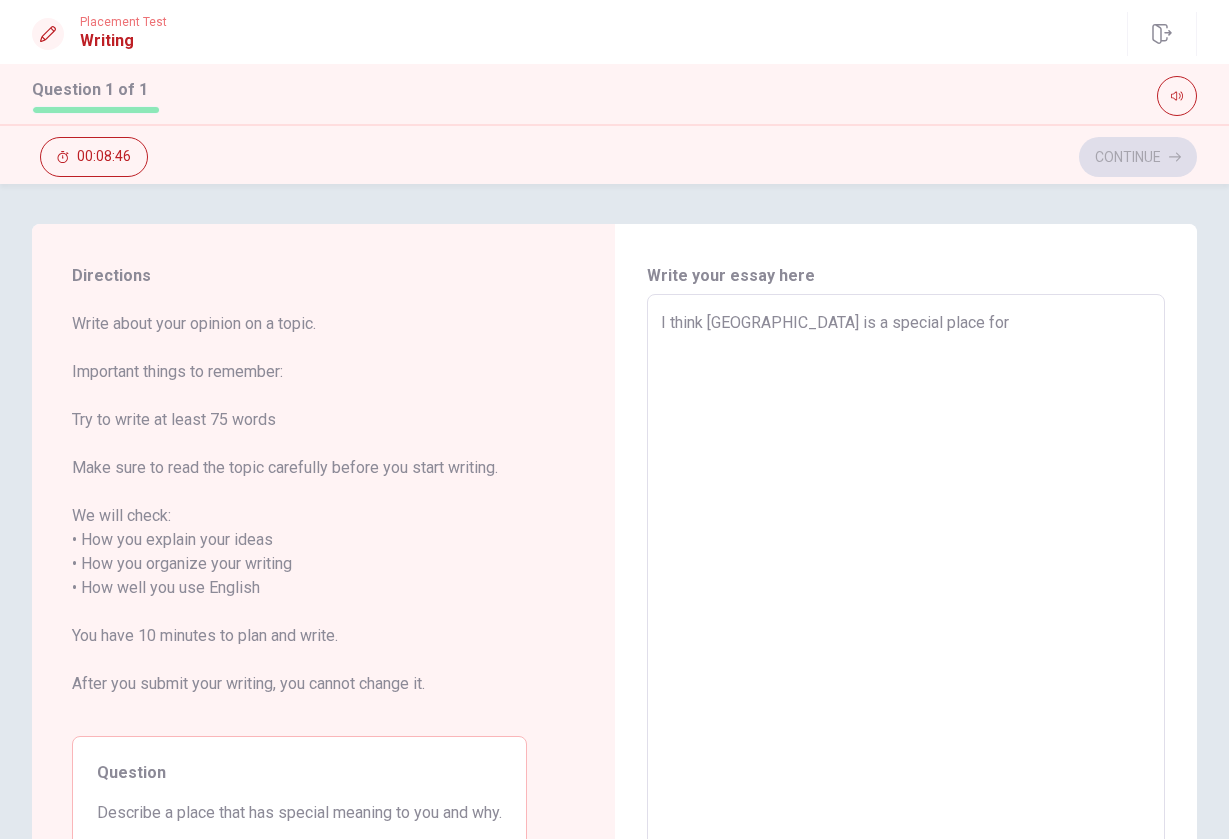 type on "I think [GEOGRAPHIC_DATA] is a special place for m" 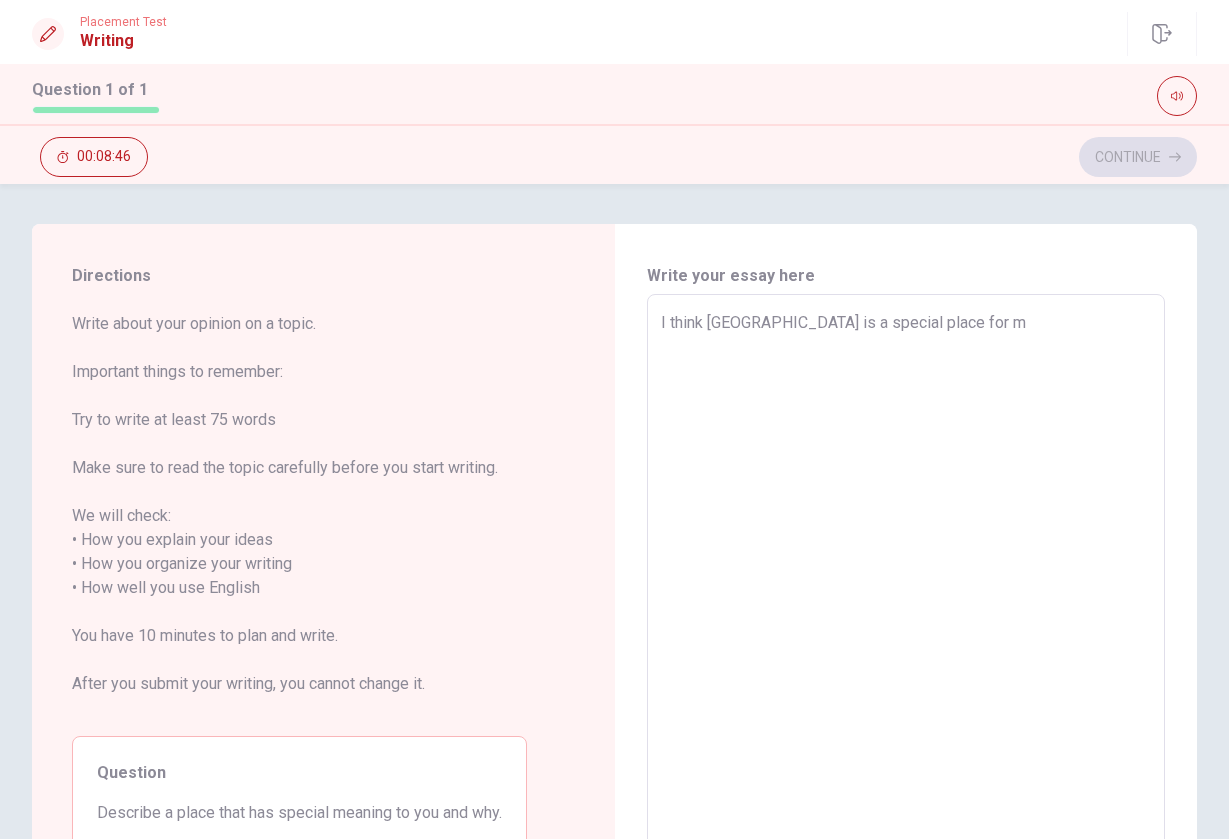 type on "x" 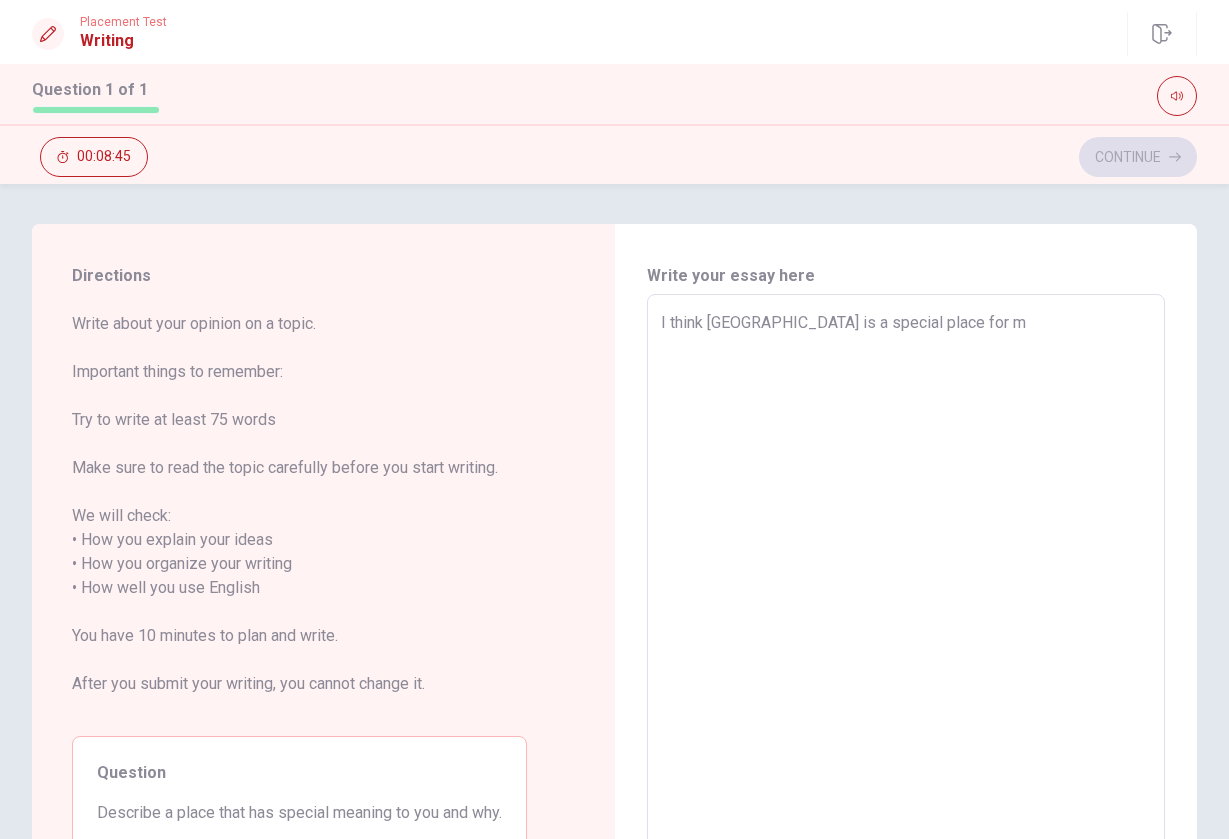 type on "I think [GEOGRAPHIC_DATA] is a special place for me" 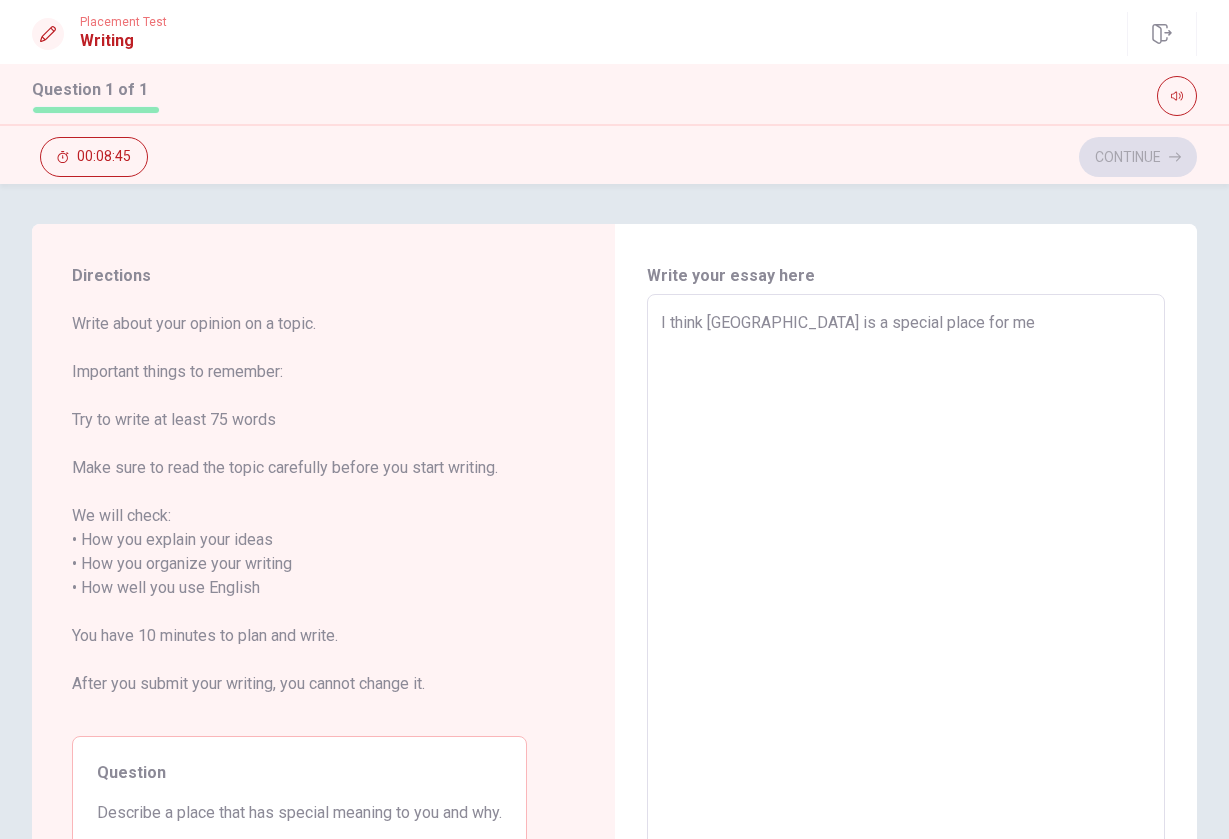 type on "x" 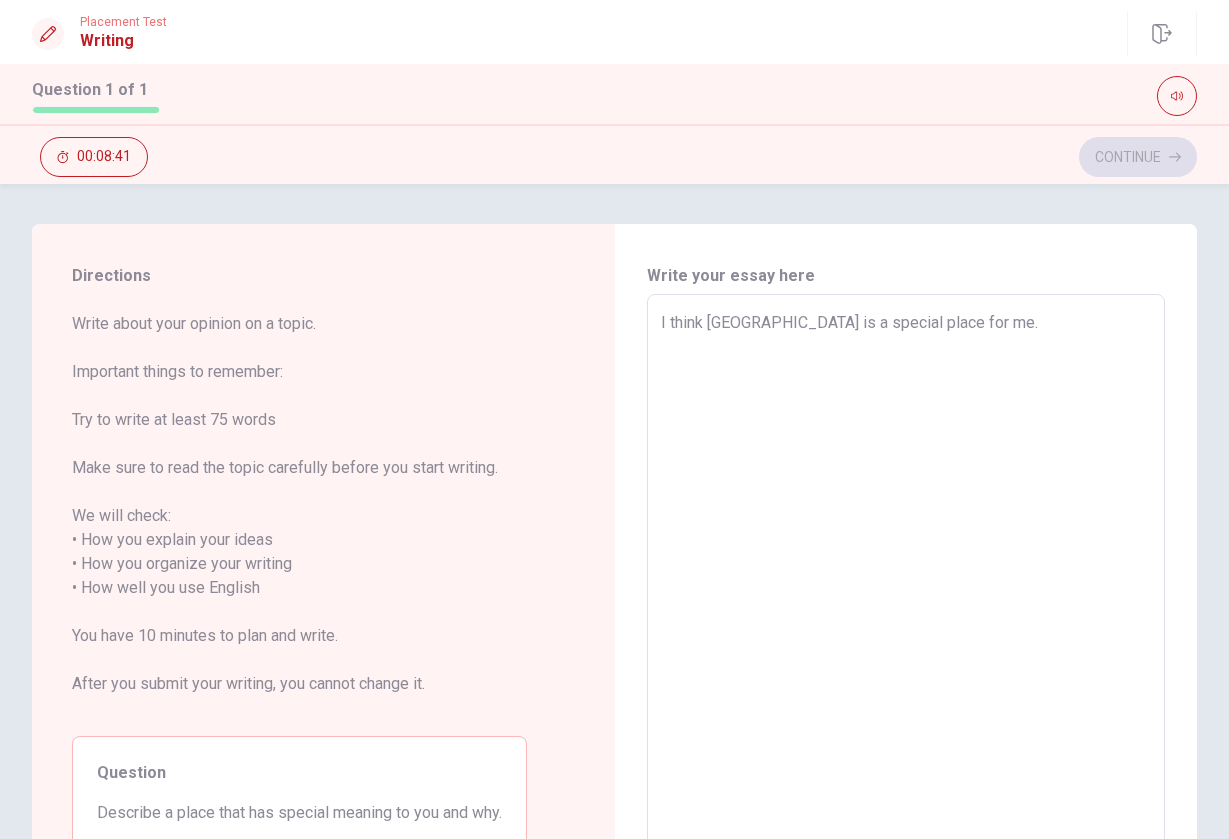 scroll, scrollTop: 0, scrollLeft: 0, axis: both 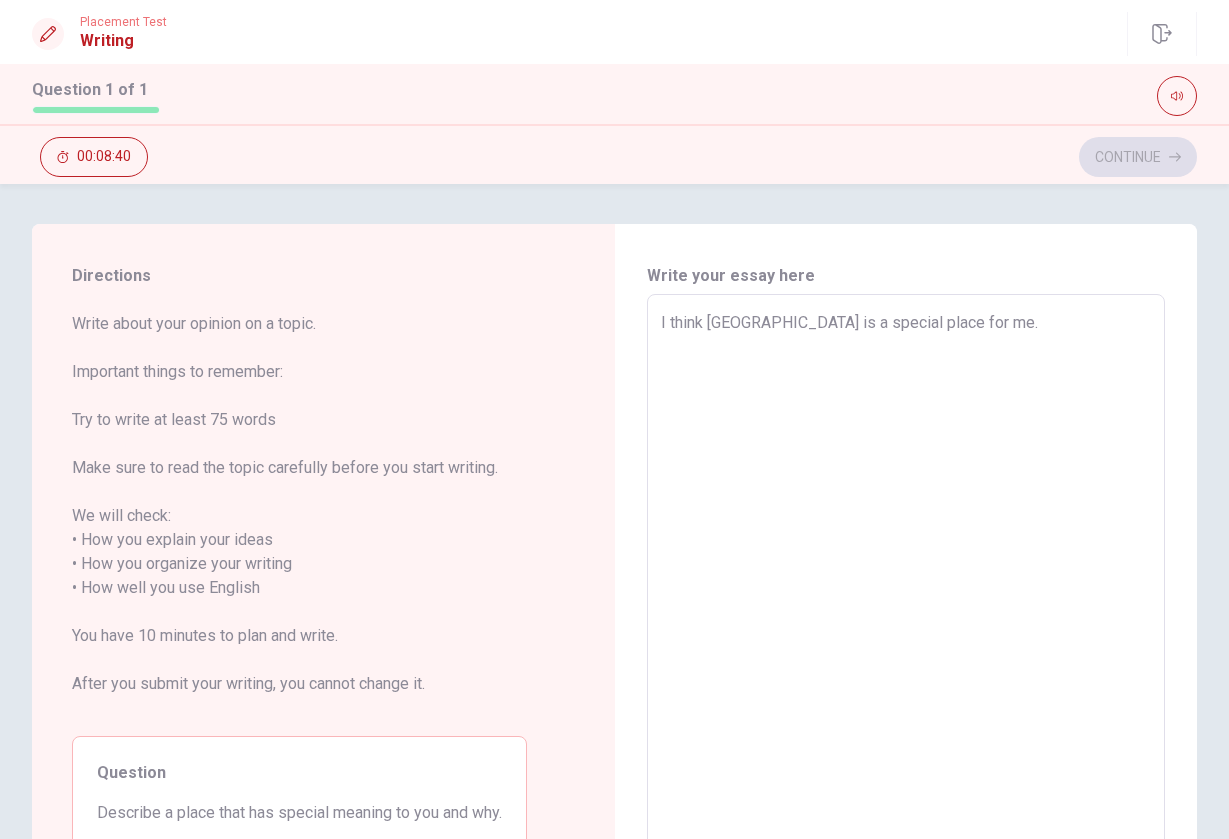 type on "x" 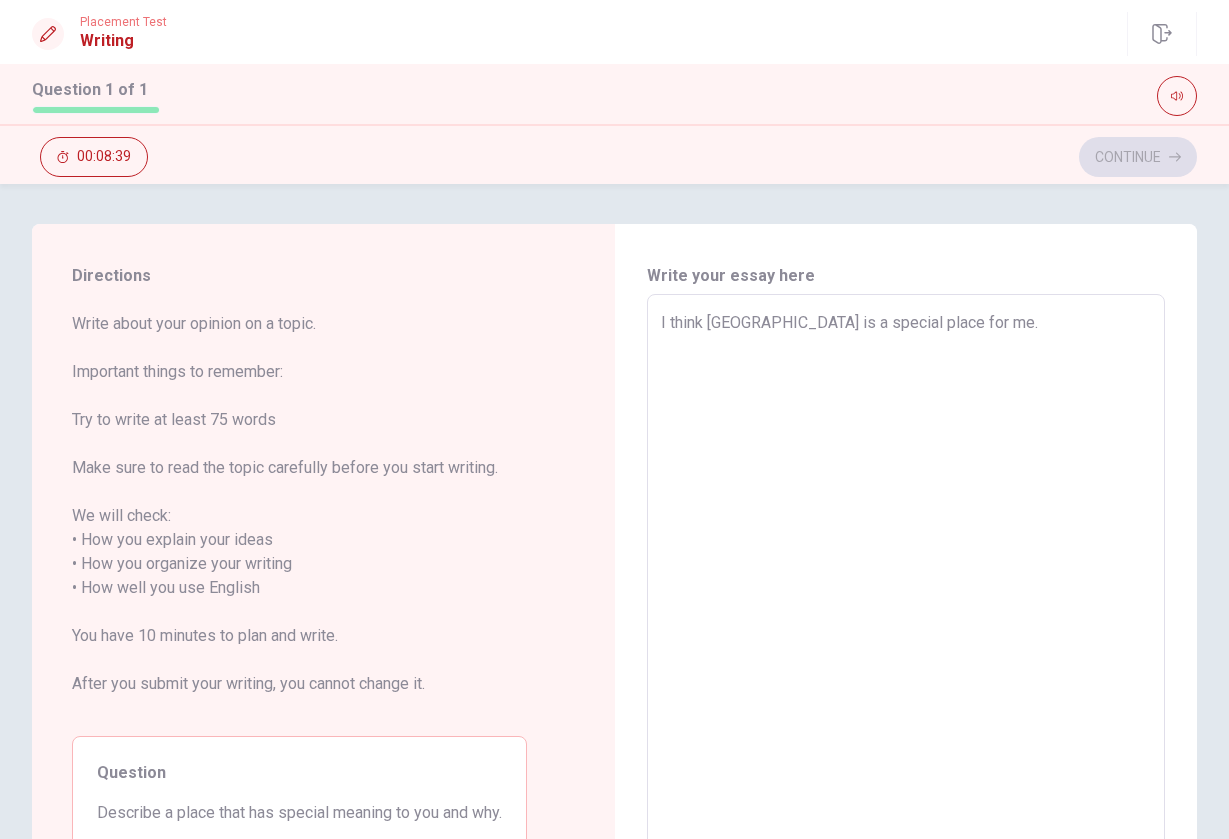 type on "I think [GEOGRAPHIC_DATA] is a special place for me." 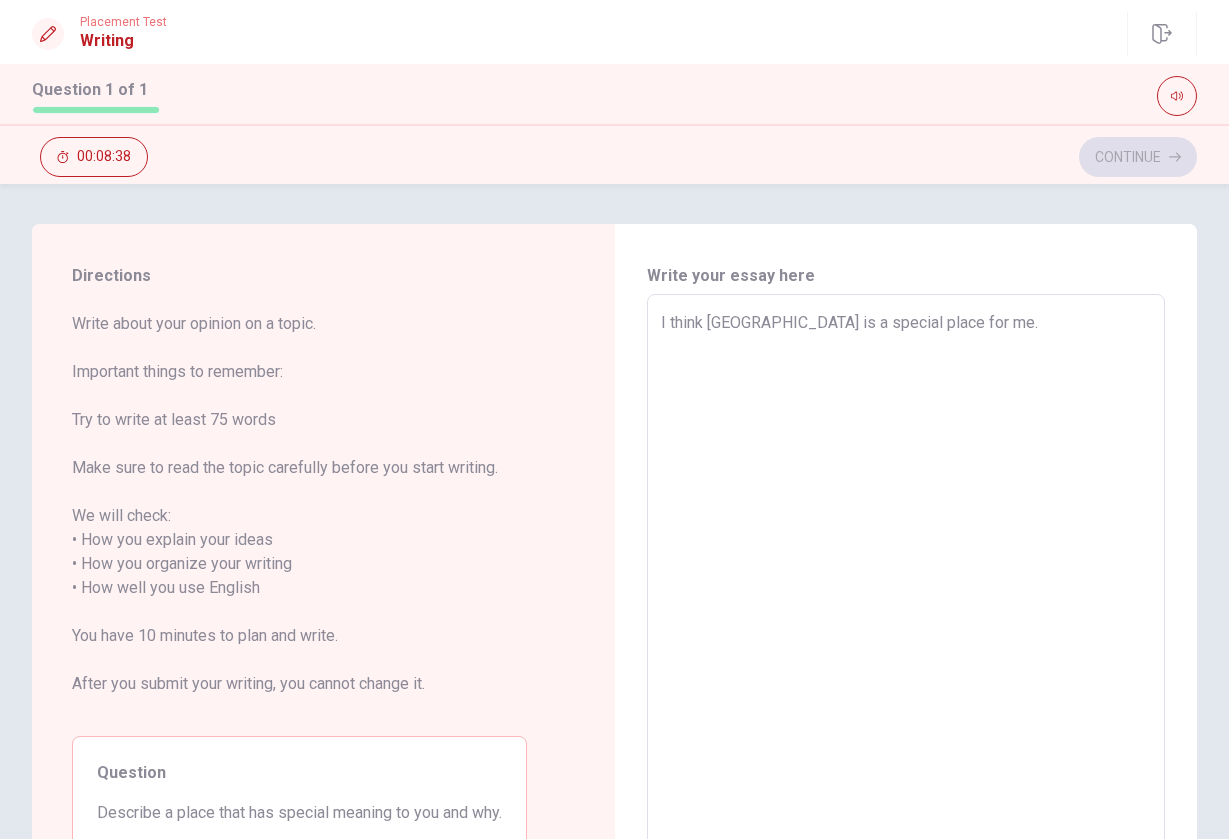 type on "x" 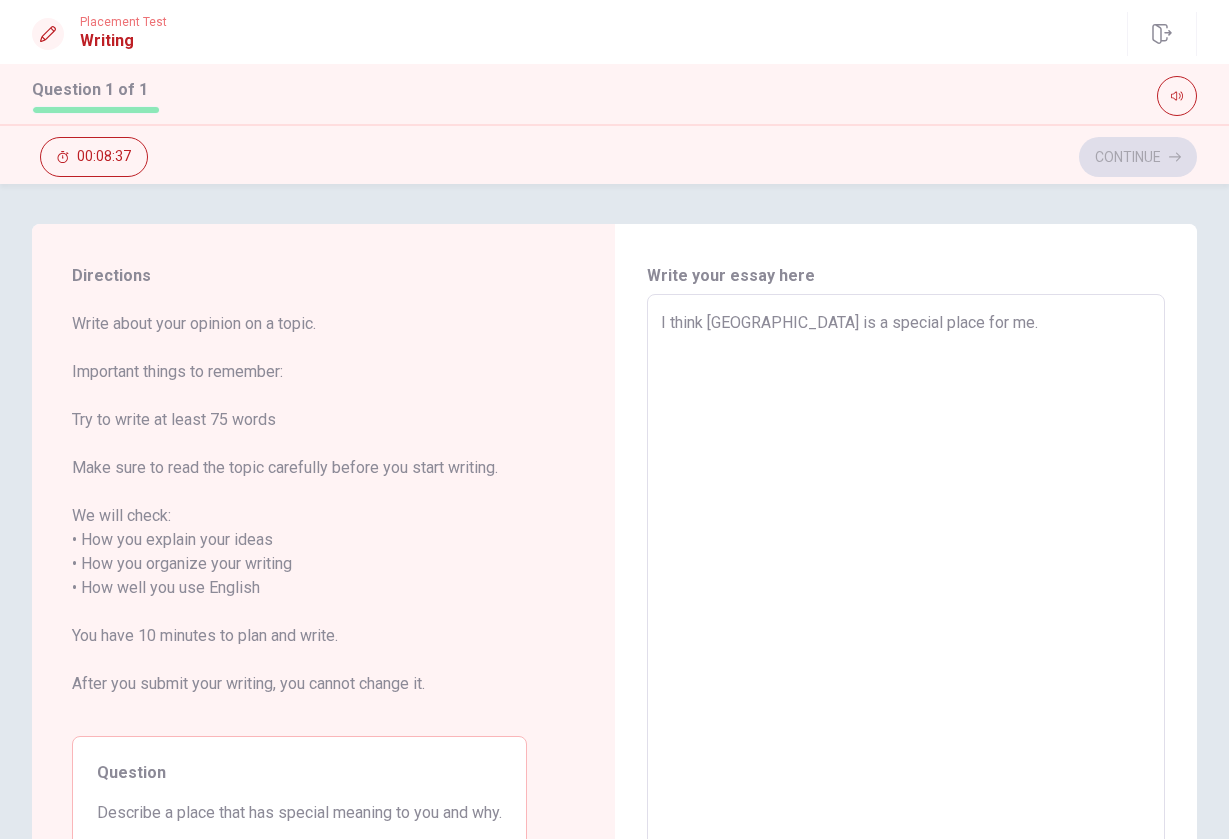 type on "I think [GEOGRAPHIC_DATA] is a special place for me. o" 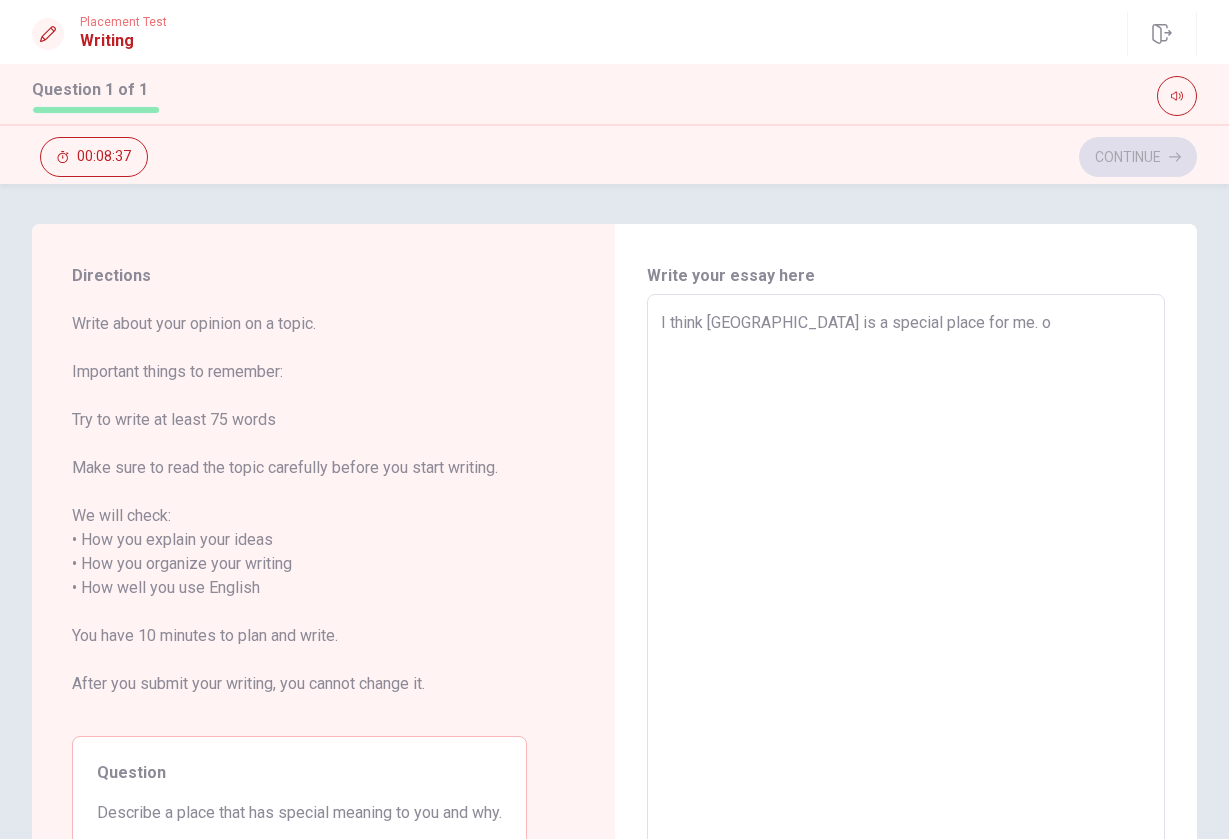 type on "x" 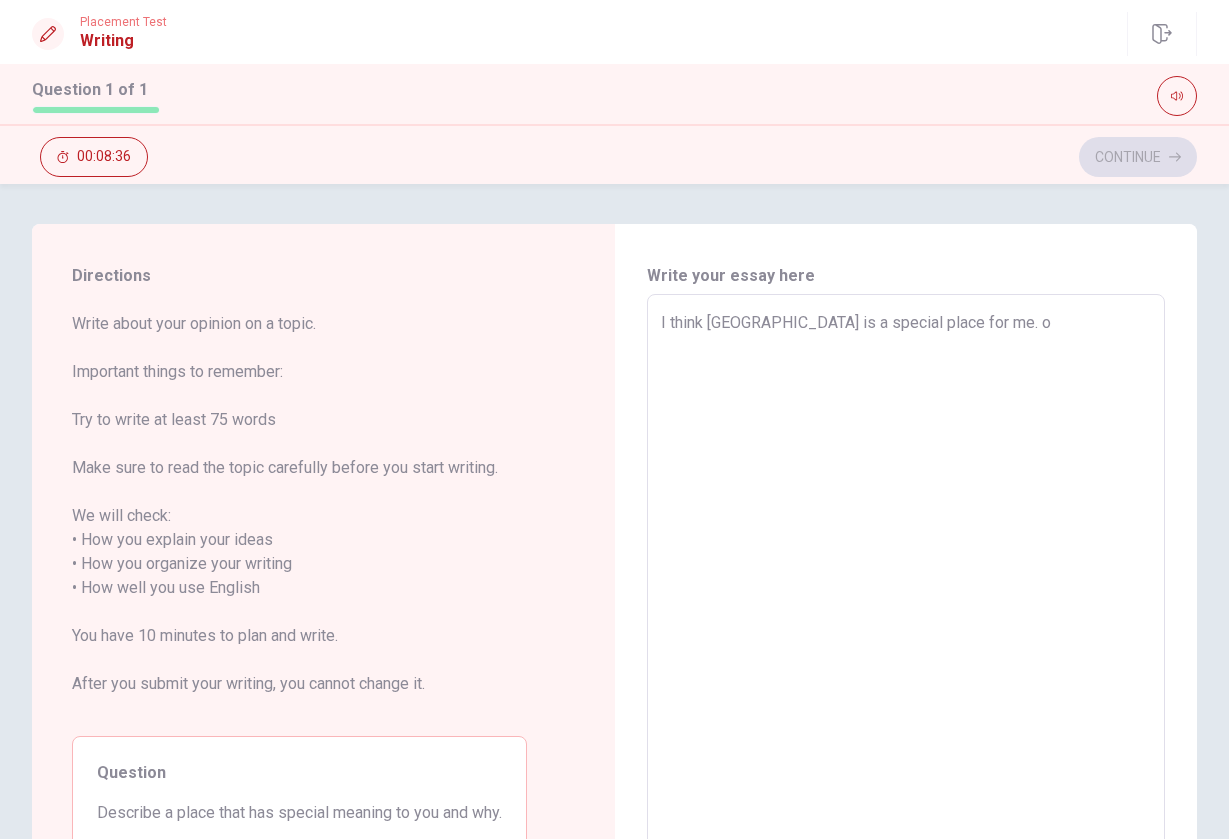 type on "I think [GEOGRAPHIC_DATA] is a special place for me. on" 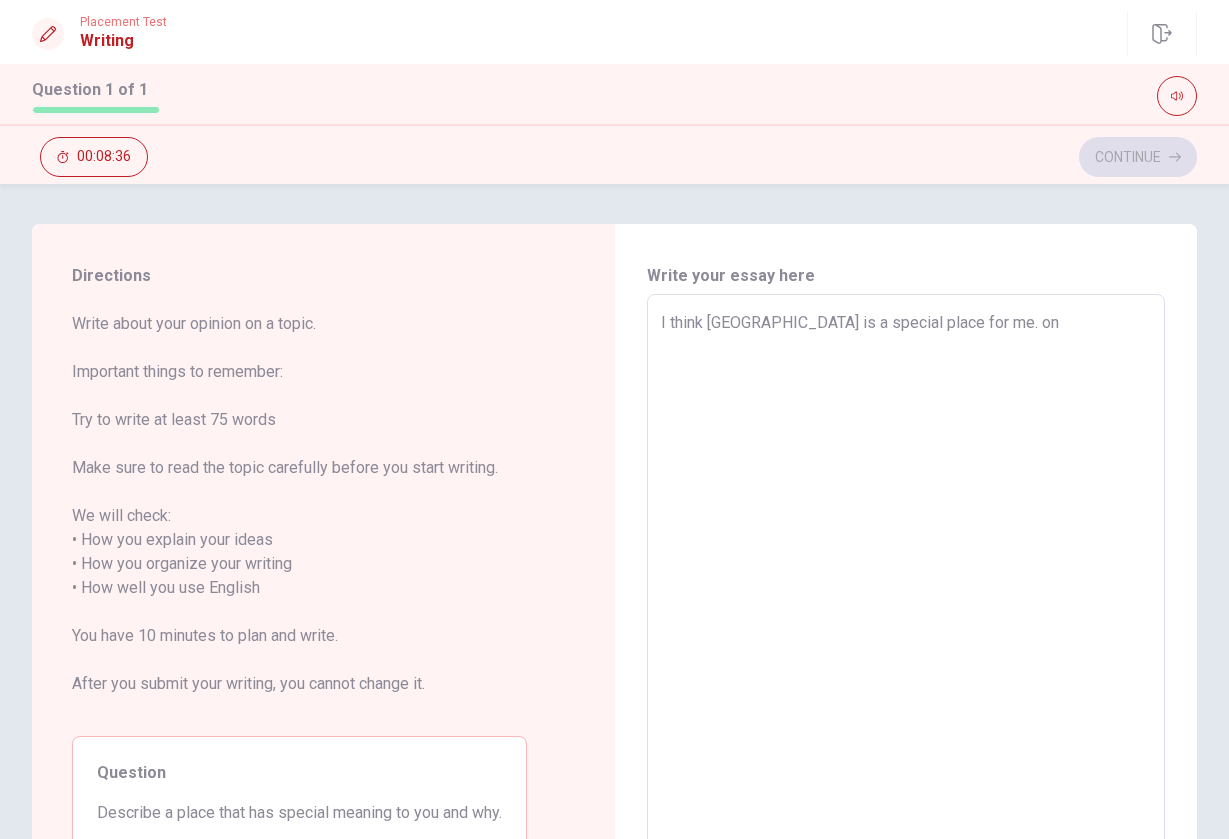 type on "x" 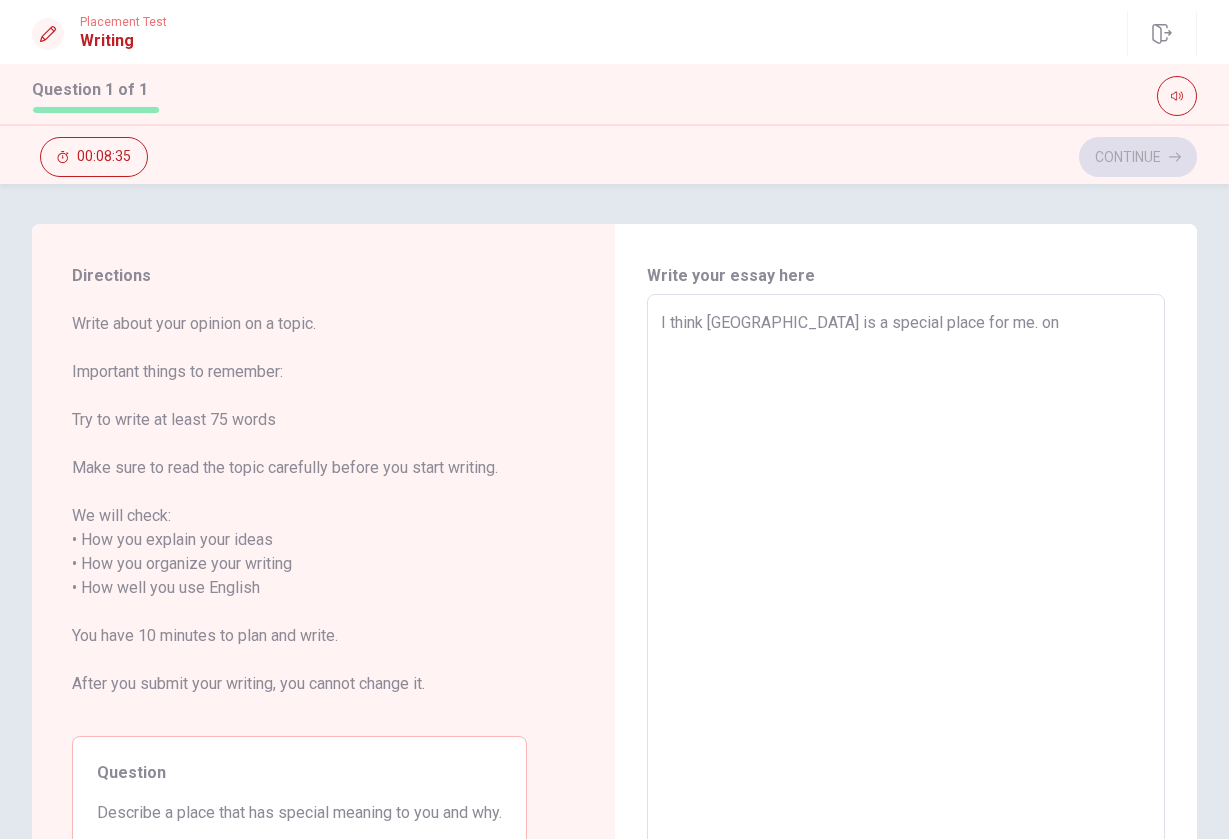 type on "I think [GEOGRAPHIC_DATA] is a special place for me. on" 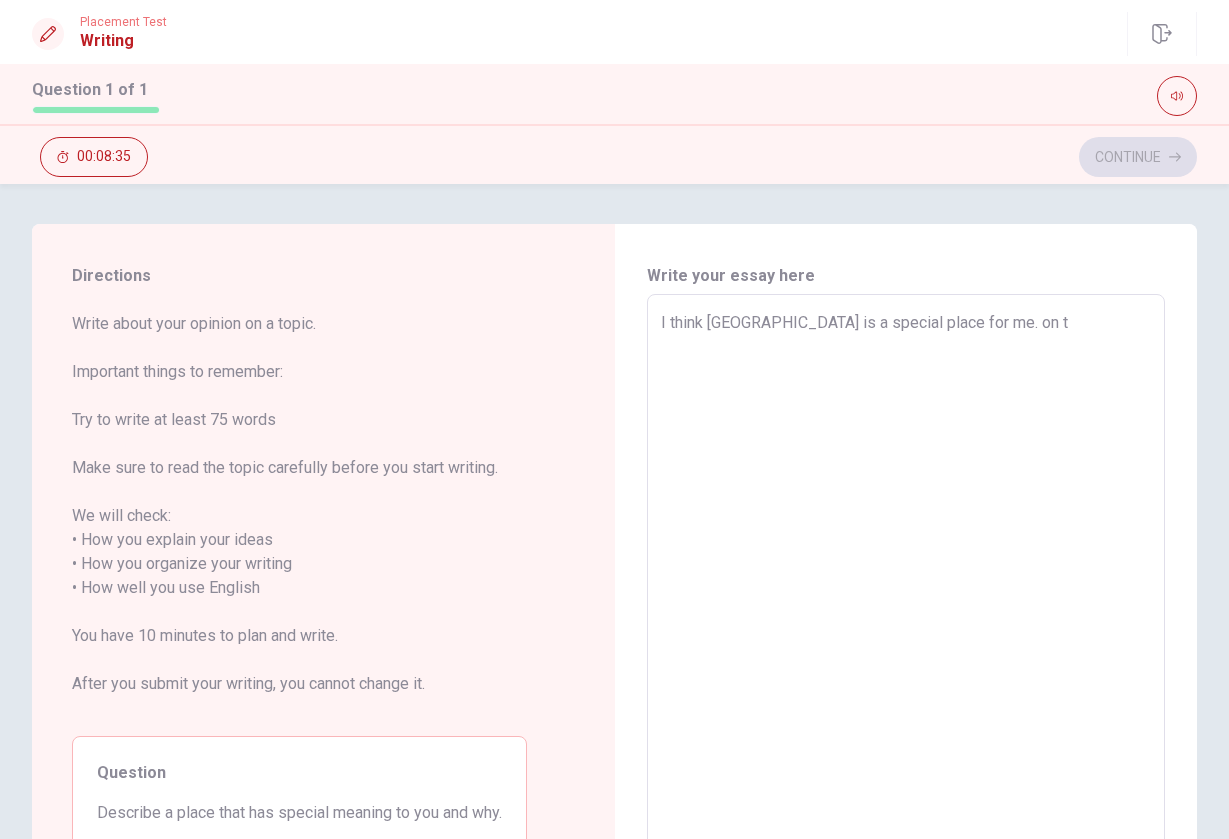 type on "x" 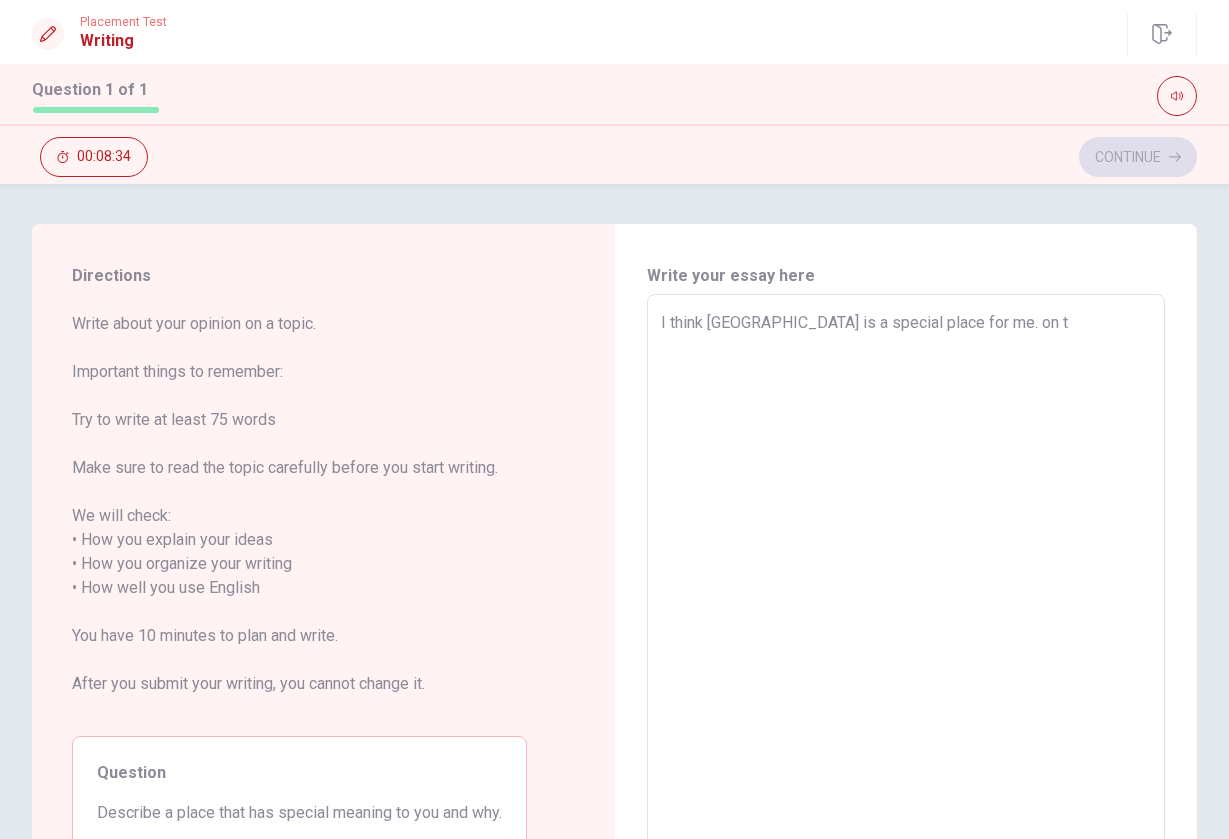 type on "I think [GEOGRAPHIC_DATA] is a special place for me. on th" 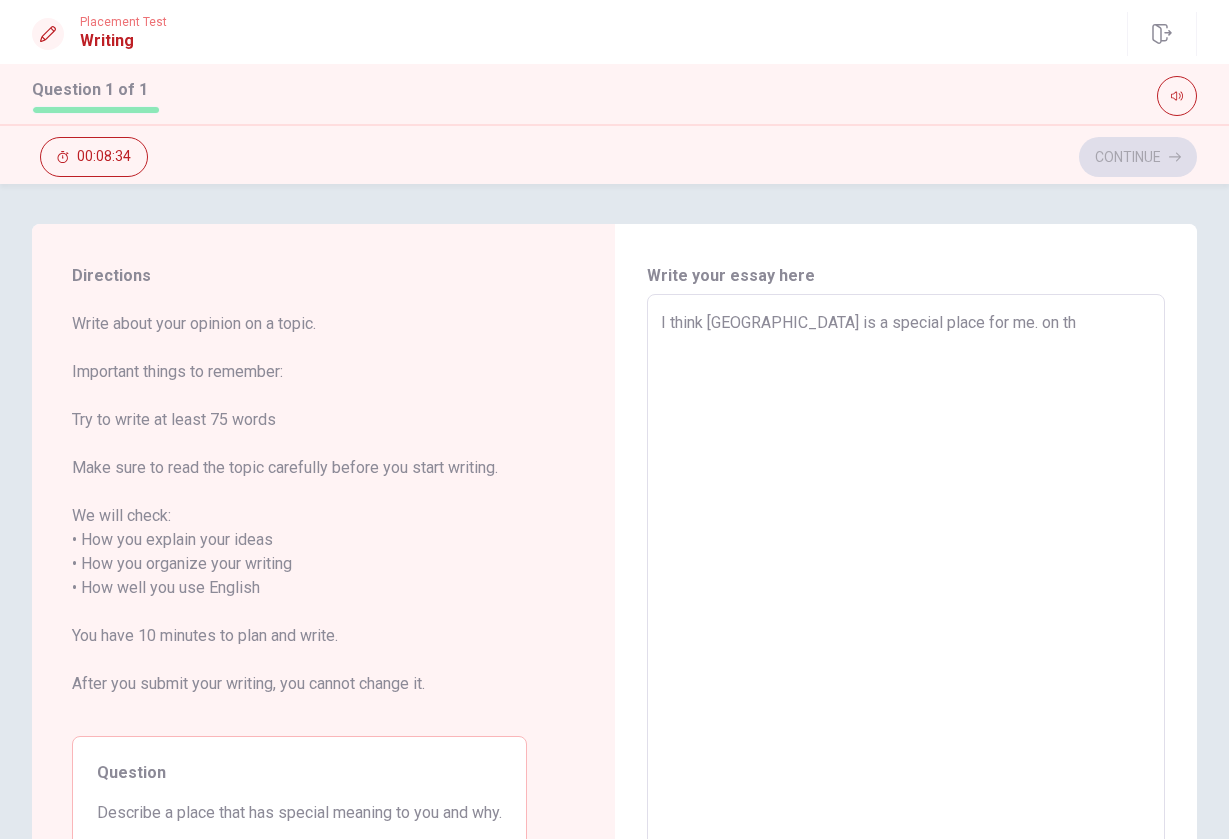 type on "x" 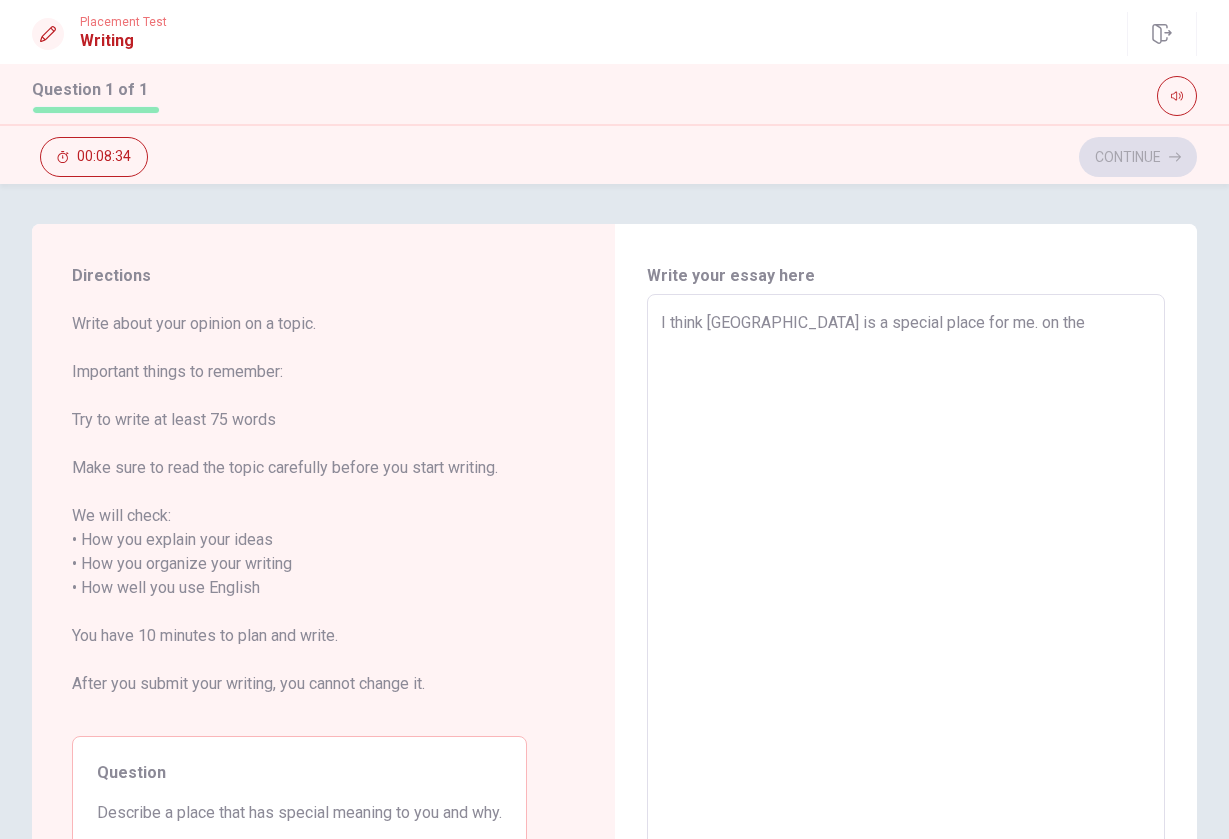 type on "x" 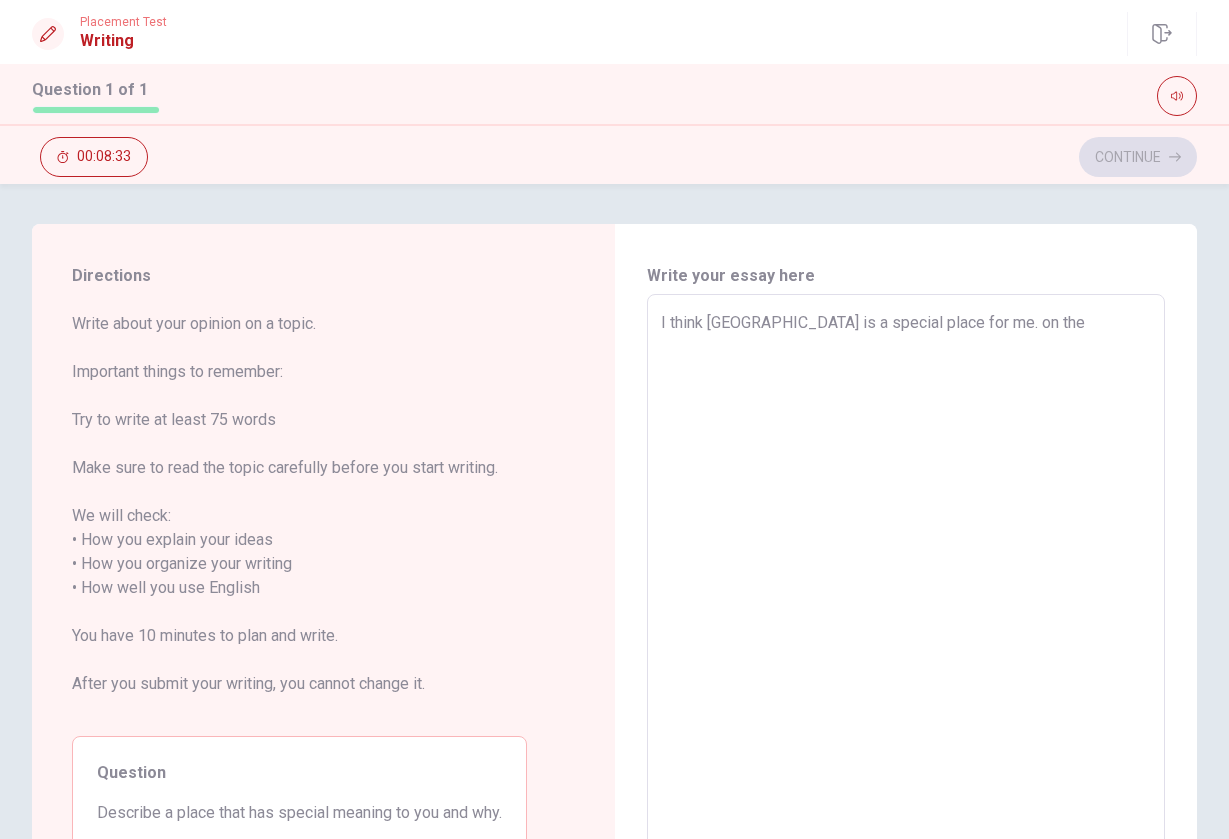 type on "I think [GEOGRAPHIC_DATA] is a special place for me. on the l" 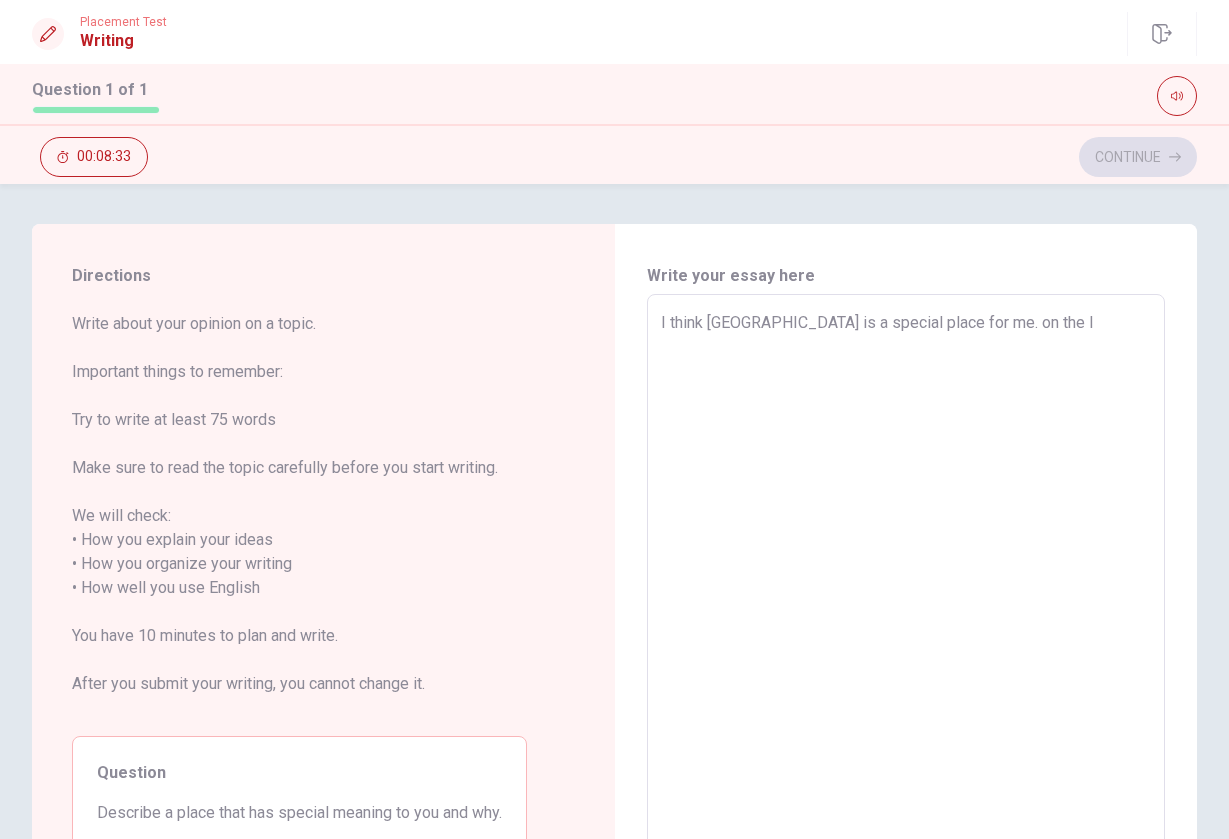 type on "x" 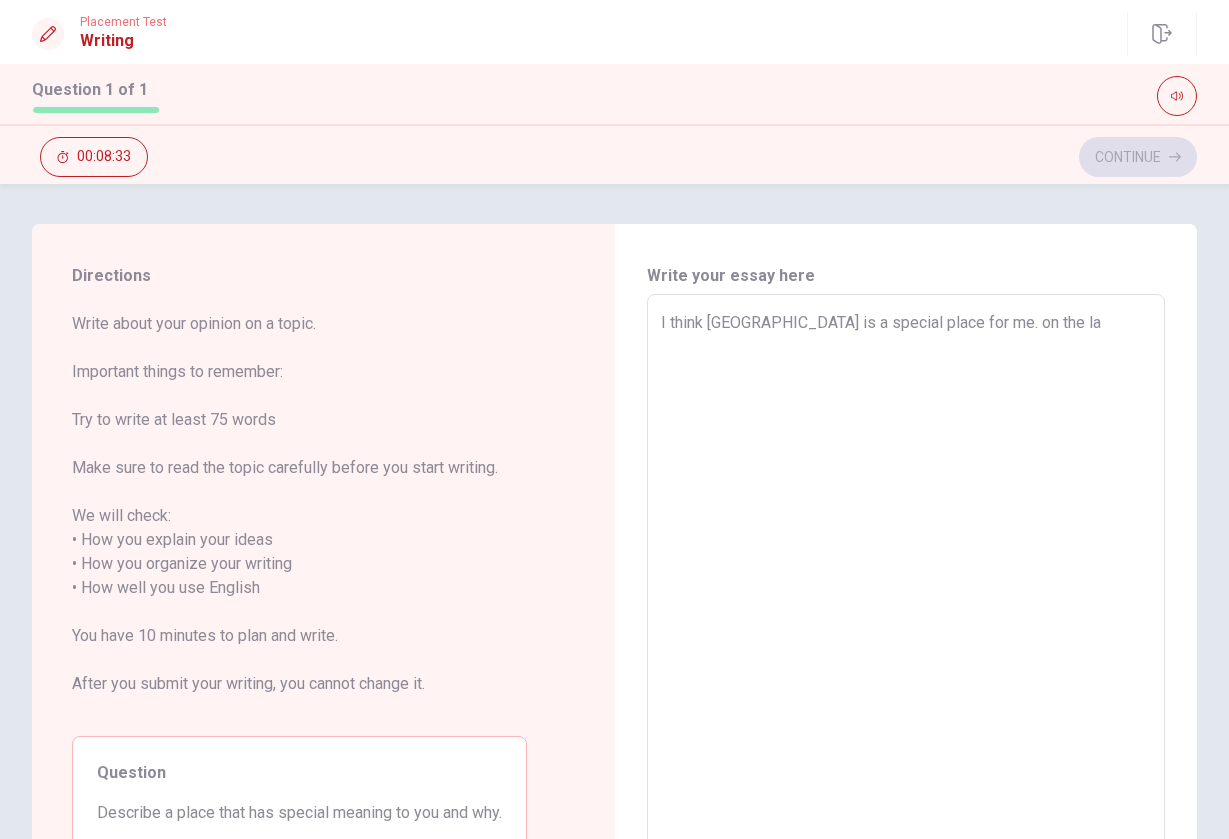 type on "x" 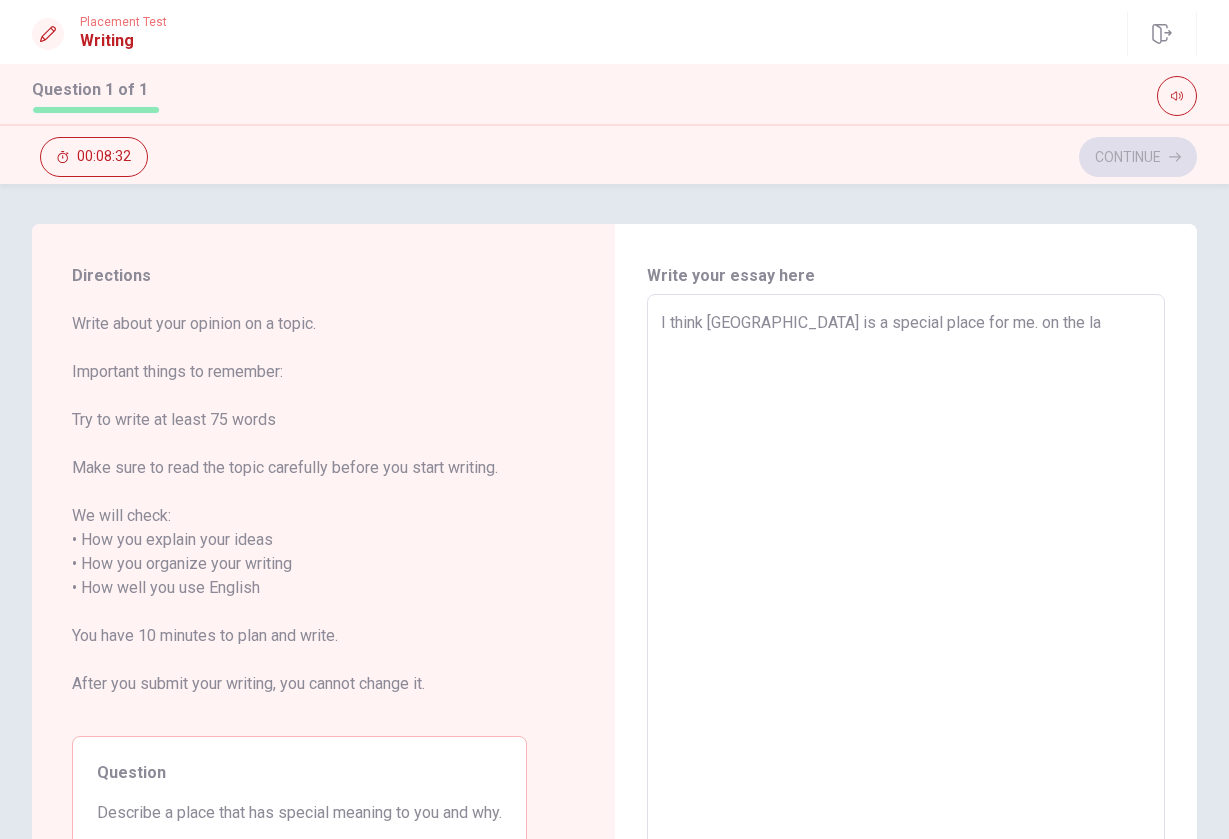 type on "I think [GEOGRAPHIC_DATA] is a special place for me. on the las" 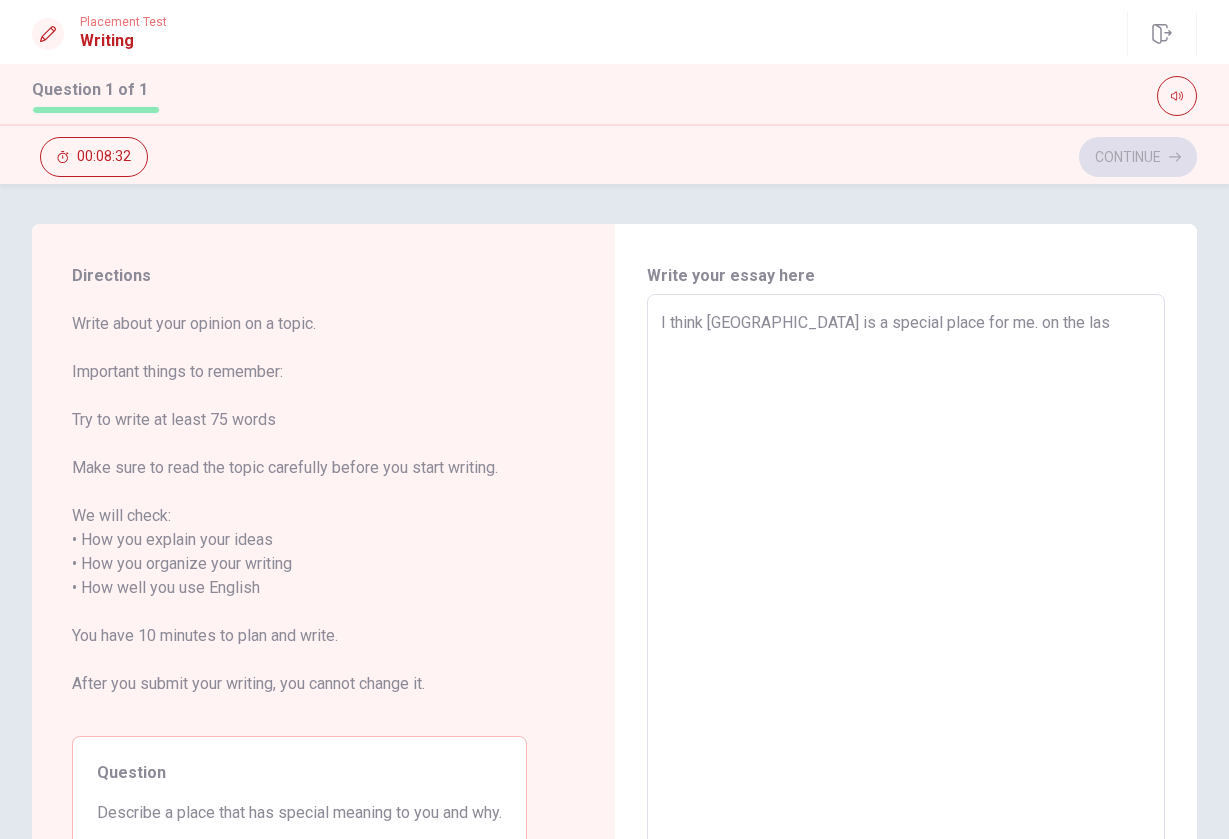 type on "x" 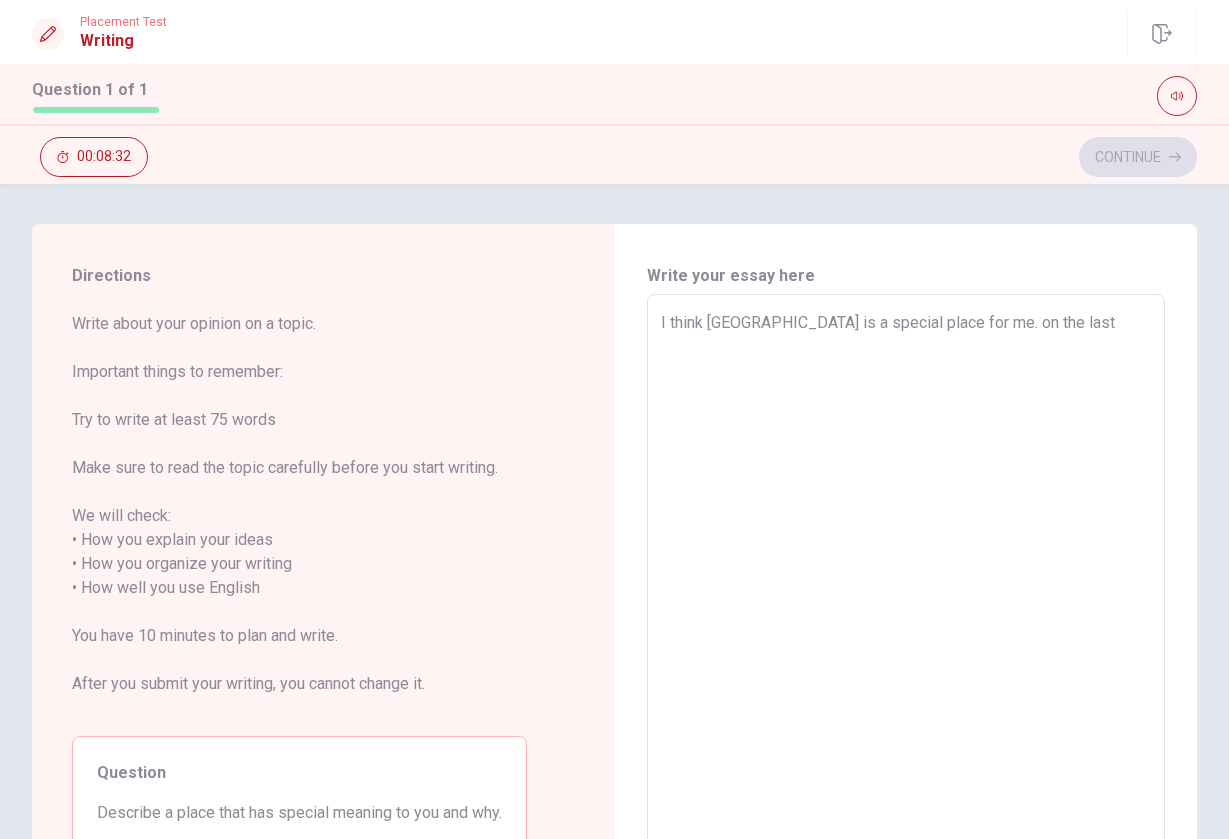 type on "x" 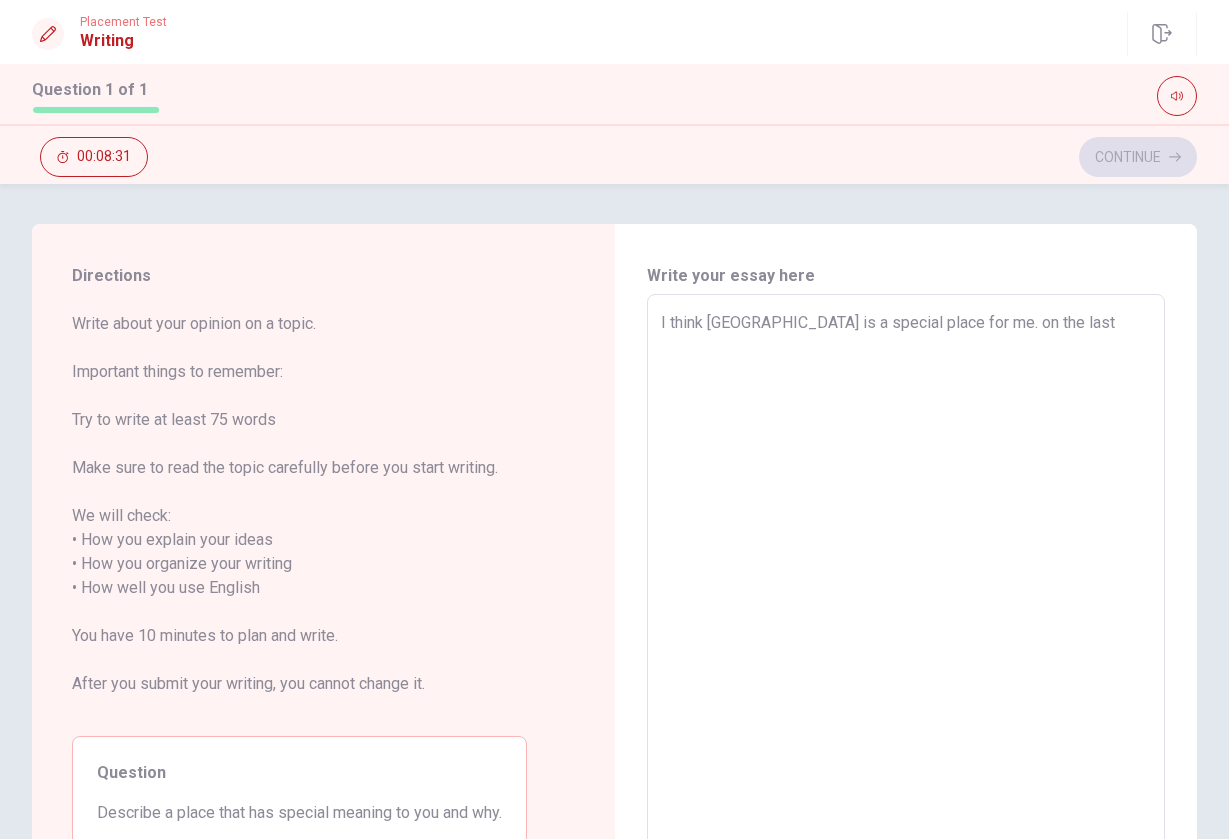 type on "x" 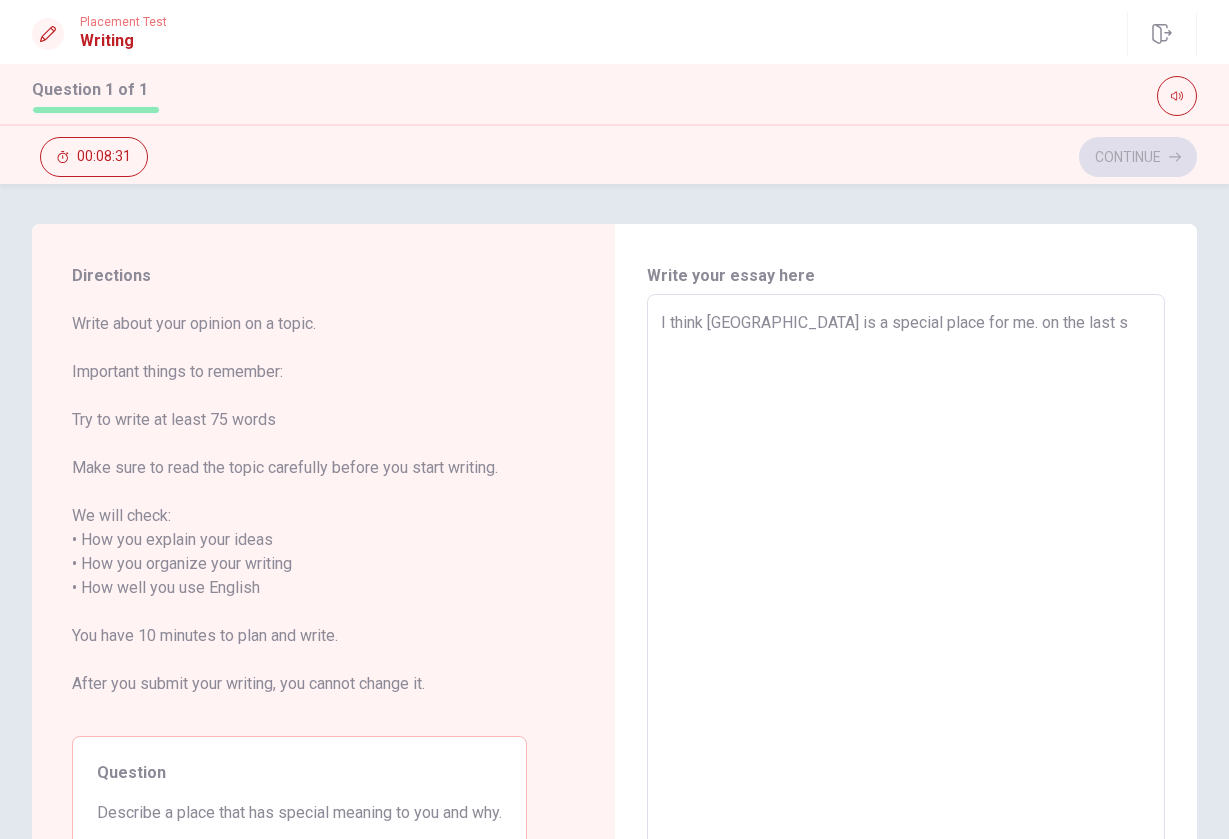type on "x" 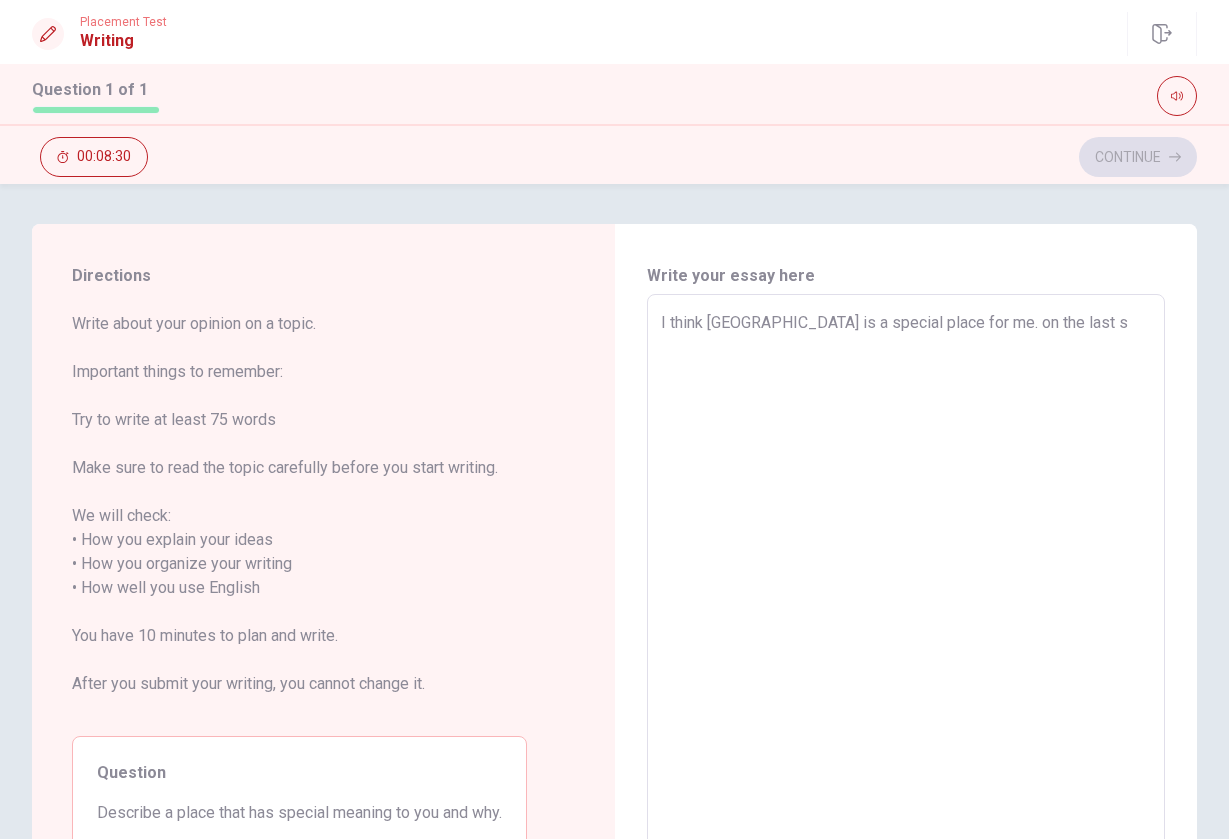 type on "I think [GEOGRAPHIC_DATA] is a special place for me. on the last su" 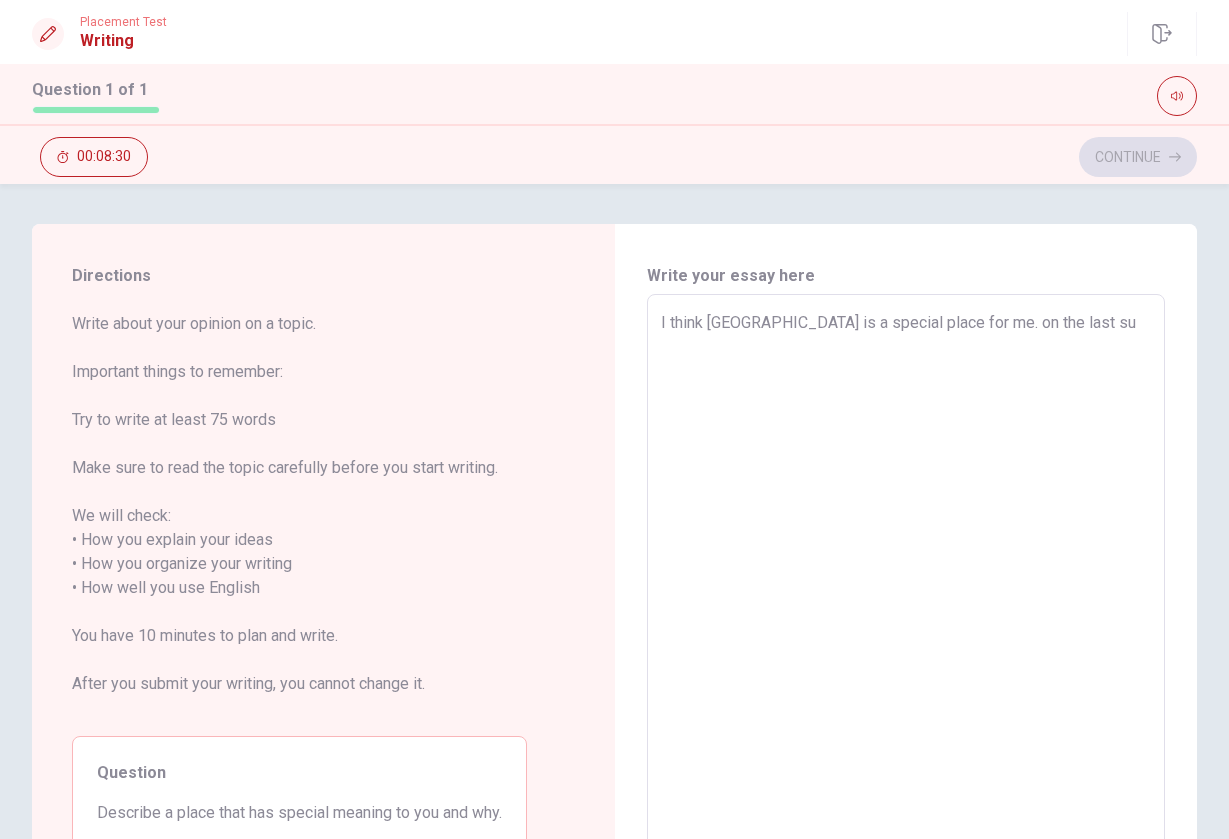 type on "x" 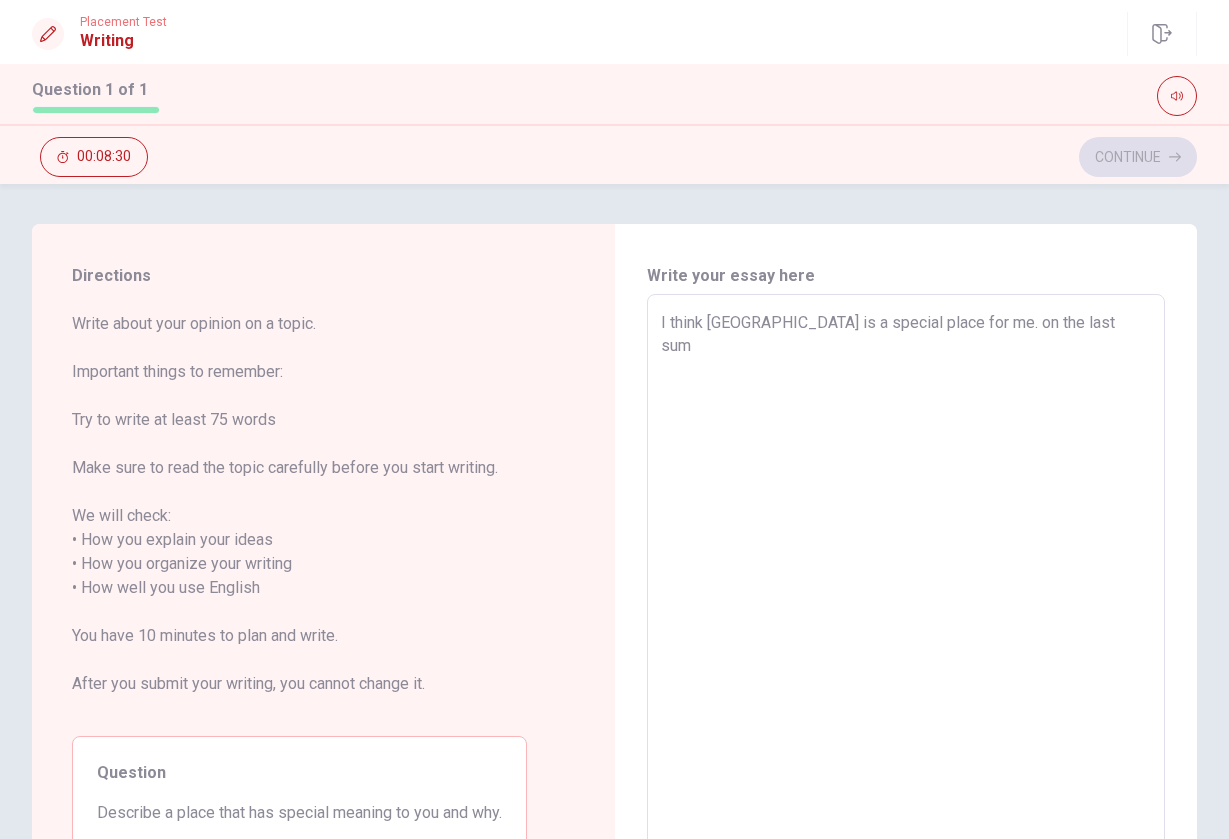 type on "x" 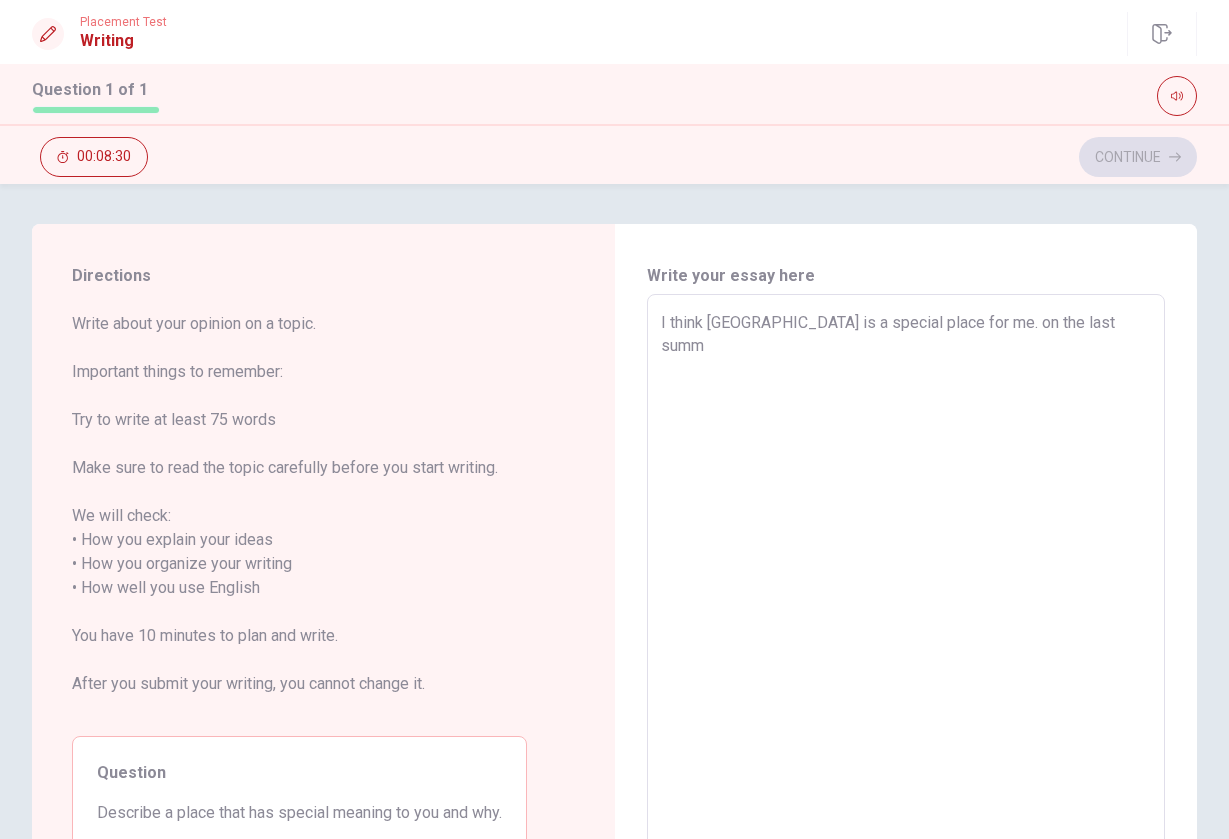 type on "x" 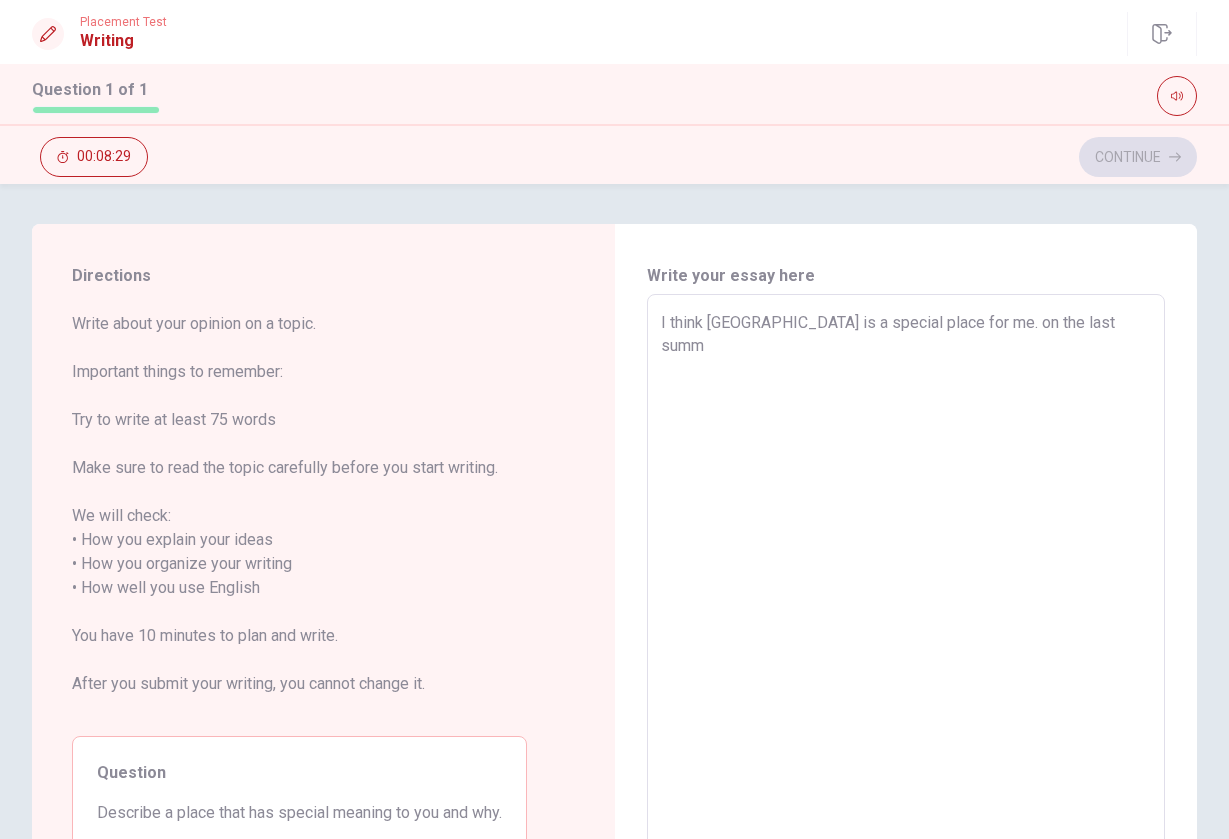 type on "I think [GEOGRAPHIC_DATA] is a special place for me. on the last summe" 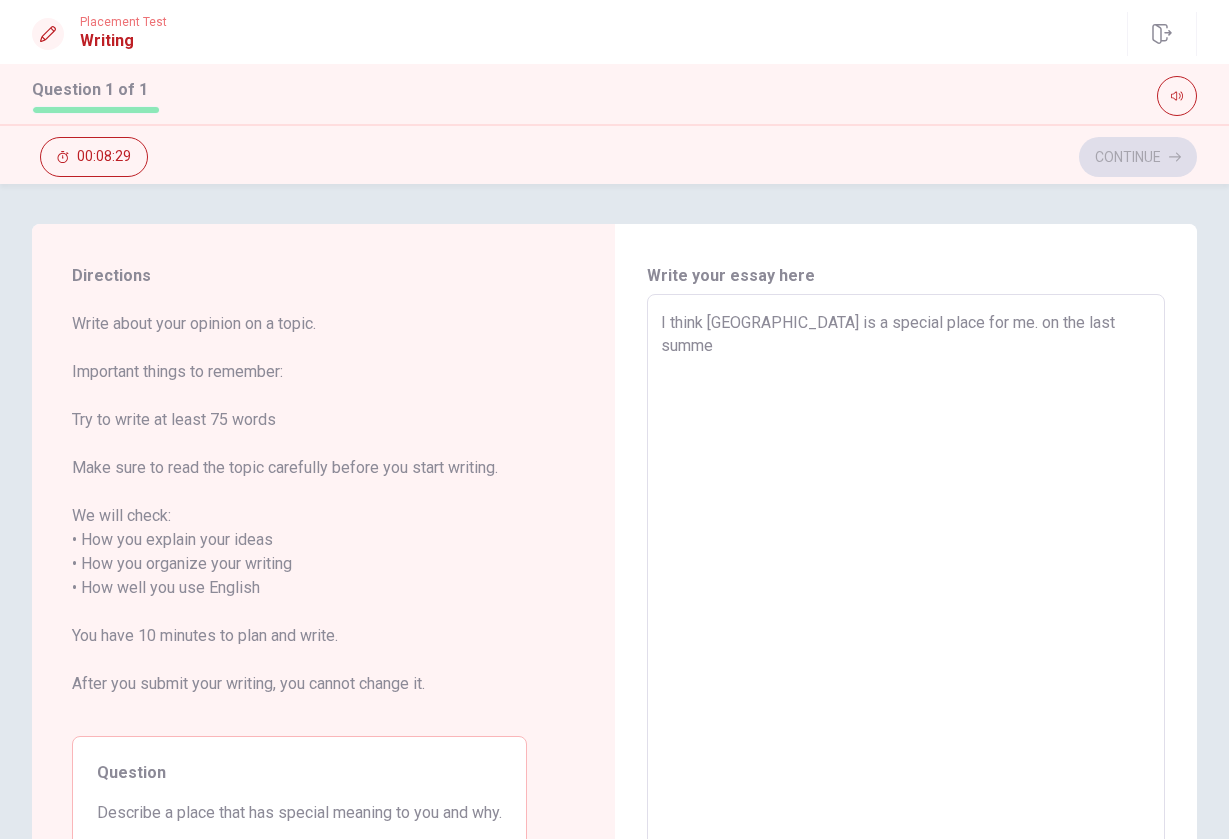 type on "x" 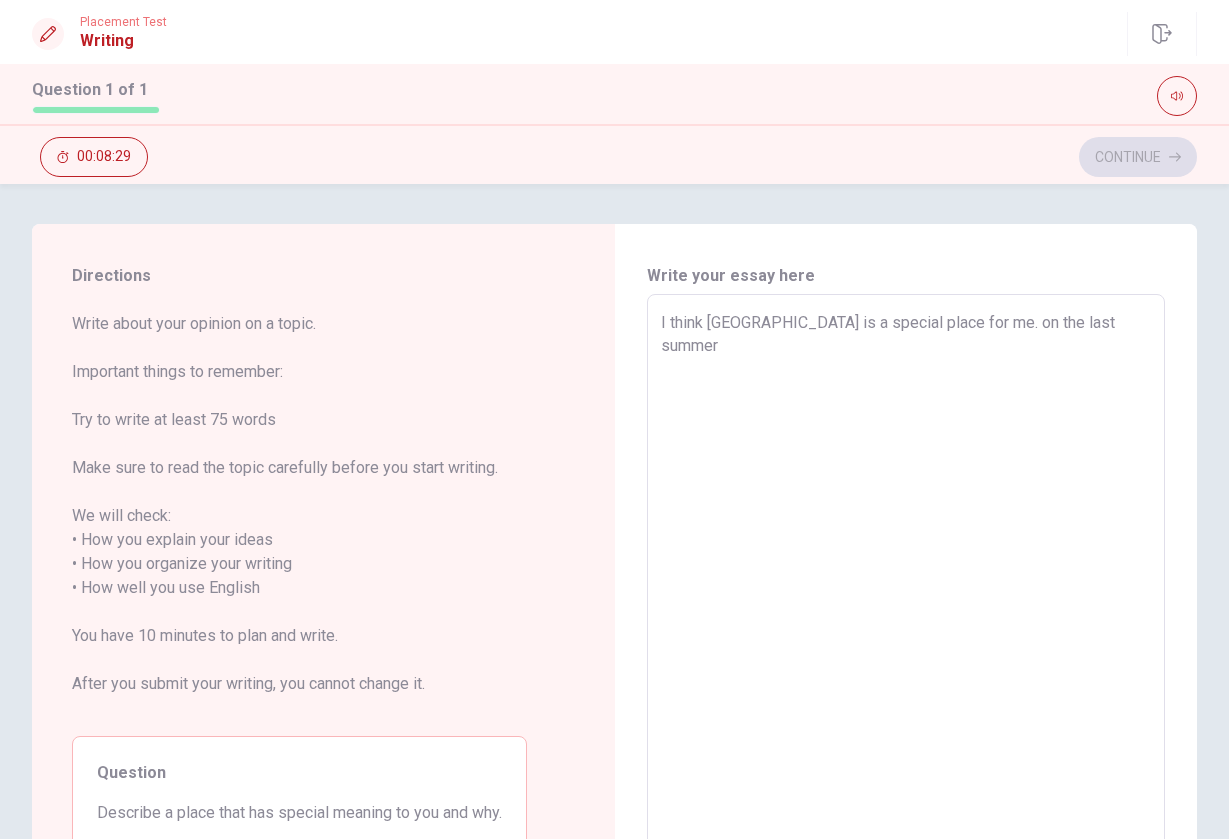 type on "x" 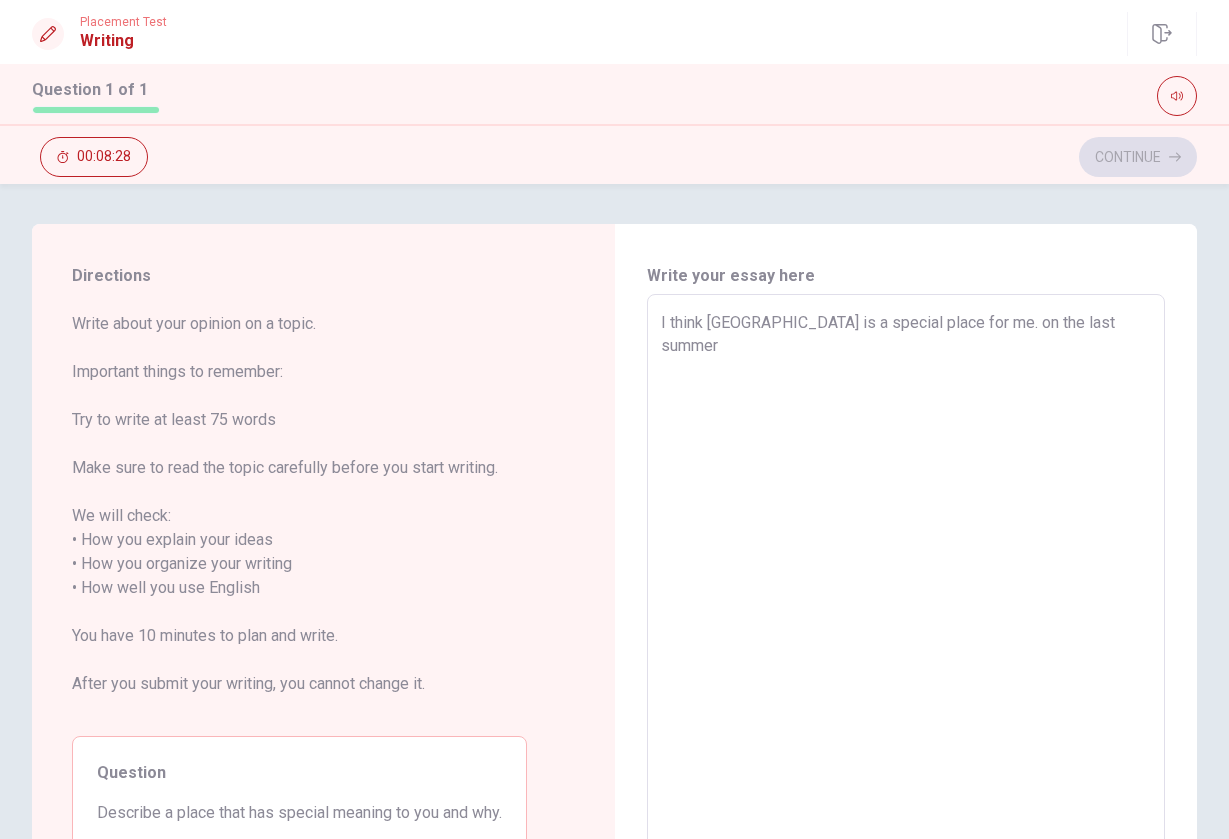 type on "I think [GEOGRAPHIC_DATA] is a special place for me. on the last summer v" 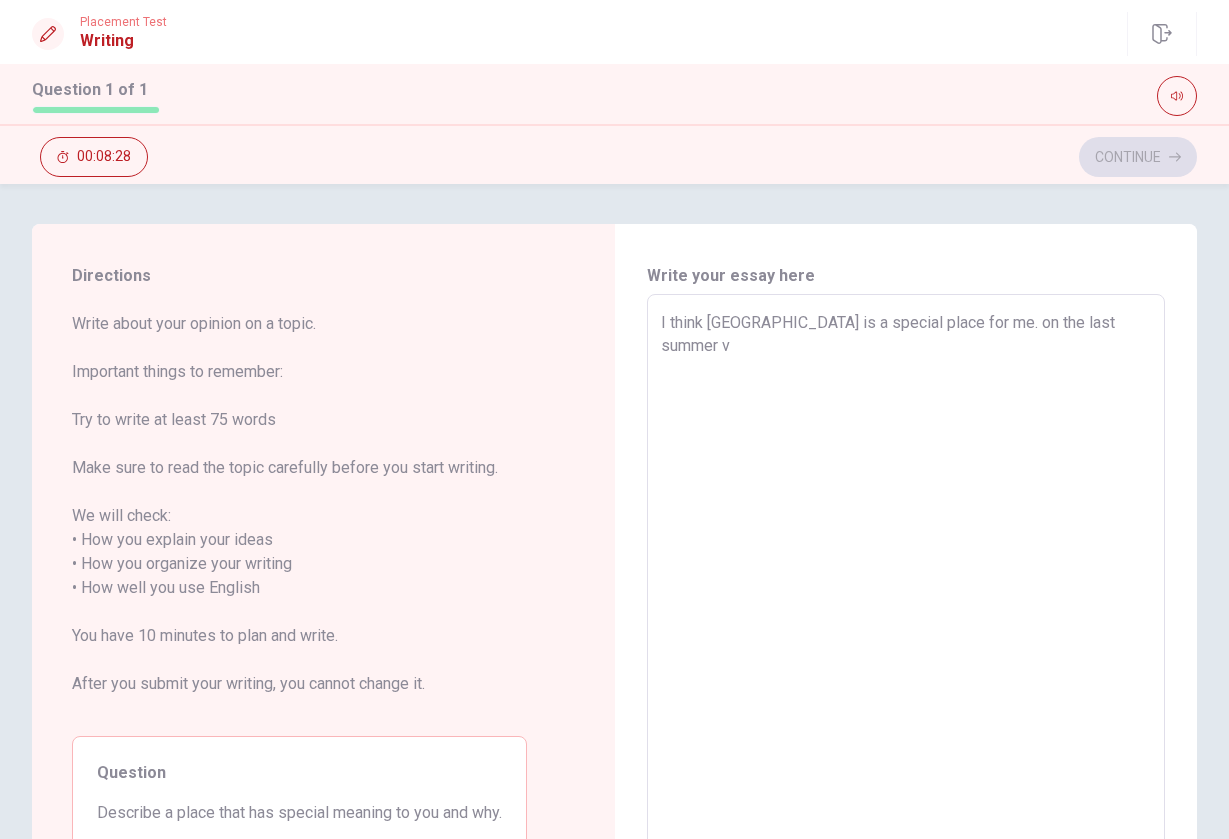 type on "x" 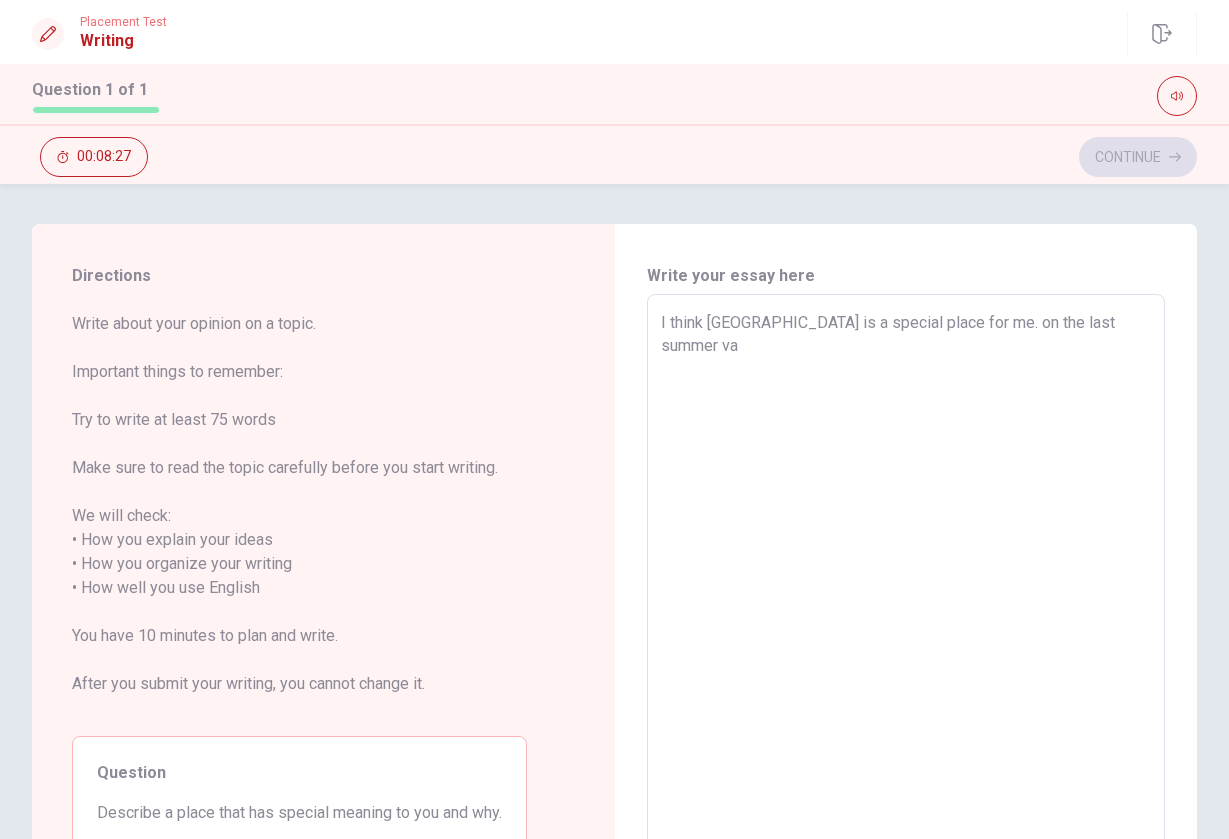 type on "x" 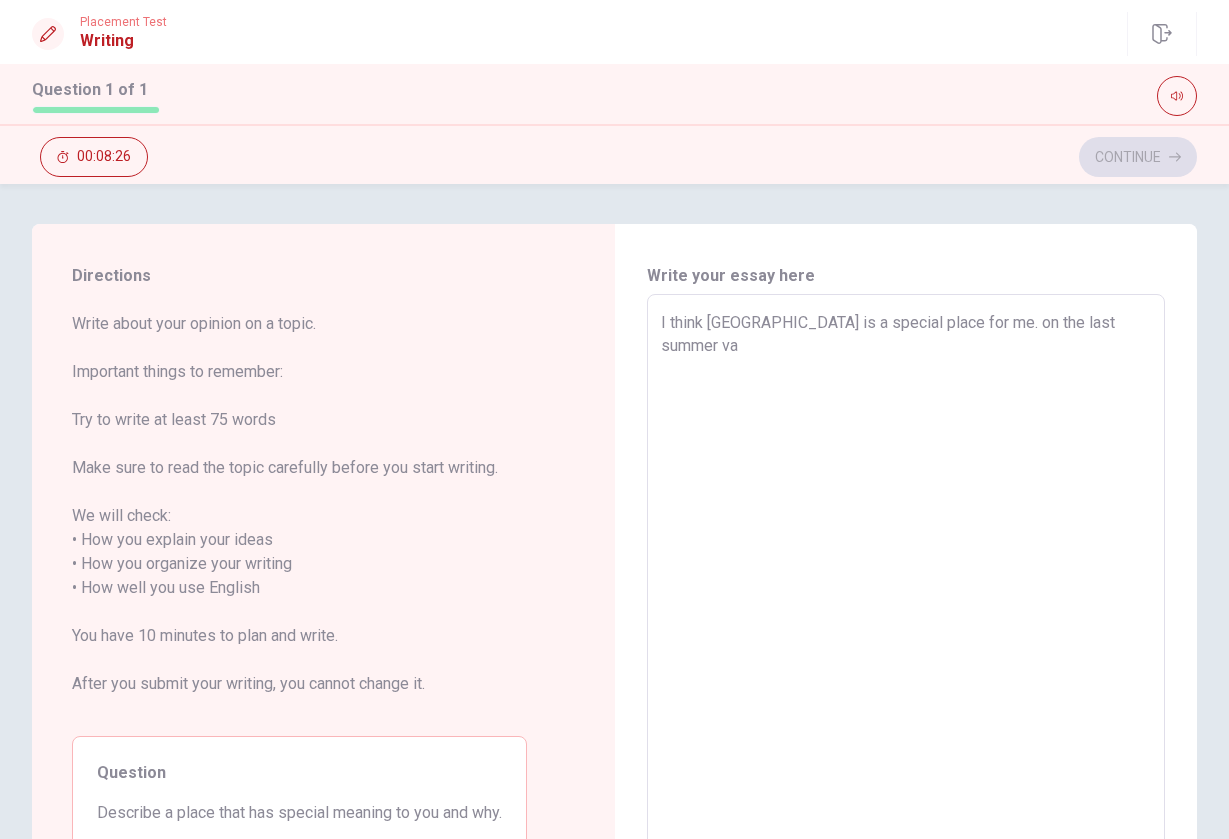 type on "I think [GEOGRAPHIC_DATA] is a special place for me. on the last summer vac" 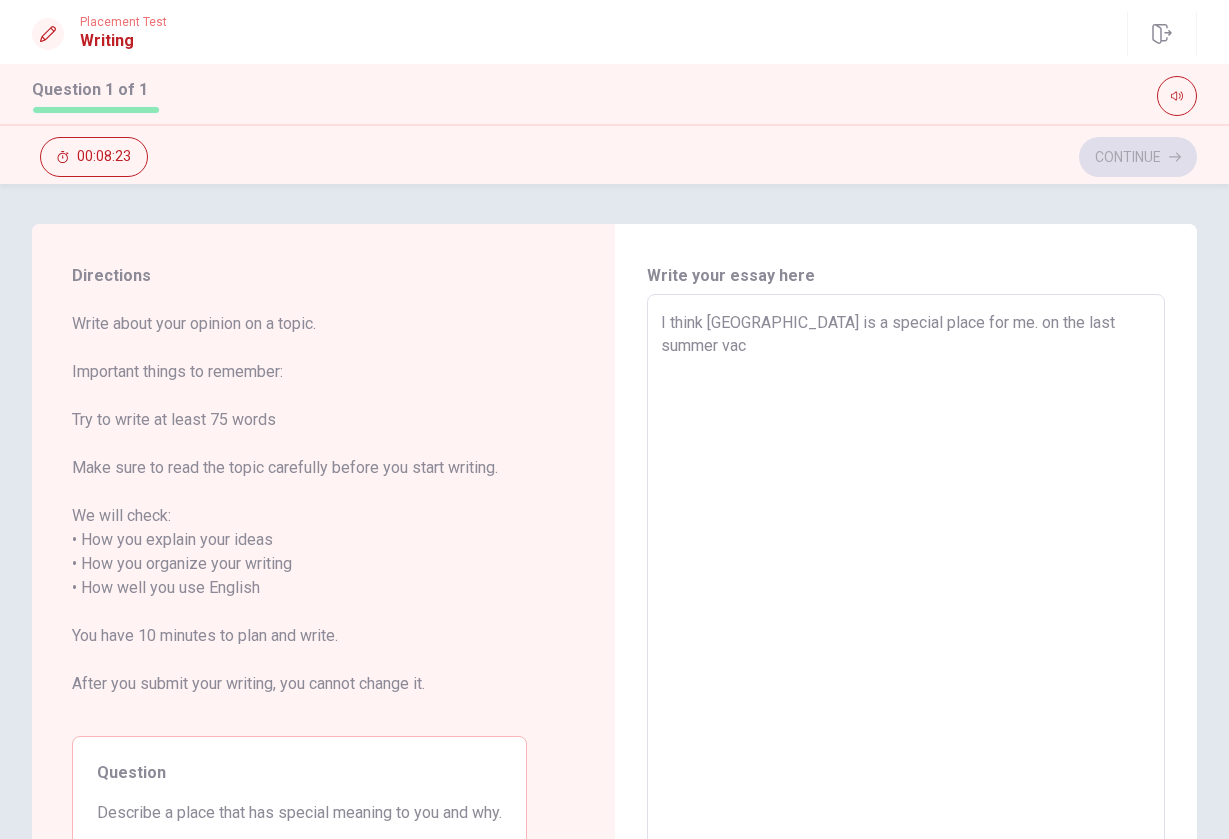 type on "x" 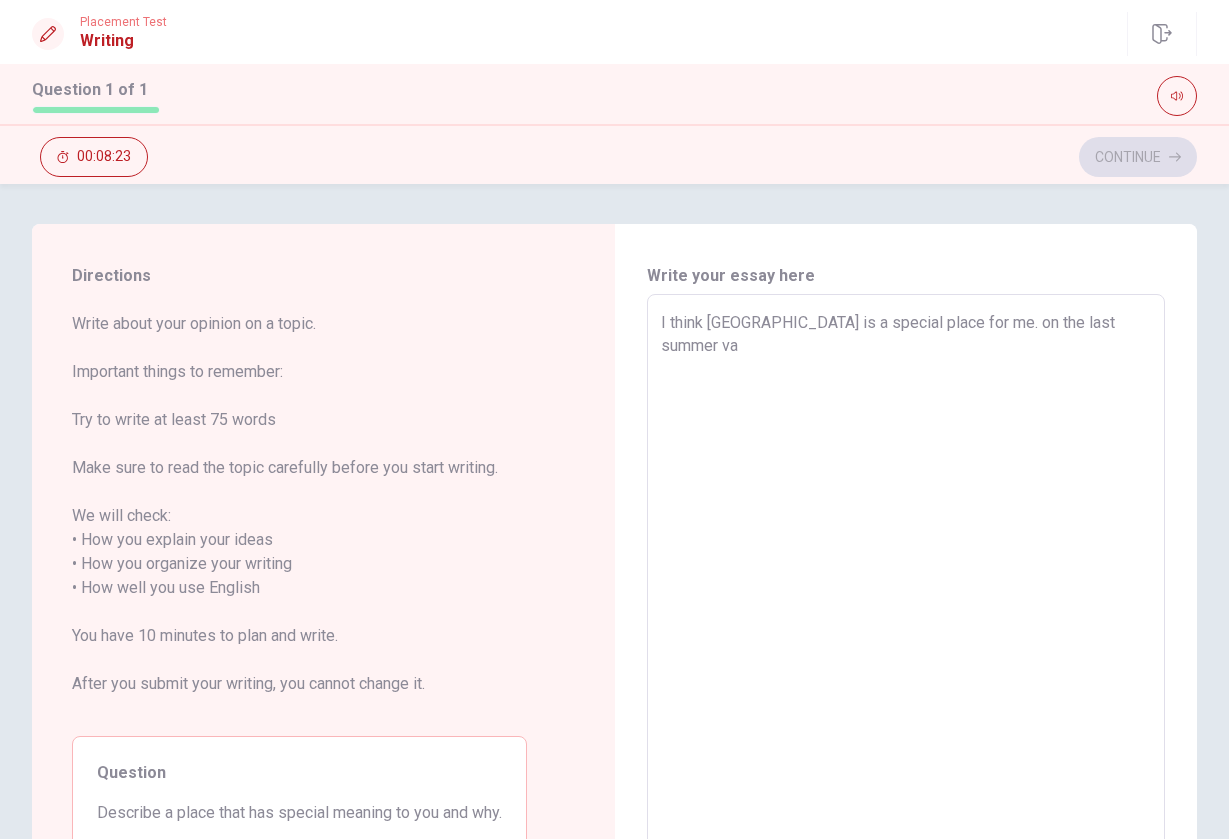 type on "x" 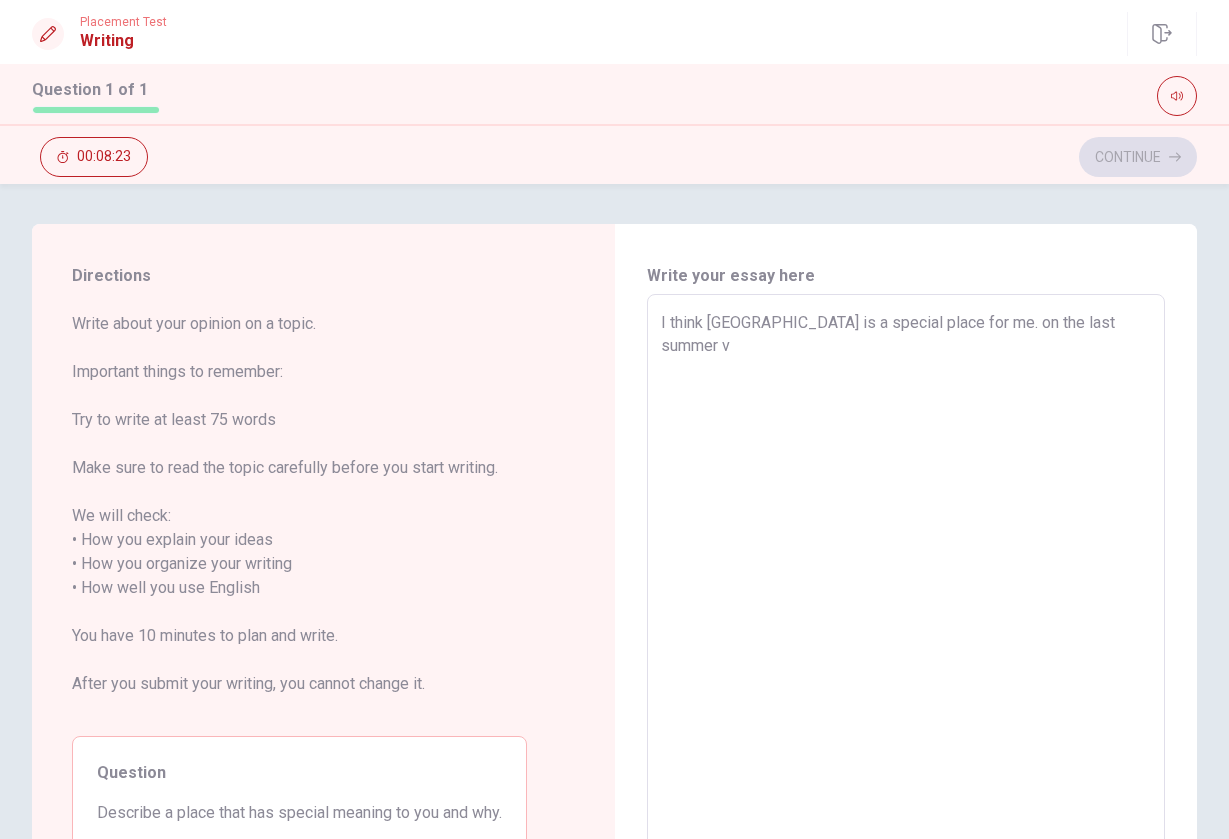 type on "x" 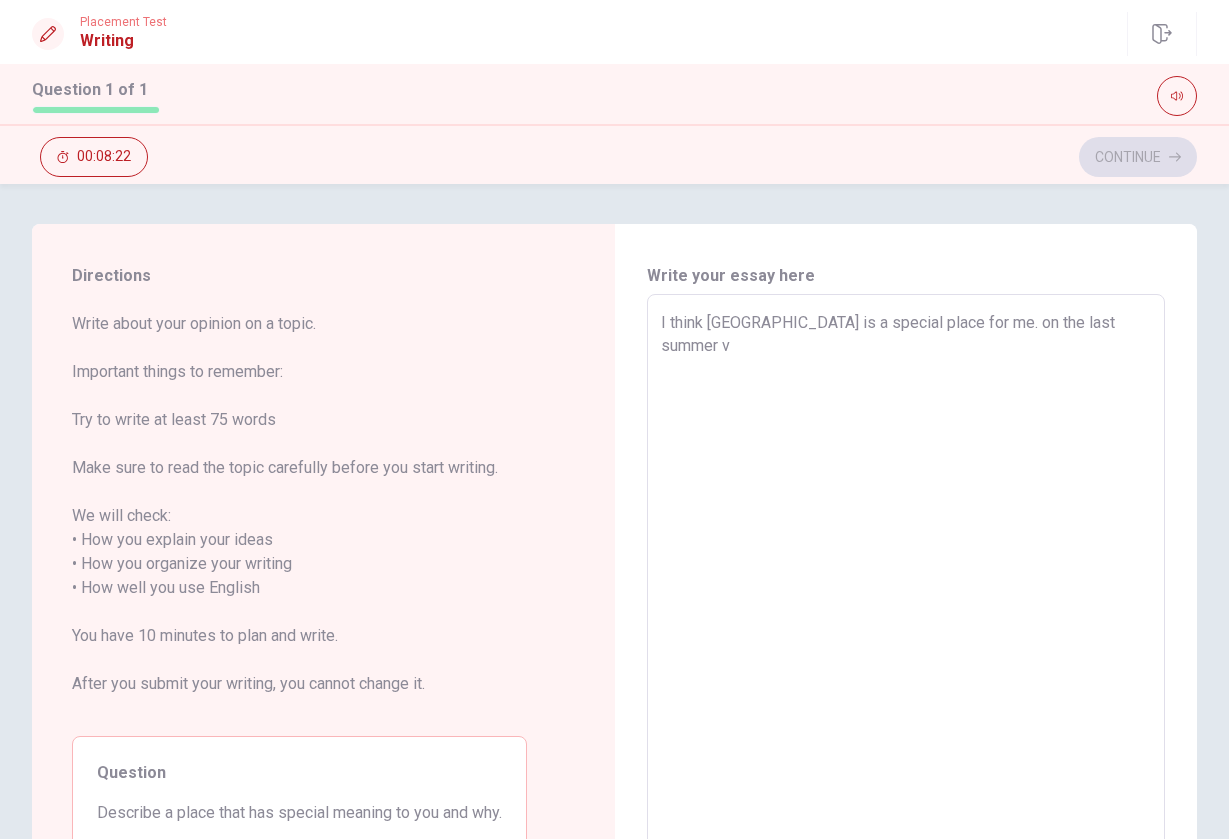 type on "I think [GEOGRAPHIC_DATA] is a special place for me. on the last summer va" 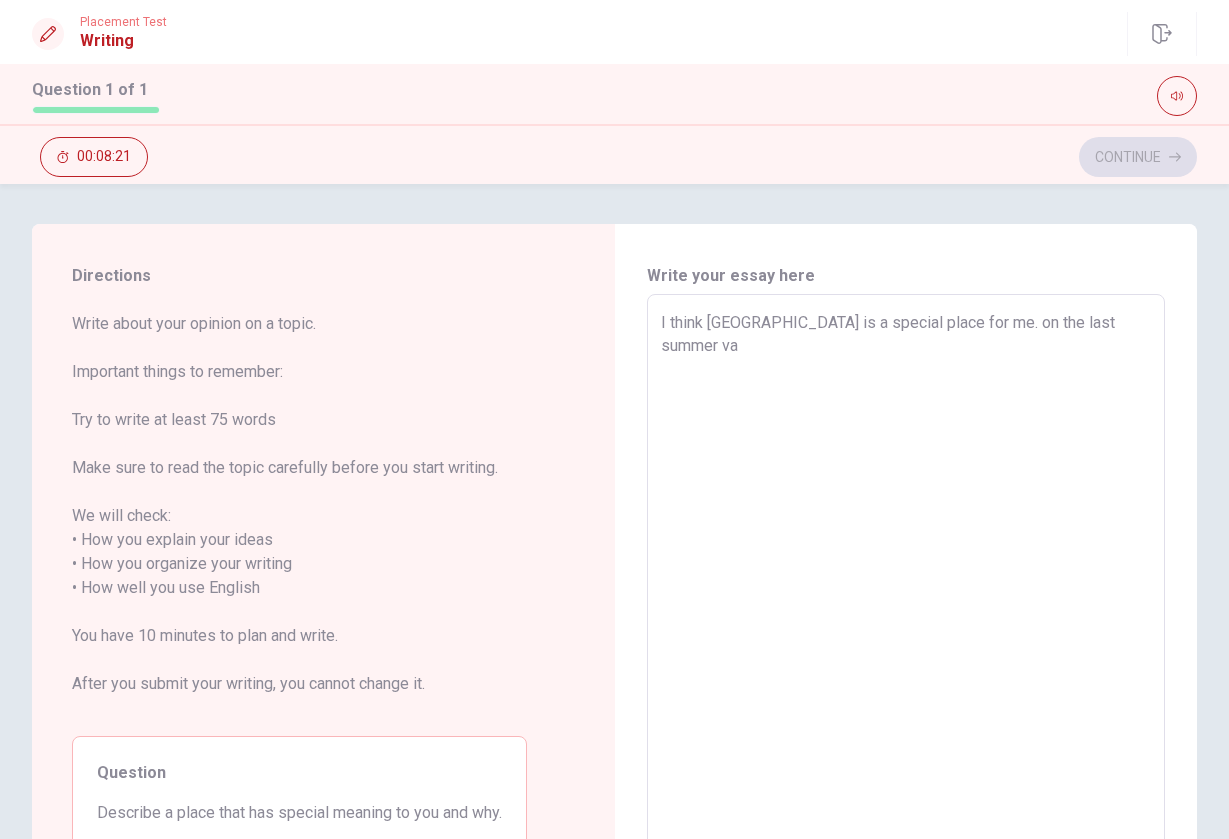 type on "x" 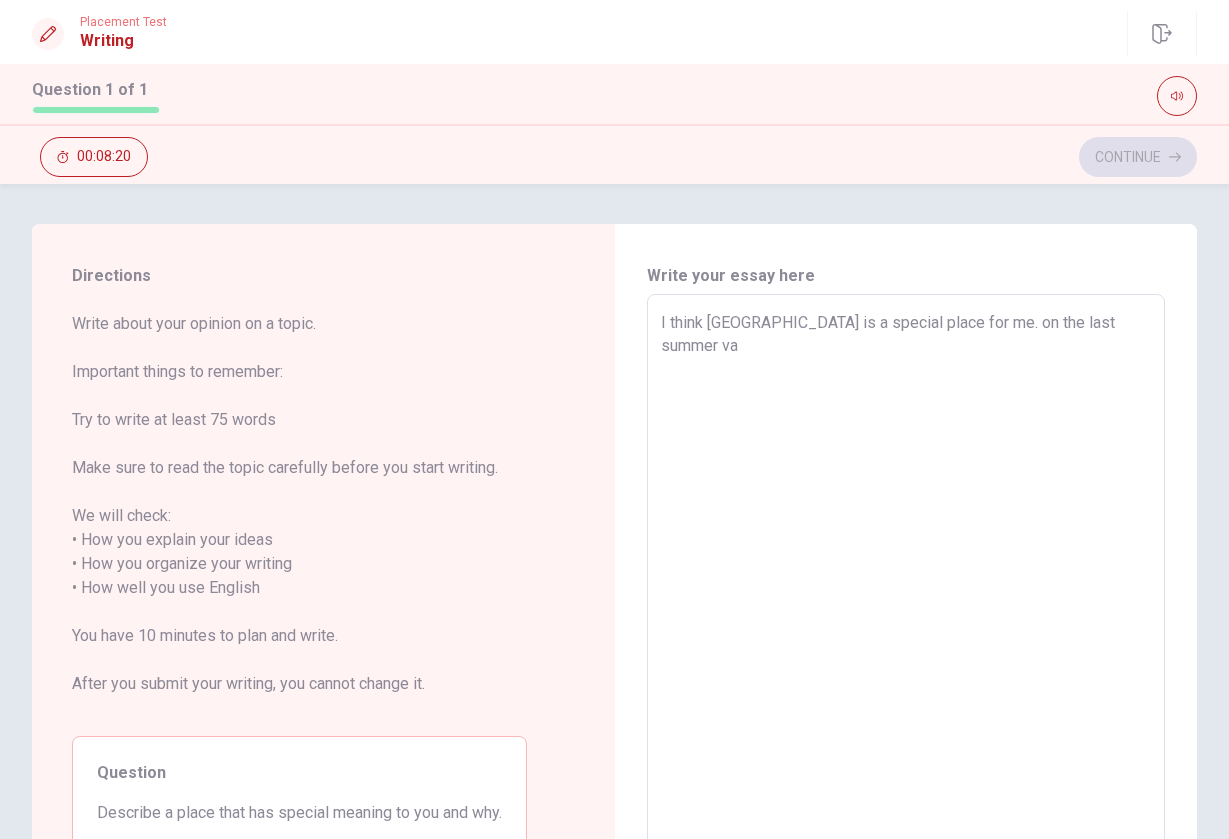 type on "I think [GEOGRAPHIC_DATA] is a special place for me. on the last summer vac" 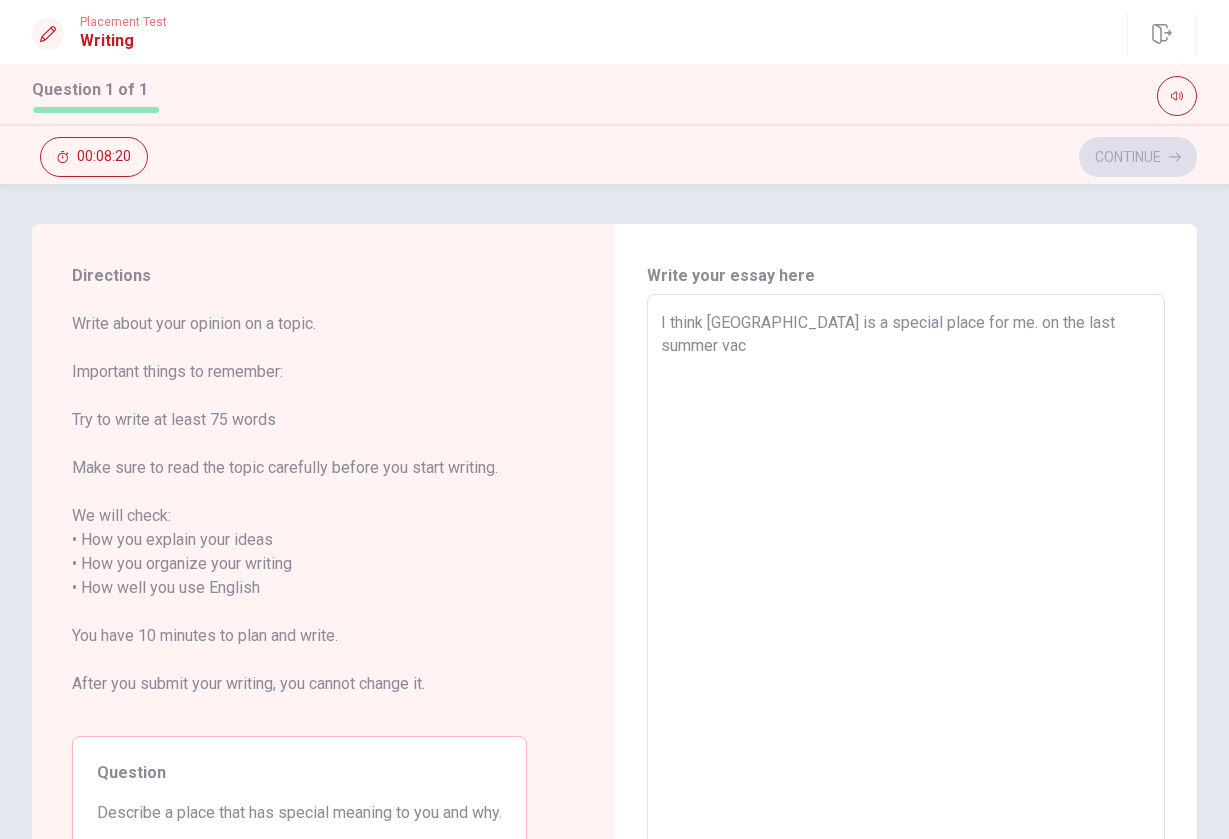 type on "x" 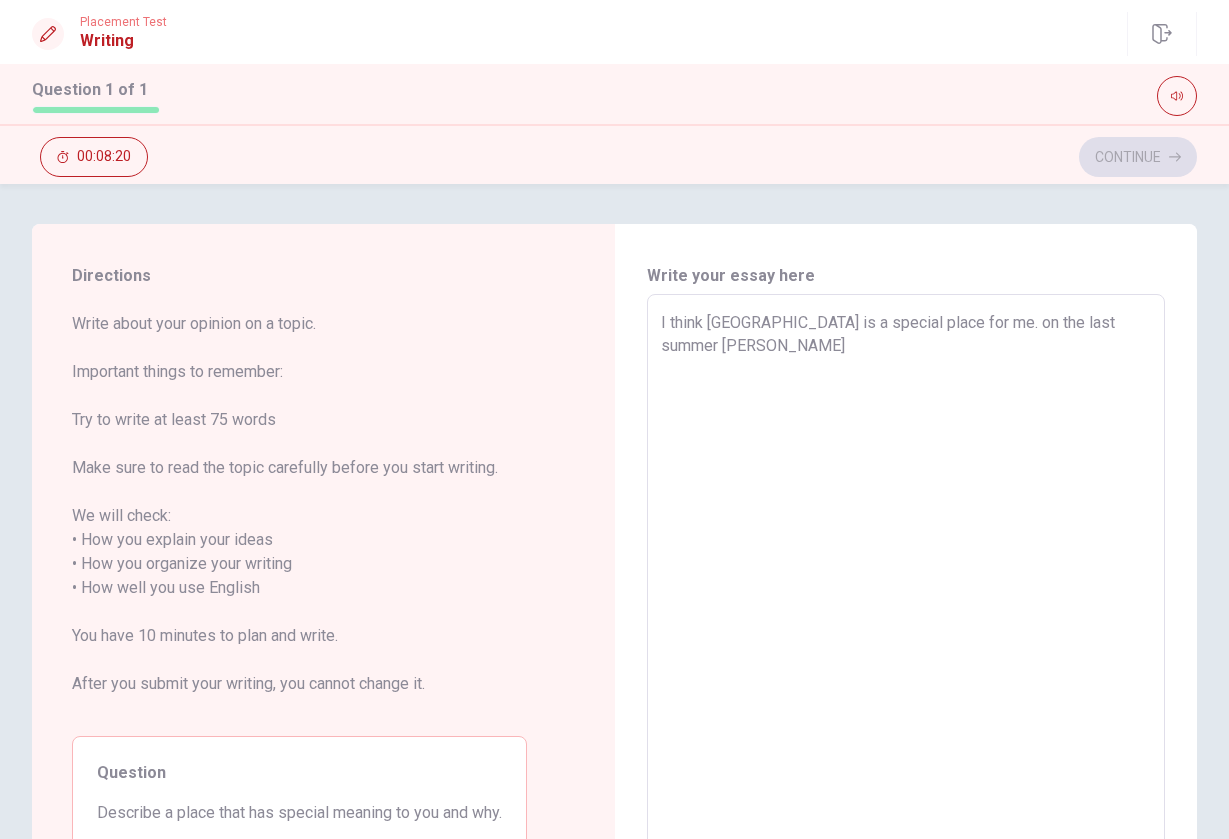 type on "x" 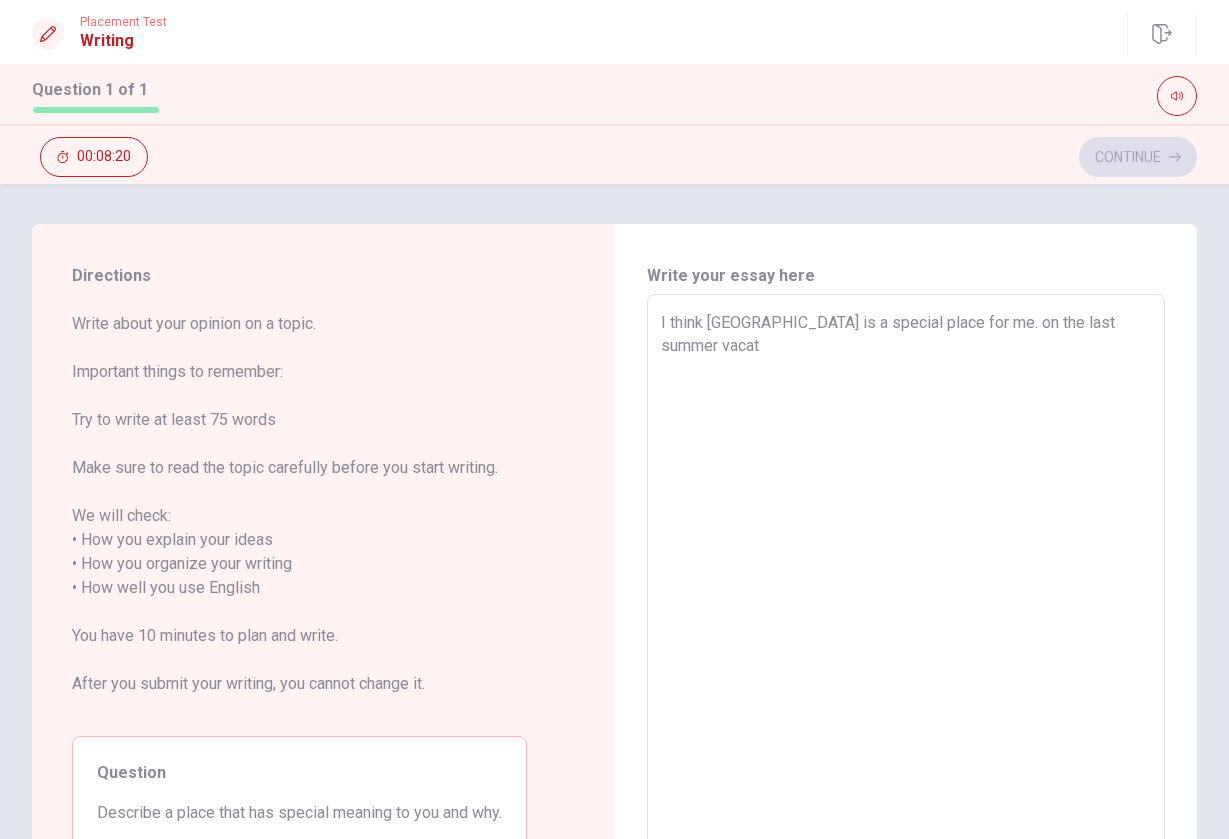 type on "x" 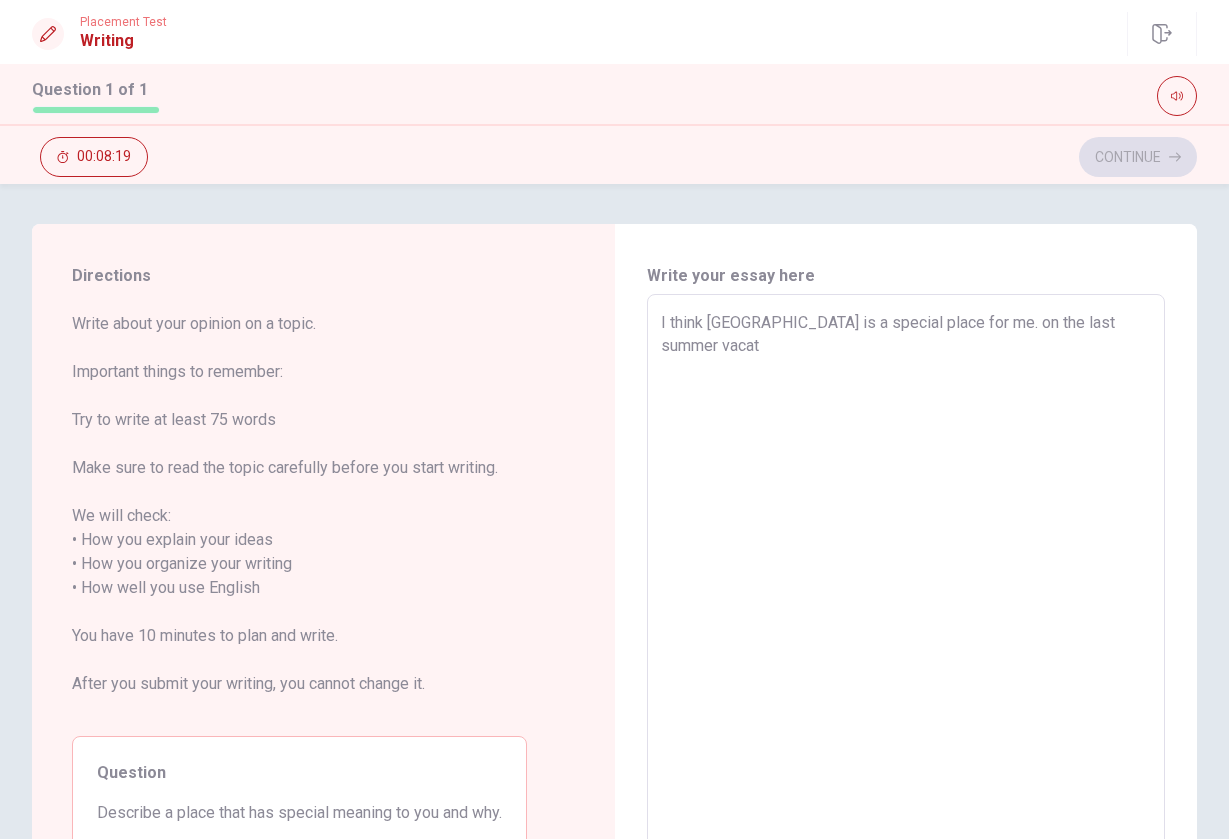 type on "I think [GEOGRAPHIC_DATA] is a special place for me. on the last summer vacati" 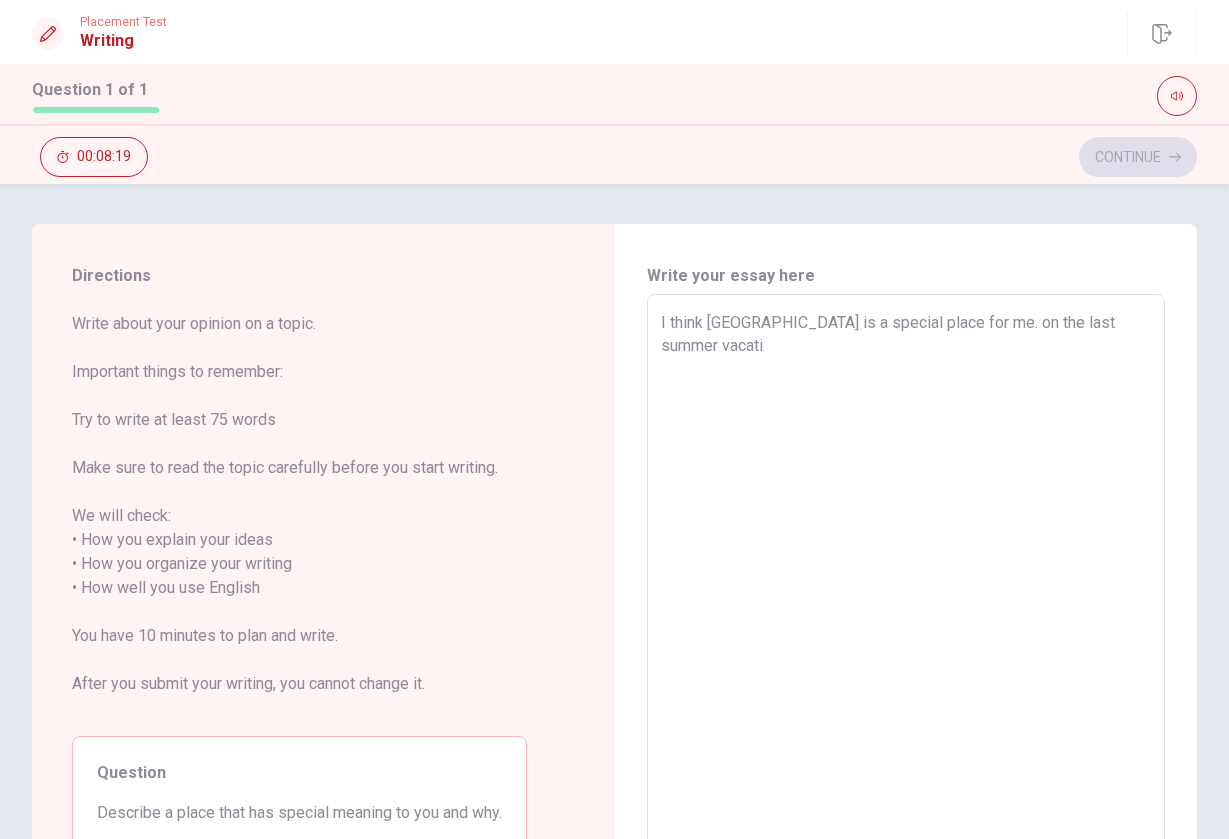 type on "x" 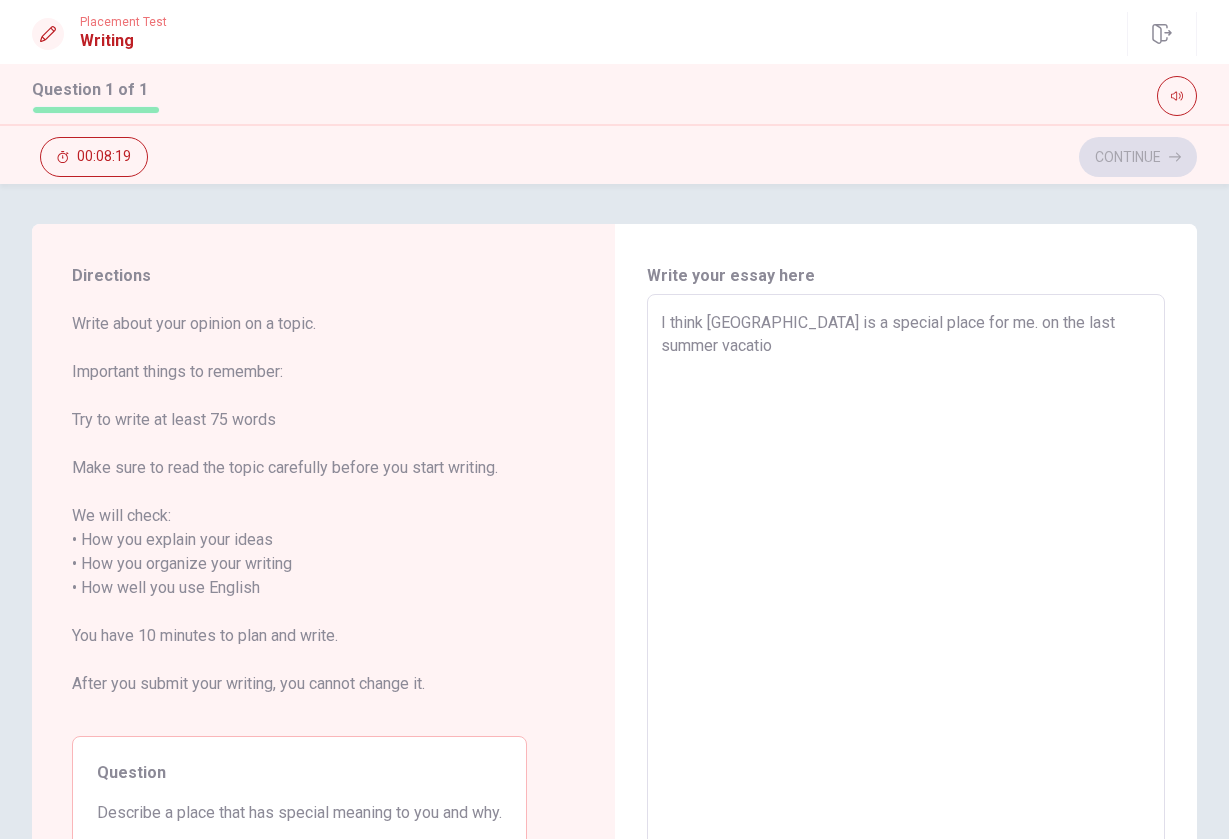 type on "x" 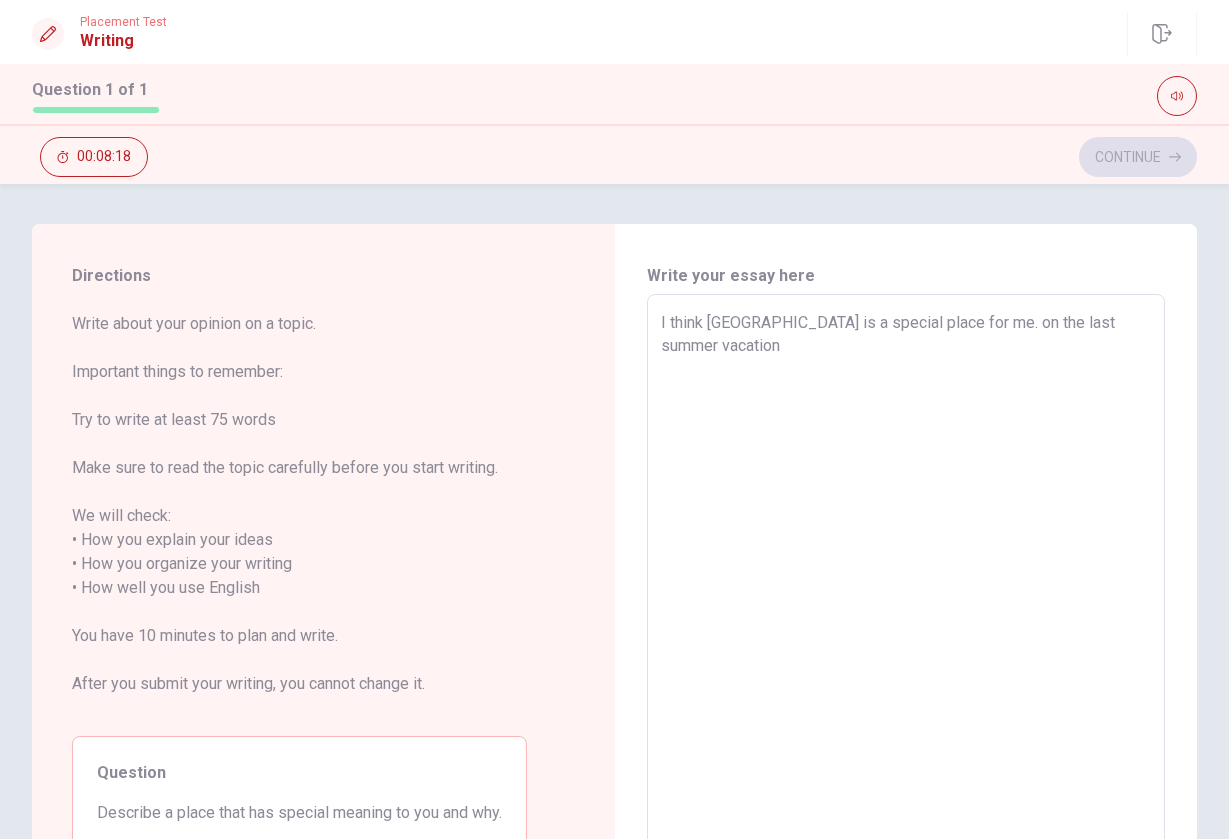 type on "x" 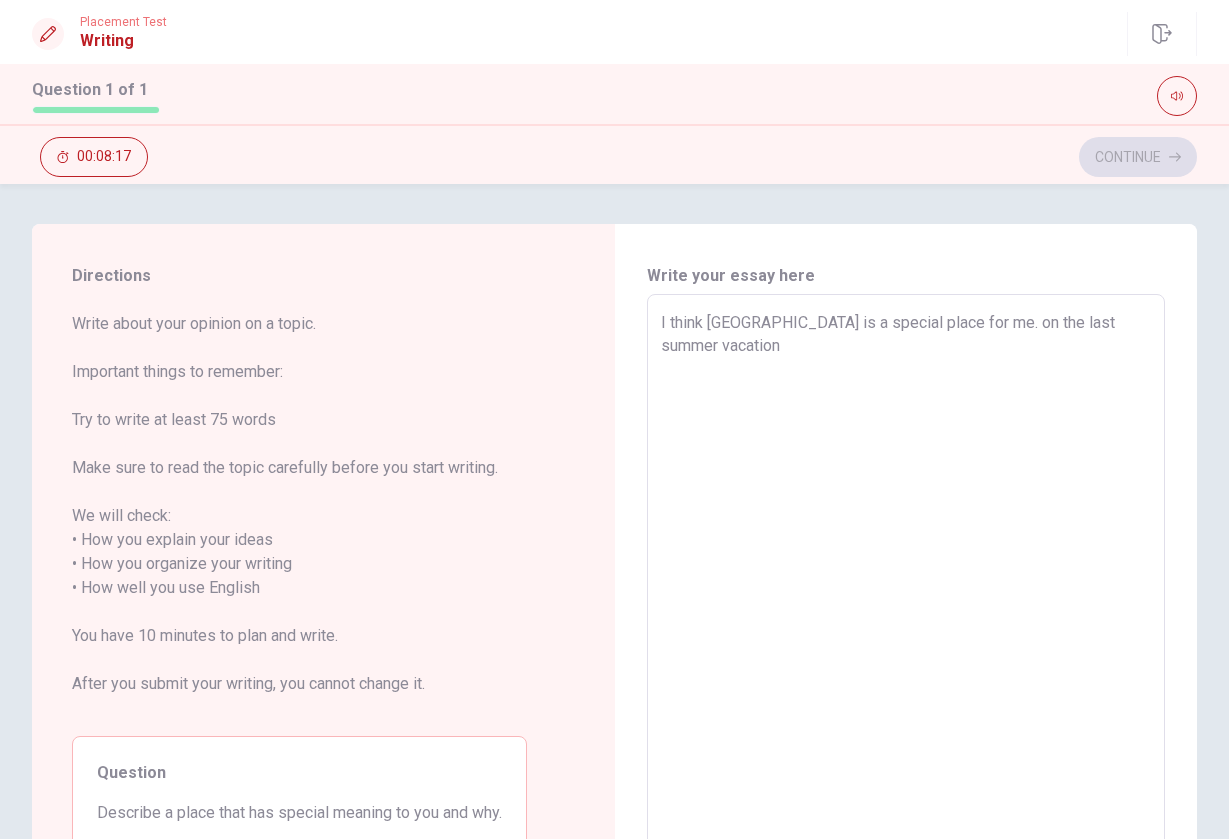 type on "I think [GEOGRAPHIC_DATA] is a special place for me. on the last summer vacation" 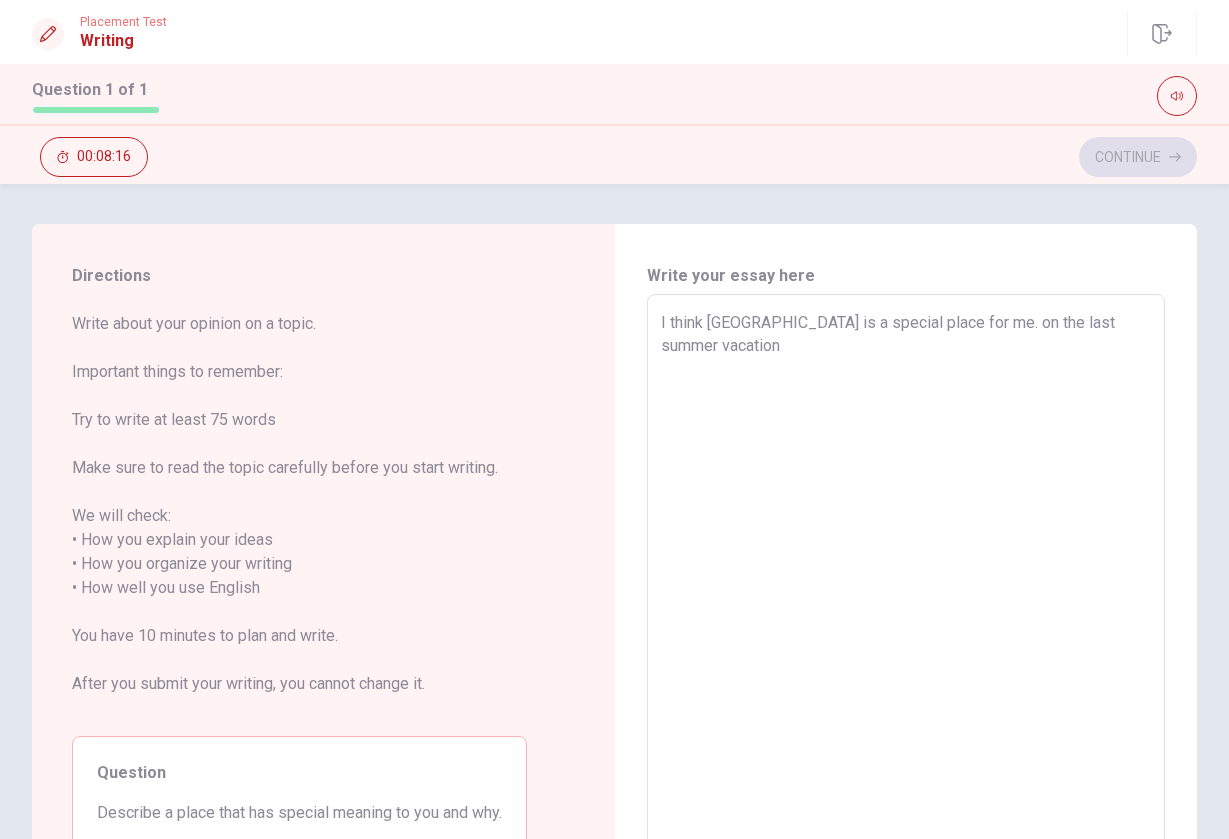 type on "I think [GEOGRAPHIC_DATA] is a special place for me. on the last summer vacation m" 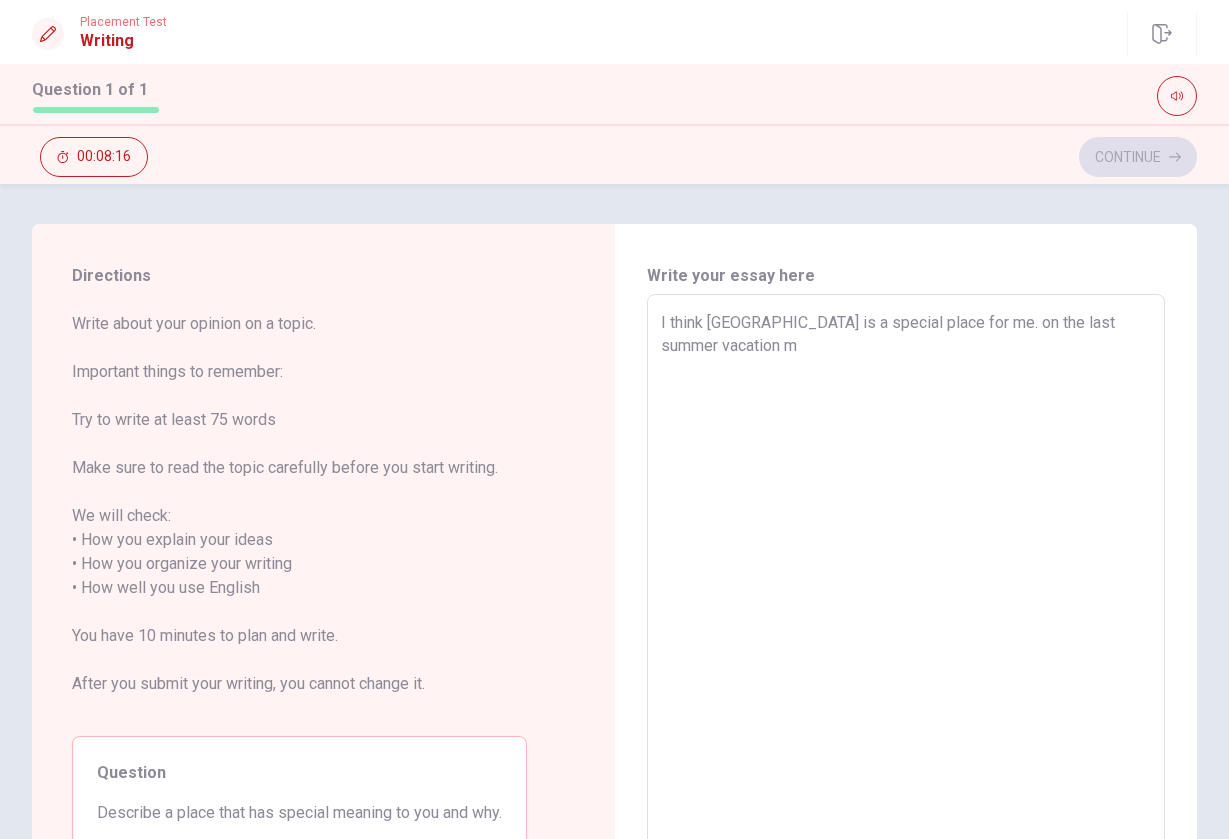type on "x" 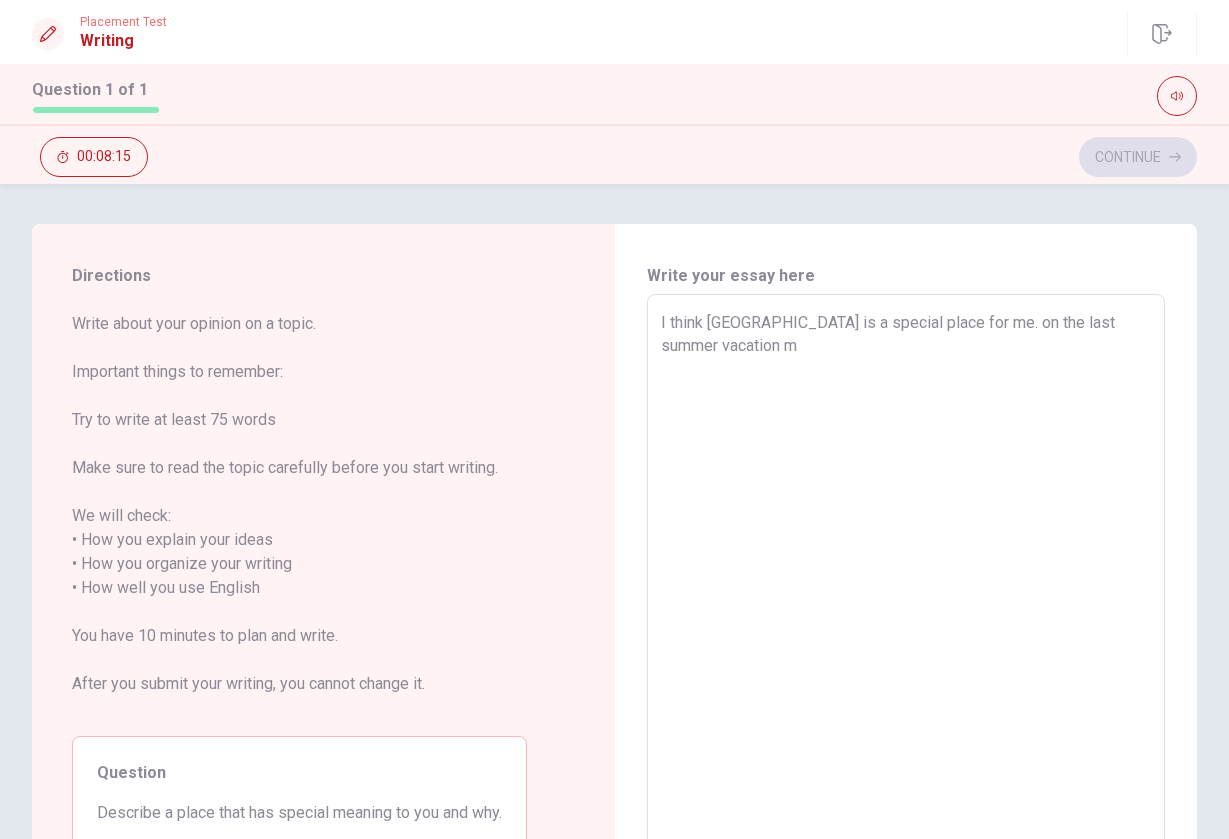 type on "I think [GEOGRAPHIC_DATA] is a special place for me. on the last summer vacation my" 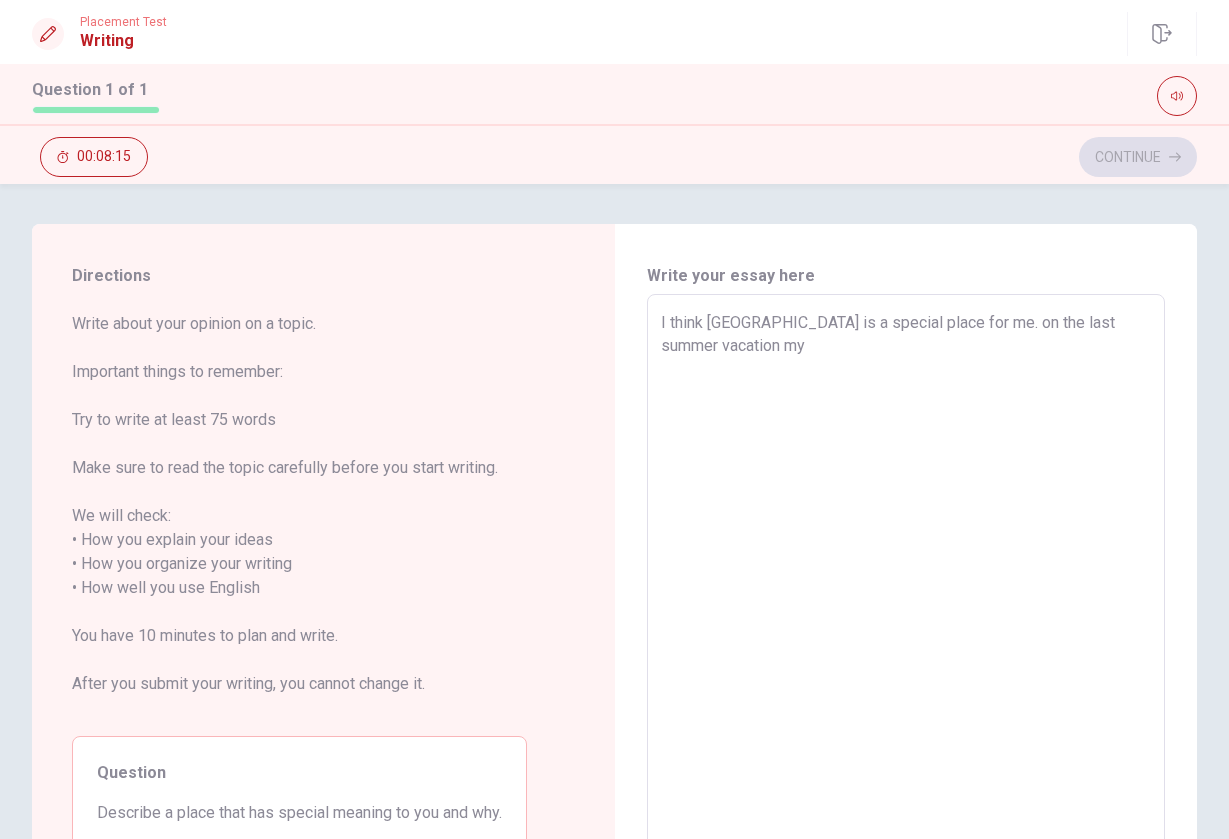 type on "x" 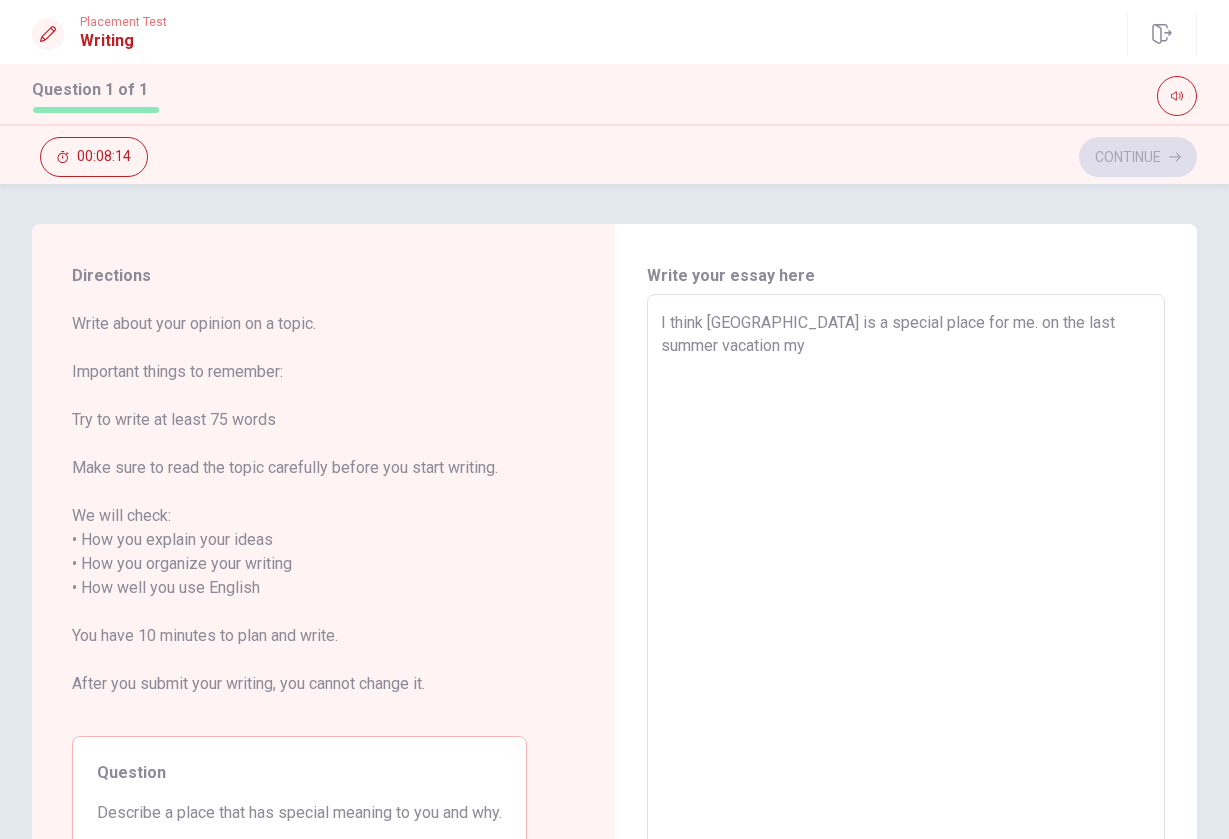 type on "I think [GEOGRAPHIC_DATA] is a special place for me. on the last summer vacation my m" 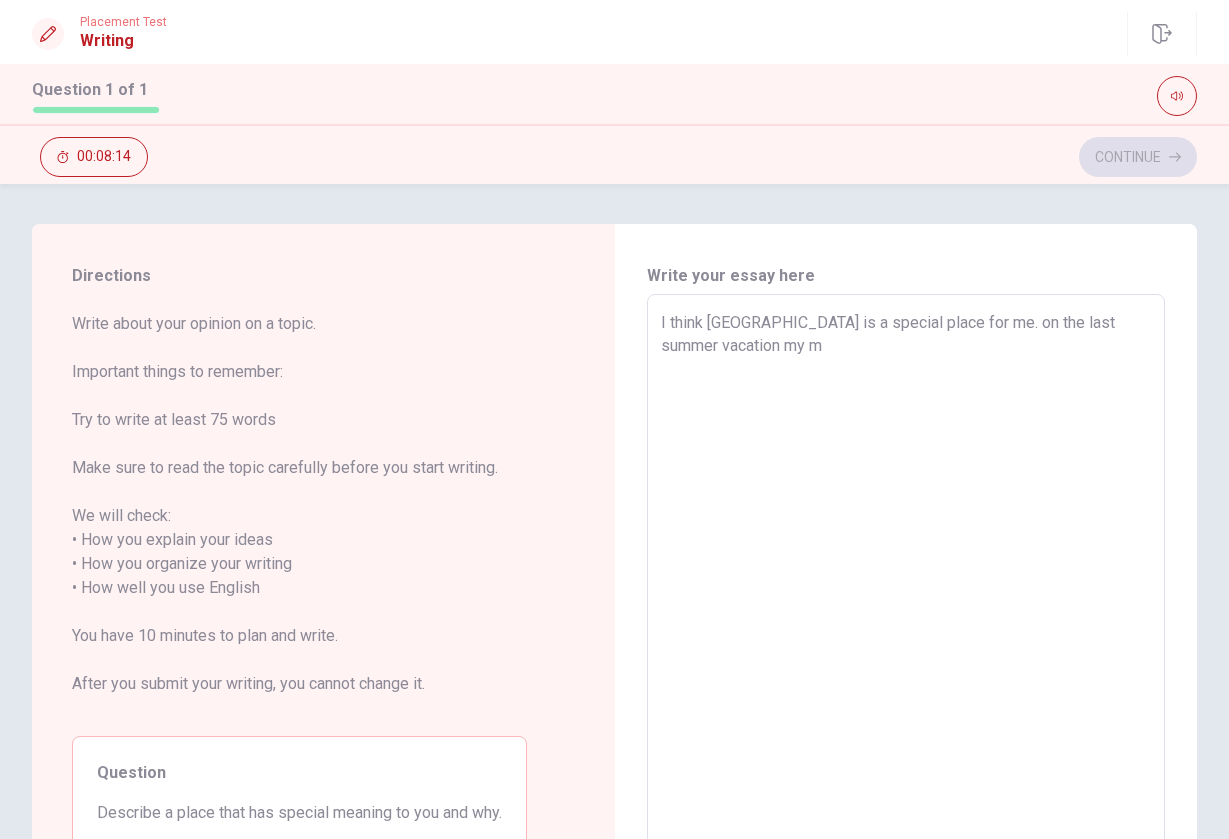 type on "x" 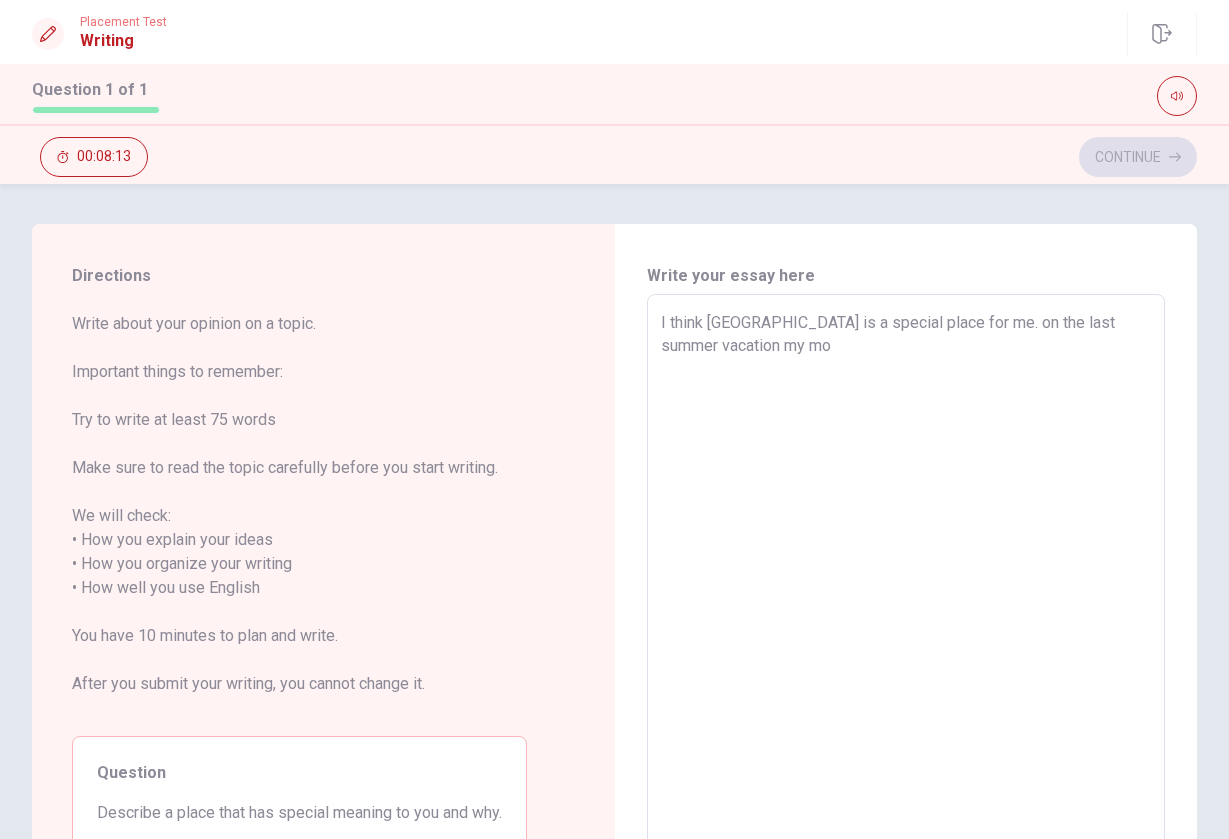 type on "I think [GEOGRAPHIC_DATA] is a special place for me. on the last summer vacation my mom" 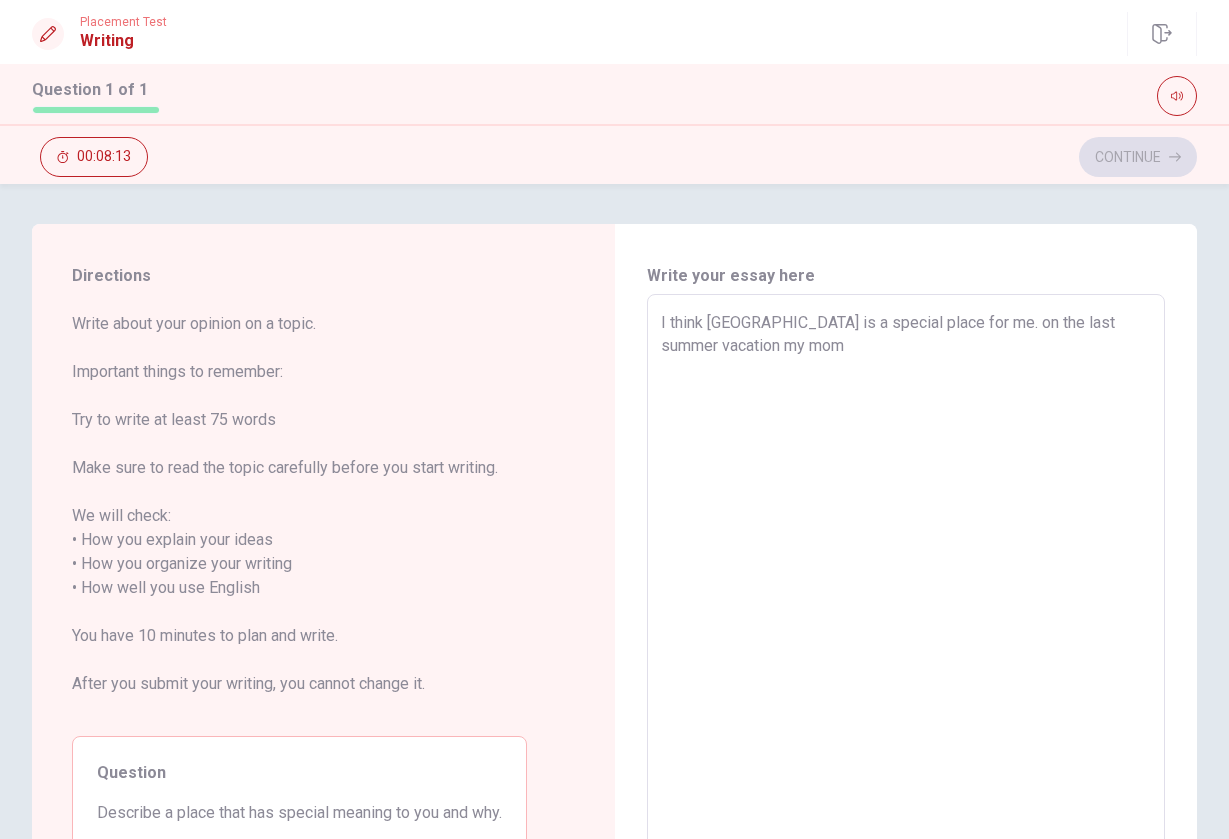 type on "x" 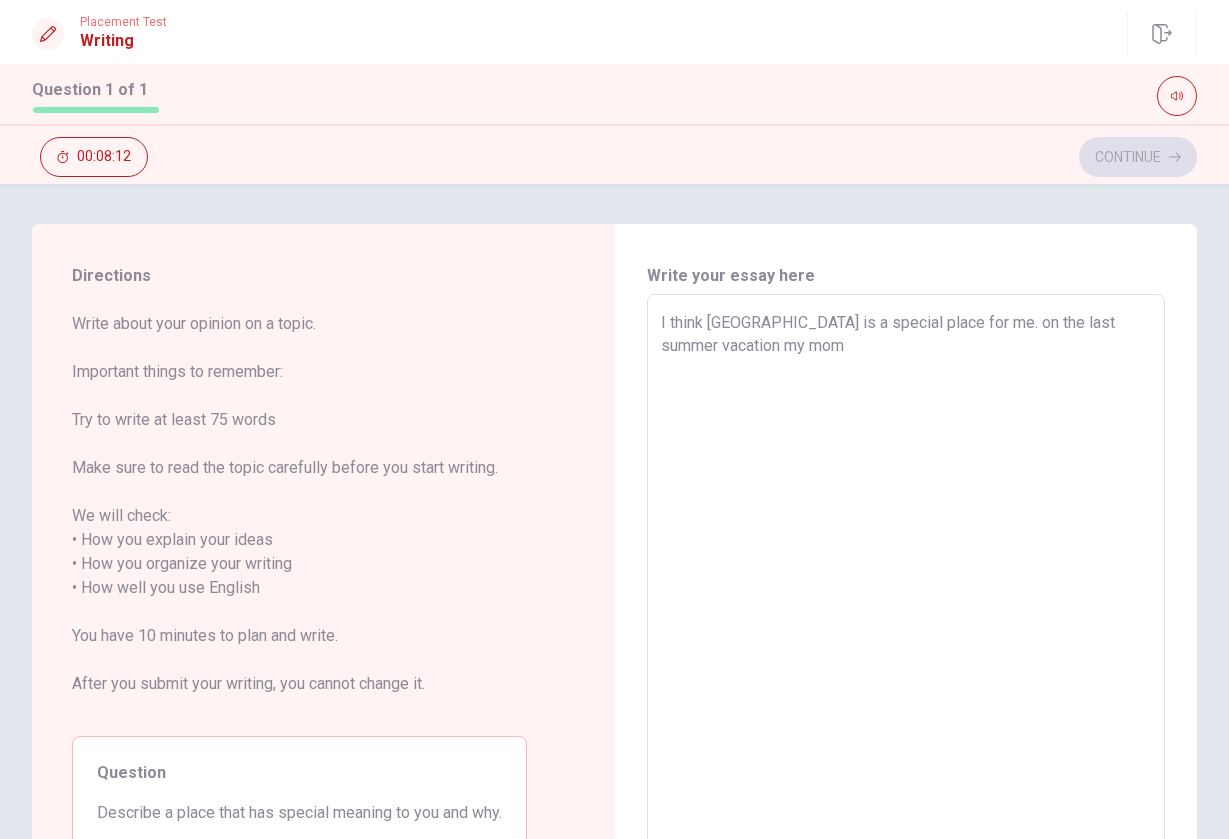 type on "x" 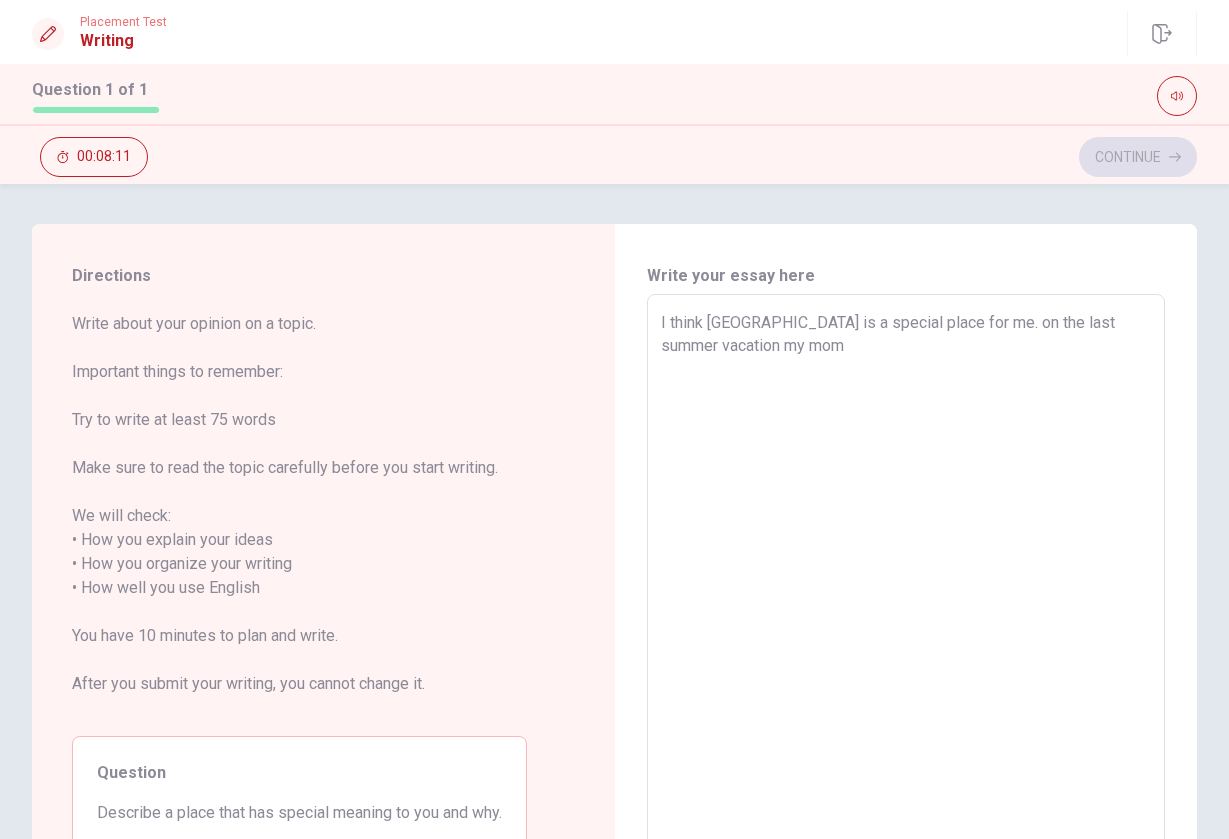 type on "I think [GEOGRAPHIC_DATA] is a special place for me. on the last summer vacation my mom a" 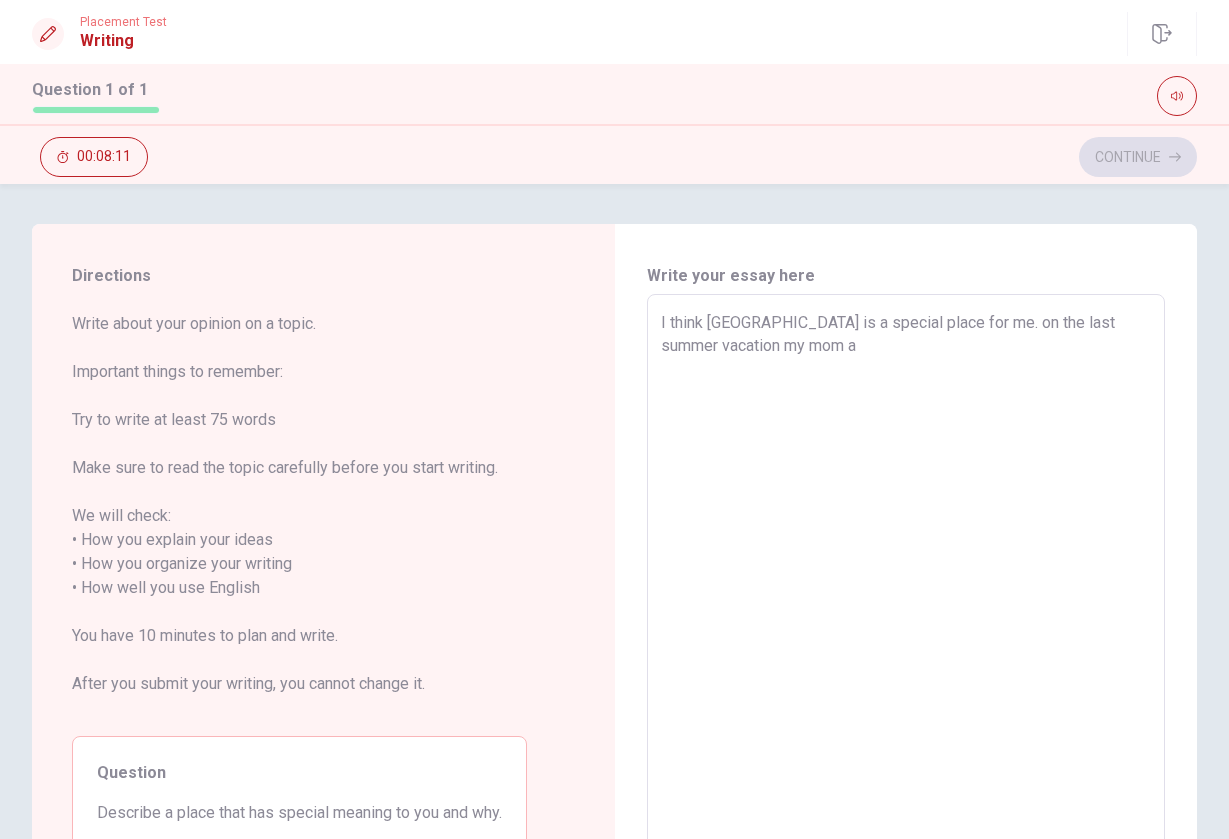 type on "x" 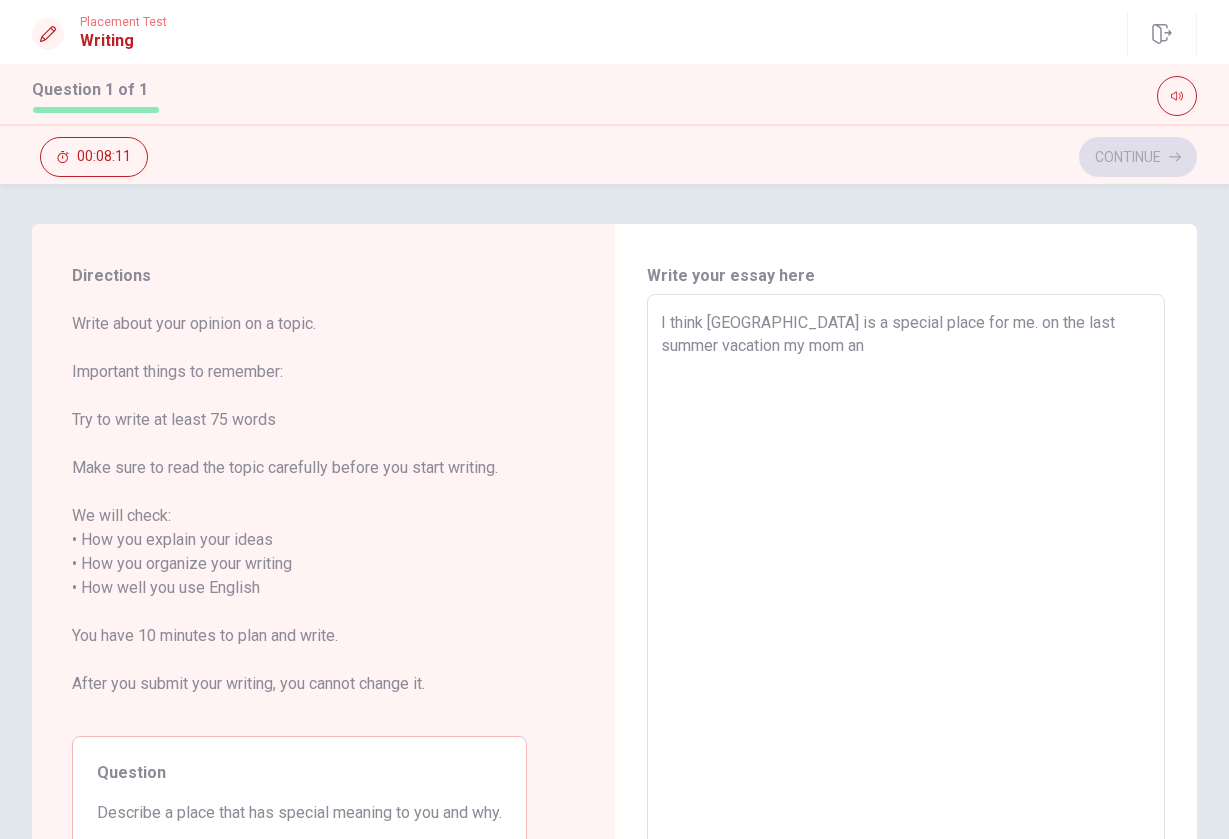 type on "x" 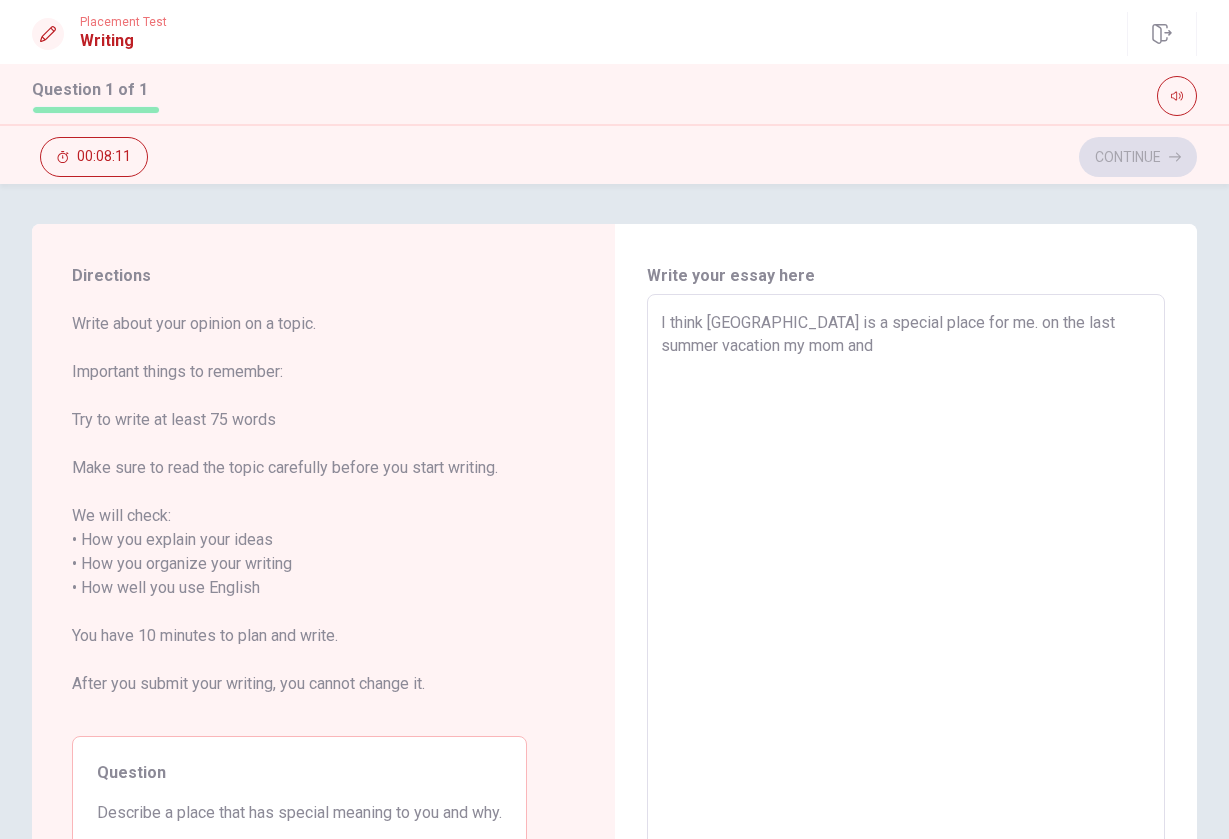 type on "x" 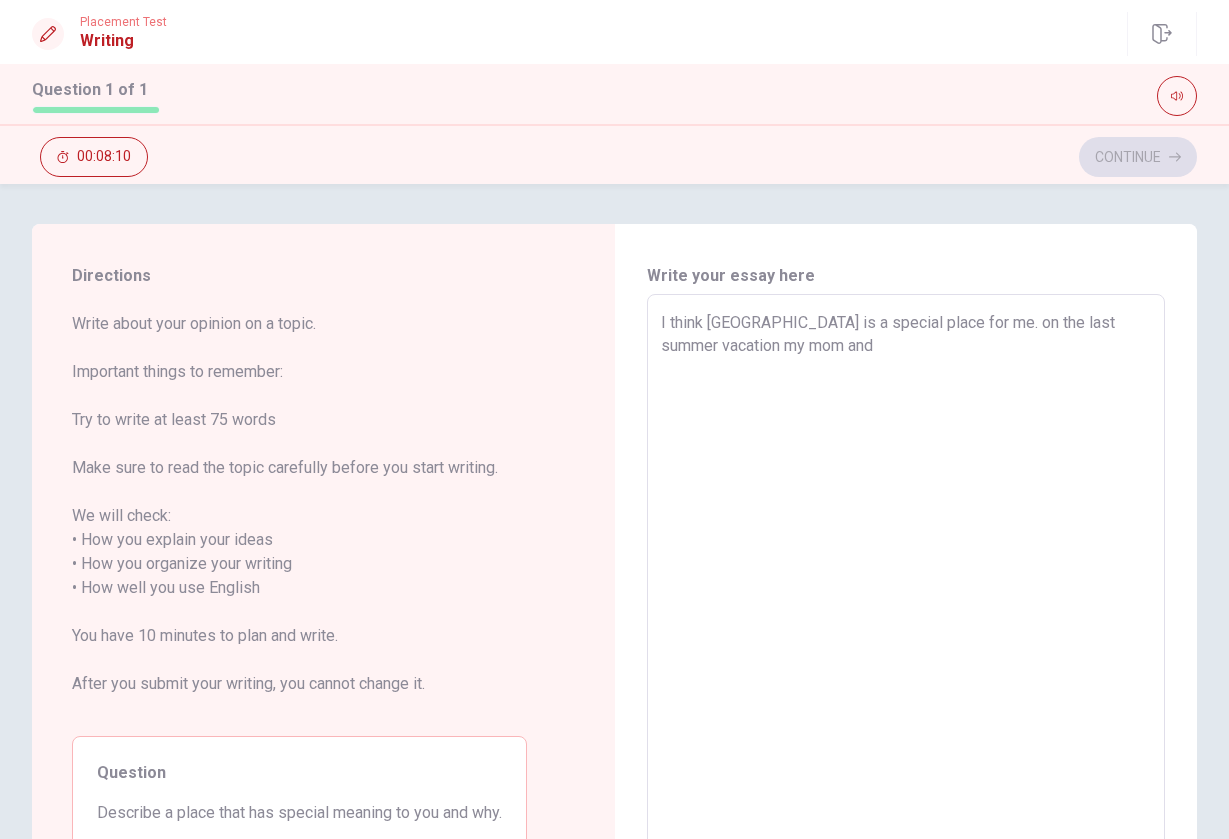 type on "I think [GEOGRAPHIC_DATA] is a special place for me. on the last summer vacation my mom and U" 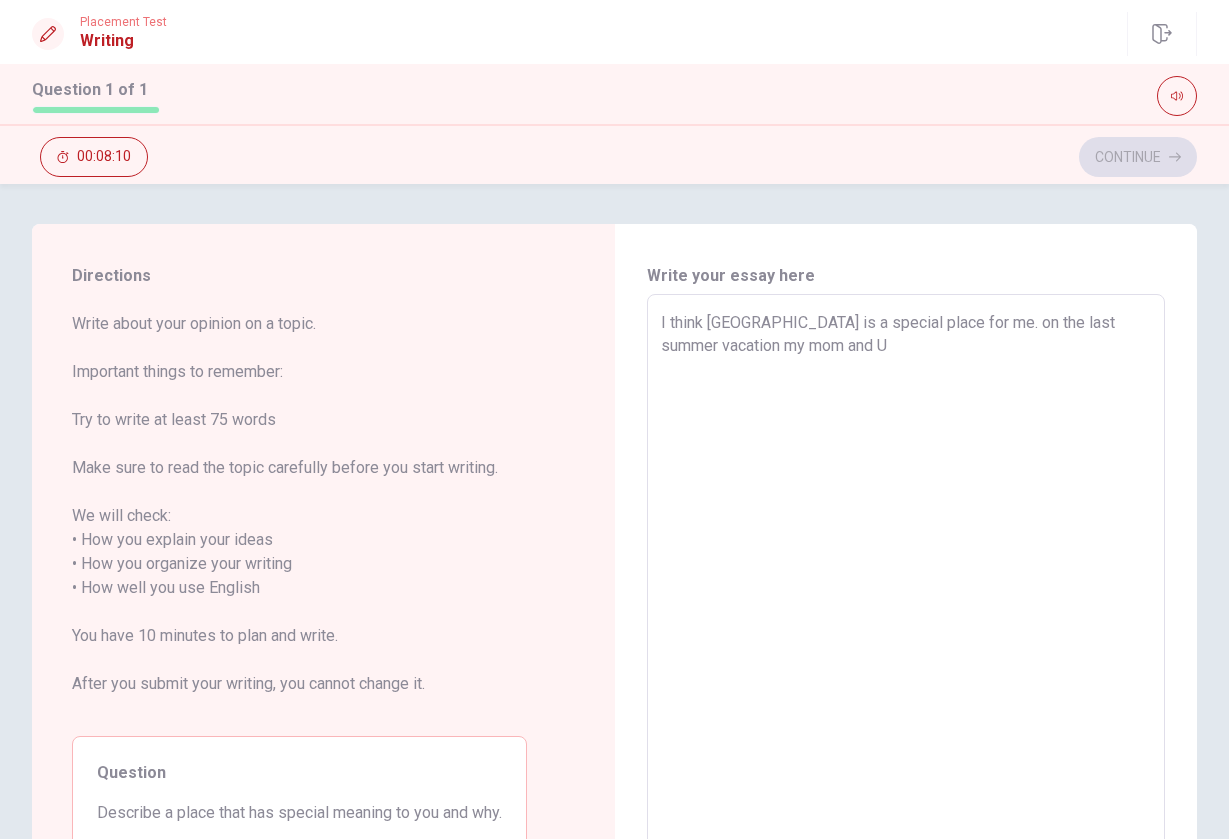 type on "x" 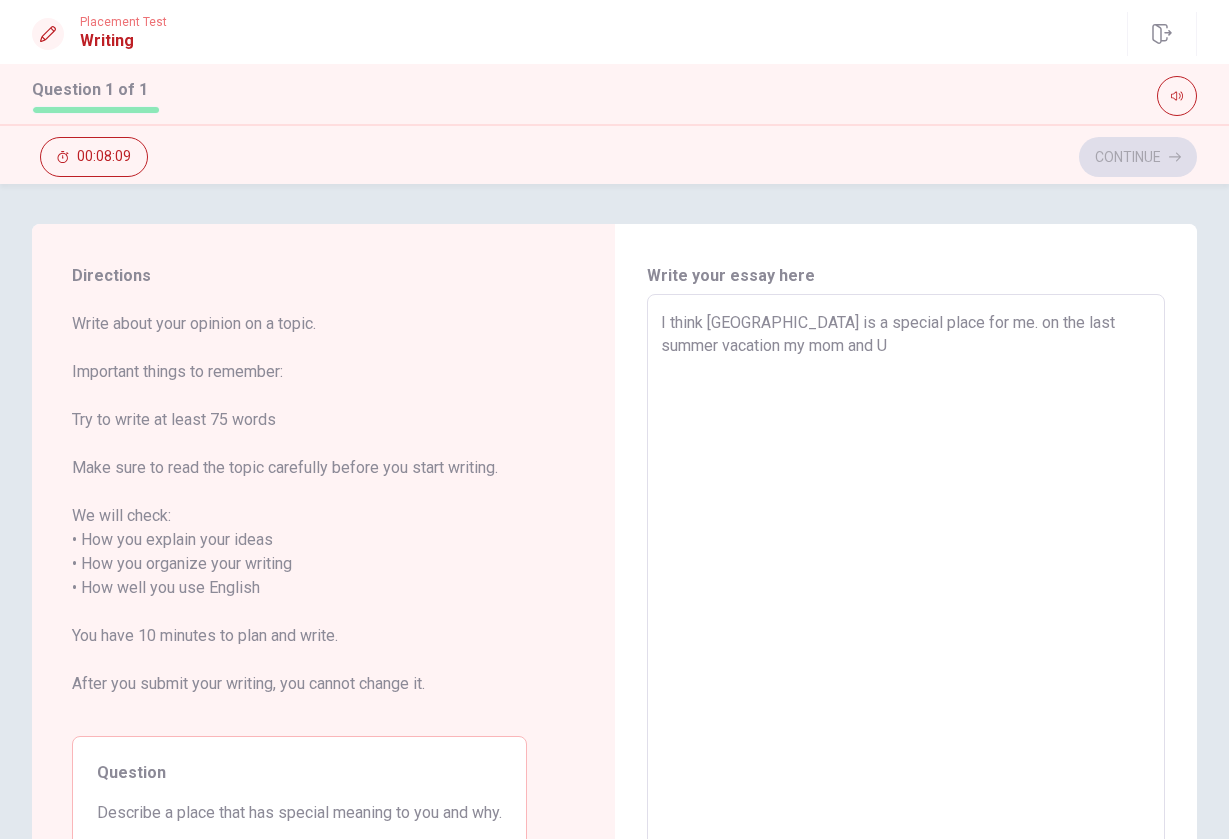 type 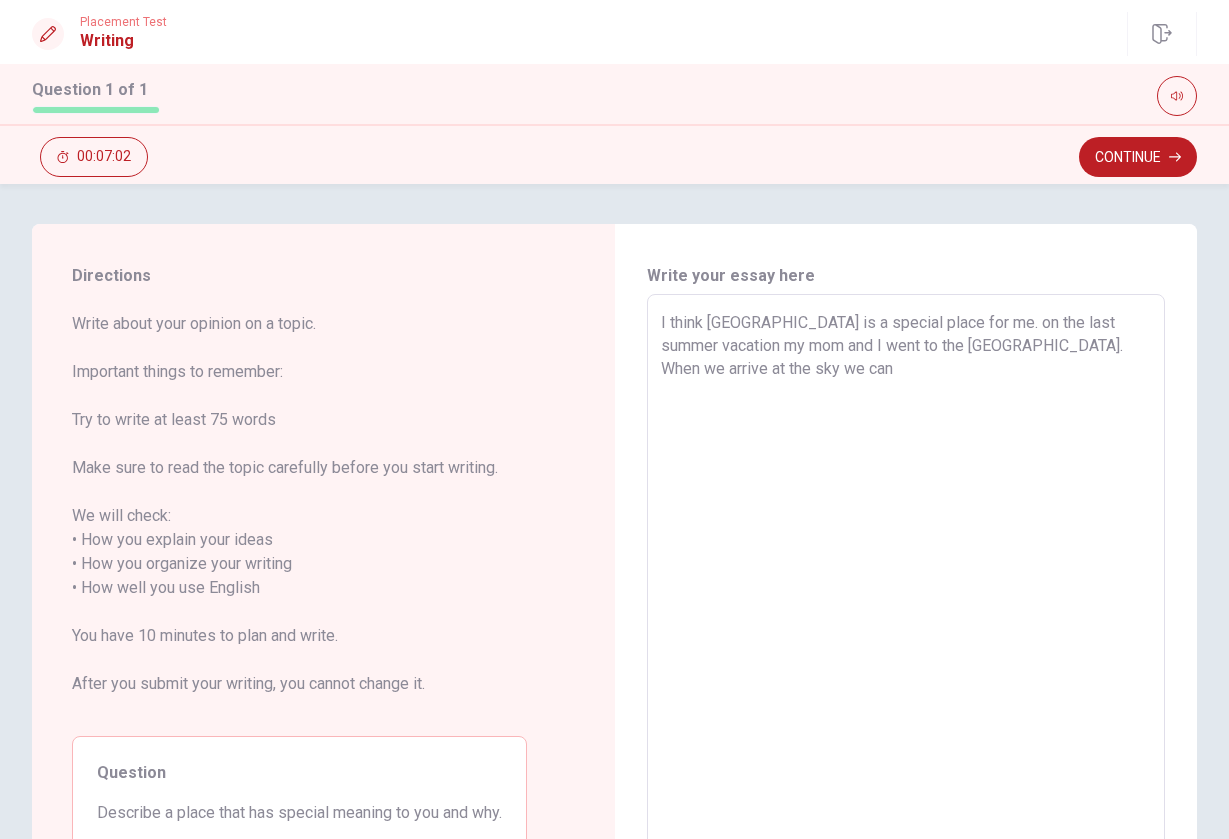 click on "I think [GEOGRAPHIC_DATA] is a special place for me. on the last summer vacation my mom and I went to the [GEOGRAPHIC_DATA]. When we arrive at the sky we can" at bounding box center (906, 576) 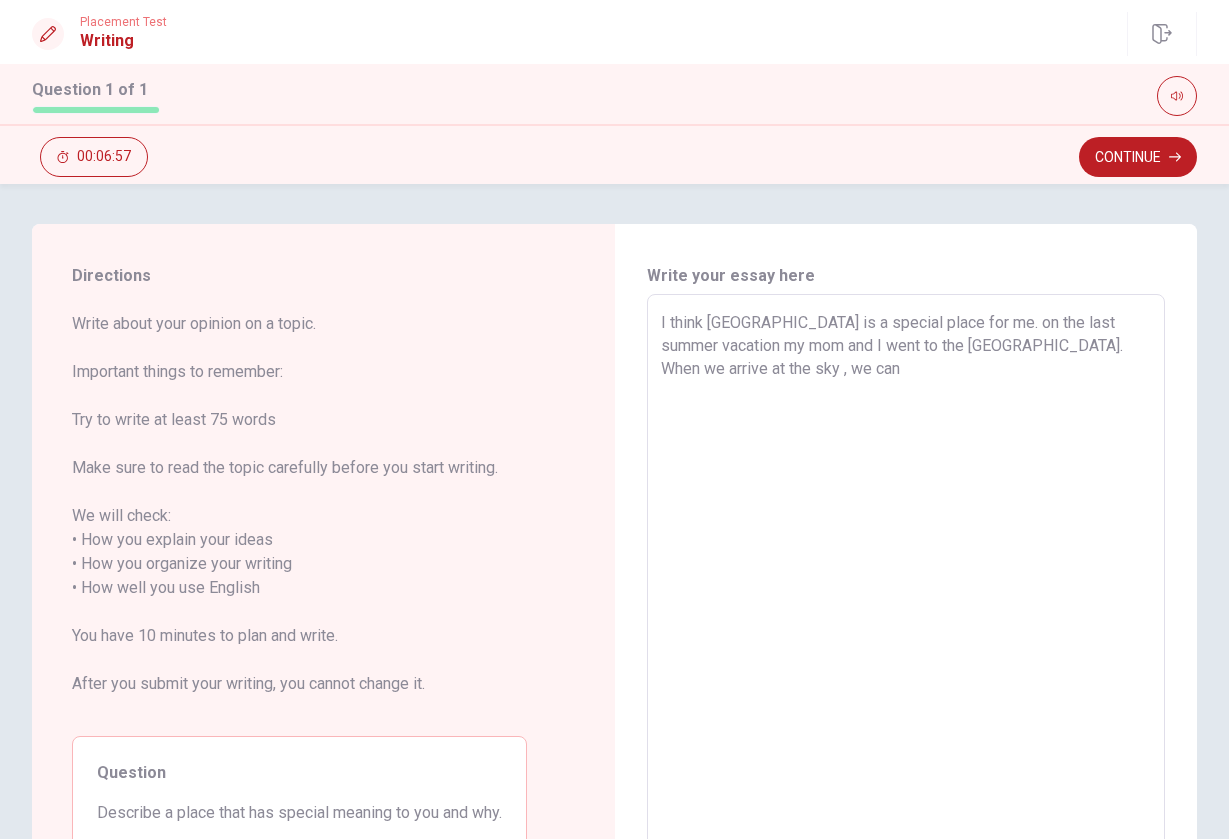 click on "I think [GEOGRAPHIC_DATA] is a special place for me. on the last summer vacation my mom and I went to the [GEOGRAPHIC_DATA]. When we arrive at the sky , we can" at bounding box center [906, 576] 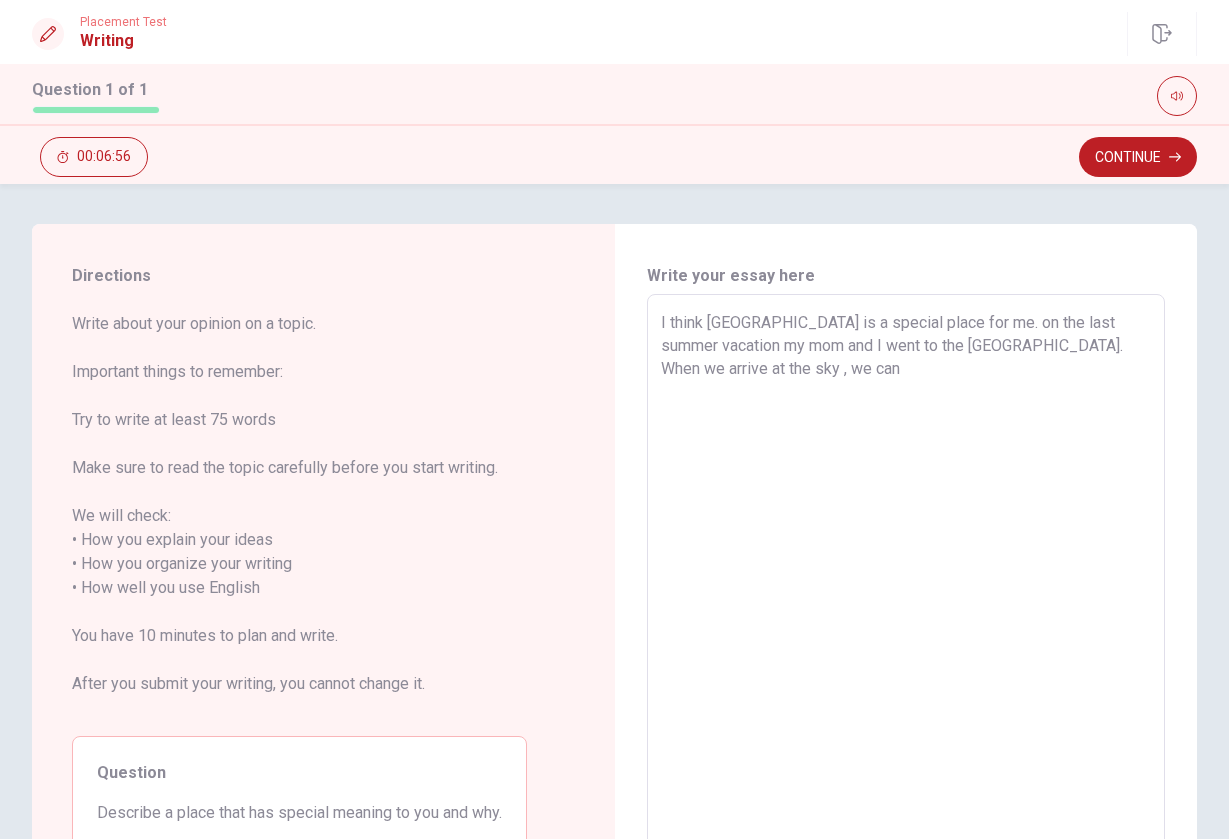 click on "I think [GEOGRAPHIC_DATA] is a special place for me. on the last summer vacation my mom and I went to the [GEOGRAPHIC_DATA]. When we arrive at the sky , we can" at bounding box center (906, 576) 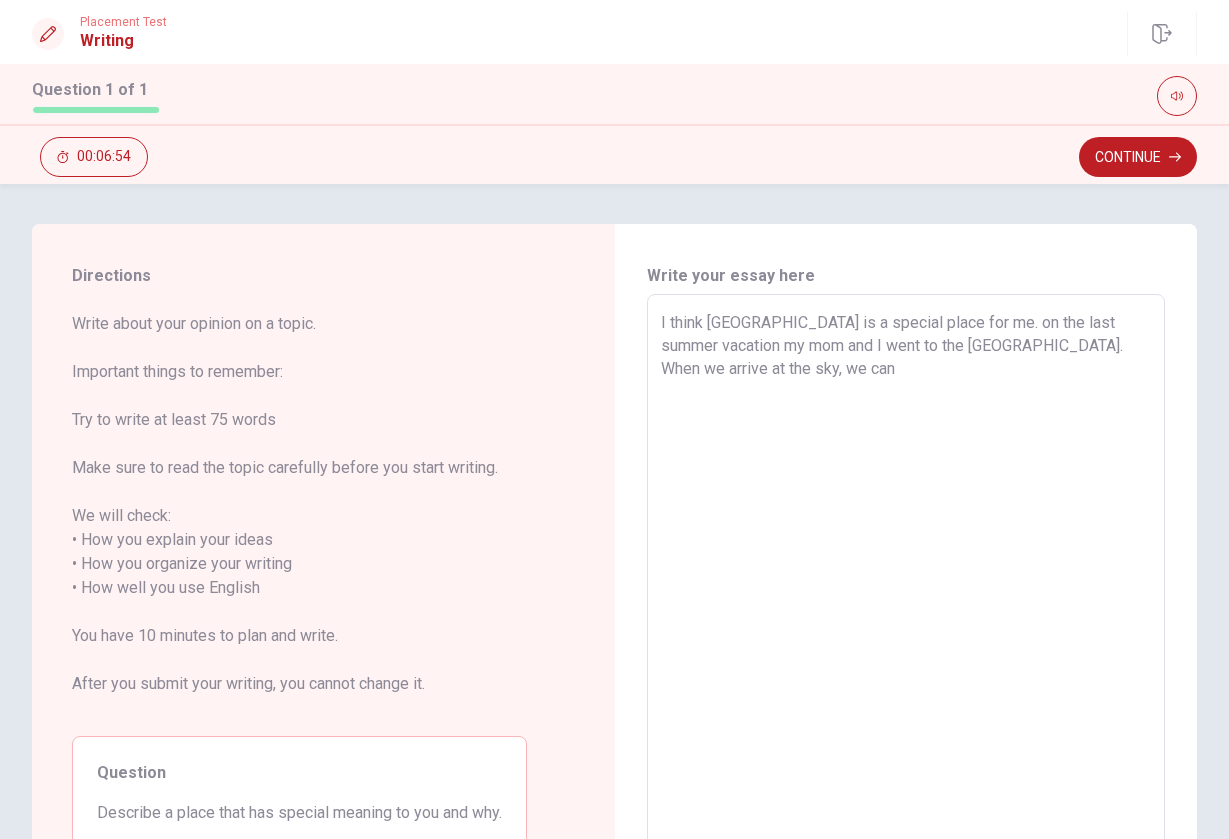 click on "I think [GEOGRAPHIC_DATA] is a special place for me. on the last summer vacation my mom and I went to the [GEOGRAPHIC_DATA]. When we arrive at the sky, we can" at bounding box center (906, 576) 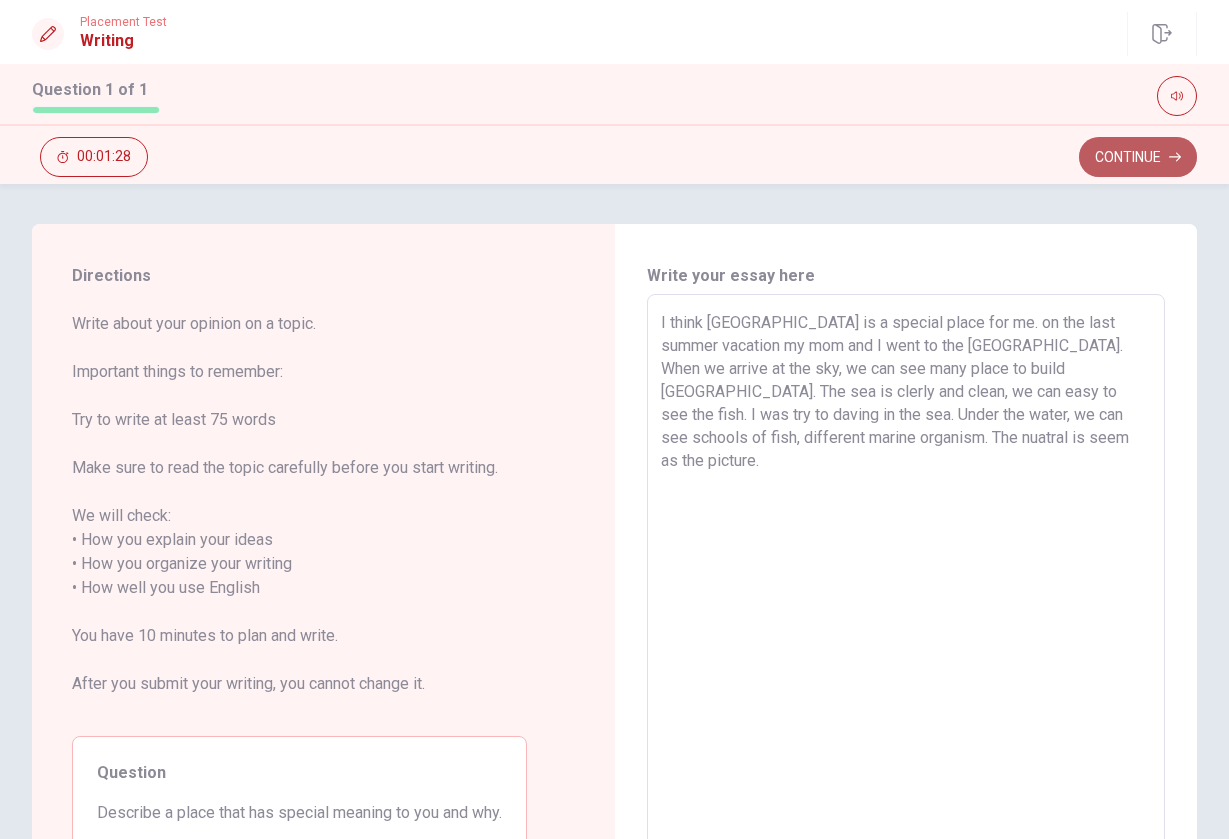 click on "Continue" at bounding box center [1138, 157] 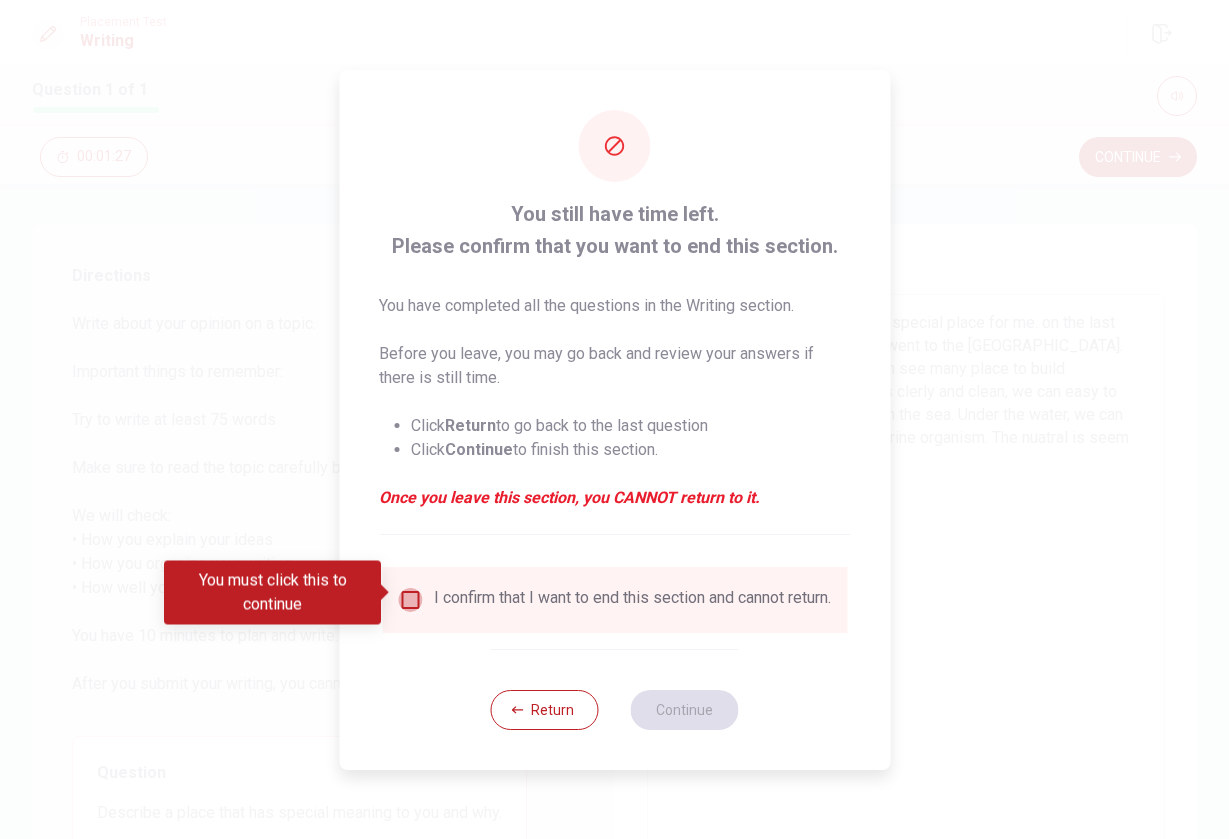 click at bounding box center (410, 600) 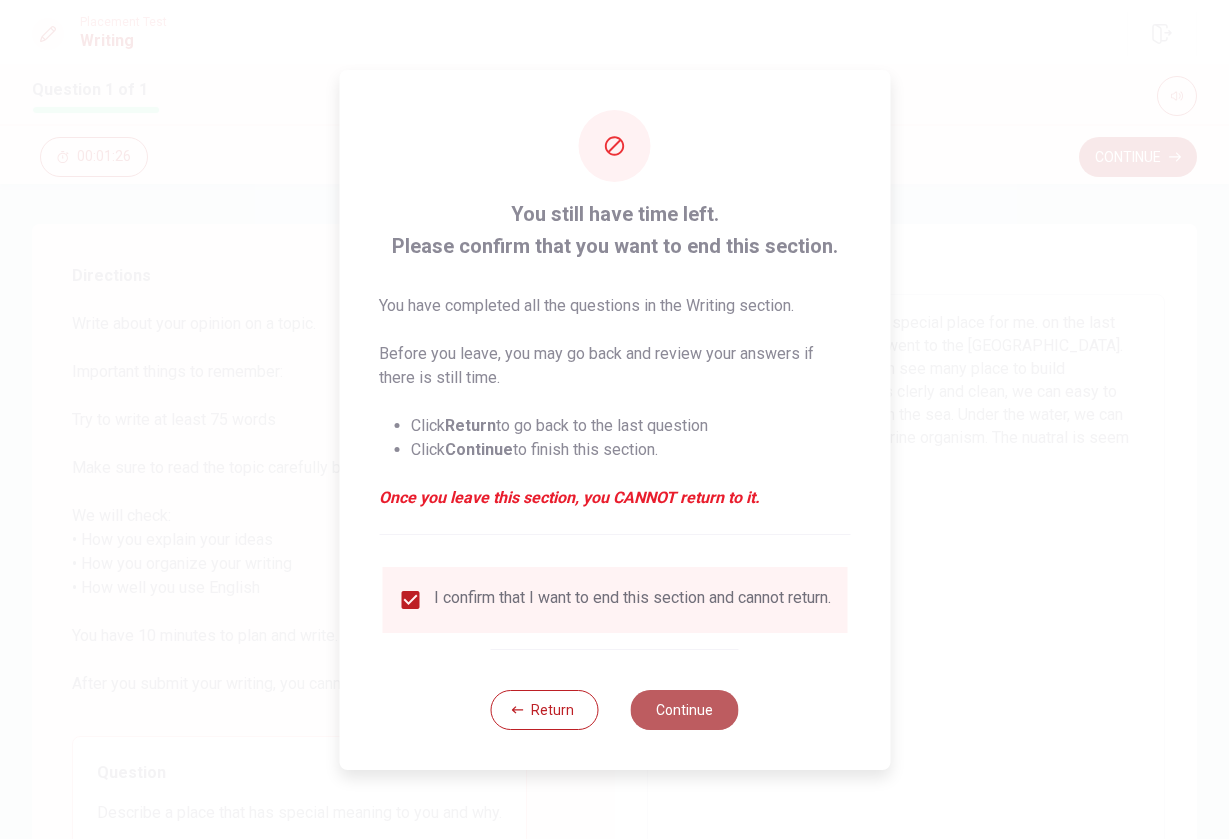 click on "Continue" at bounding box center [685, 710] 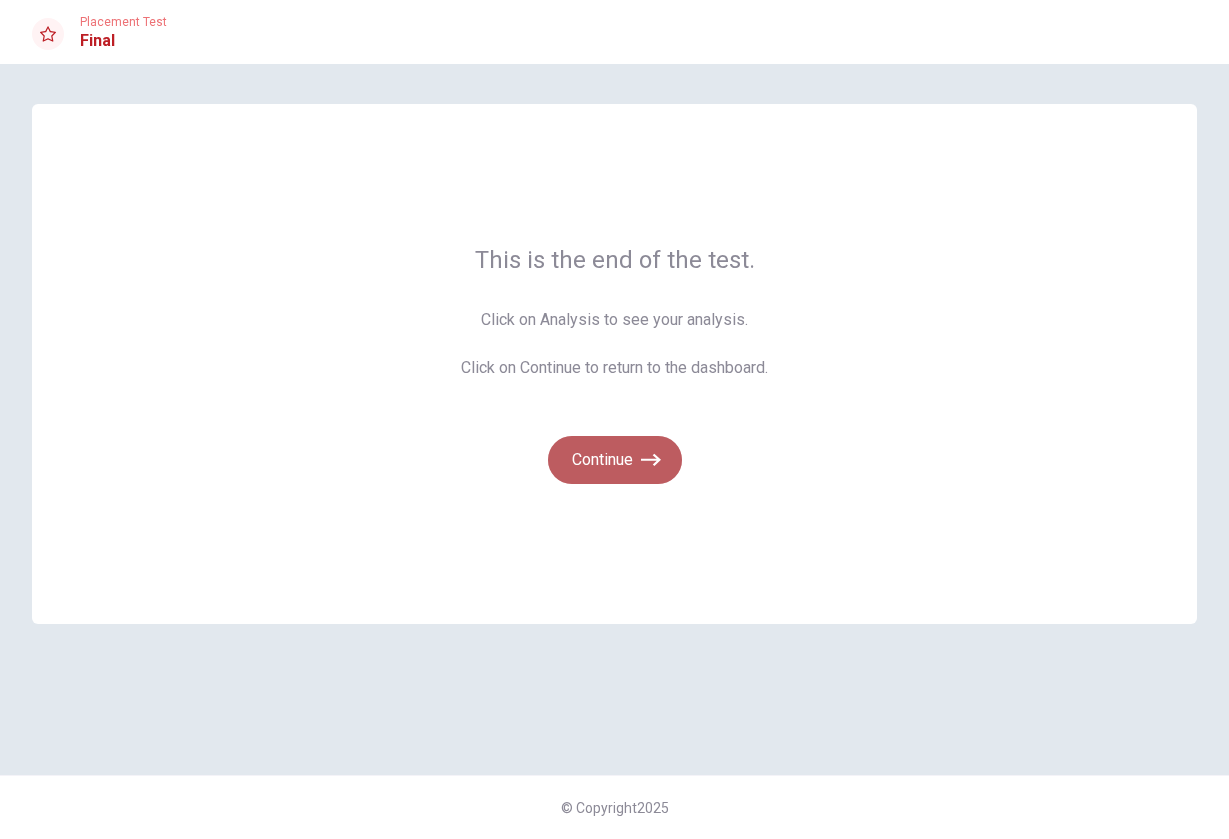 click on "Continue" at bounding box center [615, 460] 